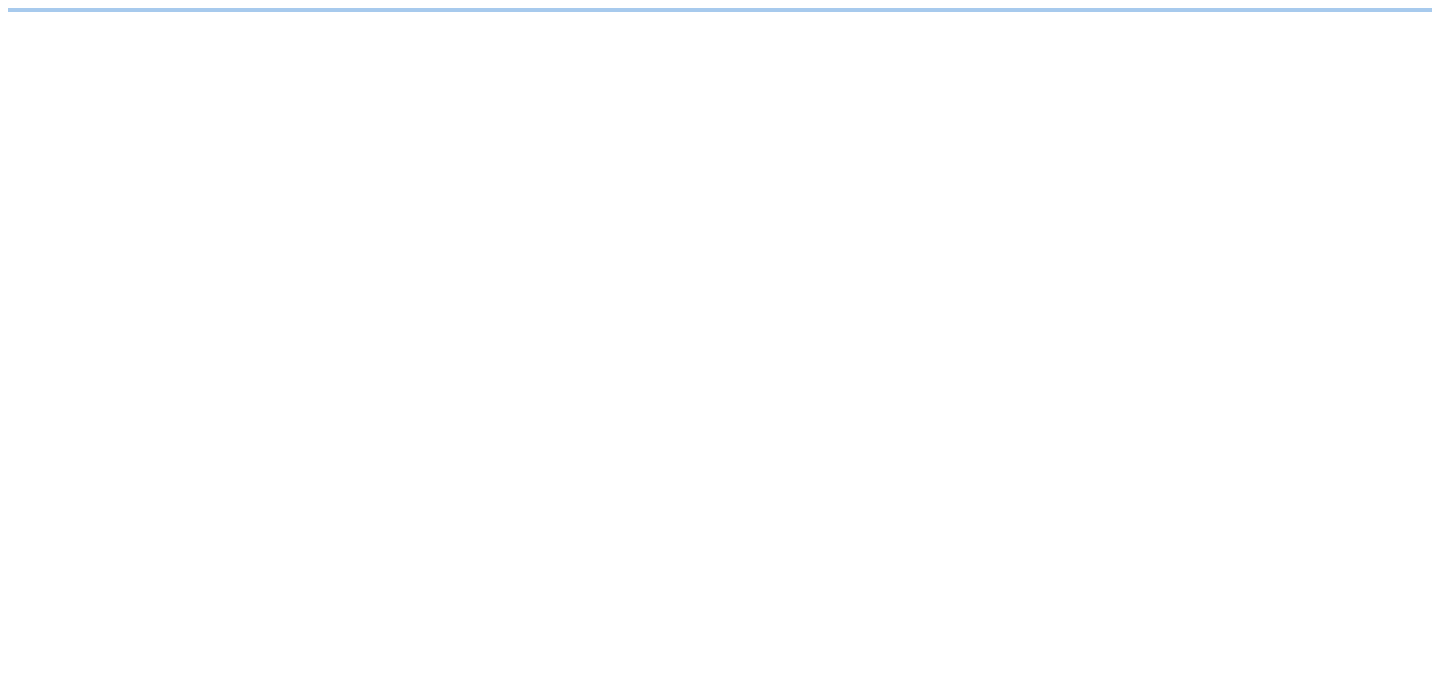 scroll, scrollTop: 0, scrollLeft: 0, axis: both 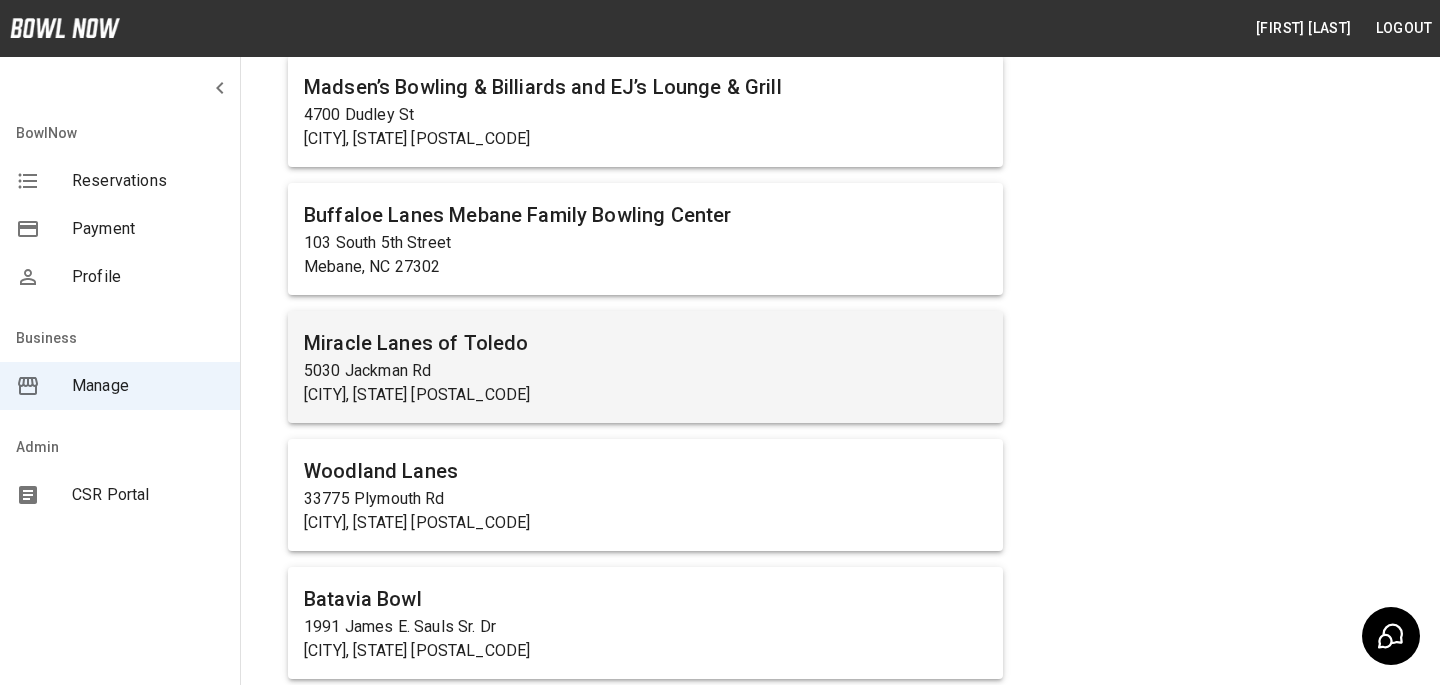 click on "[CITY], [STATE] [POSTAL_CODE]" at bounding box center [645, 395] 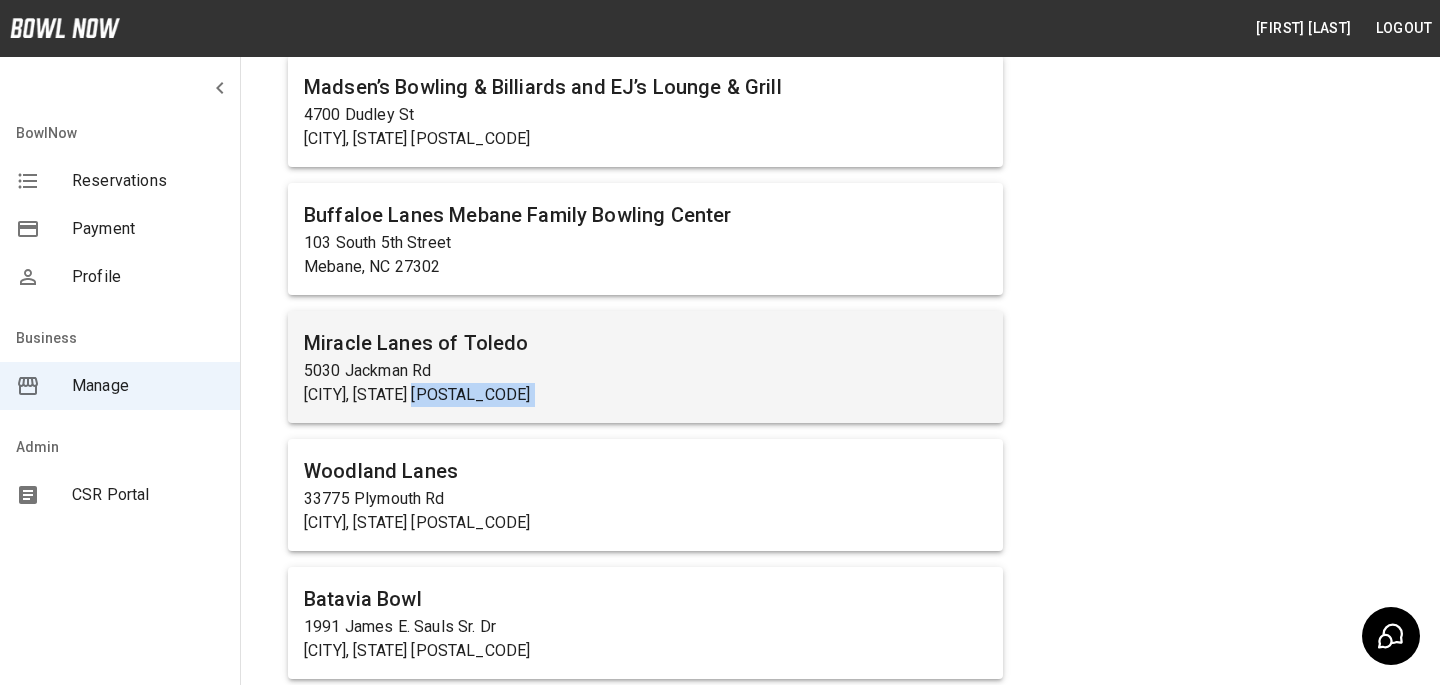 scroll, scrollTop: 0, scrollLeft: 0, axis: both 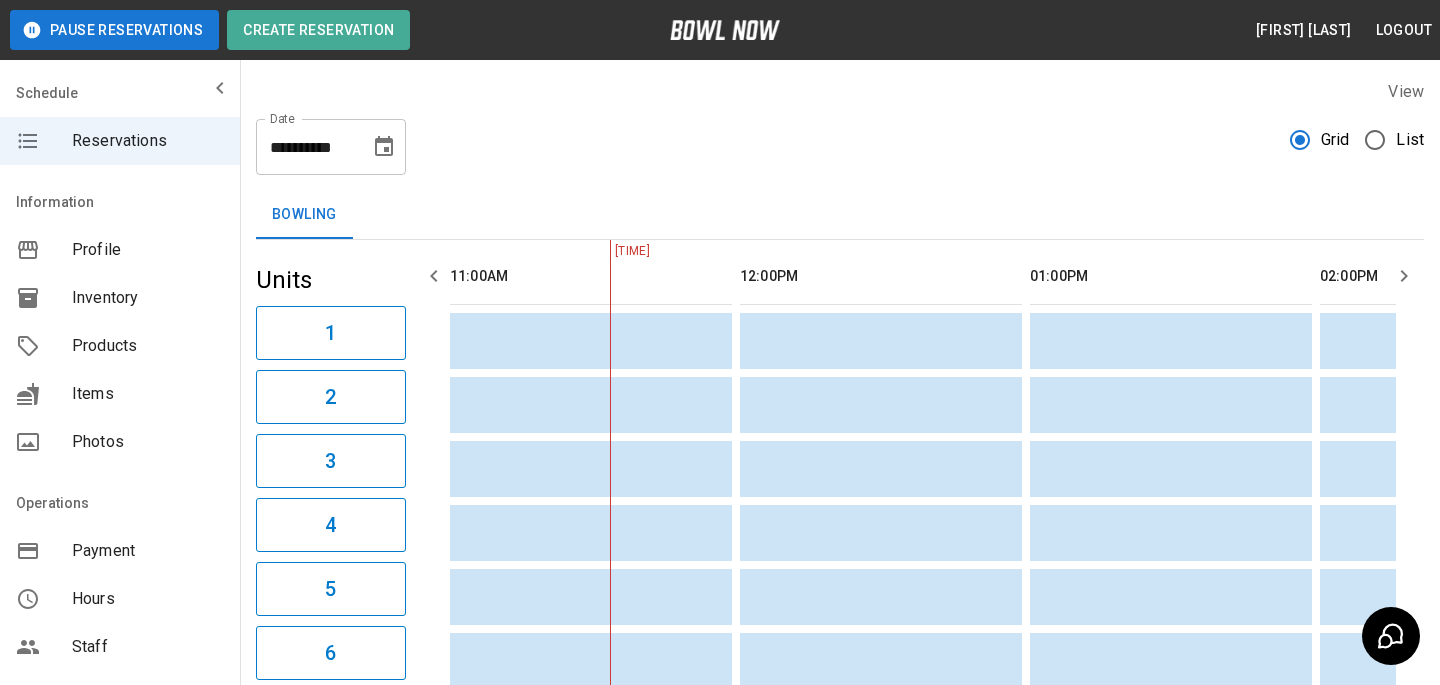click on "Payment" at bounding box center (148, 551) 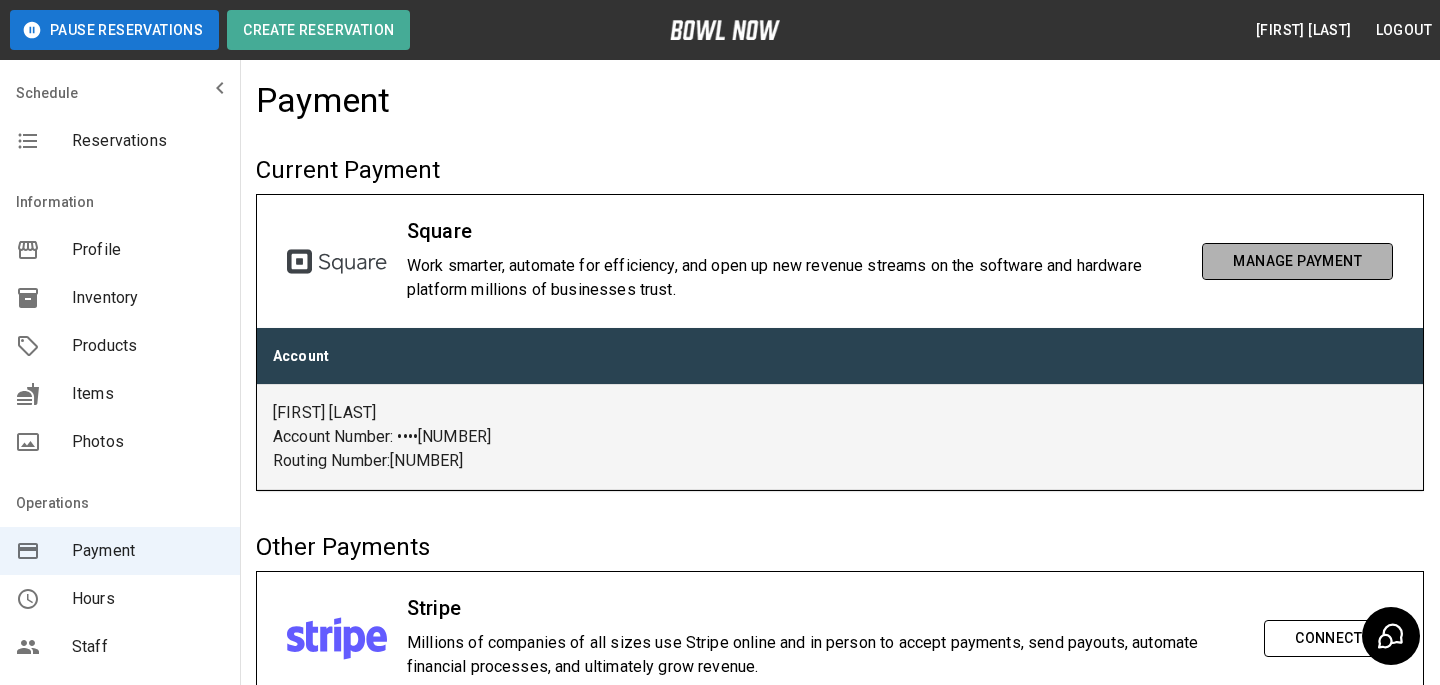 click on "Manage Payment" at bounding box center [1297, 261] 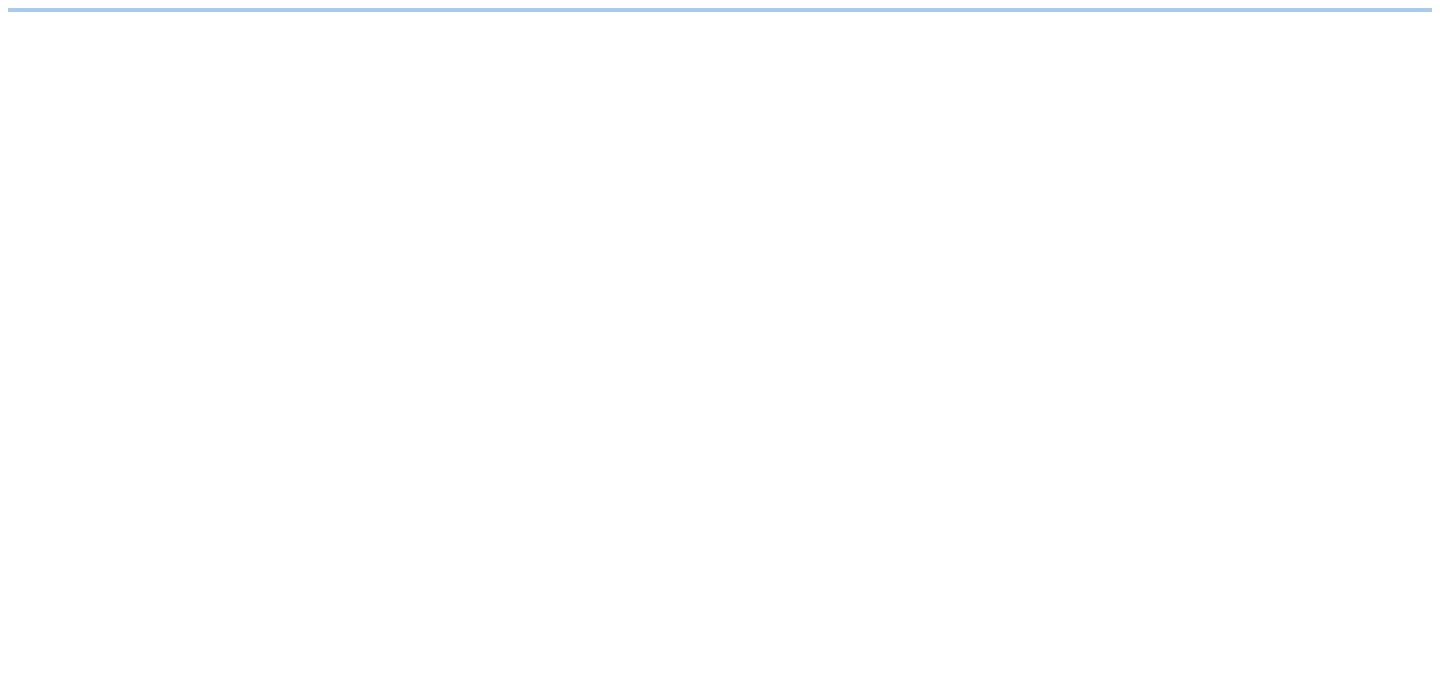 scroll, scrollTop: 0, scrollLeft: 0, axis: both 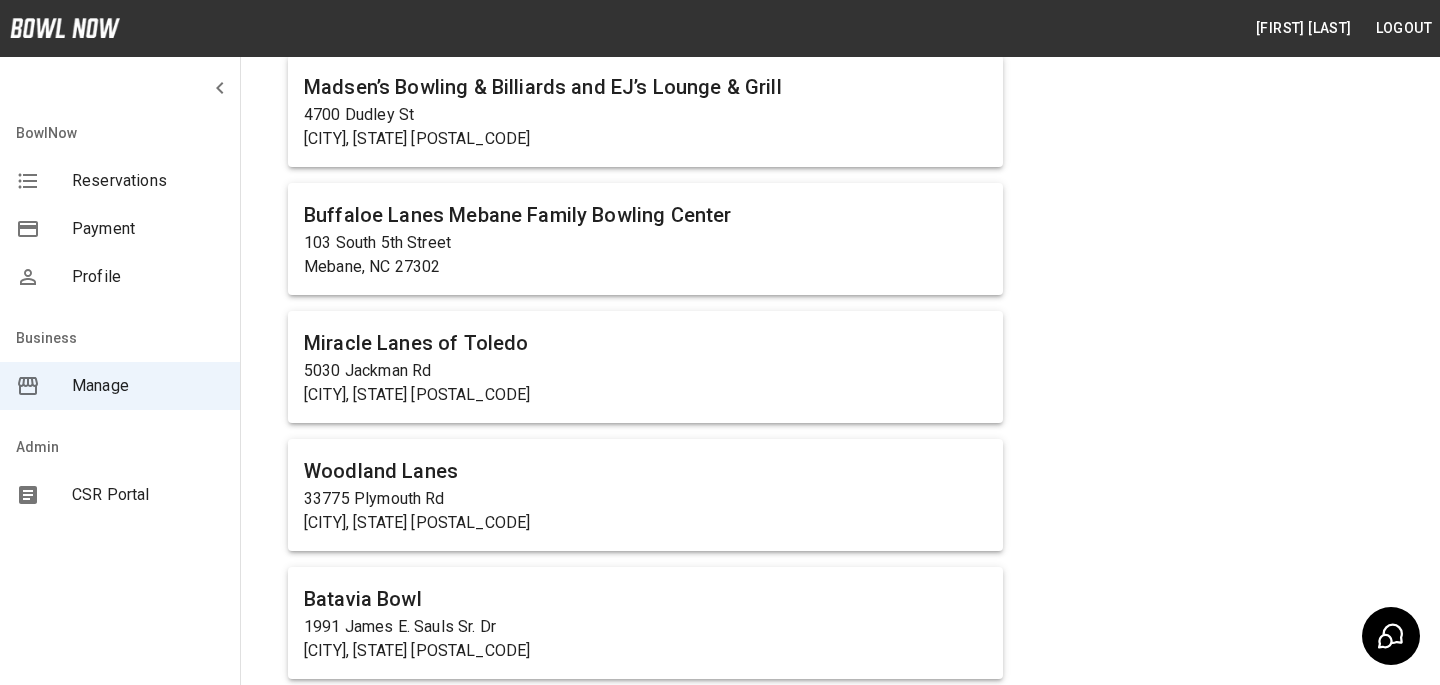 click on "5030 Jackman Rd" at bounding box center (645, 371) 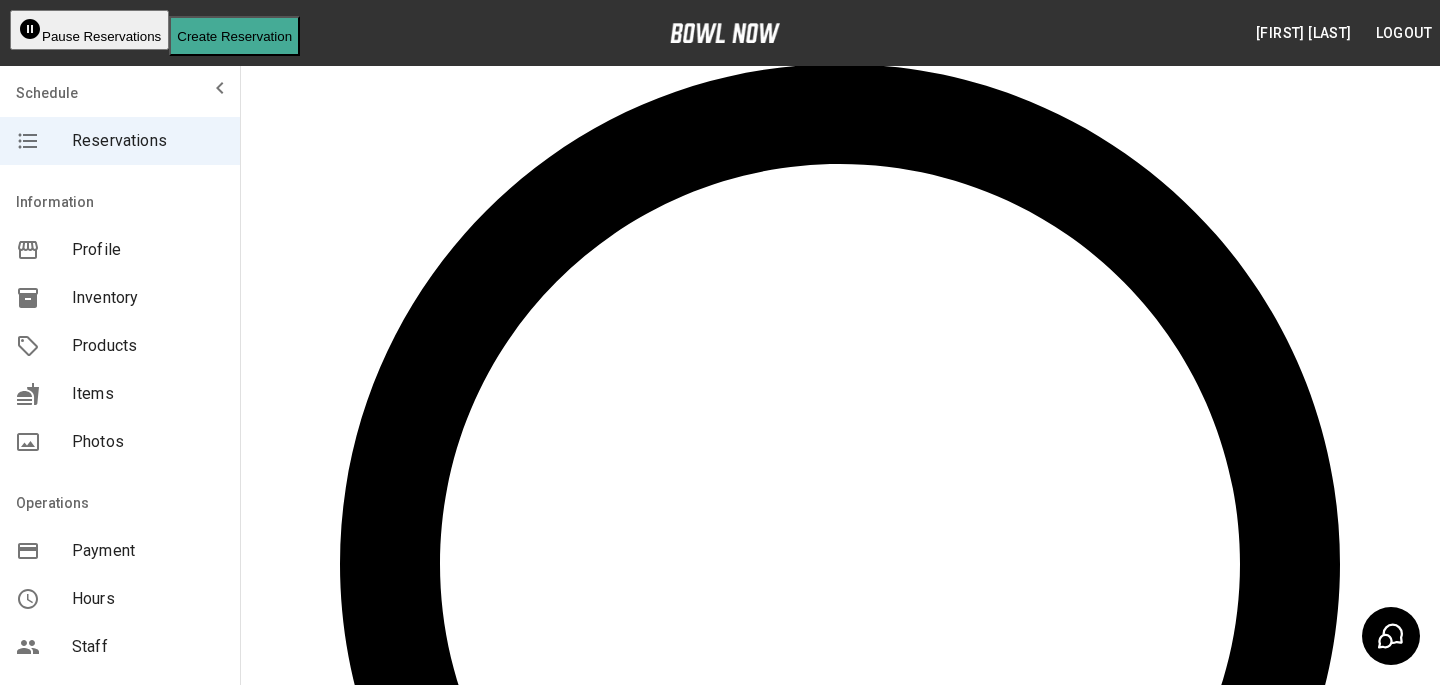 scroll, scrollTop: 60, scrollLeft: 0, axis: vertical 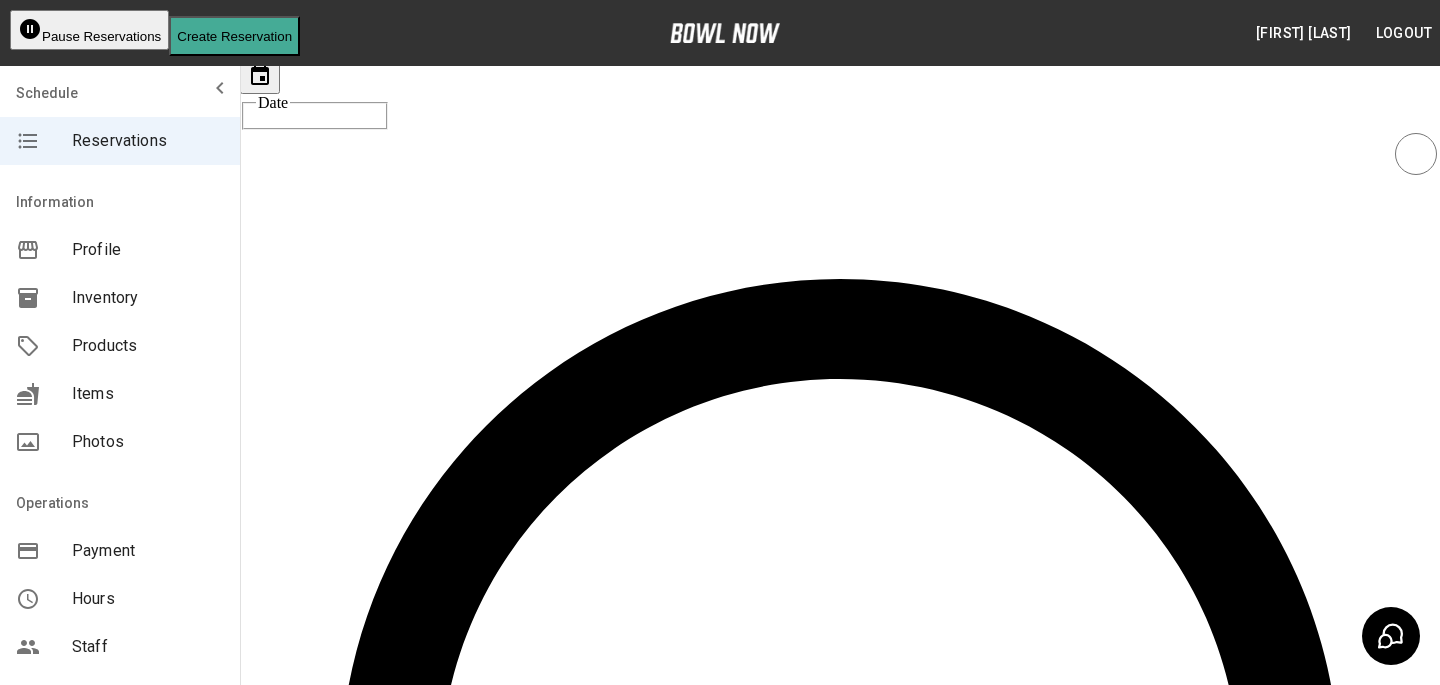 click on "Products" at bounding box center (120, 346) 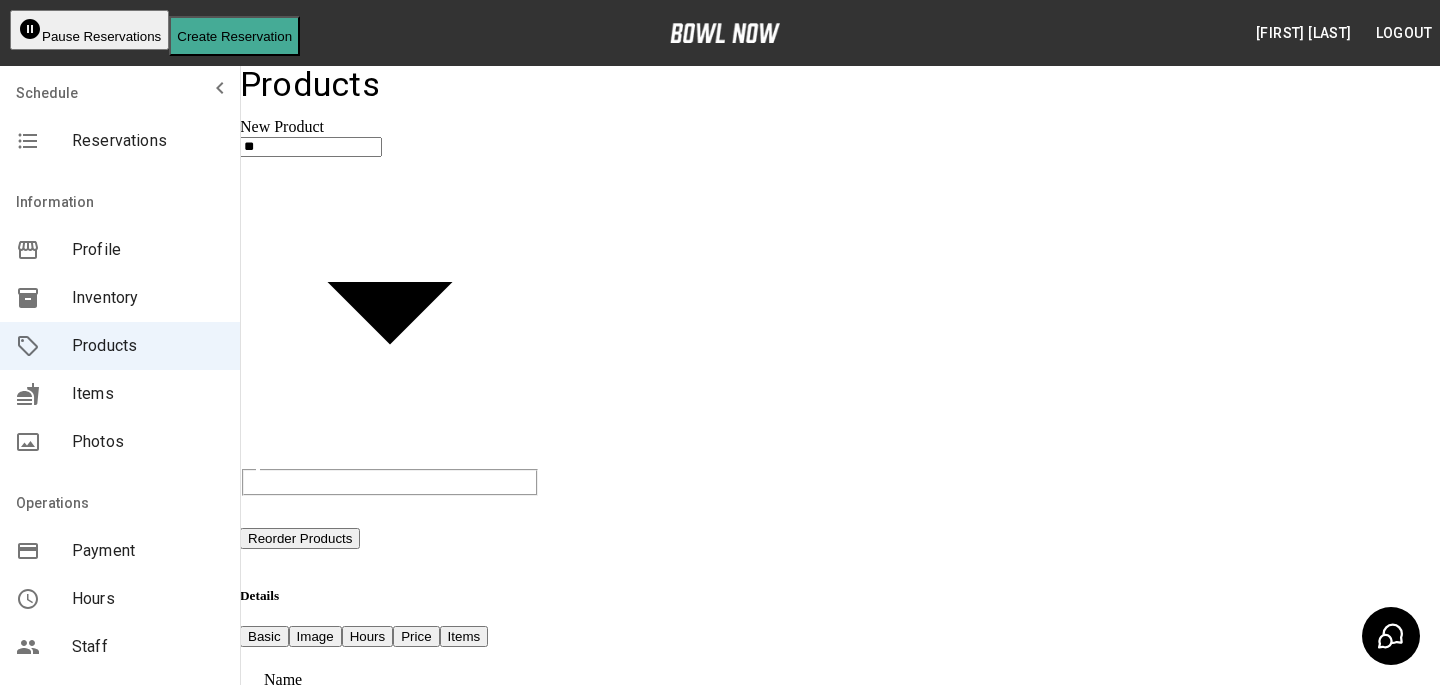 click on "Products" at bounding box center [840, 85] 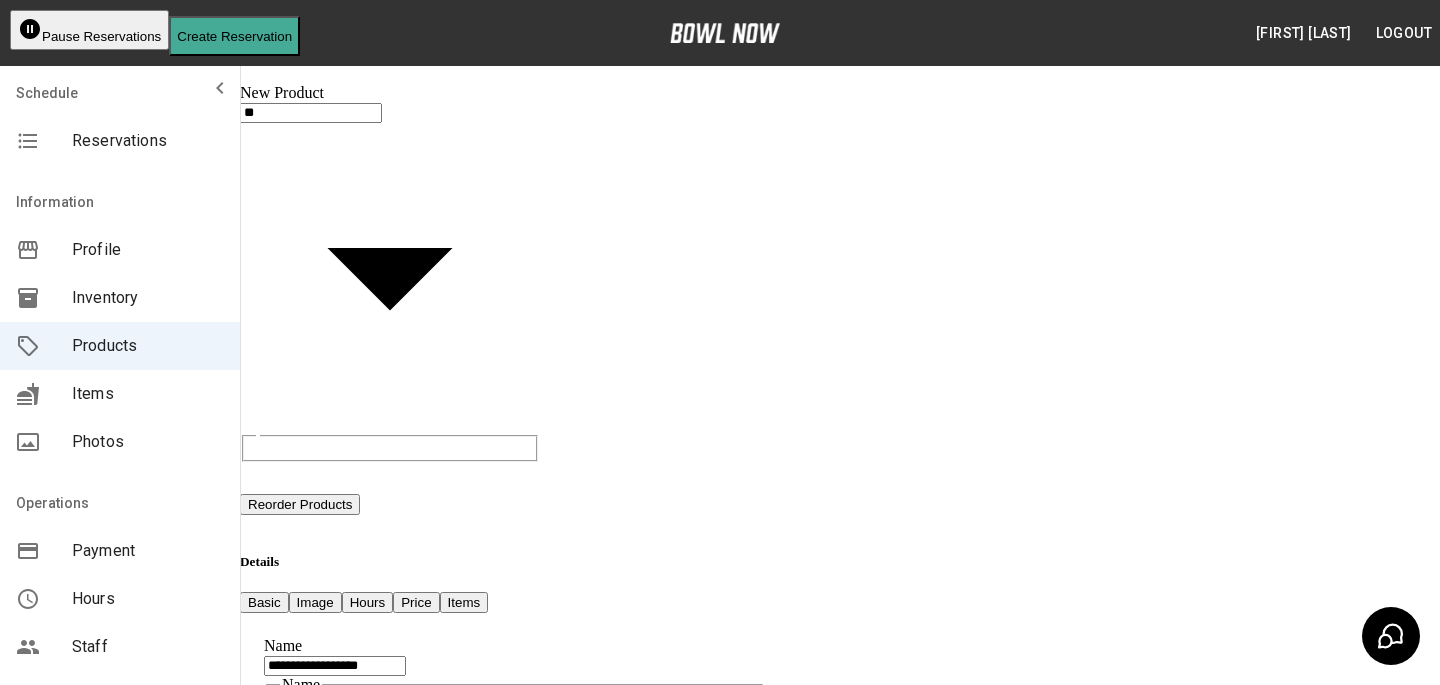 scroll, scrollTop: 26, scrollLeft: 0, axis: vertical 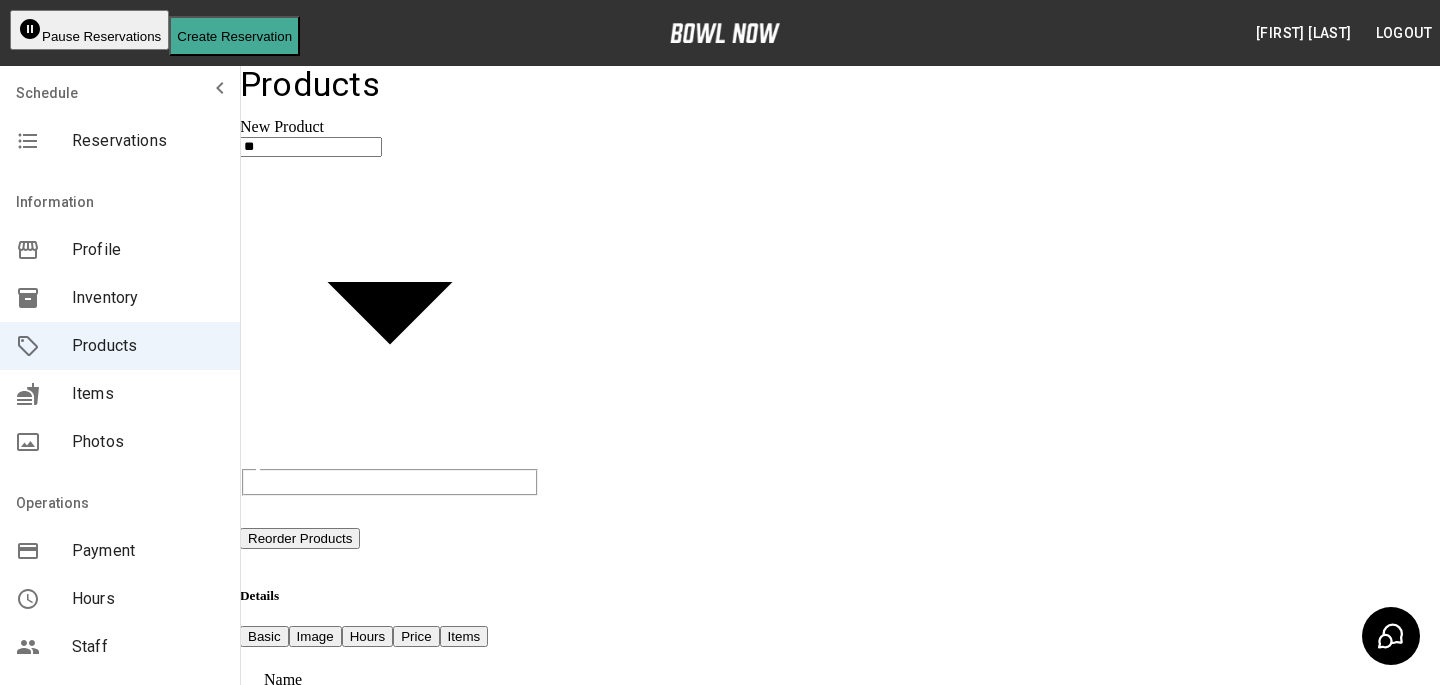 click on "**********" at bounding box center [489, 861] 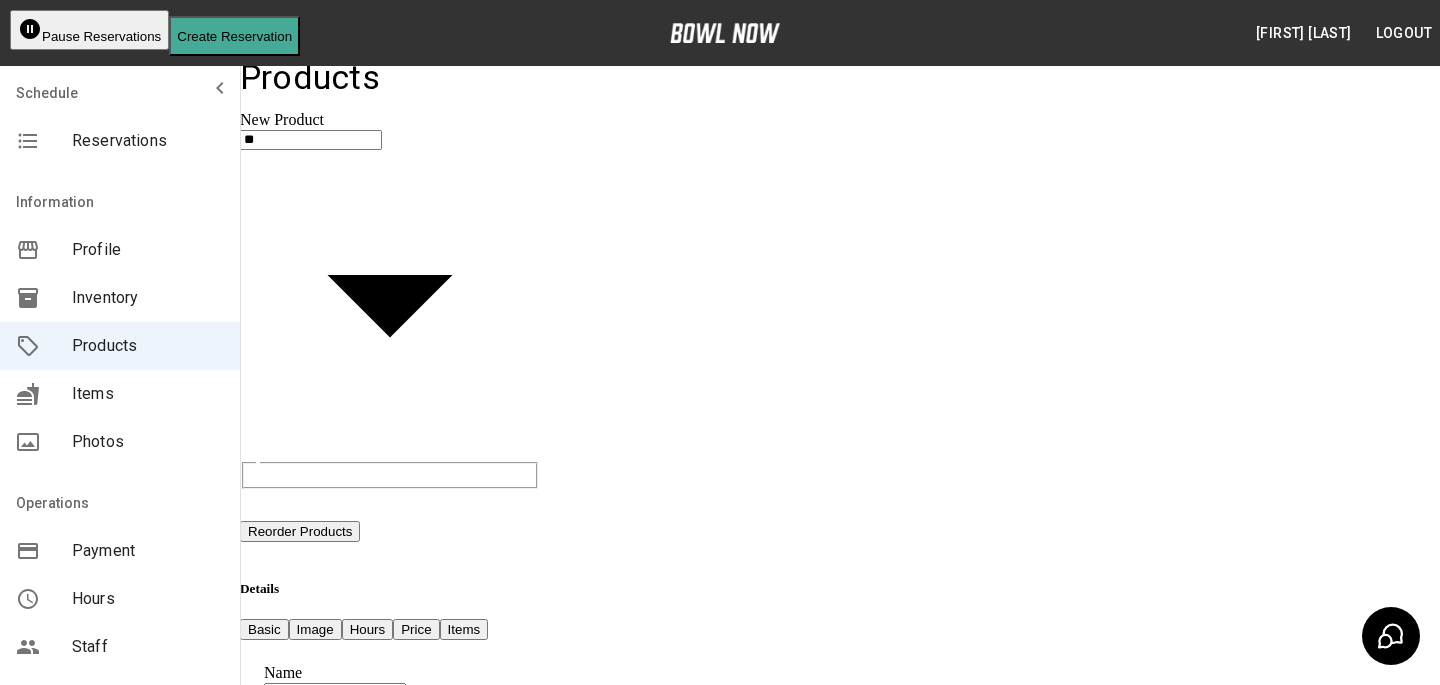 scroll, scrollTop: 0, scrollLeft: 0, axis: both 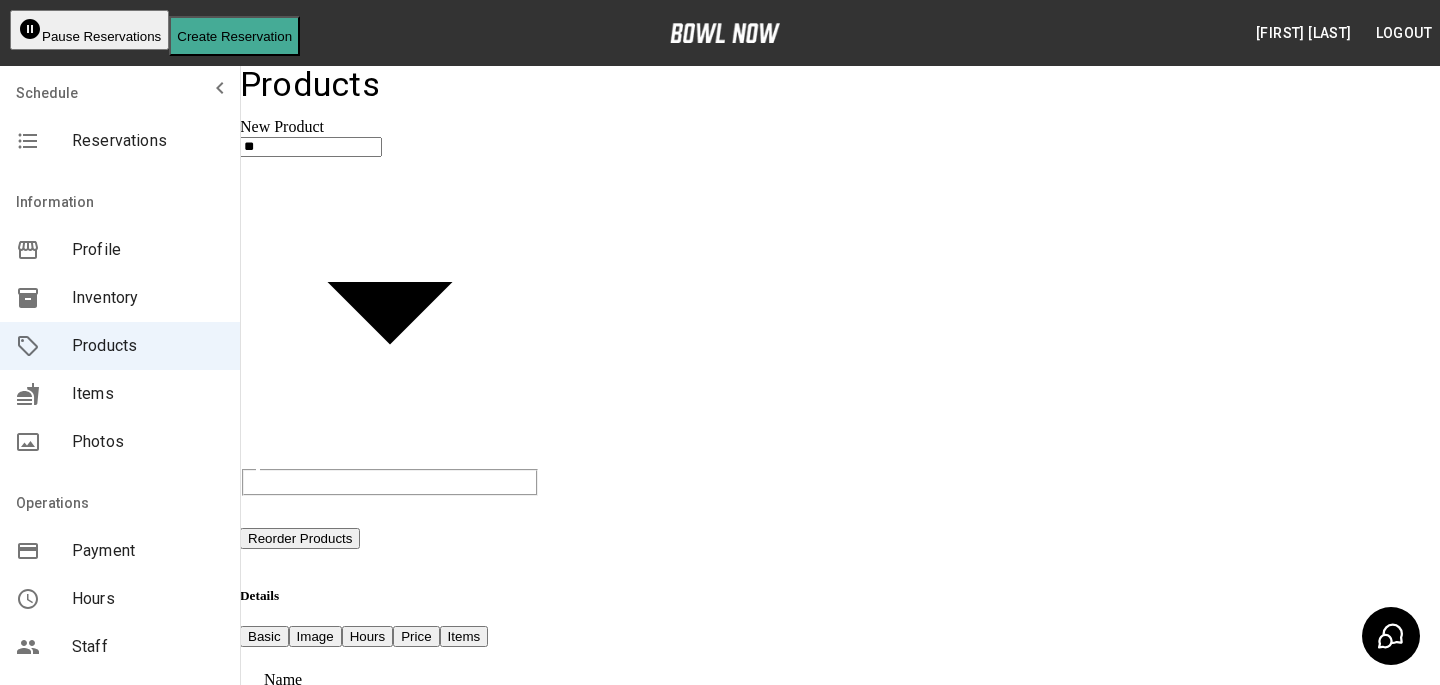 drag, startPoint x: 312, startPoint y: 458, endPoint x: 269, endPoint y: 447, distance: 44.38468 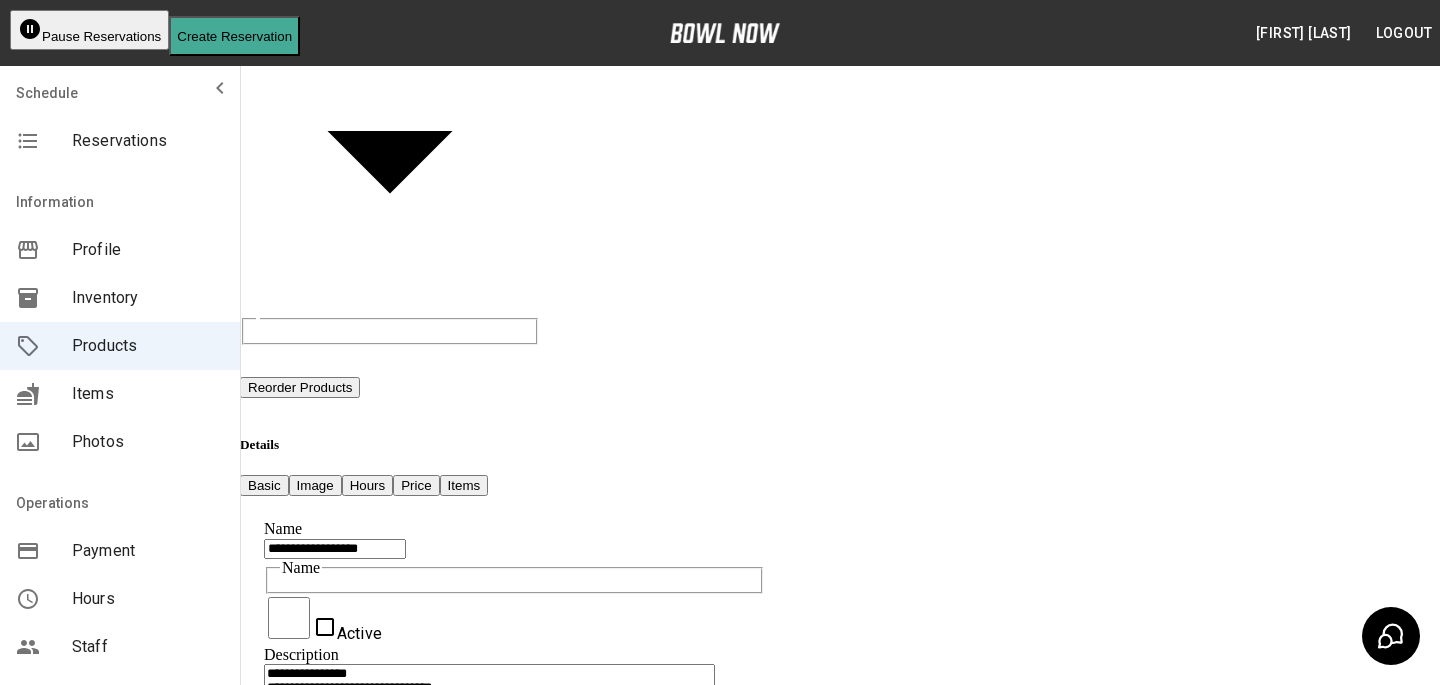 scroll, scrollTop: 154, scrollLeft: 0, axis: vertical 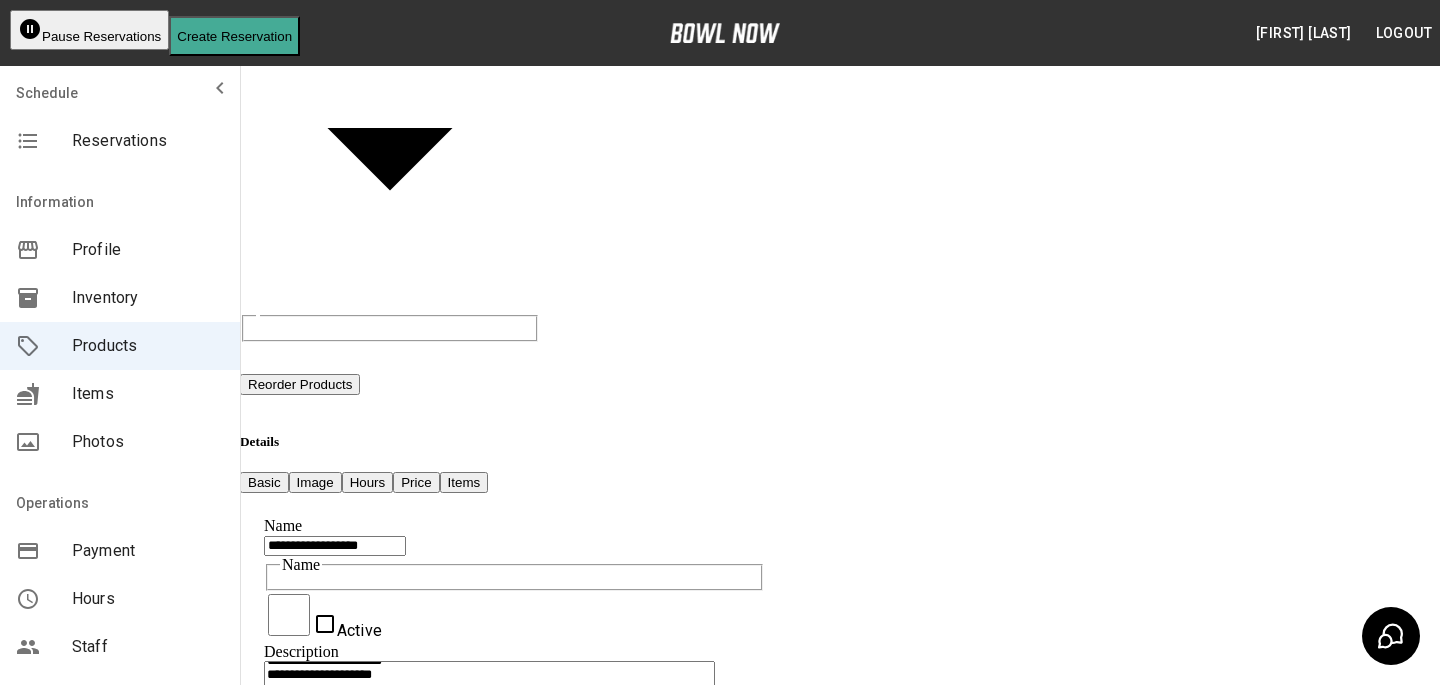 click on "**********" at bounding box center [489, 707] 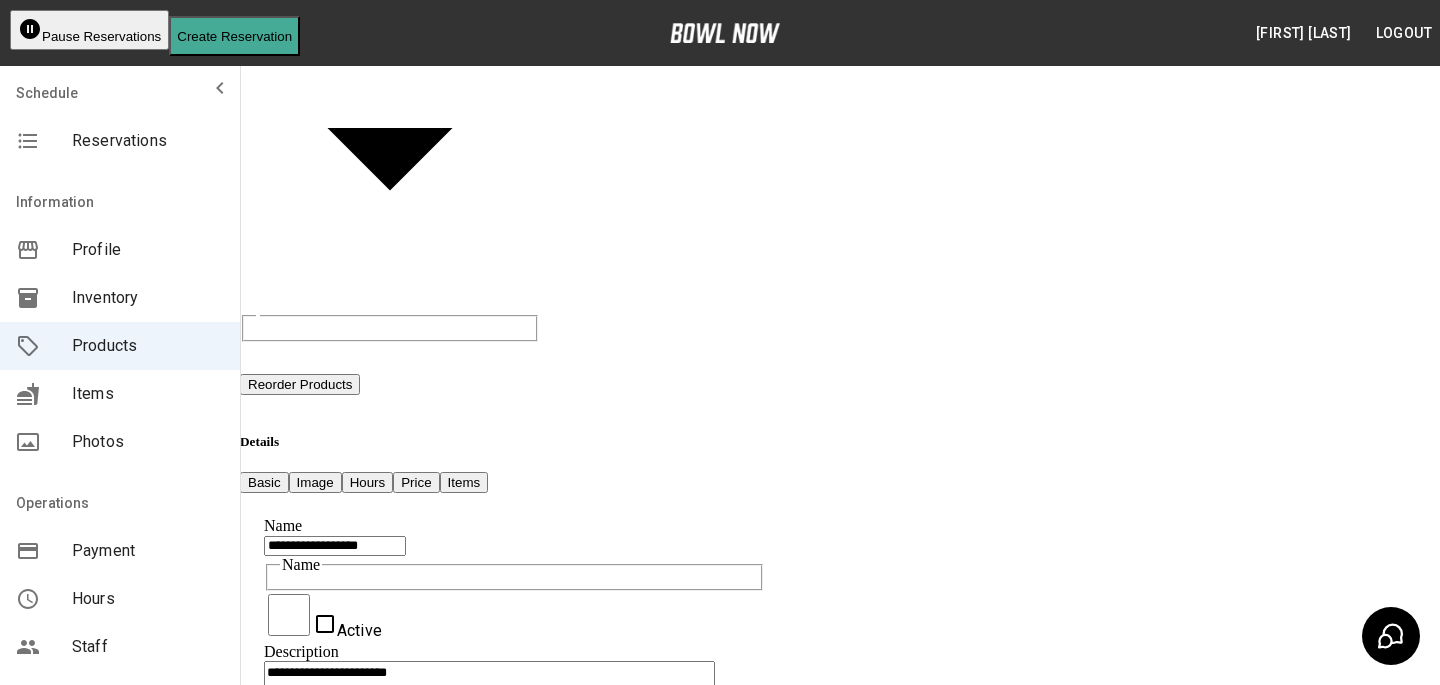 scroll, scrollTop: 0, scrollLeft: 0, axis: both 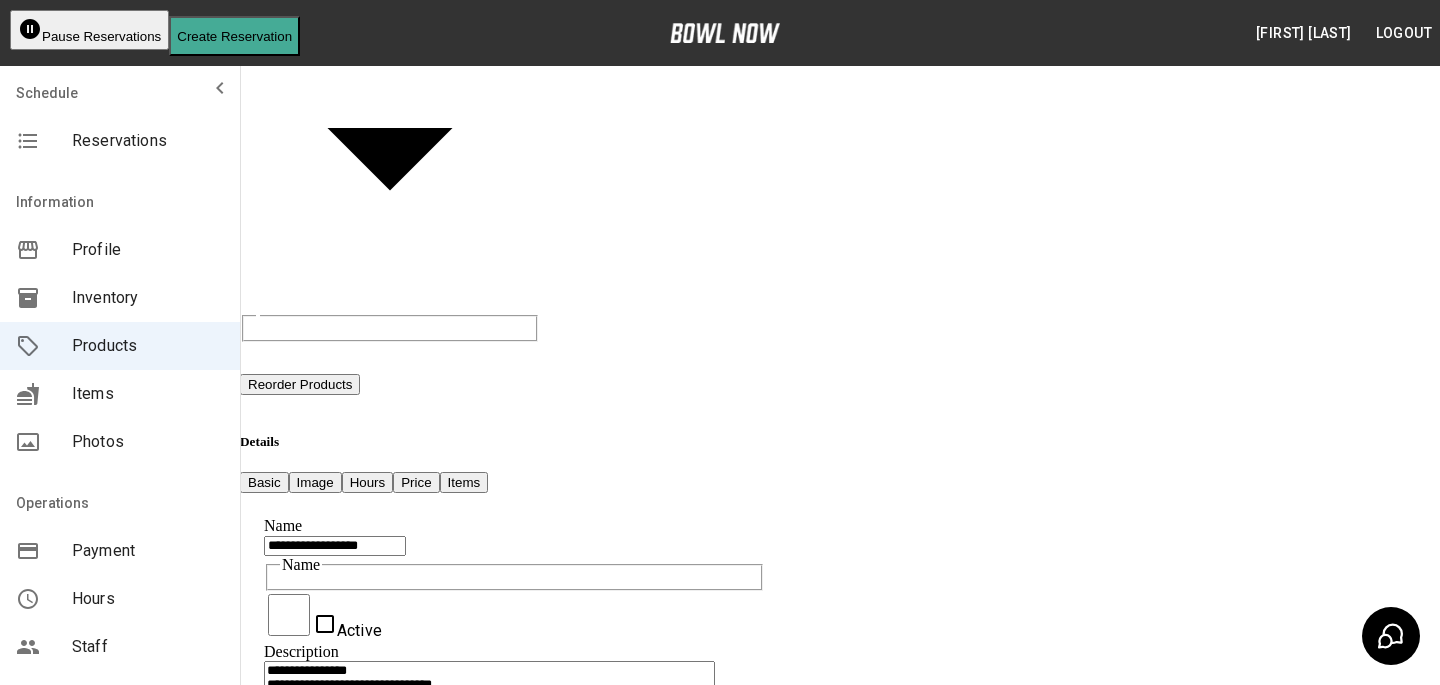 type on "**********" 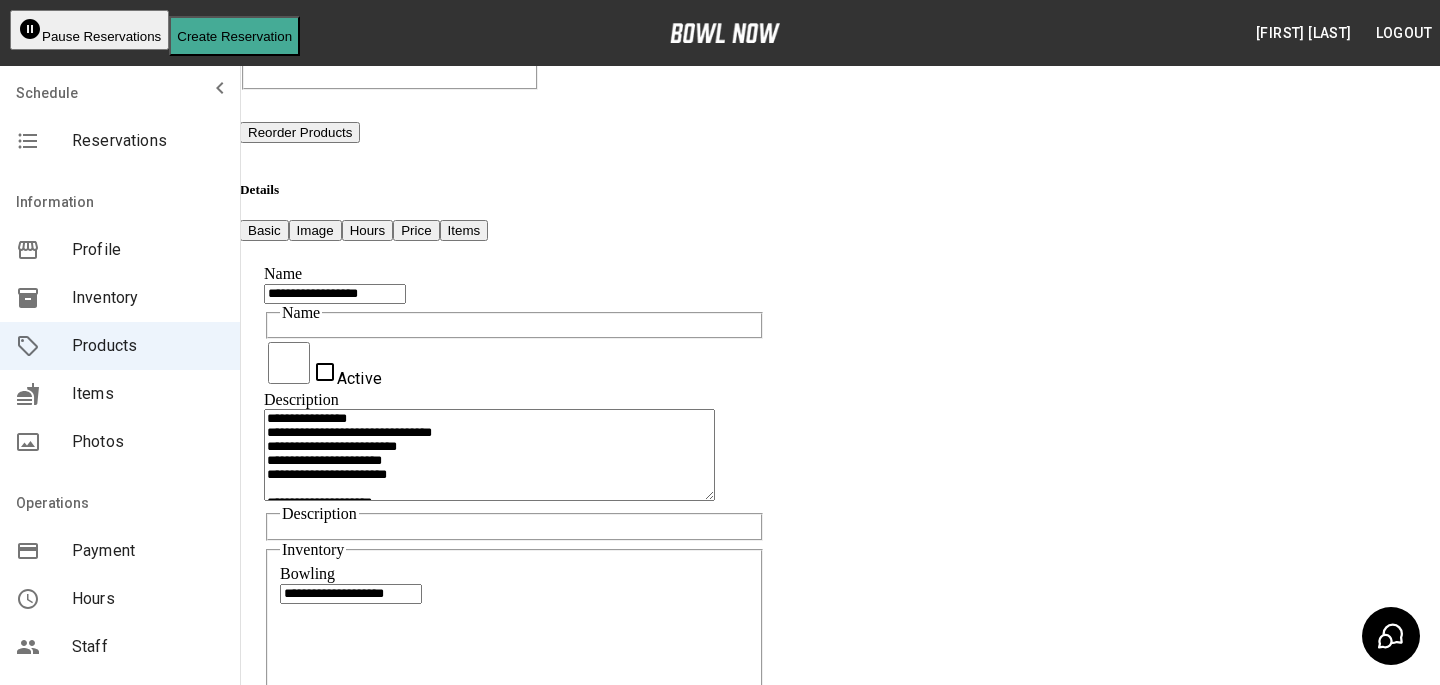 scroll, scrollTop: 422, scrollLeft: 0, axis: vertical 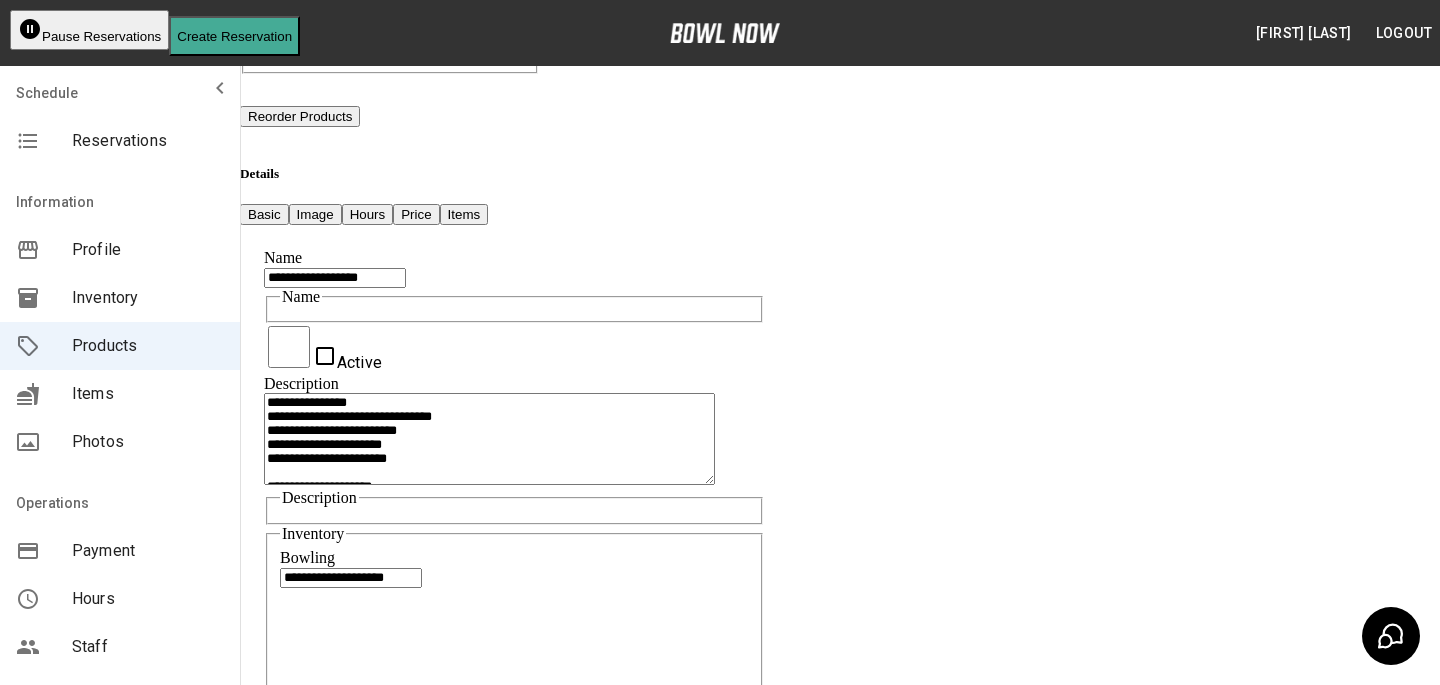 click on "*" at bounding box center (351, 1237) 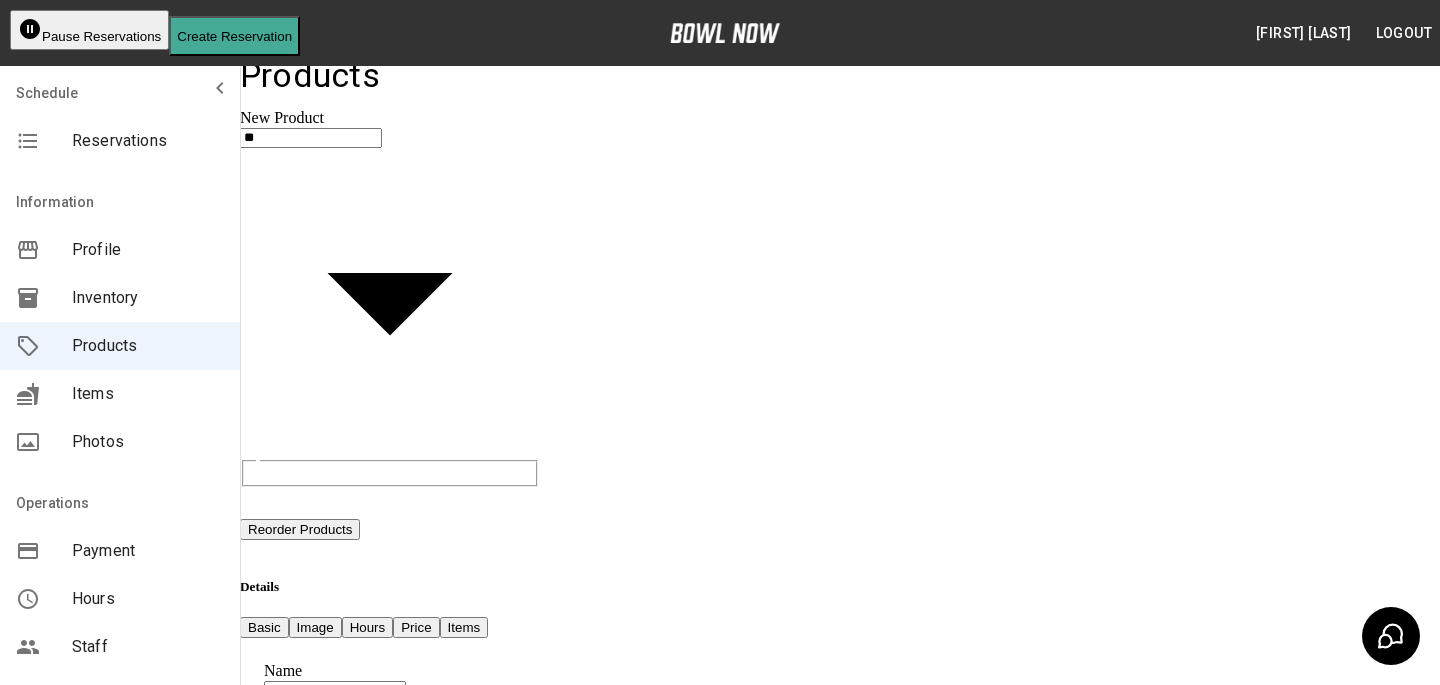 scroll, scrollTop: 0, scrollLeft: 0, axis: both 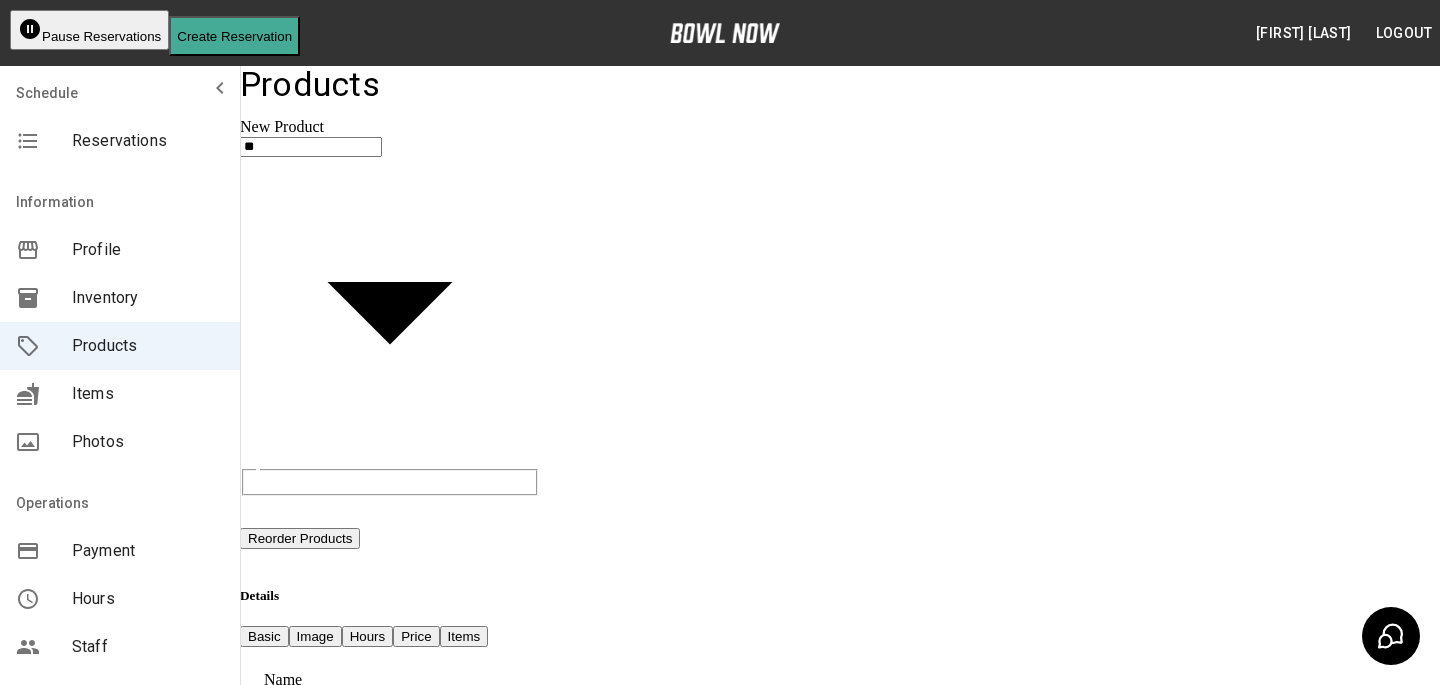 click on "Image" at bounding box center (315, 636) 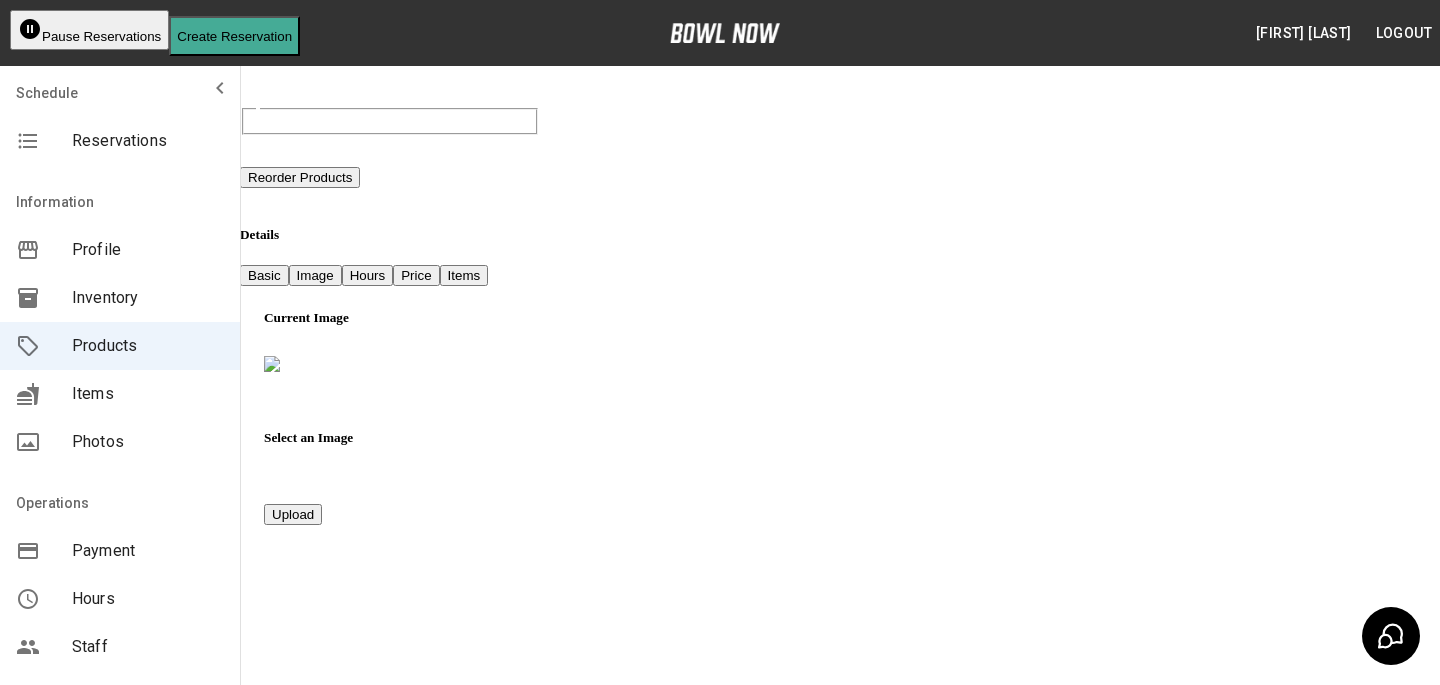 scroll, scrollTop: 0, scrollLeft: 0, axis: both 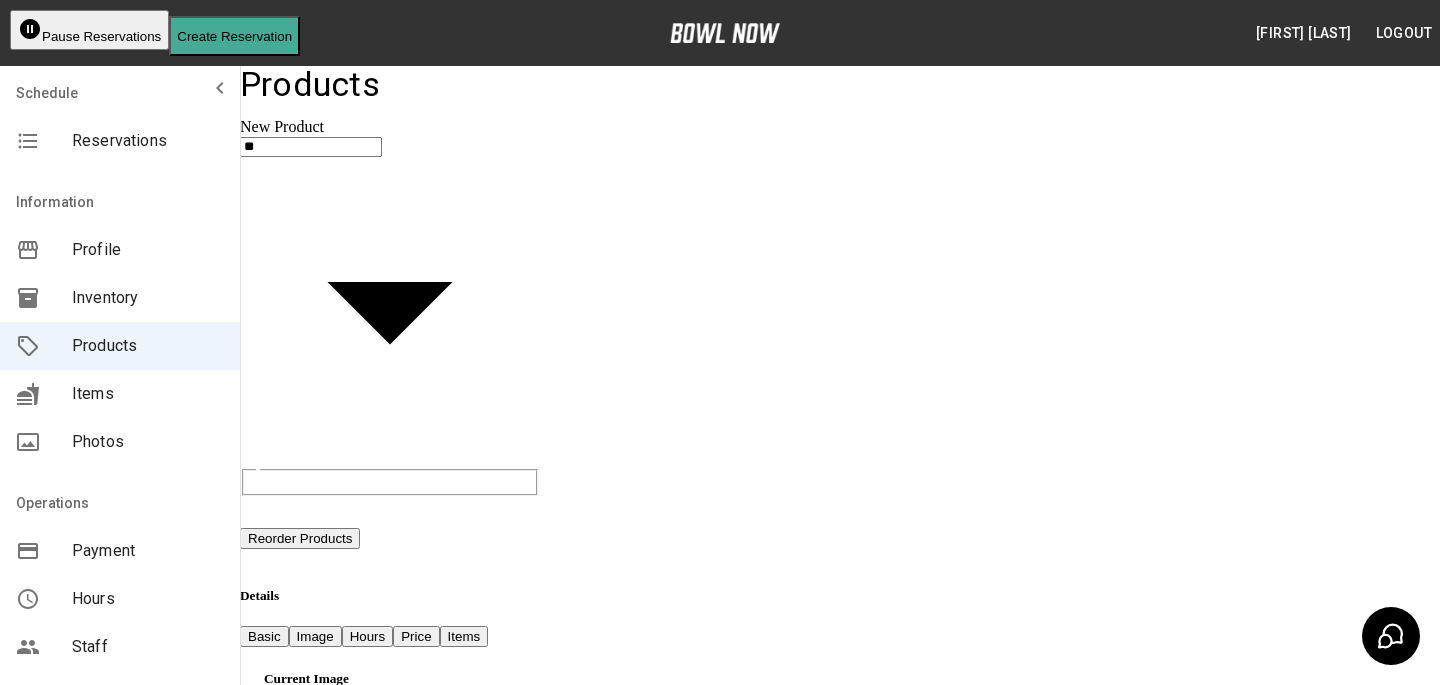 click on "Hours" at bounding box center (368, 636) 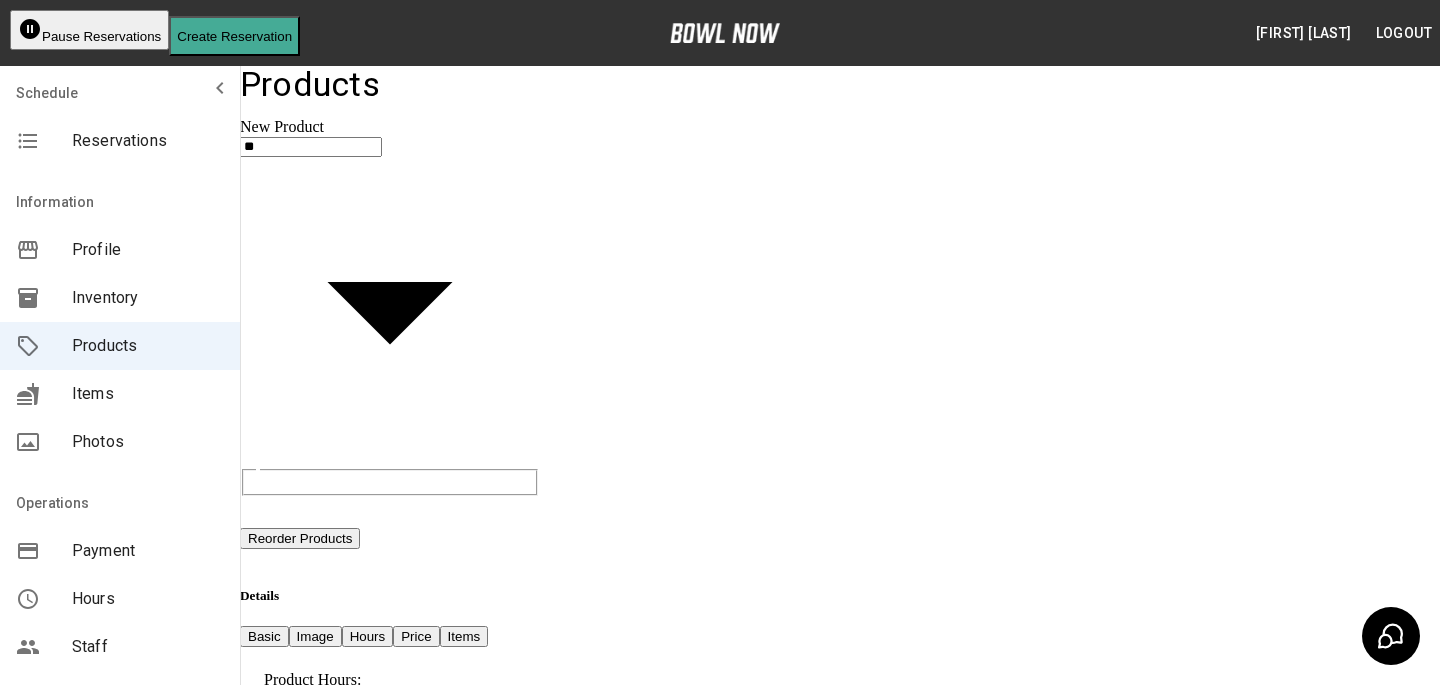 click on "**********" at bounding box center [720, 771] 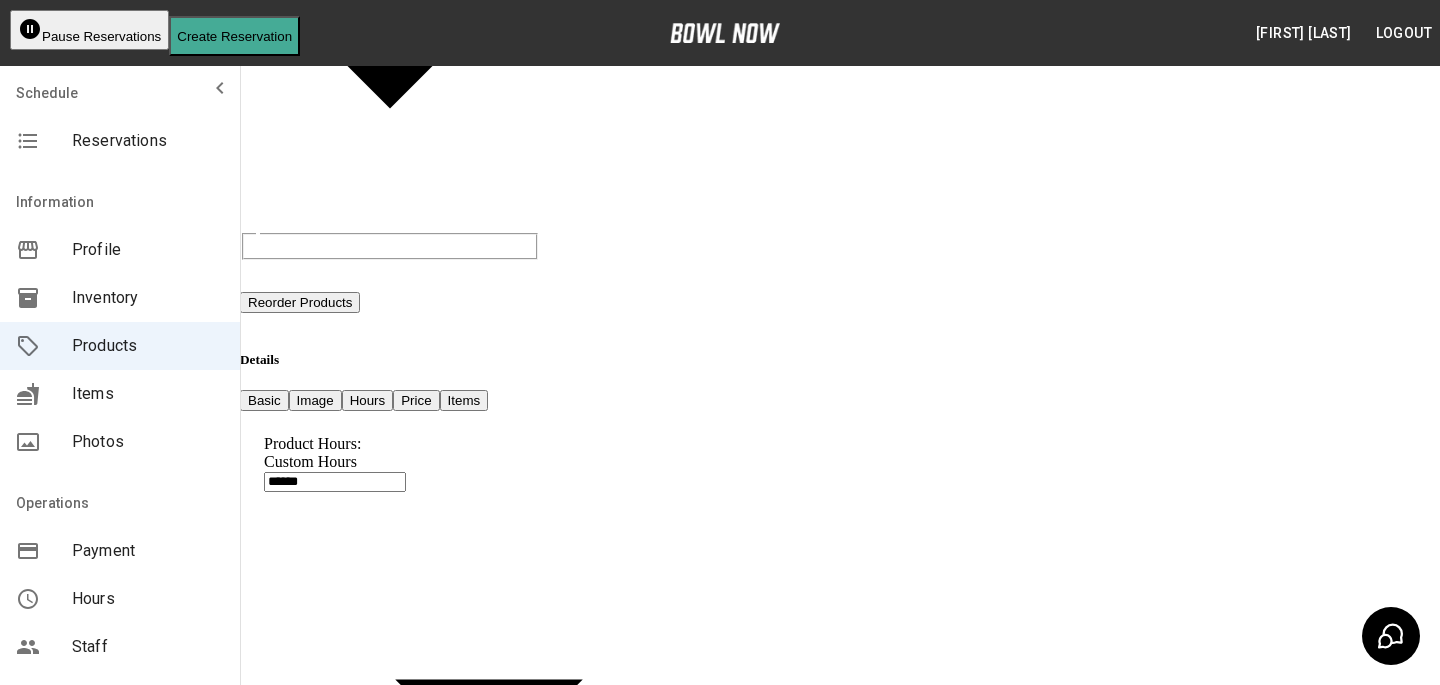 scroll, scrollTop: 238, scrollLeft: 0, axis: vertical 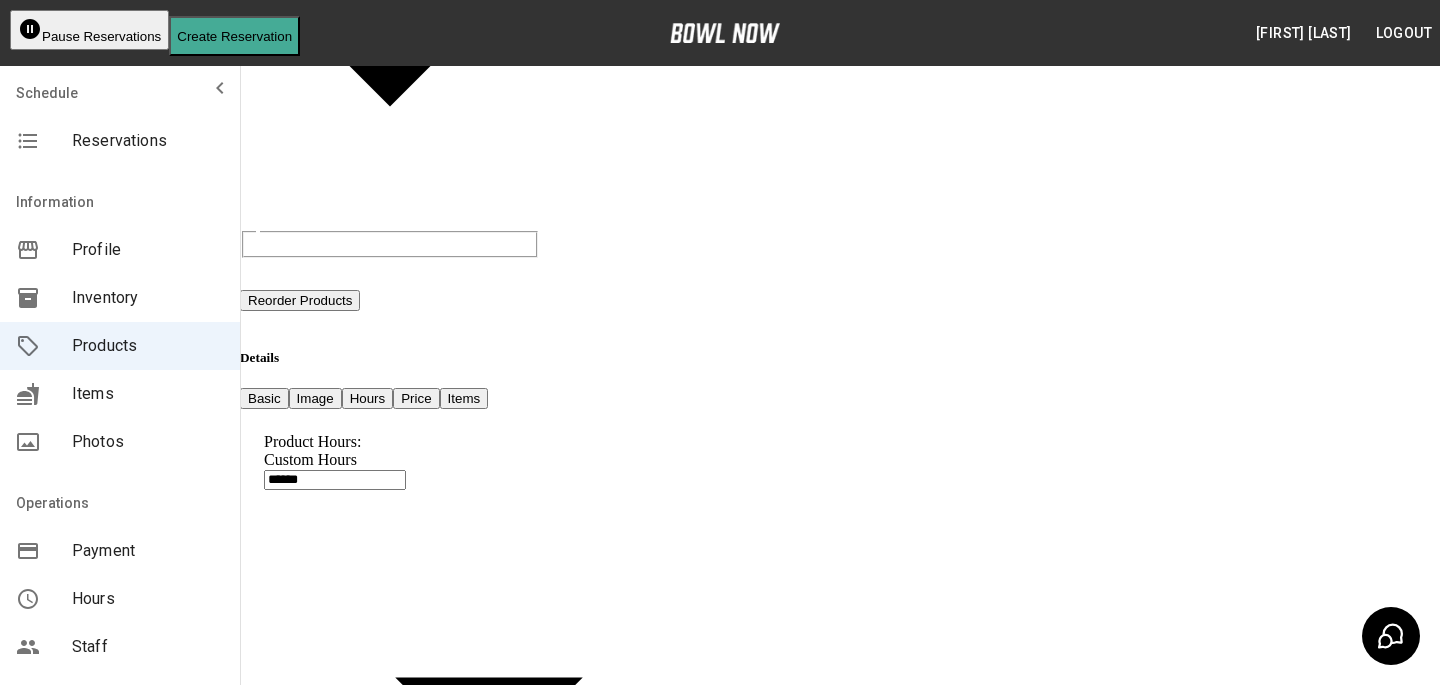 click at bounding box center [375, 1058] 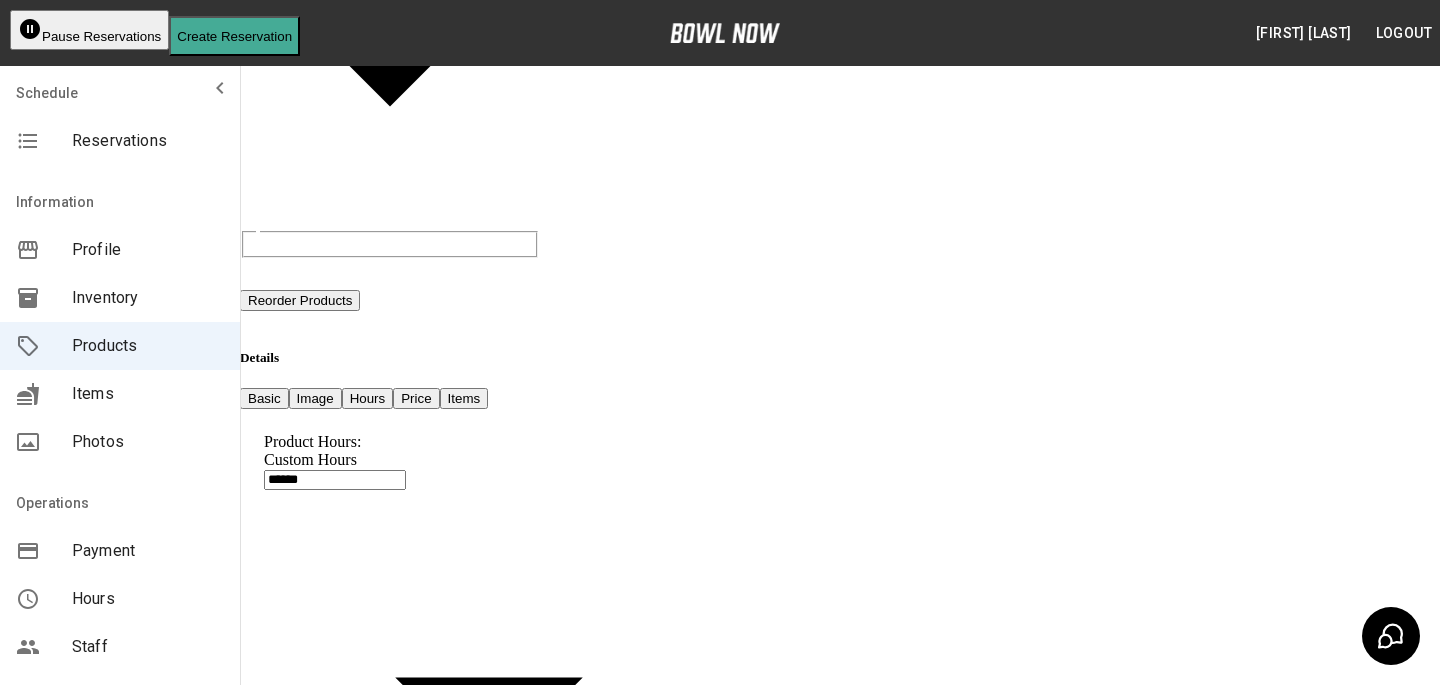 click on "PM" at bounding box center [54, 2750] 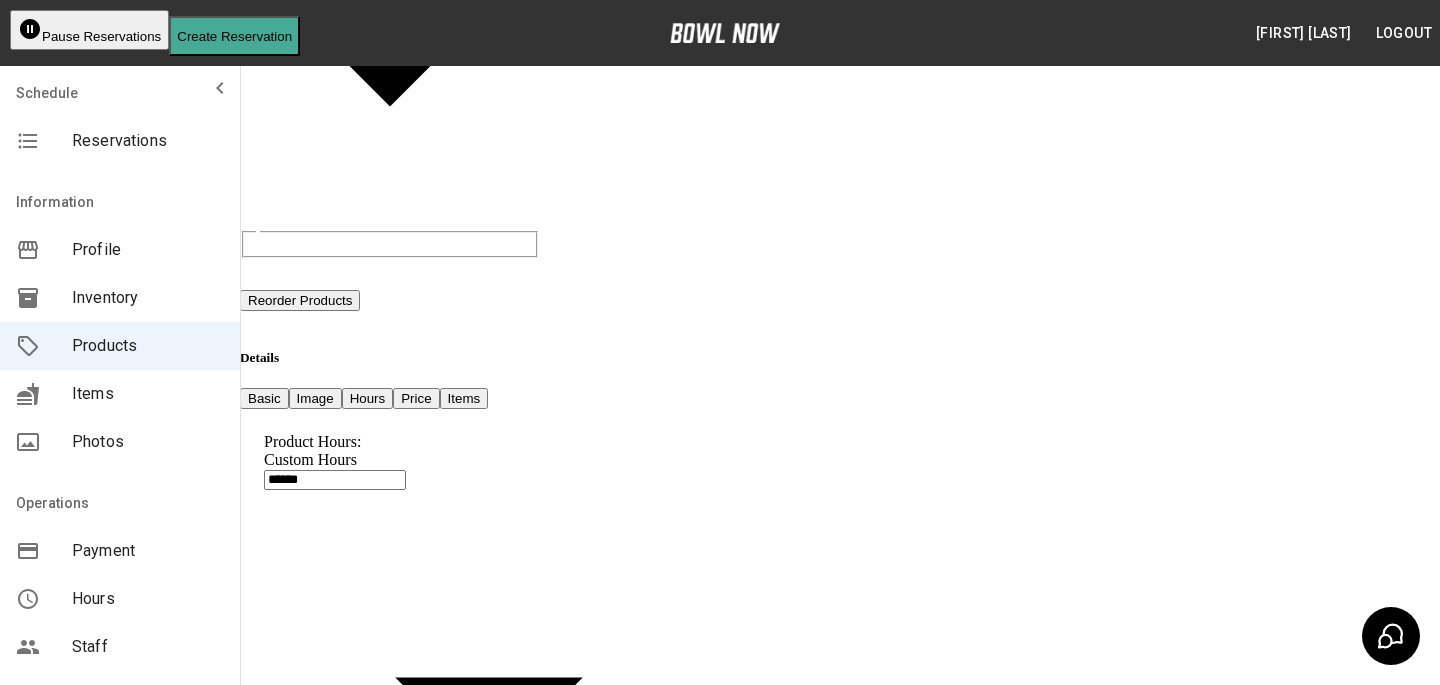 click at bounding box center [375, 1133] 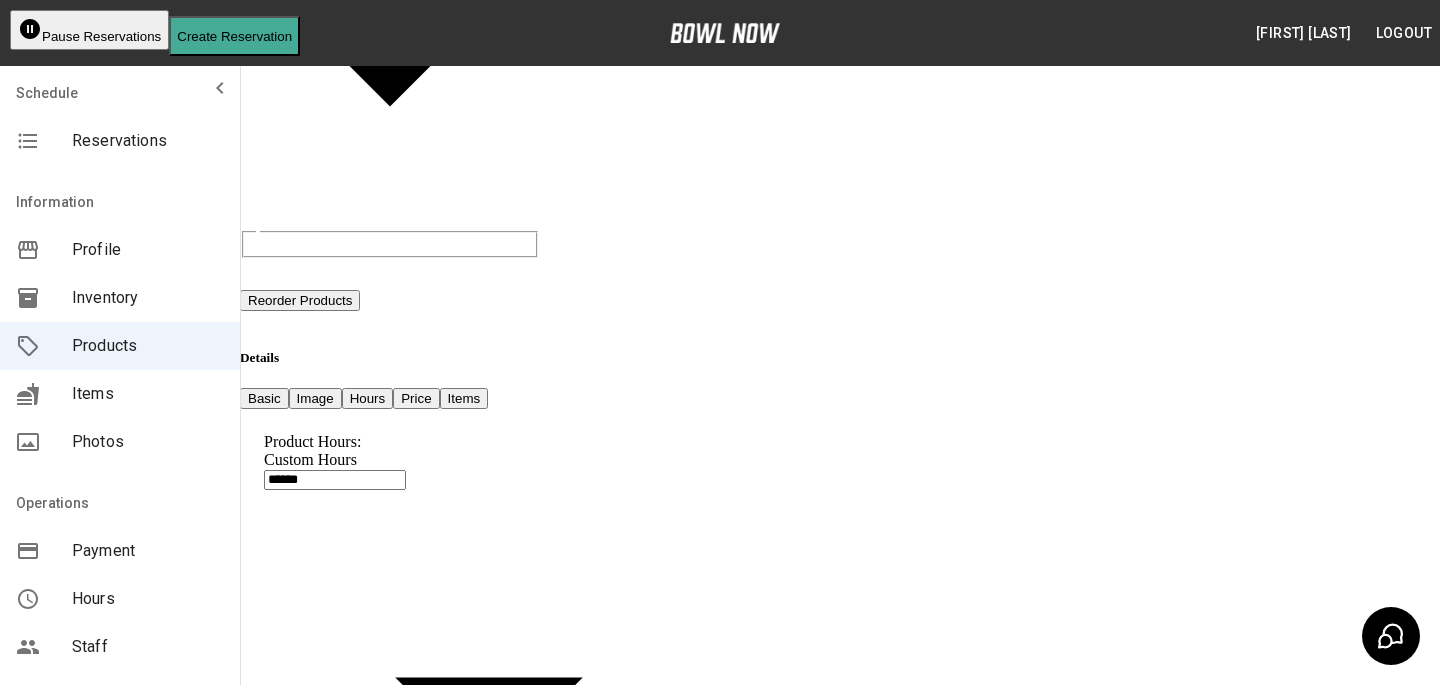 type on "********" 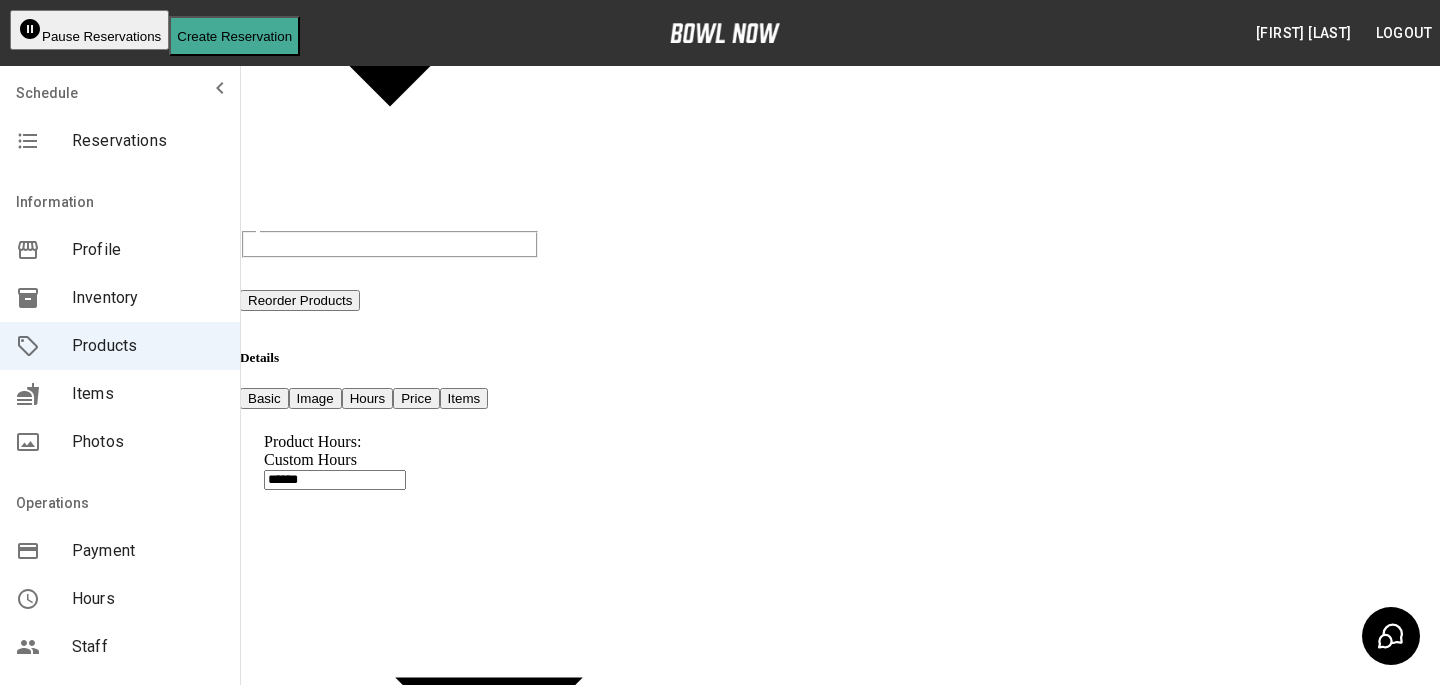 click on "********" at bounding box center [375, 1133] 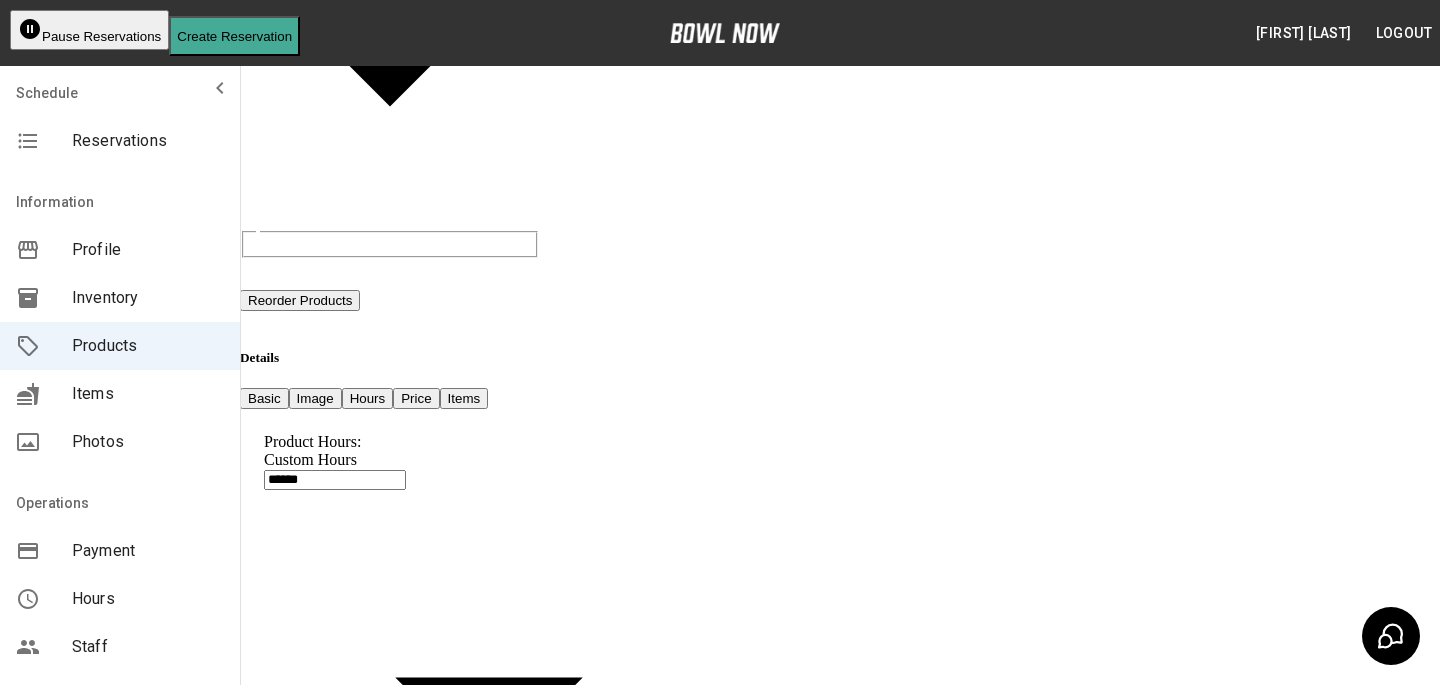 click on "PM" at bounding box center (54, 2750) 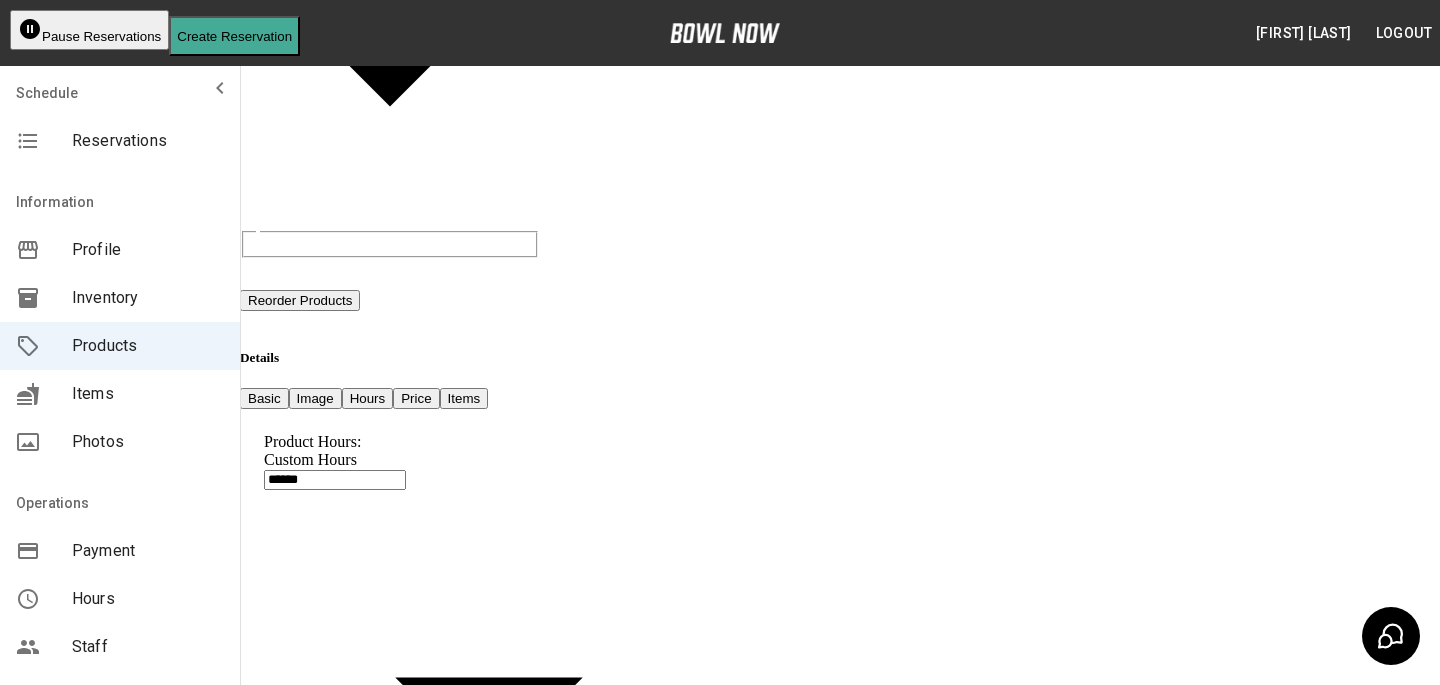 click at bounding box center (375, 1258) 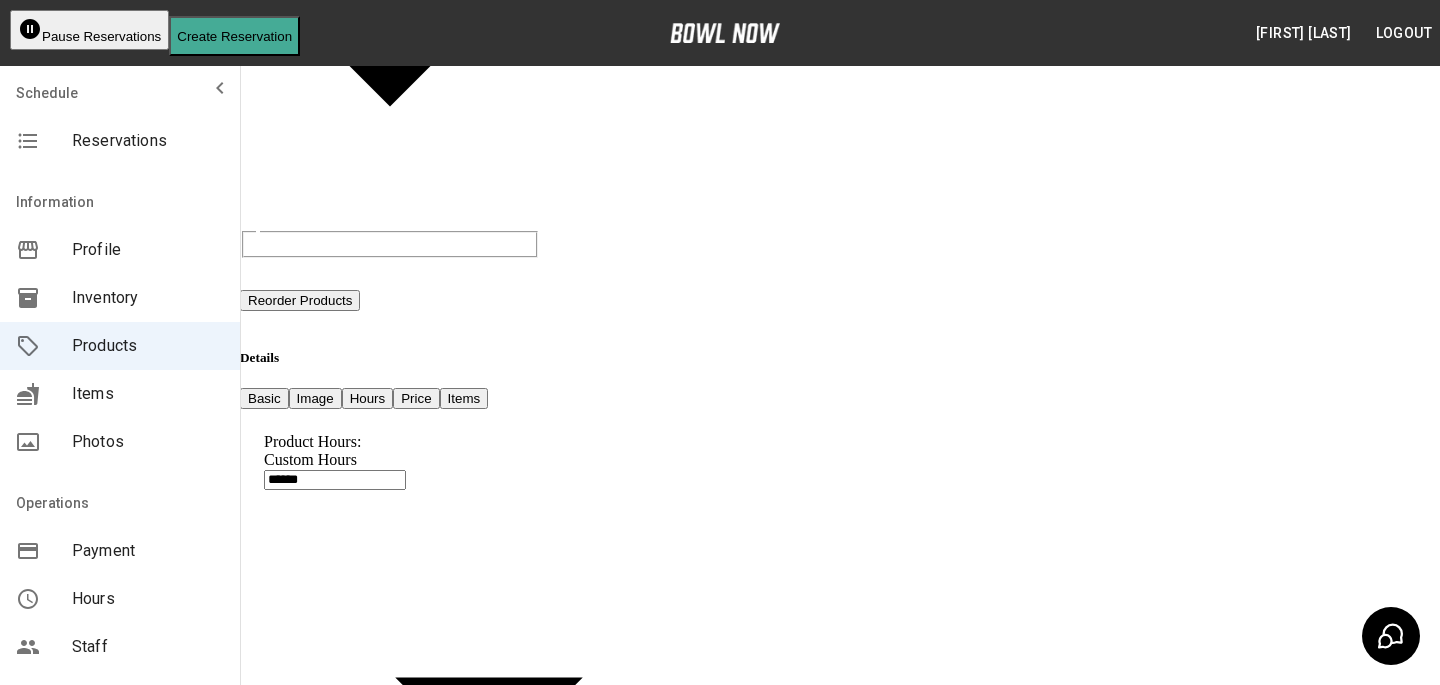type on "********" 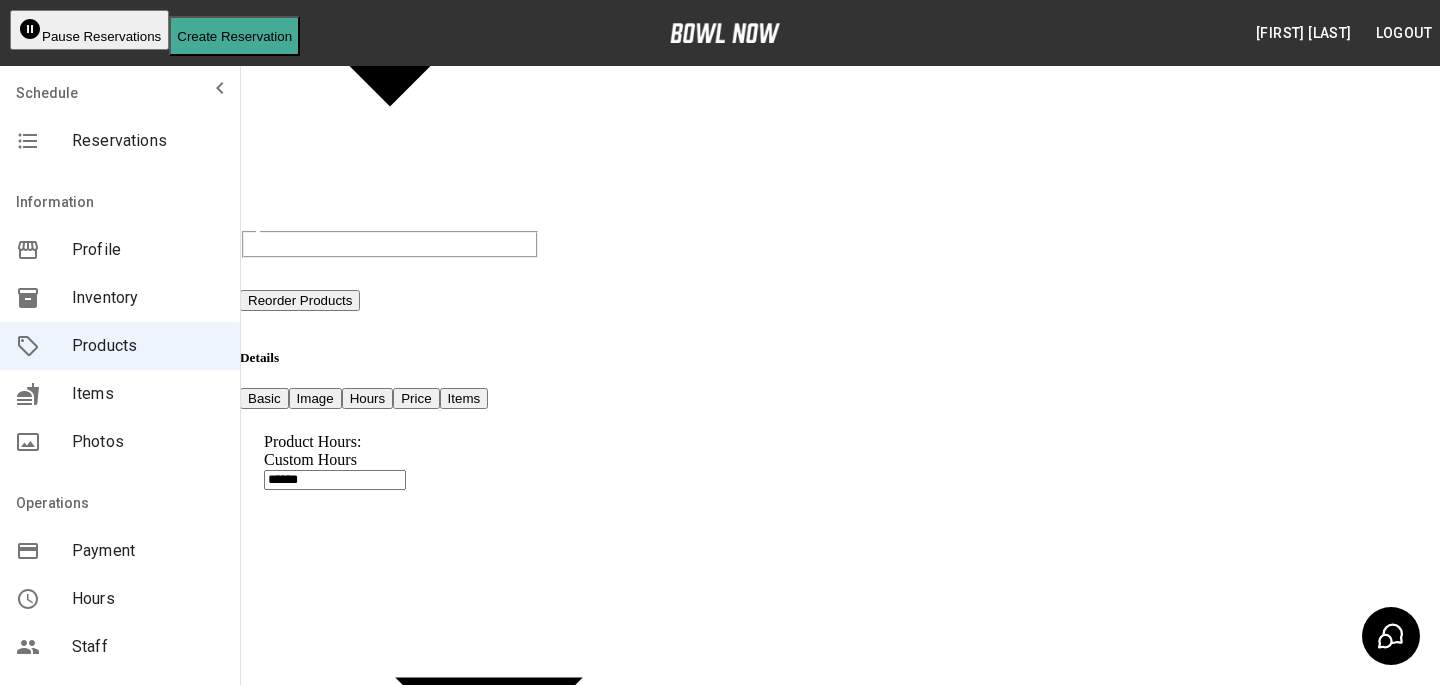 click at bounding box center [375, 1332] 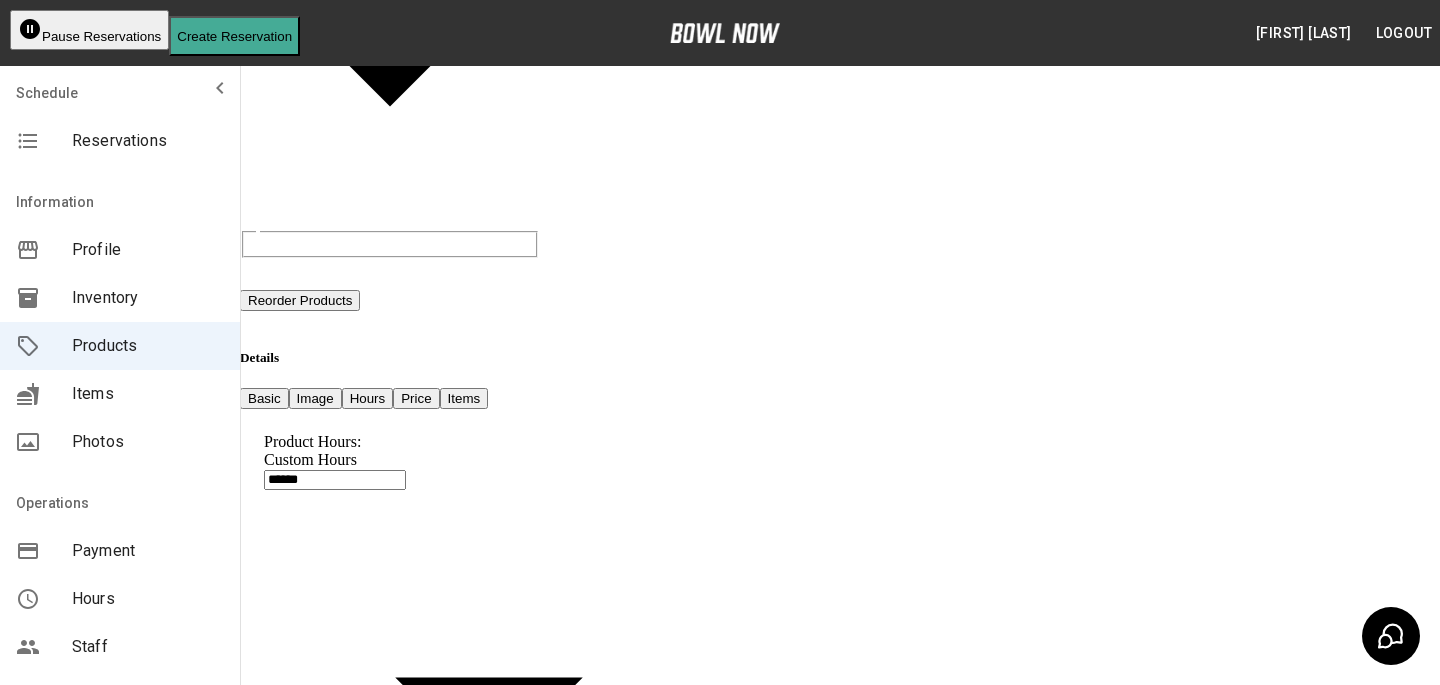 type on "********" 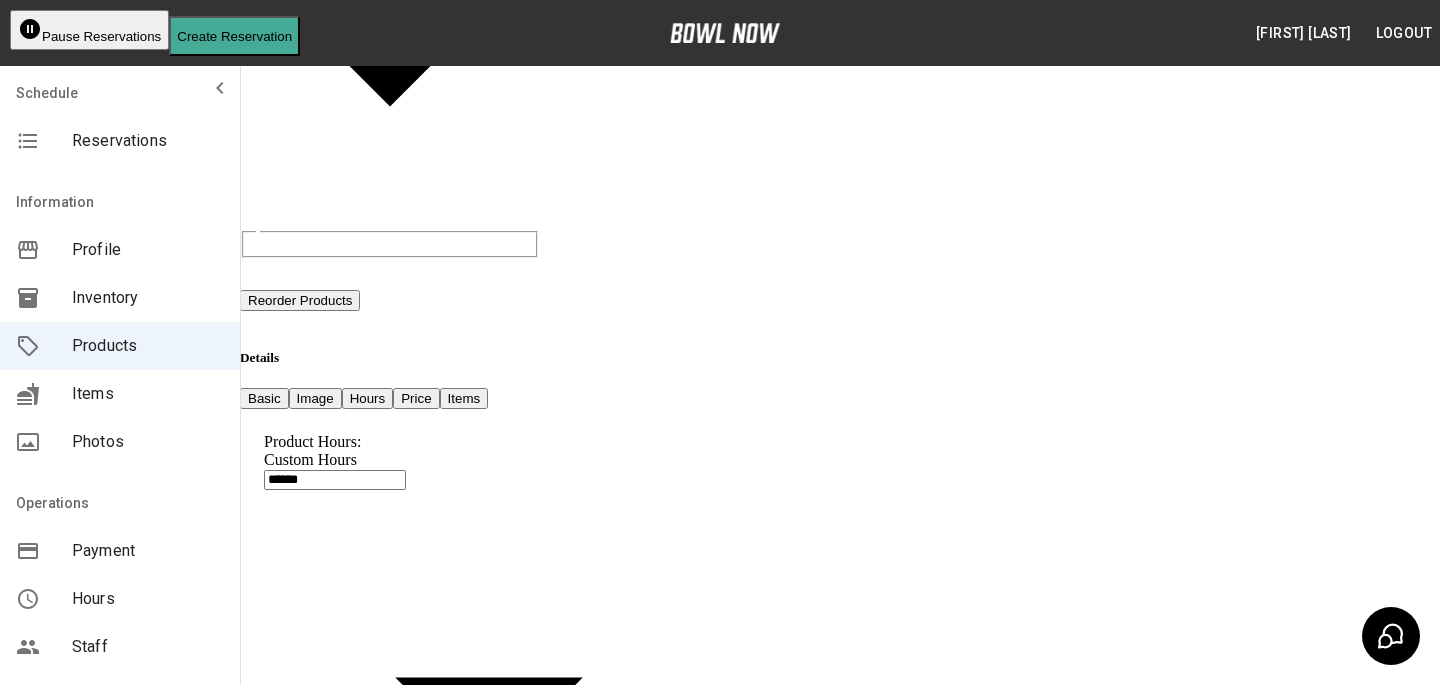 click on "********" at bounding box center [375, 1332] 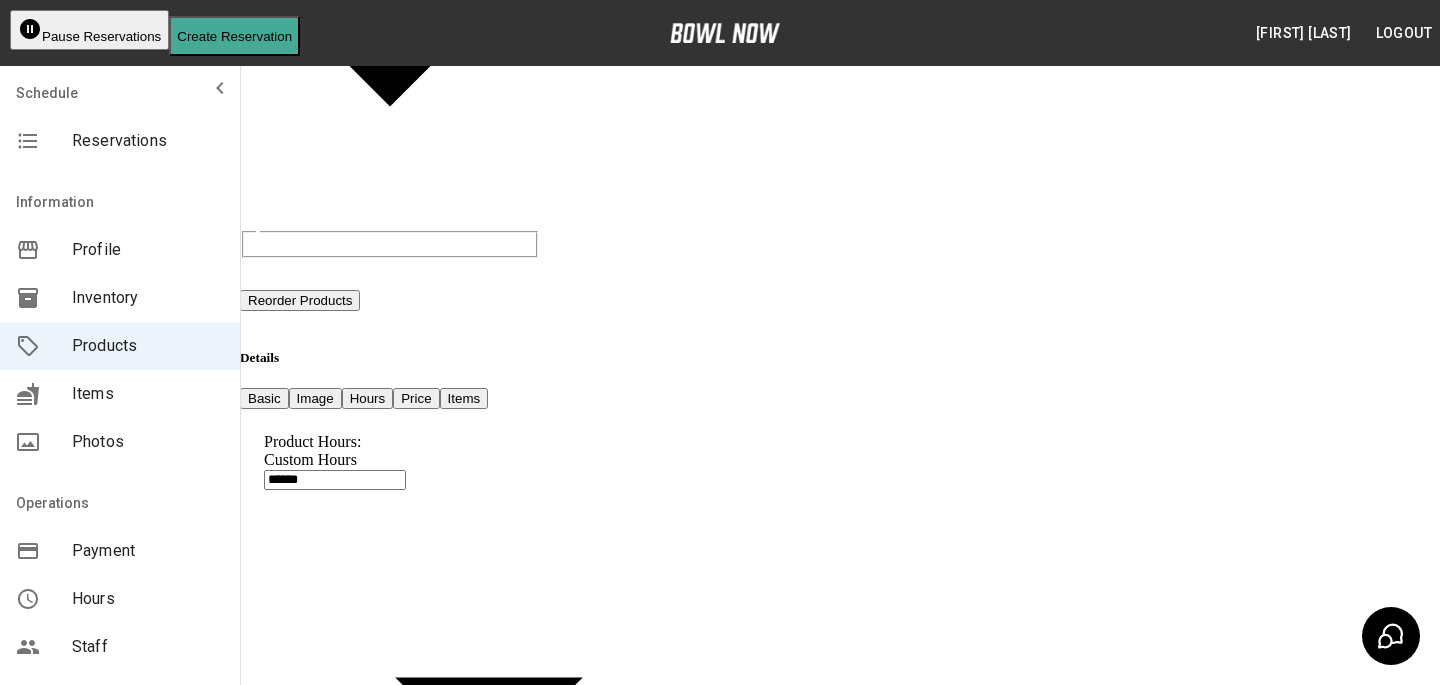 click on "AM" at bounding box center (18, 2661) 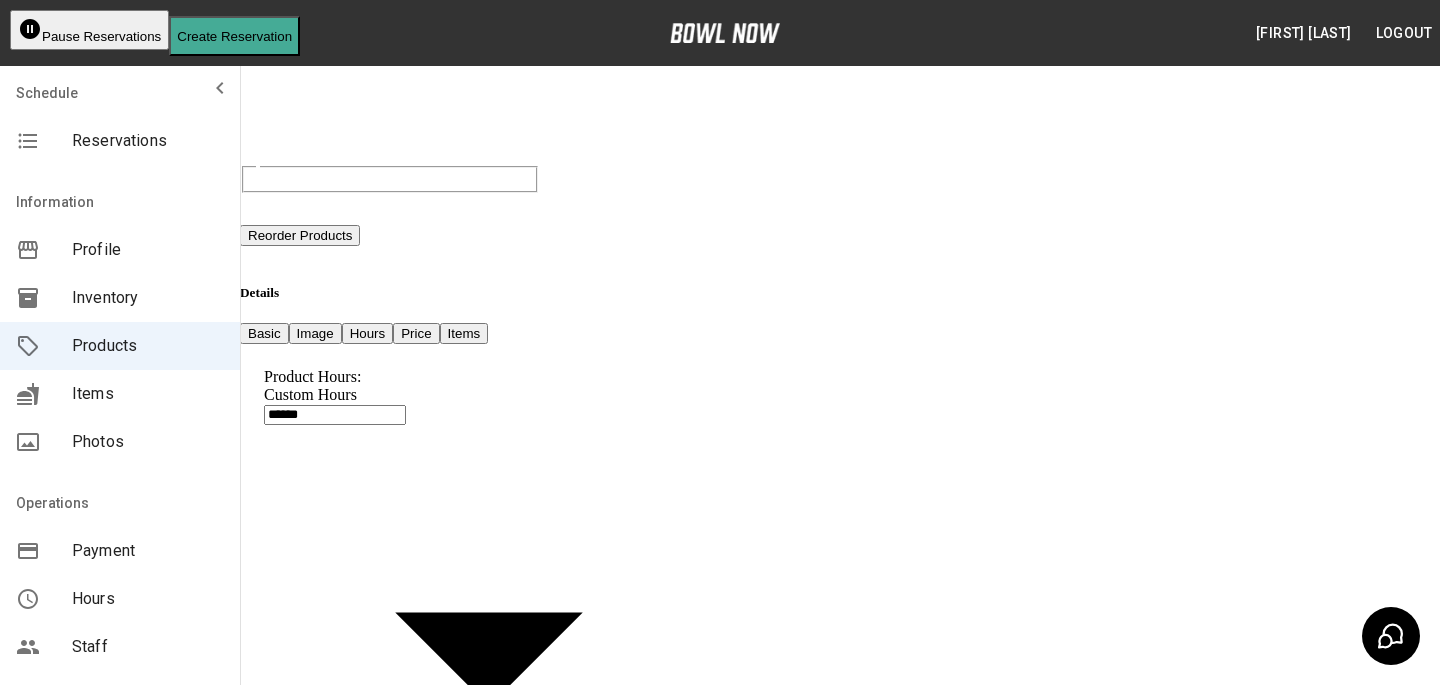 scroll, scrollTop: 307, scrollLeft: 0, axis: vertical 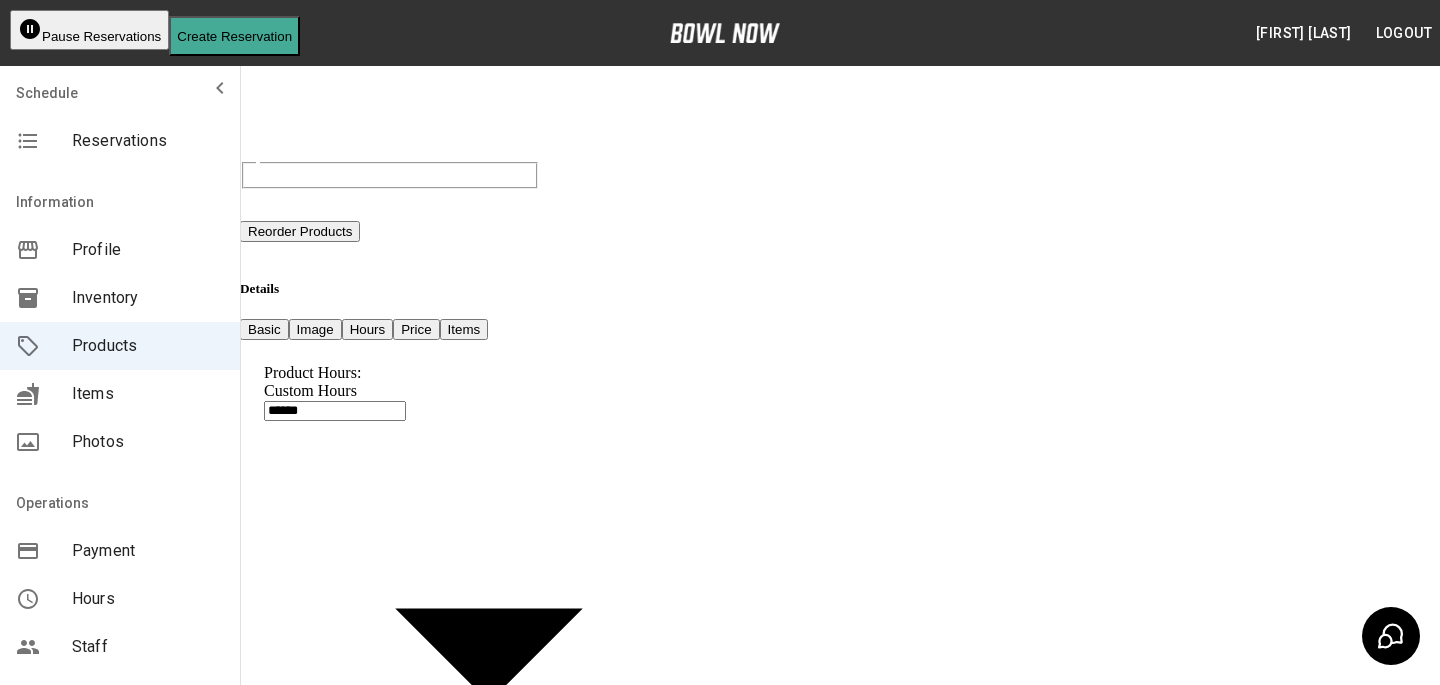 click on "Wednesday" at bounding box center [634, 1533] 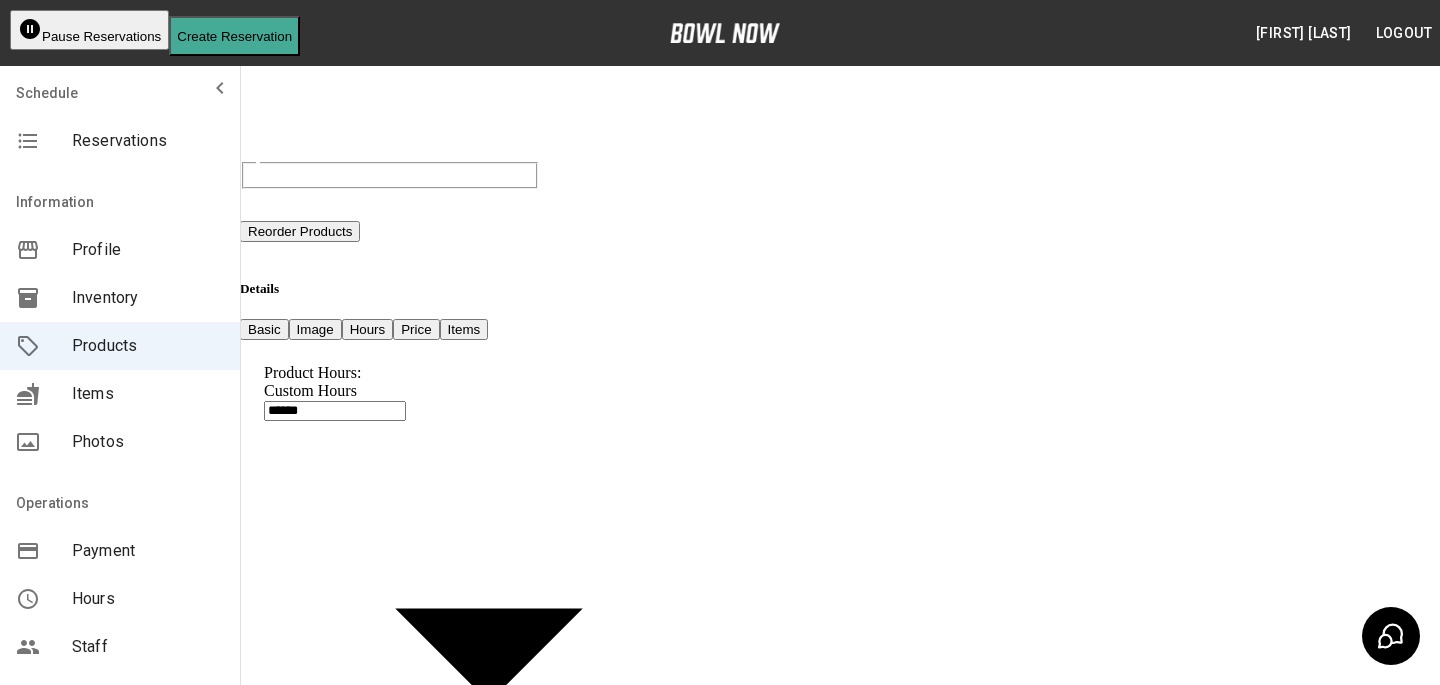 click on "PM" at bounding box center [54, 2592] 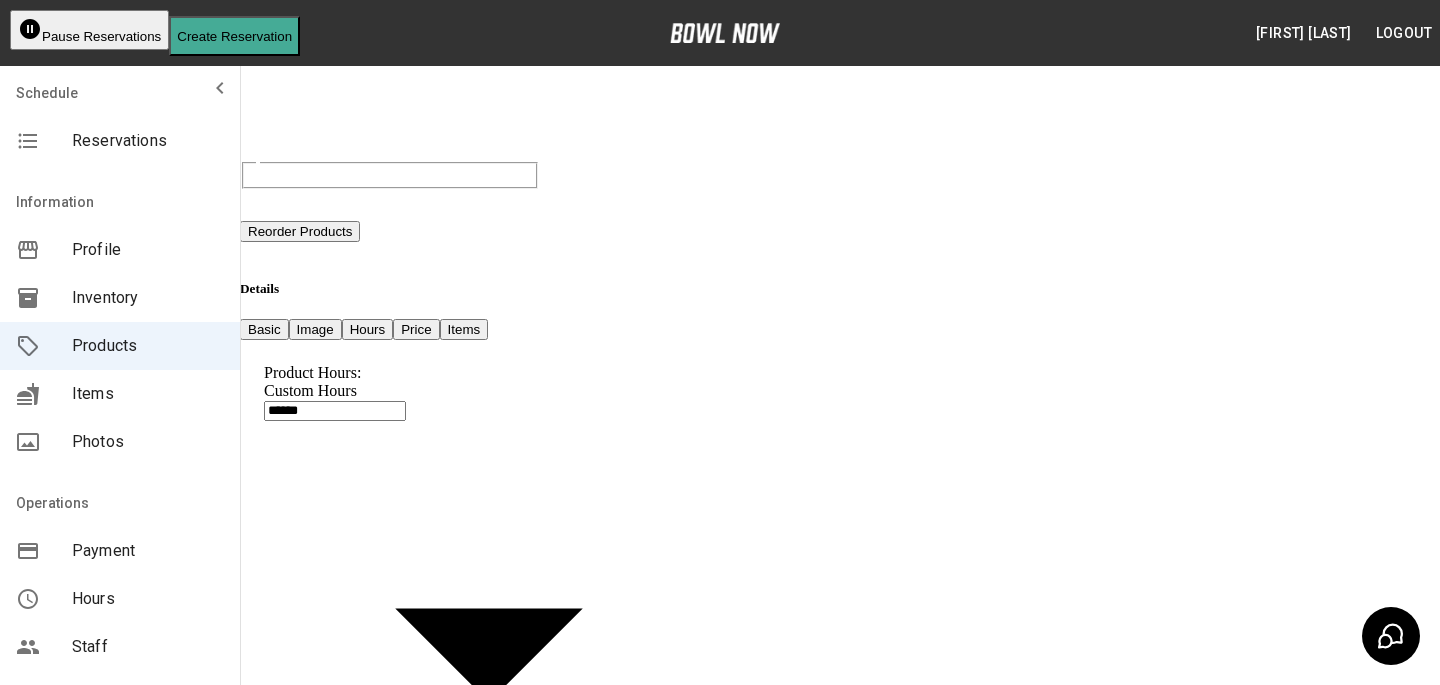 click on "Wednesday" at bounding box center (634, 1533) 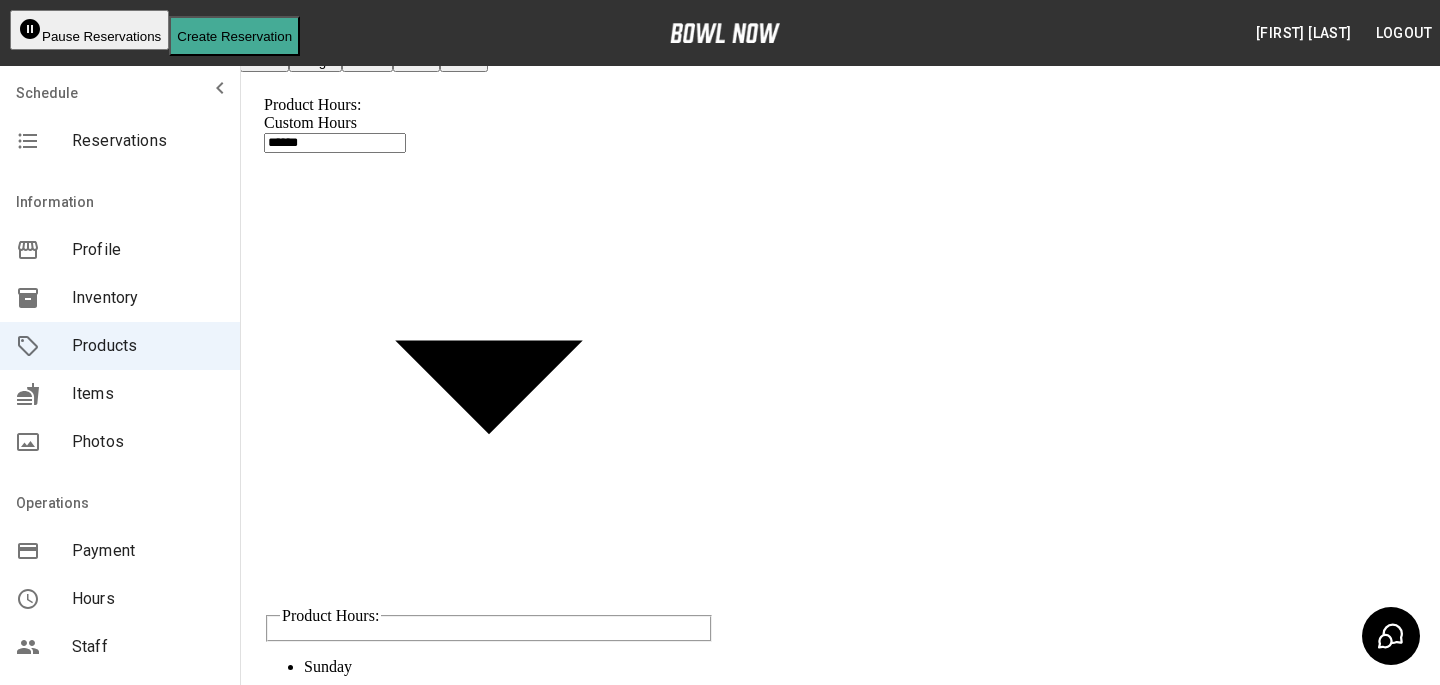 scroll, scrollTop: 577, scrollLeft: 0, axis: vertical 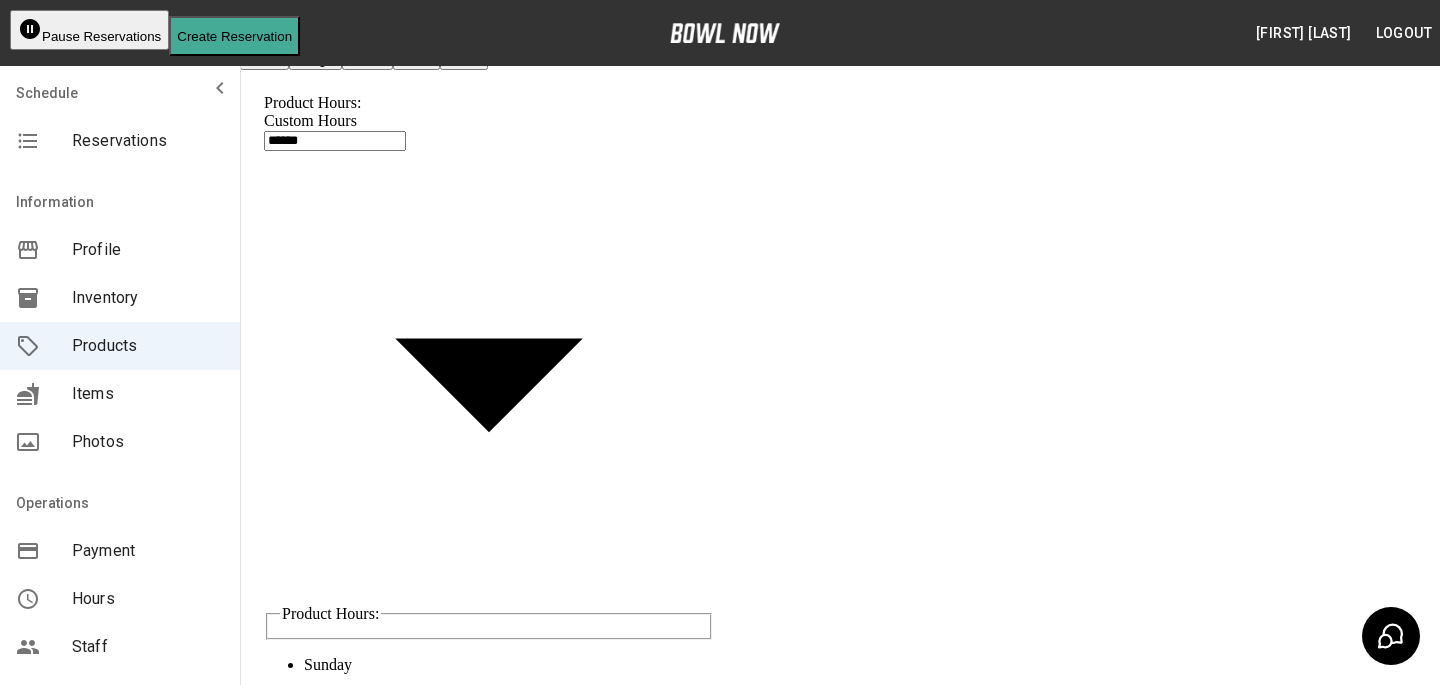 click at bounding box center (375, 1317) 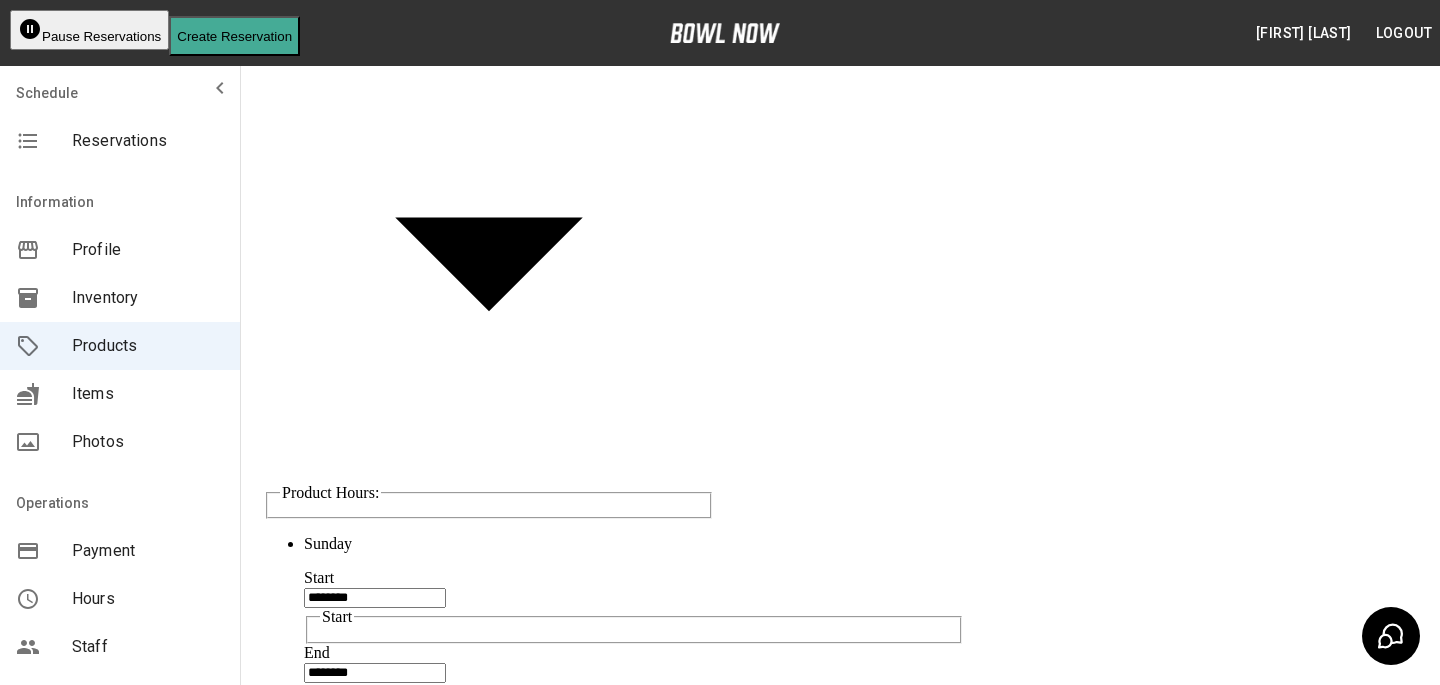 scroll, scrollTop: 724, scrollLeft: 0, axis: vertical 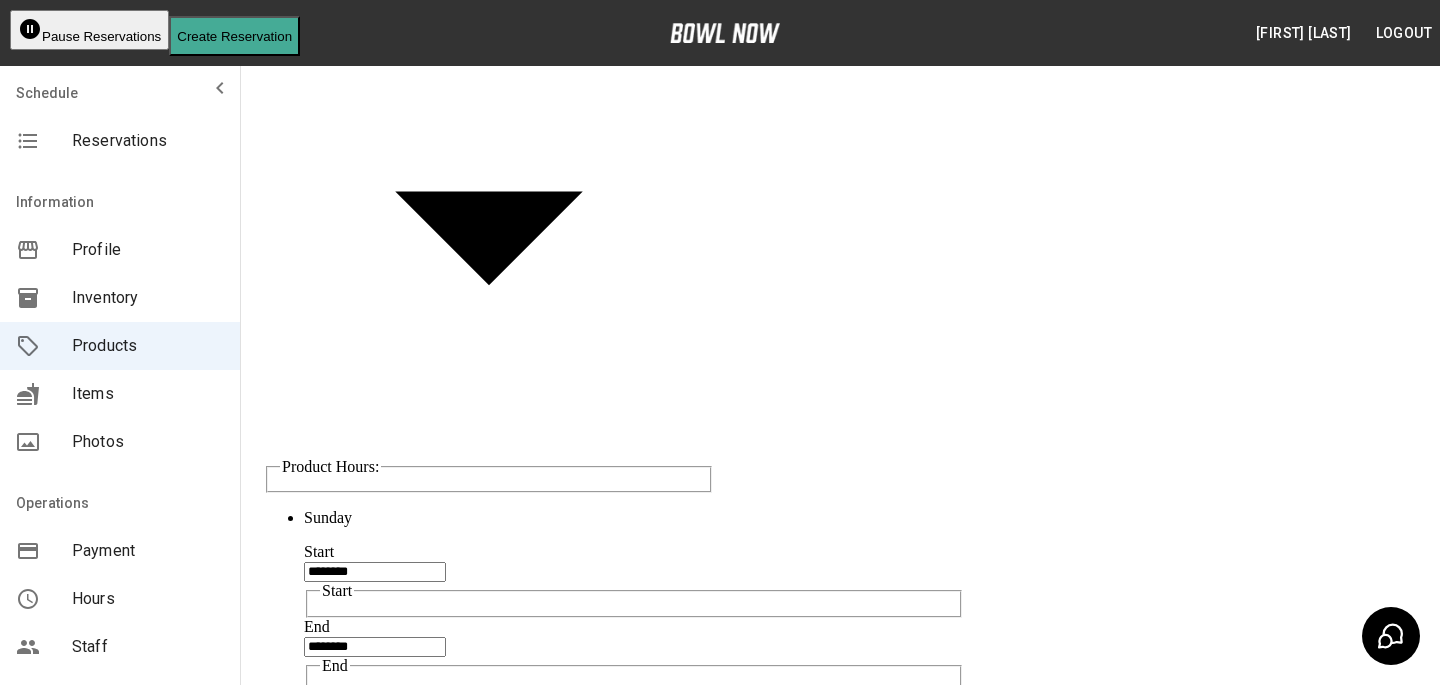 click at bounding box center [375, 1768] 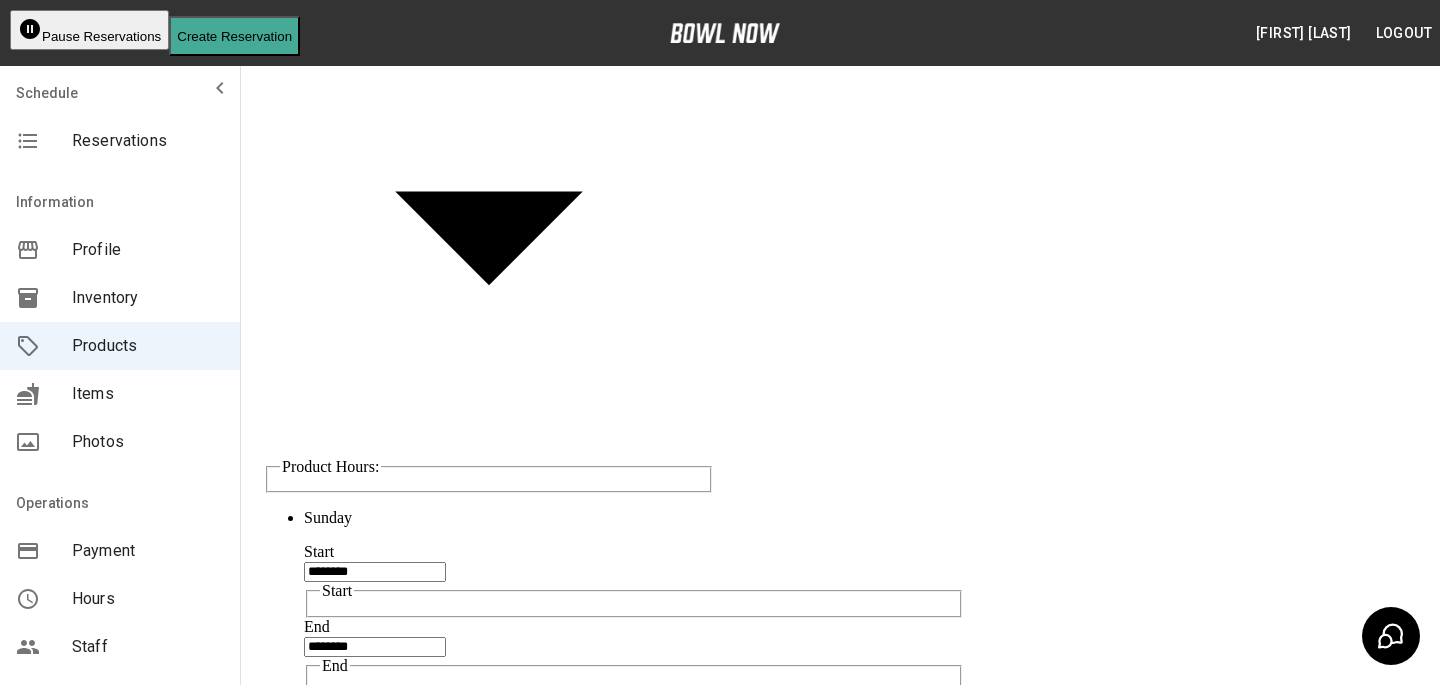 click on "Select time 11 : 00 AM PM" at bounding box center (720, 2156) 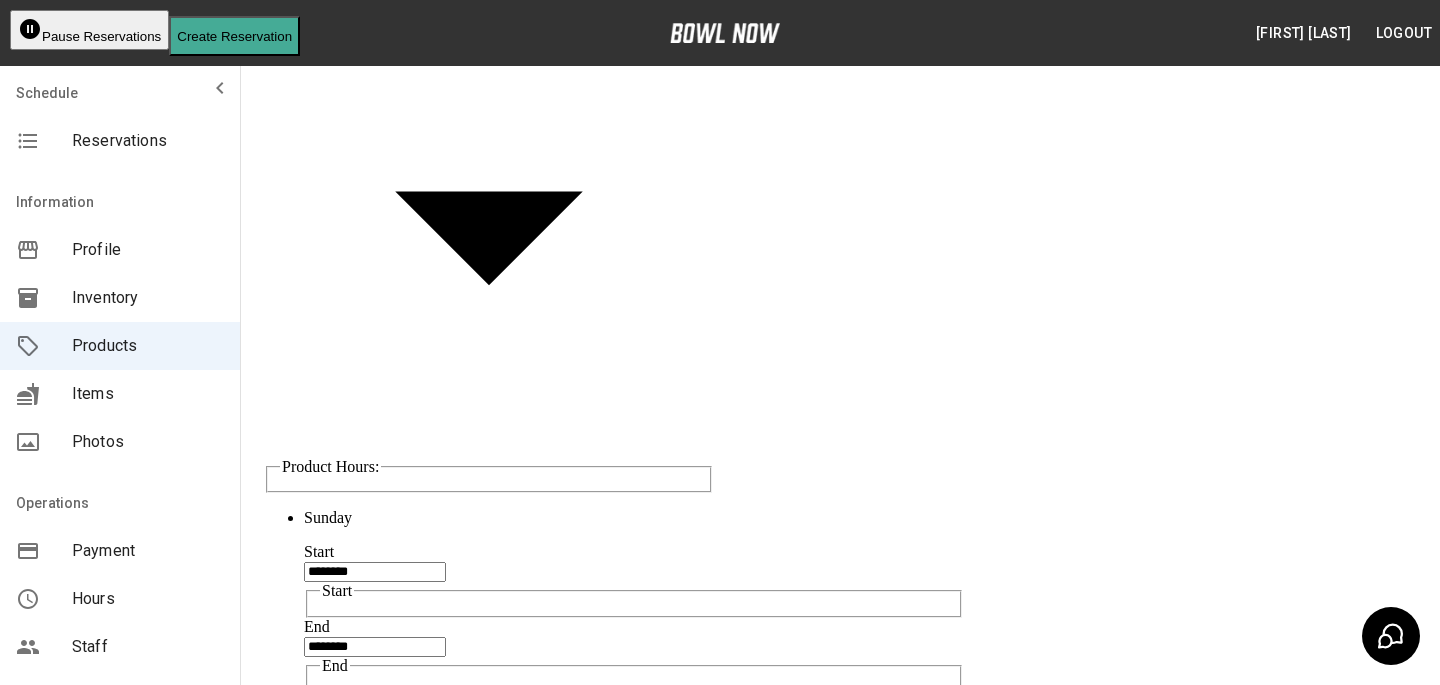 scroll, scrollTop: 0, scrollLeft: 0, axis: both 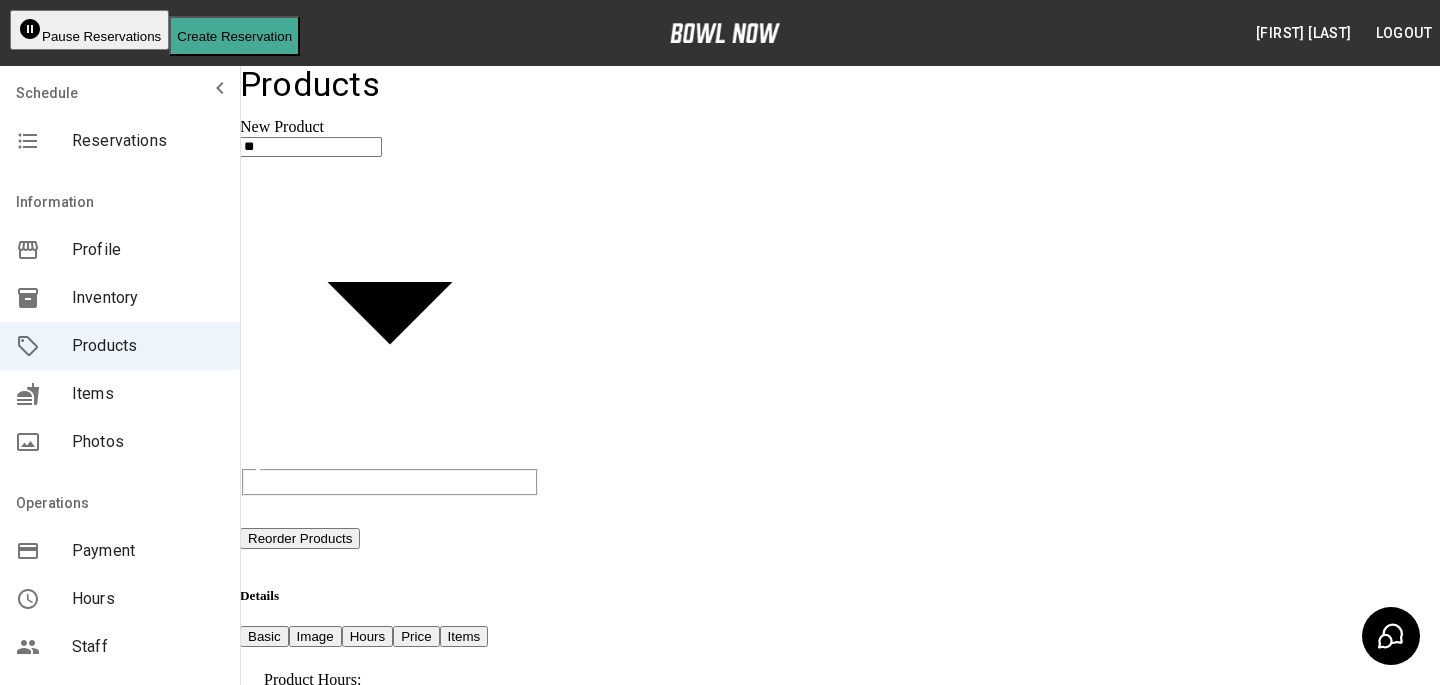click on "Price" at bounding box center (416, 636) 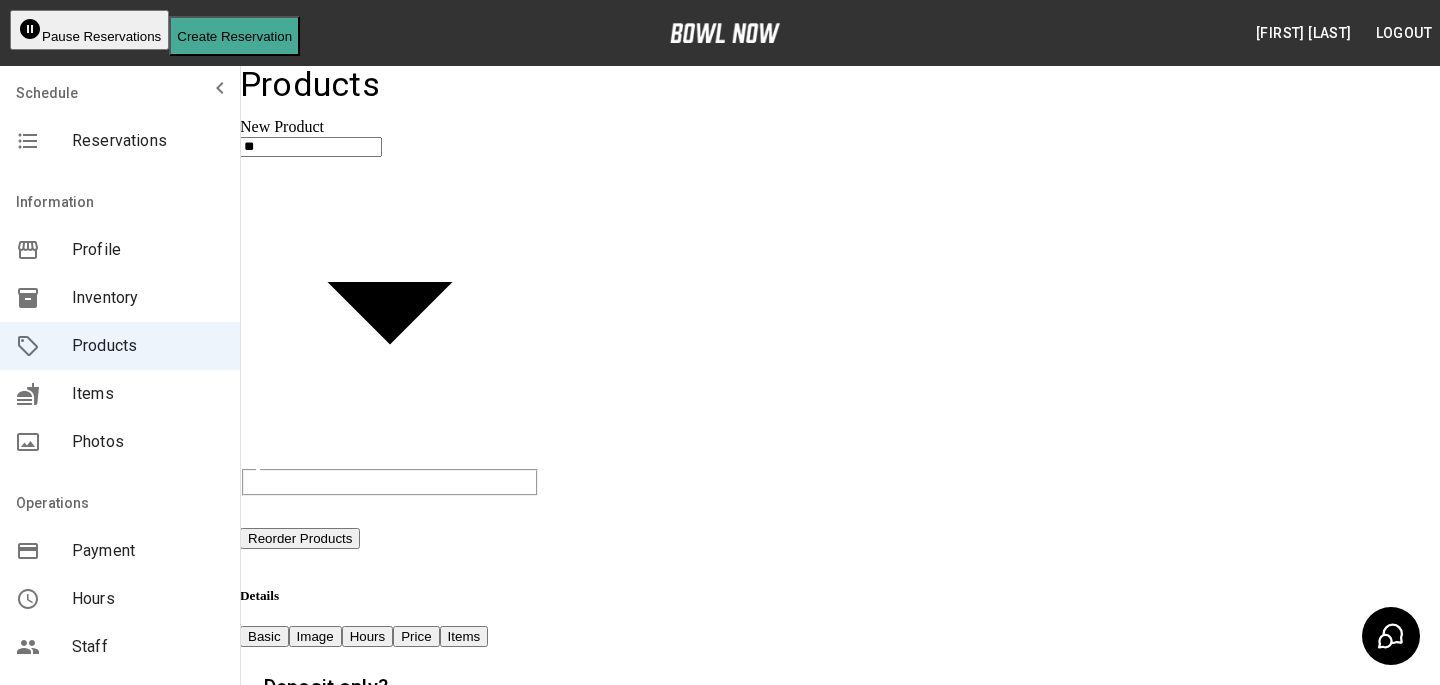 click on "Hours" at bounding box center [368, 636] 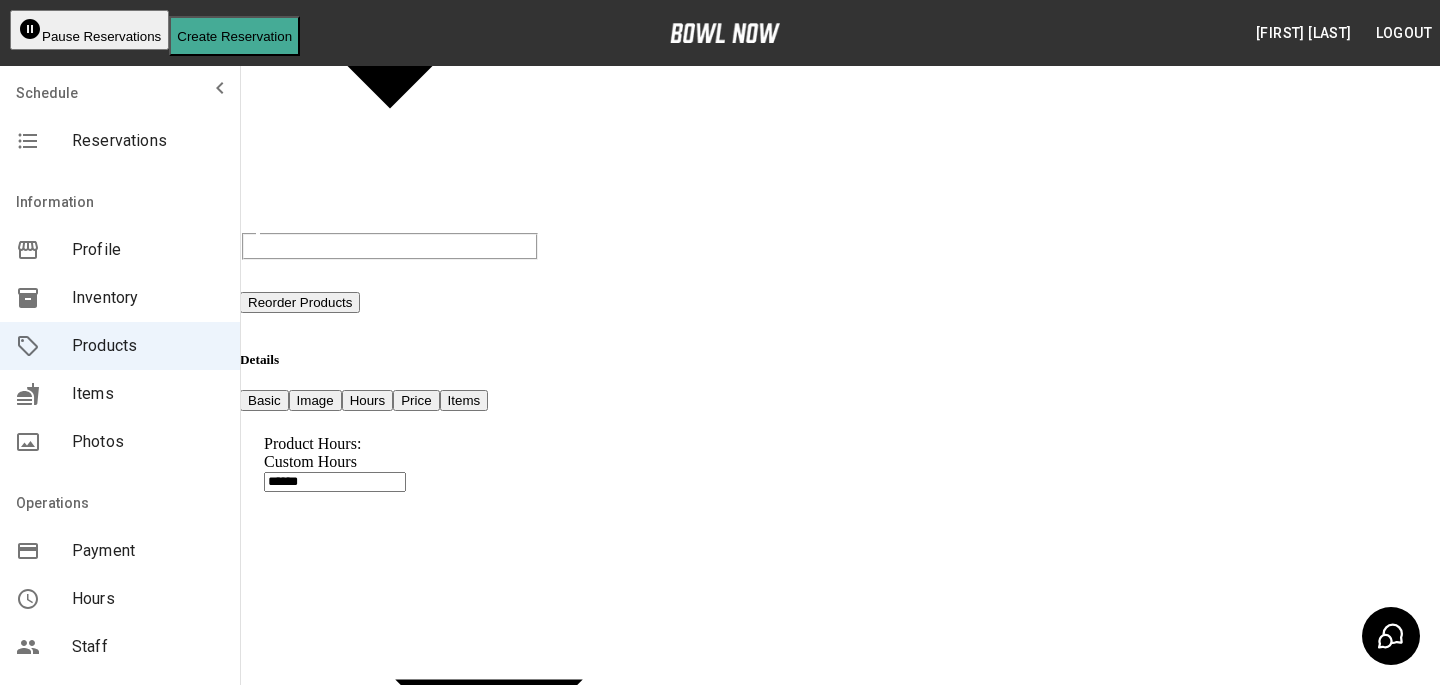 scroll, scrollTop: 323, scrollLeft: 0, axis: vertical 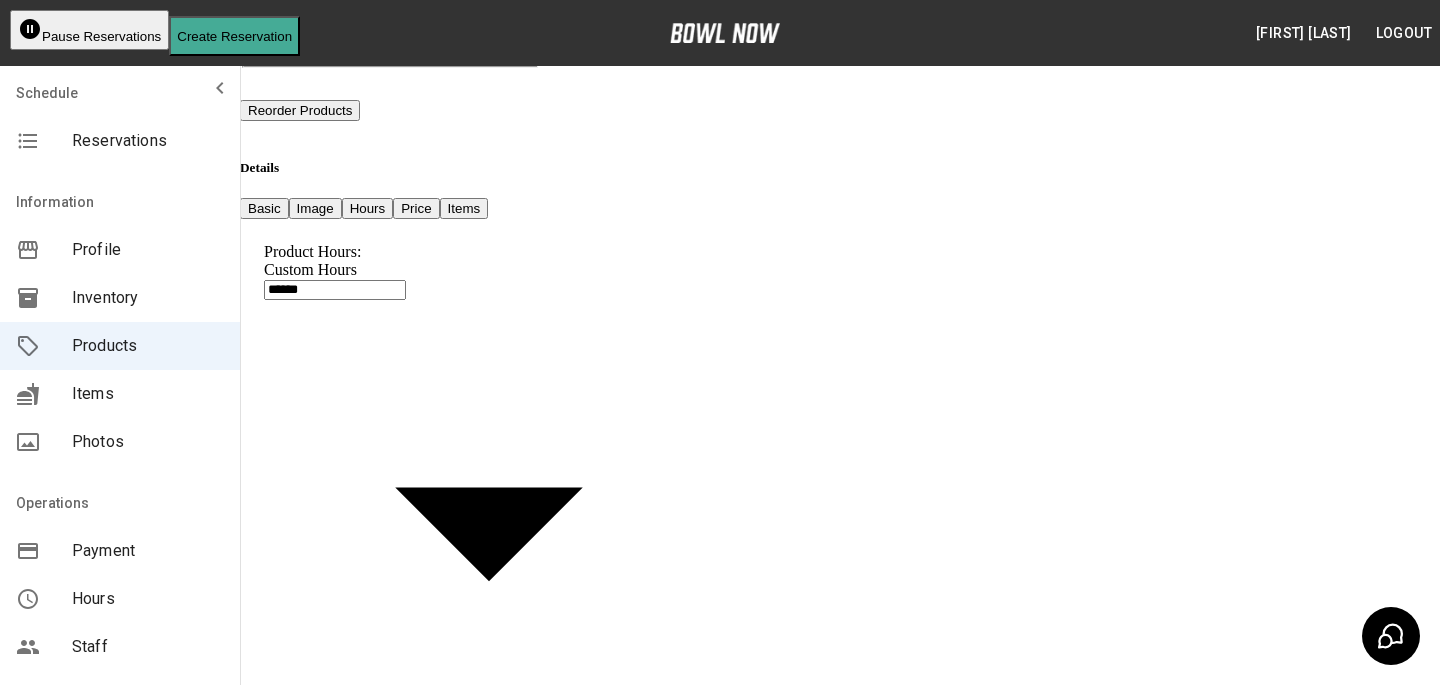 click on "End ******** End" at bounding box center [634, 1349] 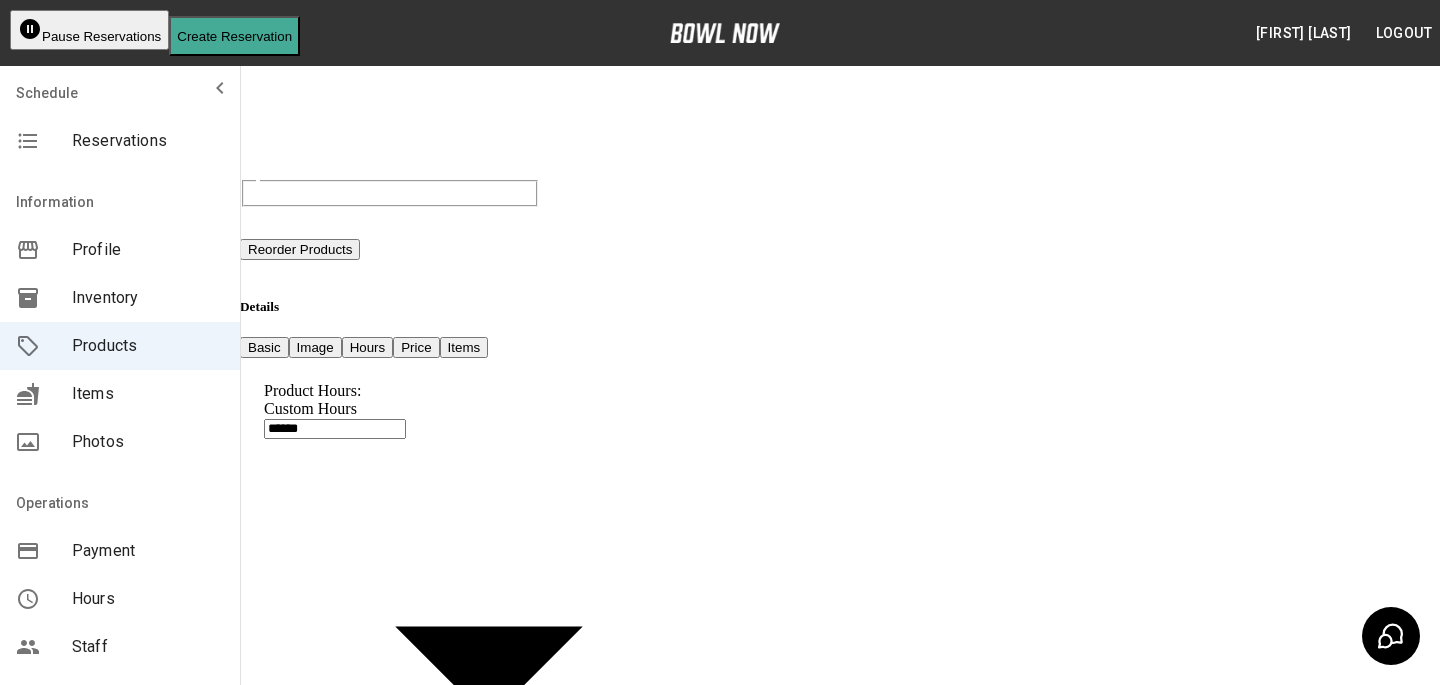scroll, scrollTop: 153, scrollLeft: 0, axis: vertical 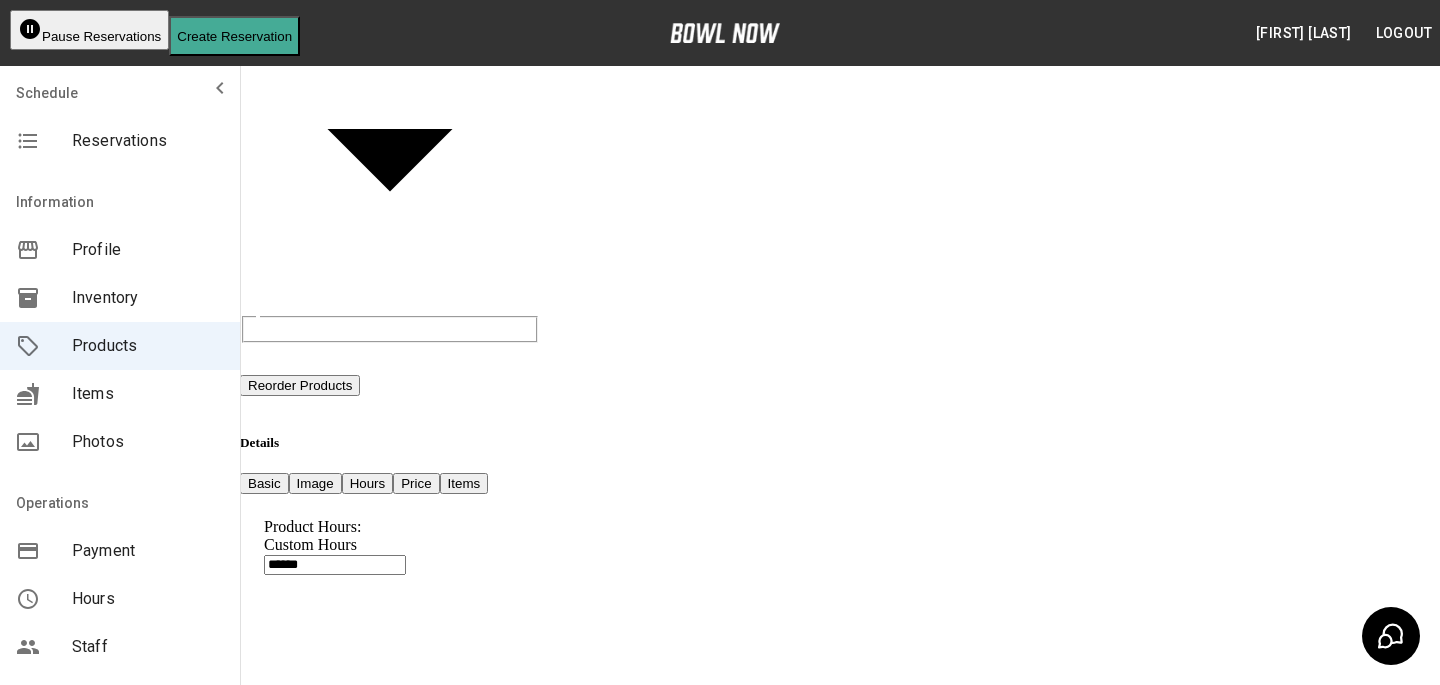 click on "Price" at bounding box center [416, 483] 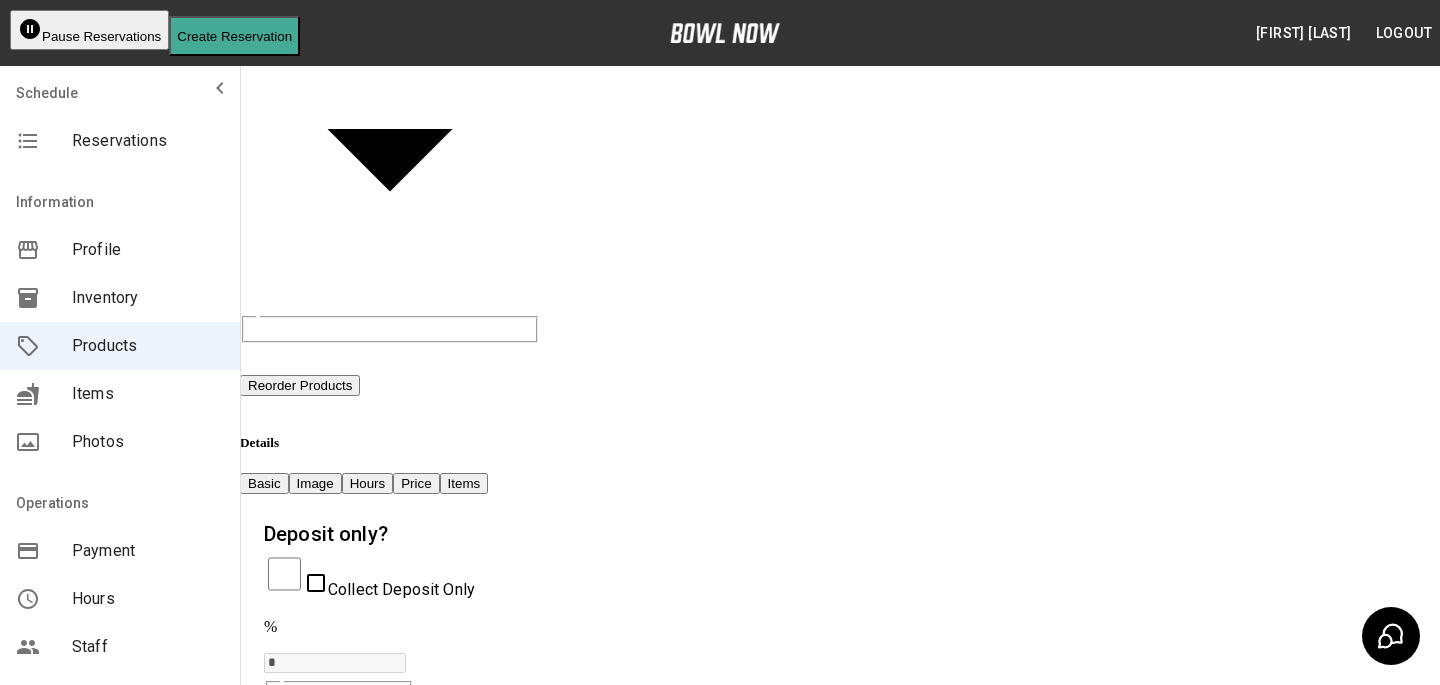 click on "*" at bounding box center [335, 1063] 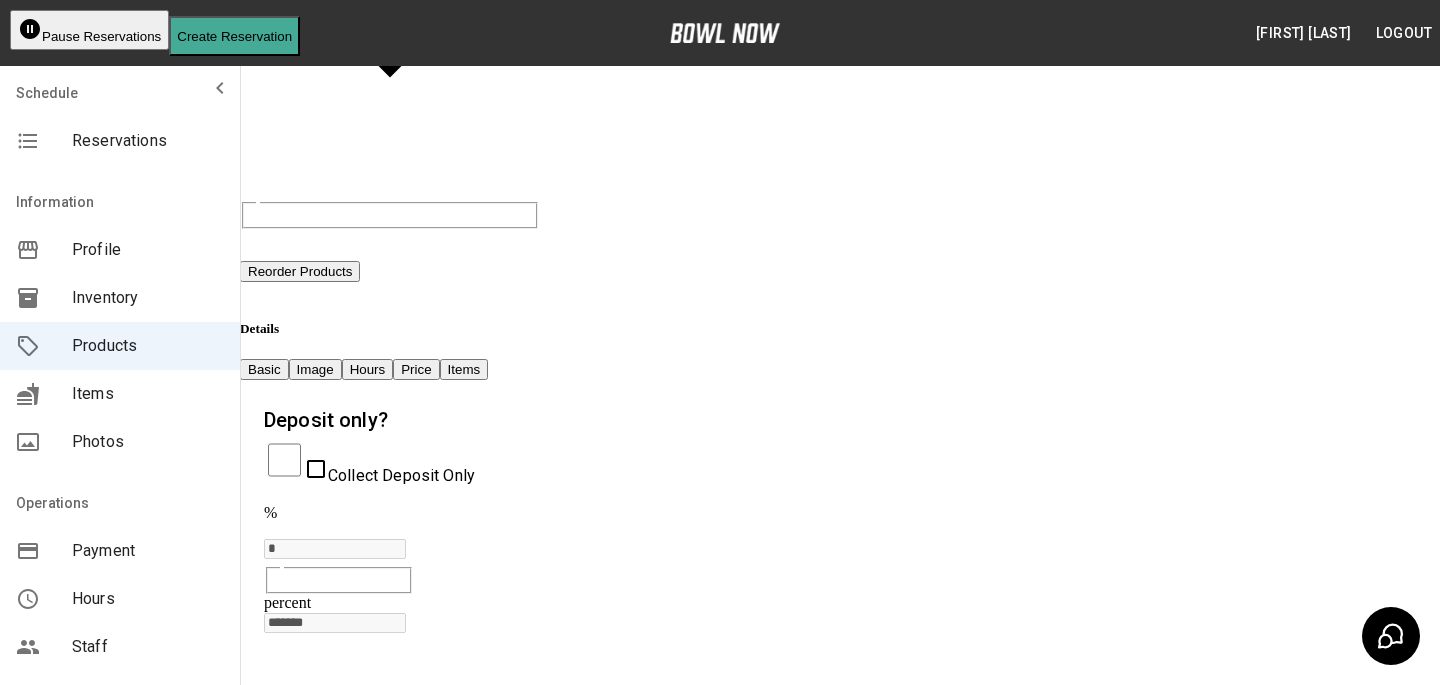 scroll, scrollTop: 501, scrollLeft: 0, axis: vertical 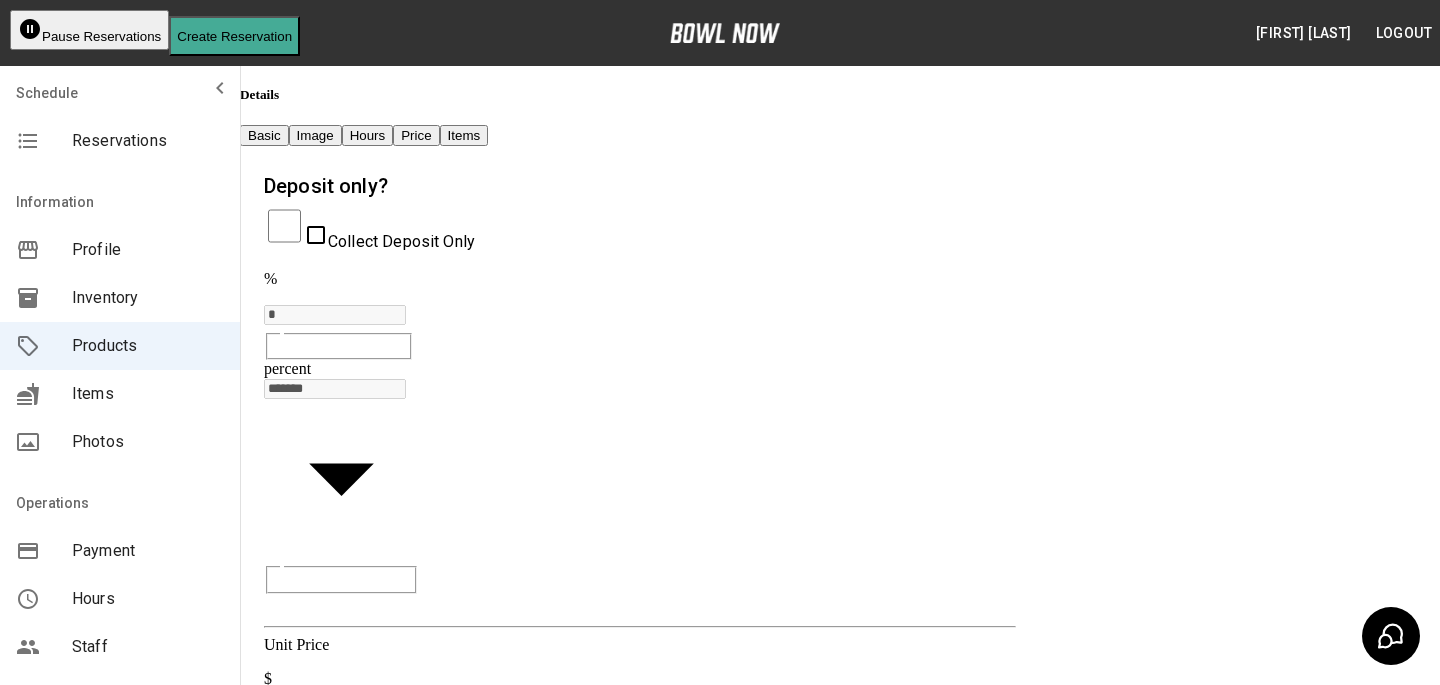 click on "Create" at bounding box center (664, 1766) 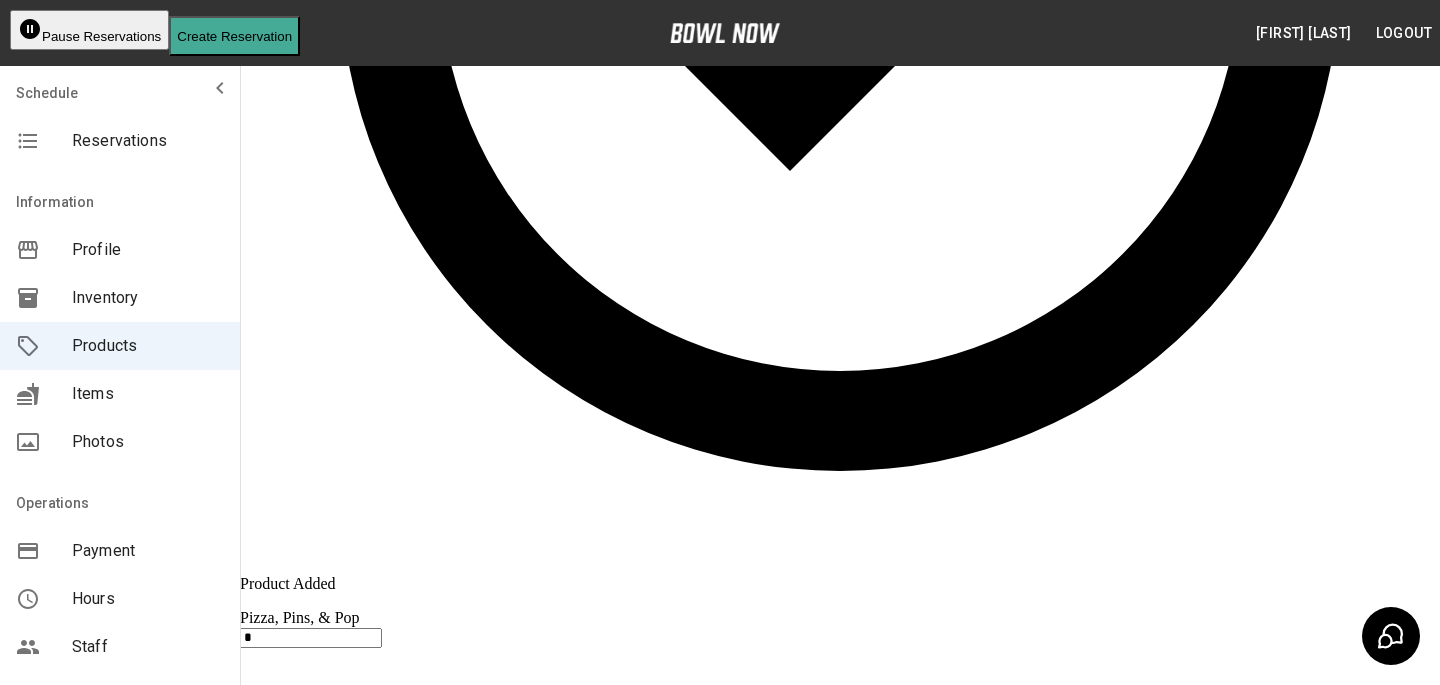 scroll, scrollTop: 755, scrollLeft: 0, axis: vertical 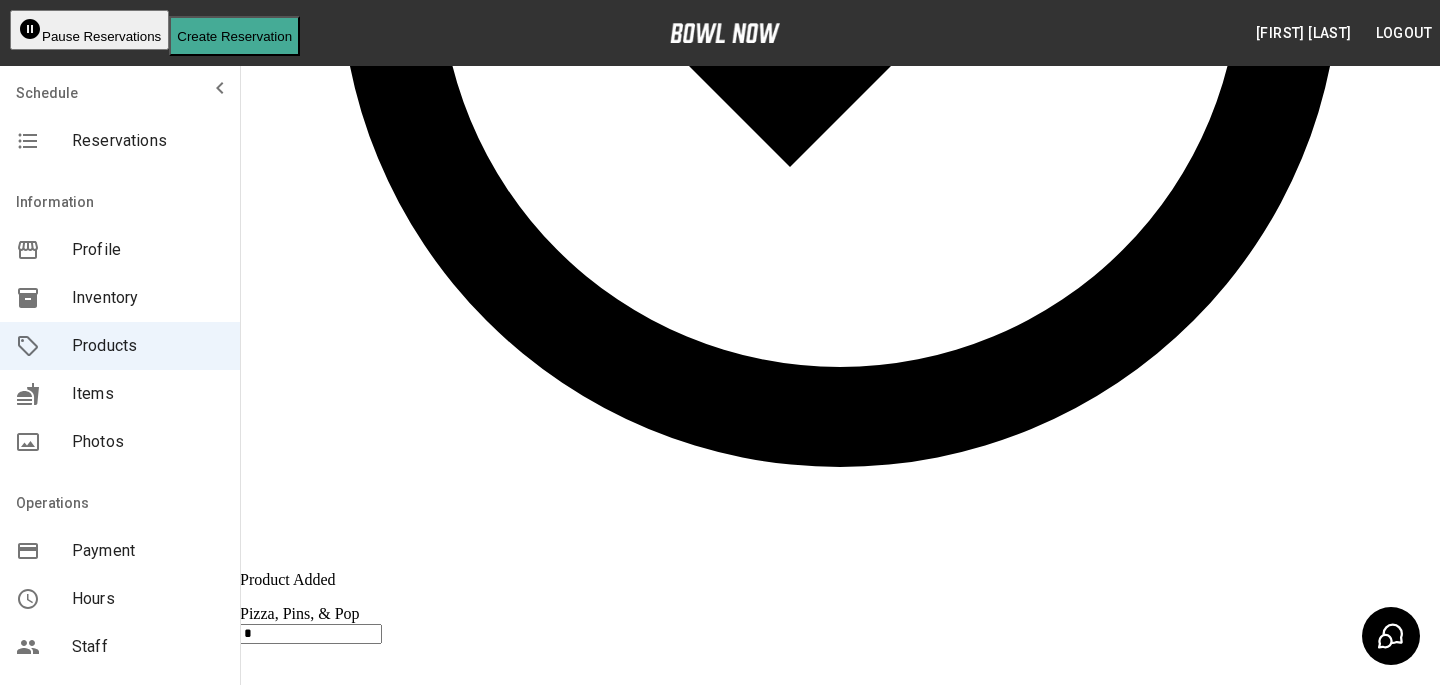 click on "+ Add Price" at bounding box center (282, 2836) 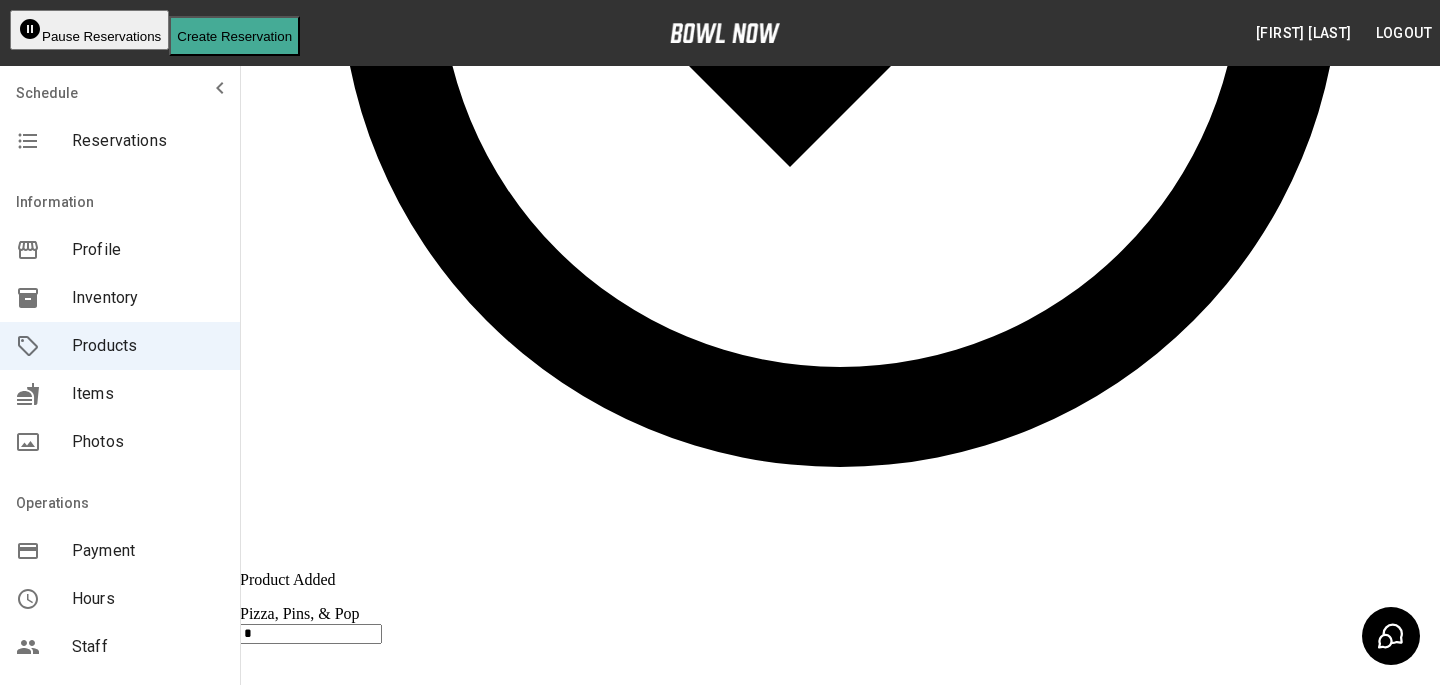 click at bounding box center (71, 3139) 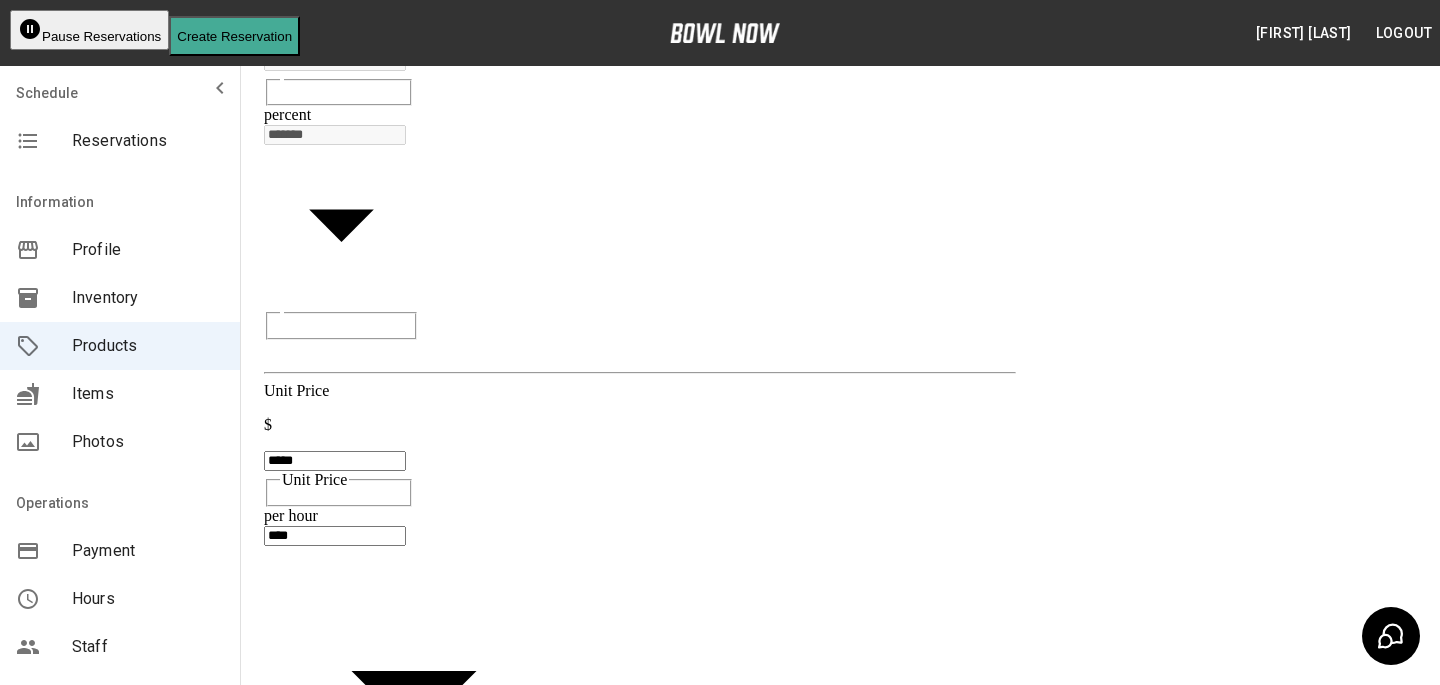 scroll, scrollTop: 675, scrollLeft: 0, axis: vertical 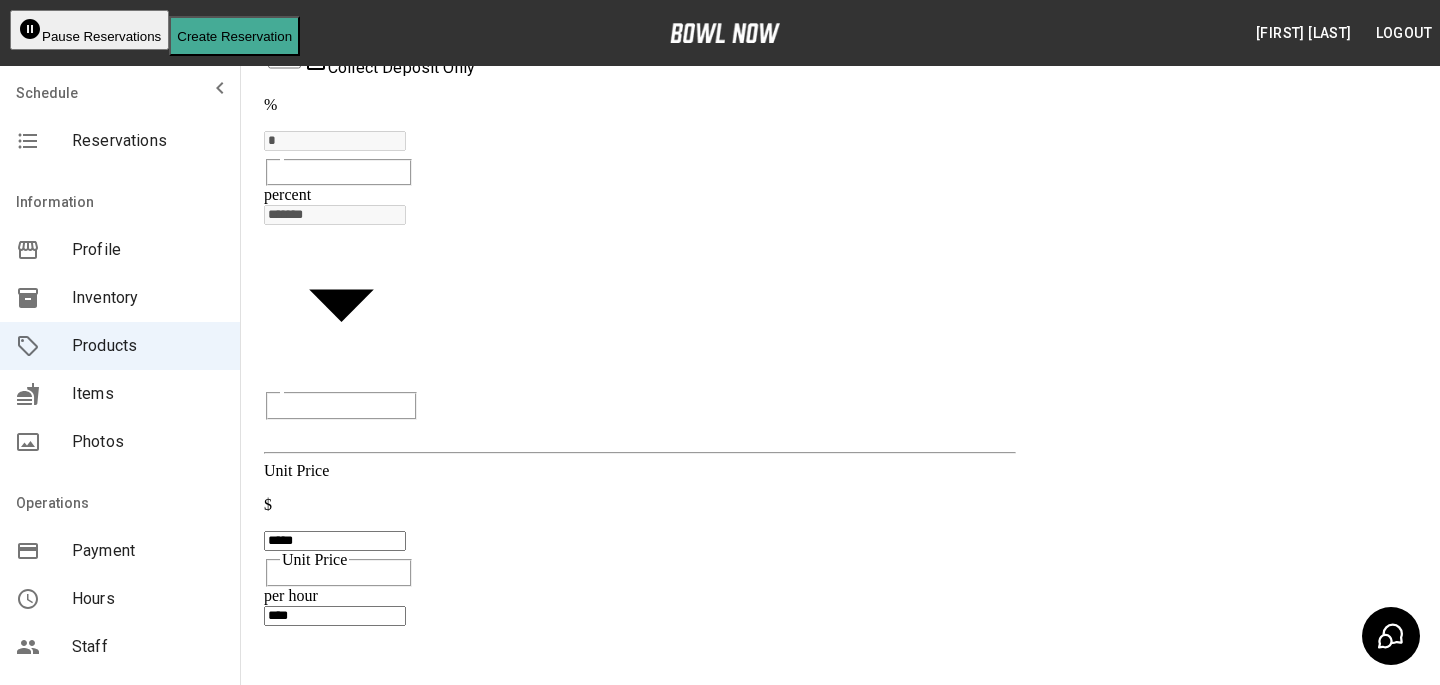 paste on "**********" 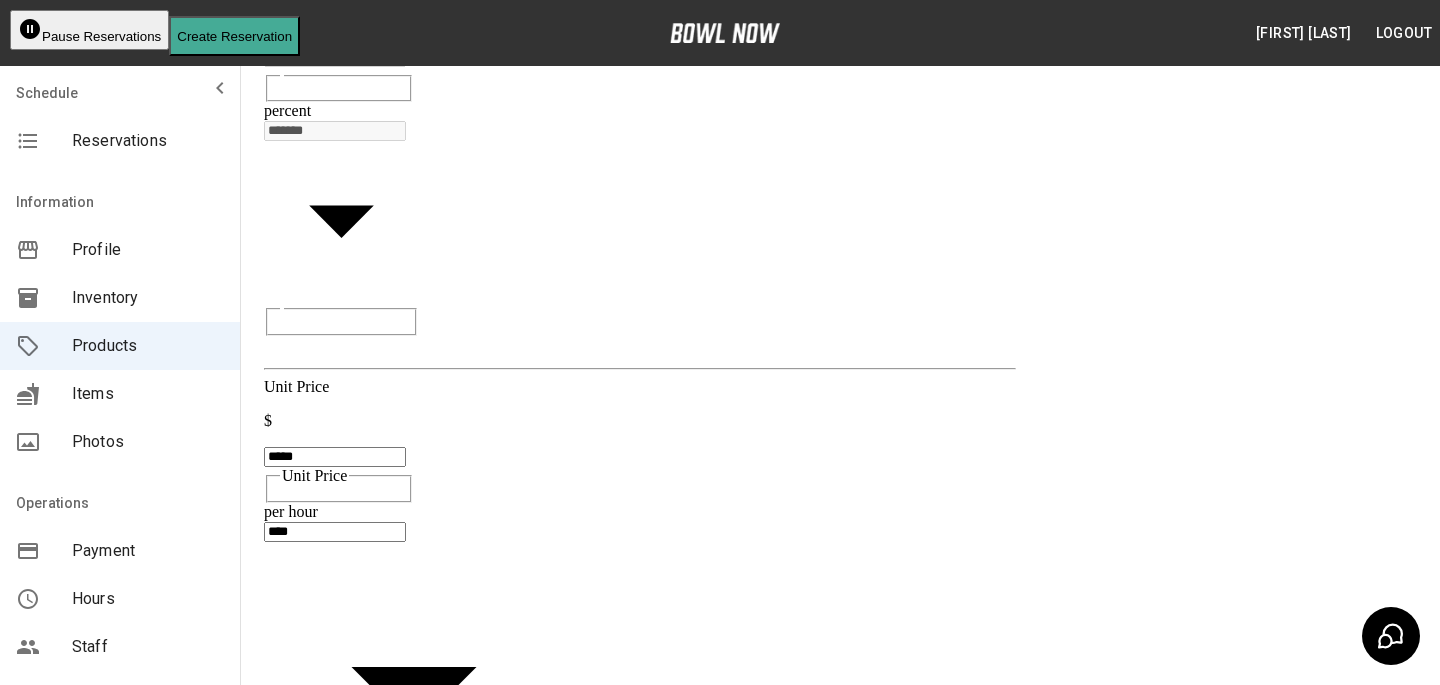 scroll, scrollTop: 788, scrollLeft: 0, axis: vertical 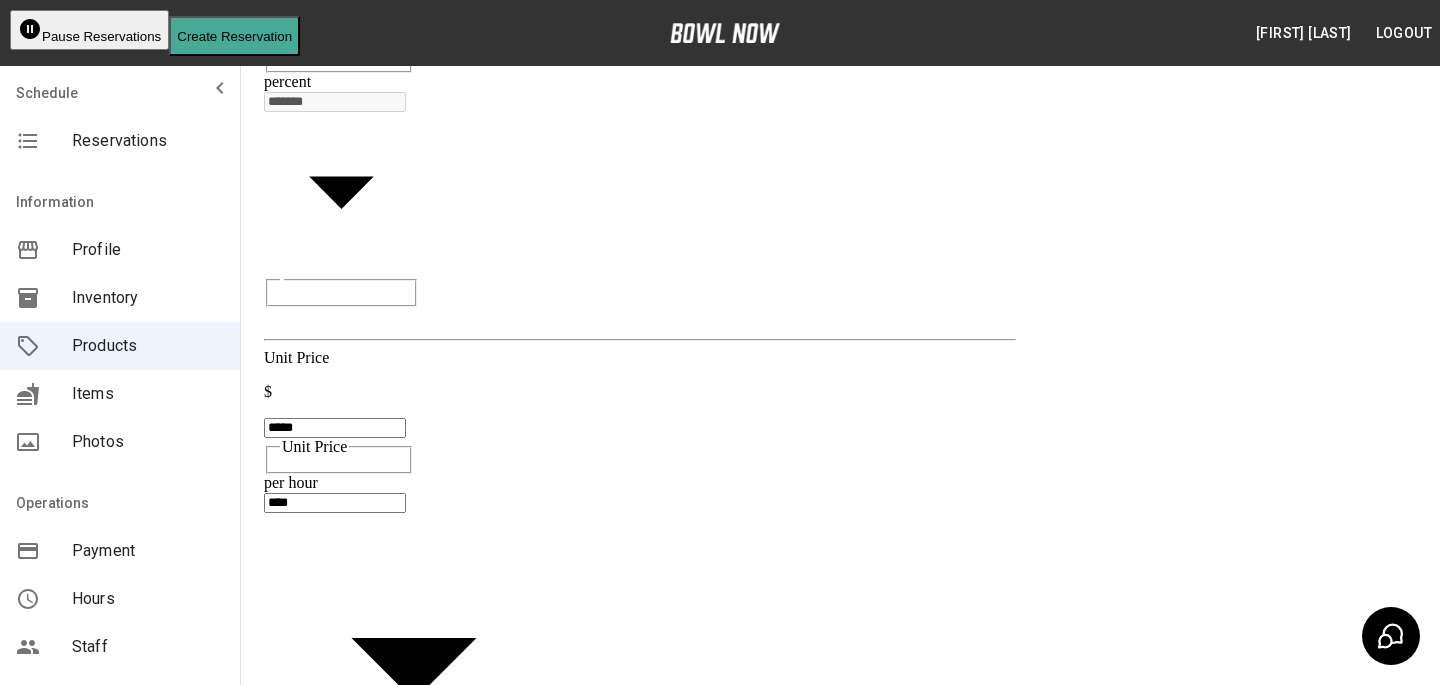 click on "+ Add Price" at bounding box center (282, 1561) 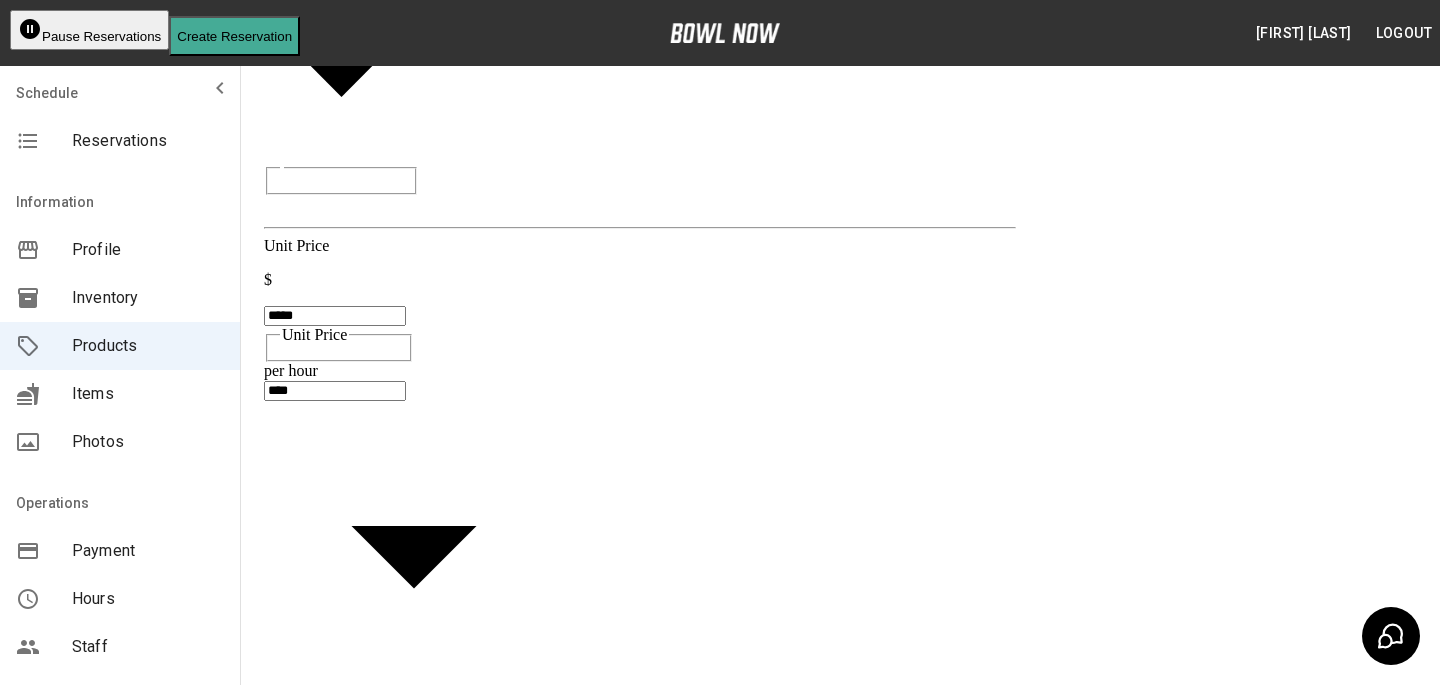 scroll, scrollTop: 901, scrollLeft: 0, axis: vertical 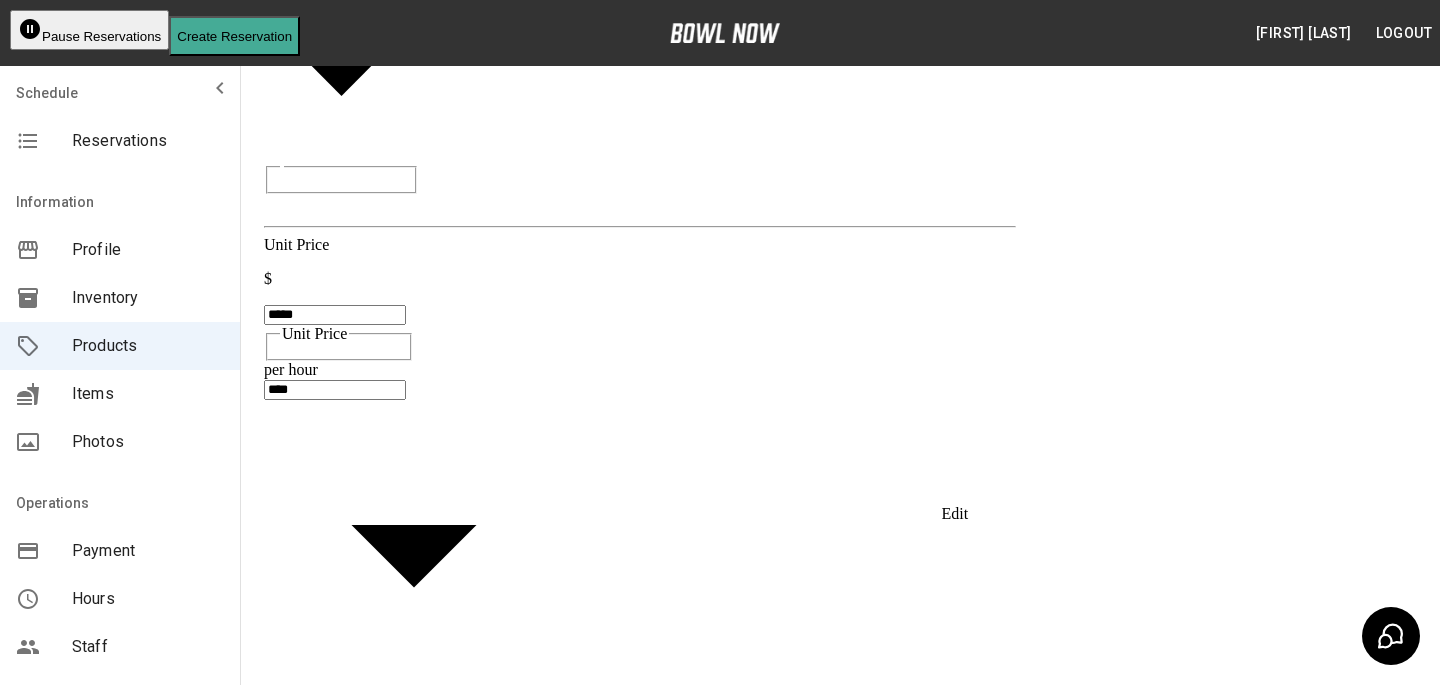 click 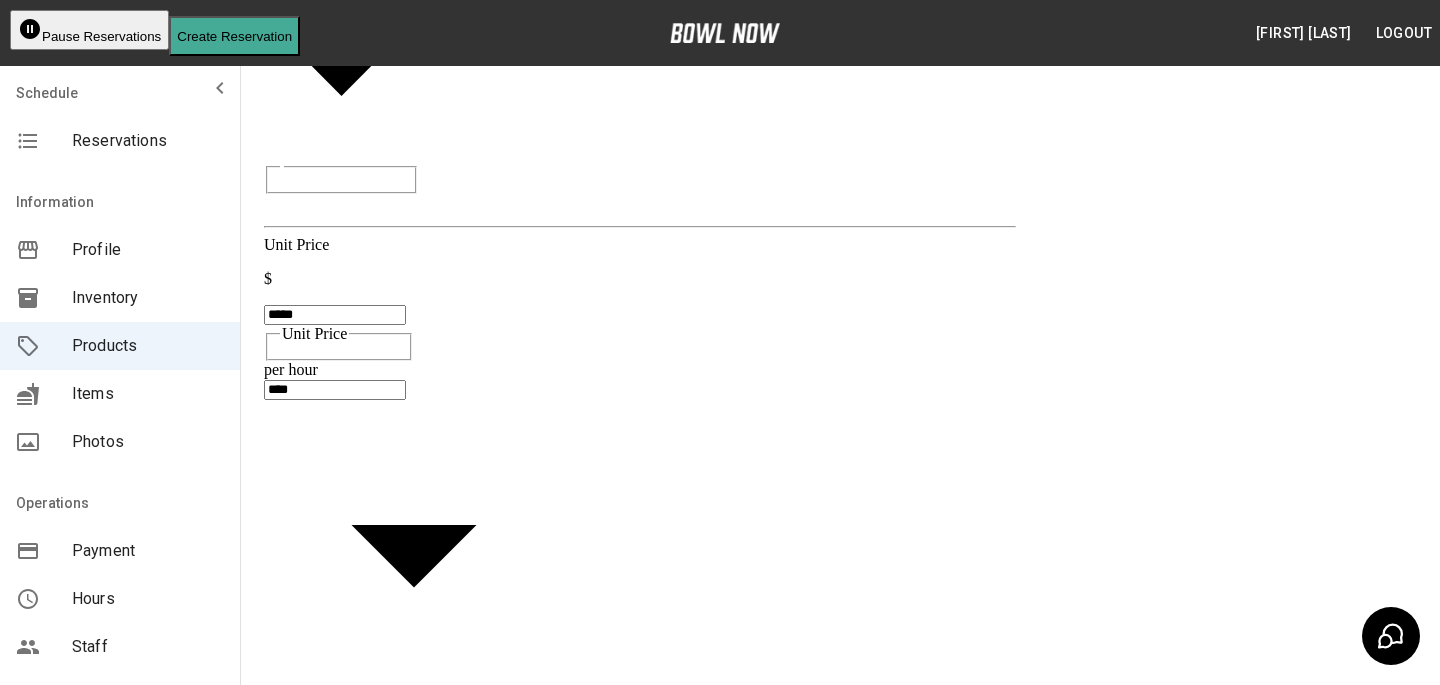 drag, startPoint x: 590, startPoint y: 200, endPoint x: 502, endPoint y: 205, distance: 88.14193 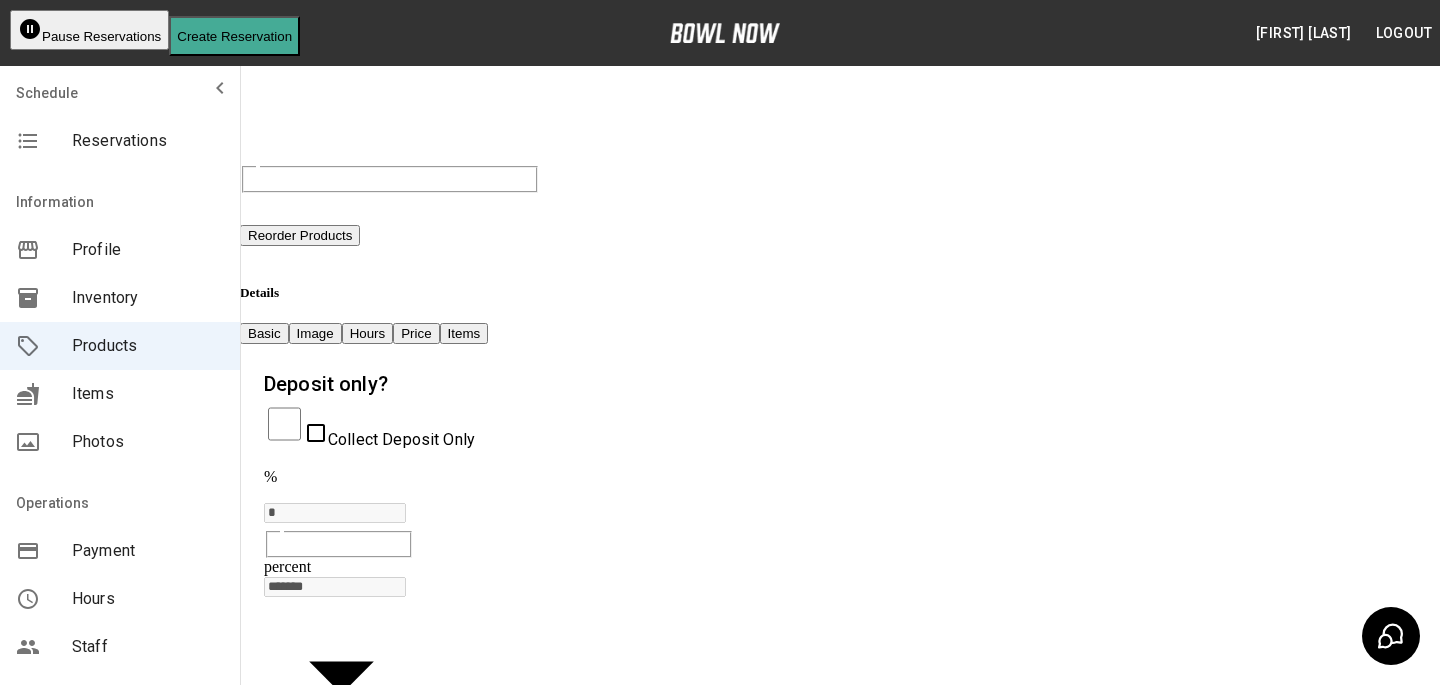 scroll, scrollTop: 0, scrollLeft: 0, axis: both 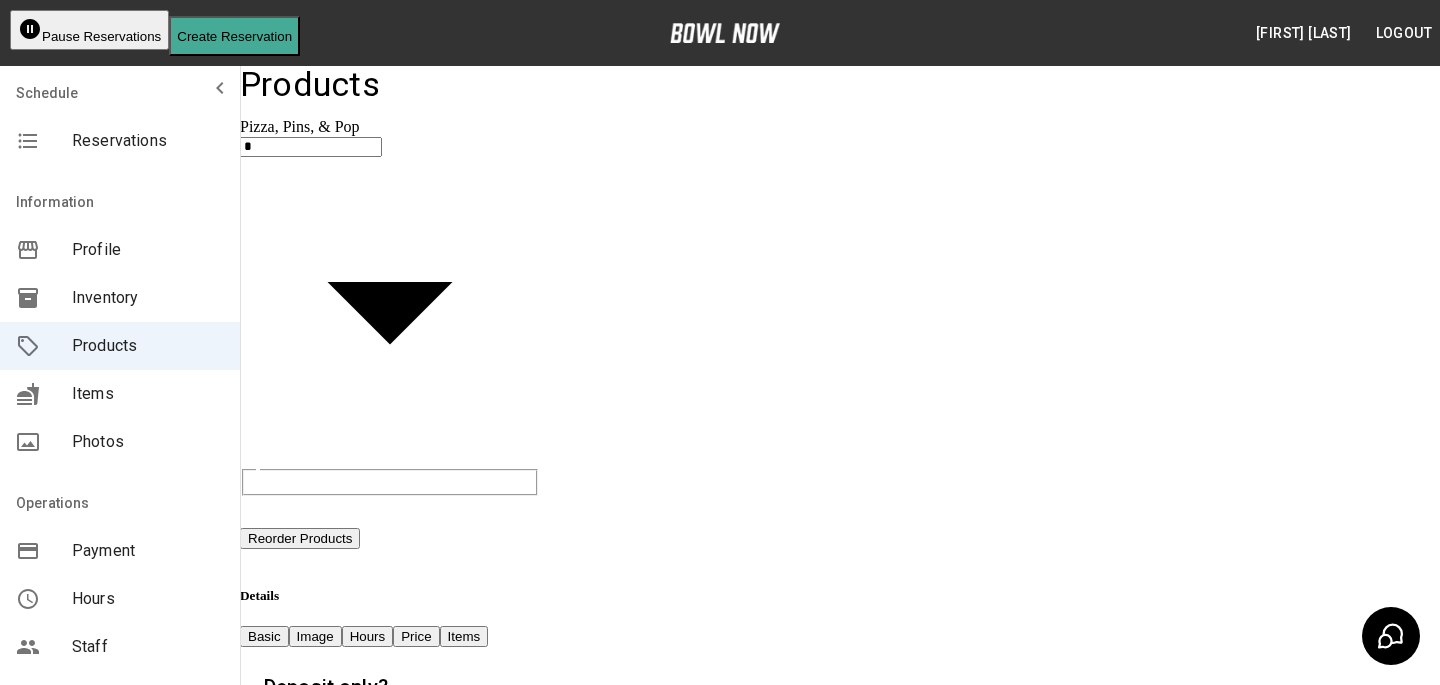 click on "Items" at bounding box center (464, 636) 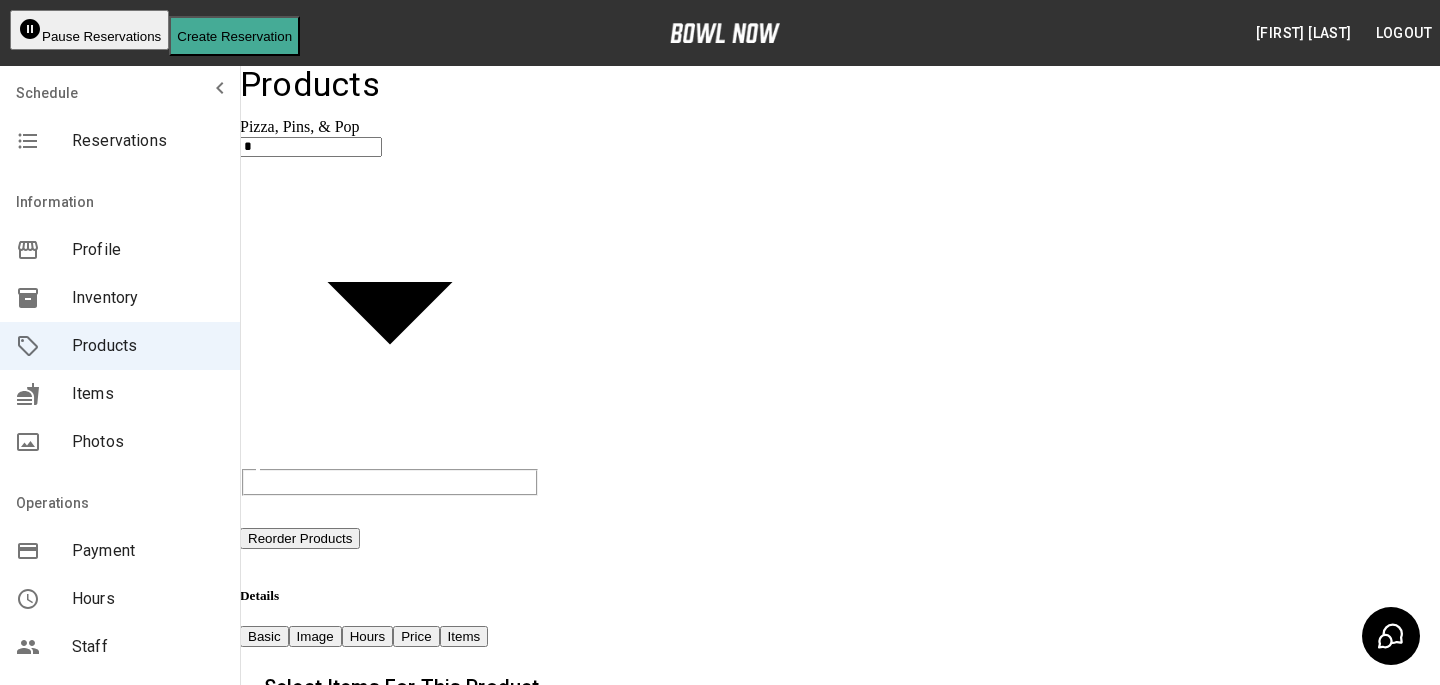 click on "Basic" at bounding box center (264, 636) 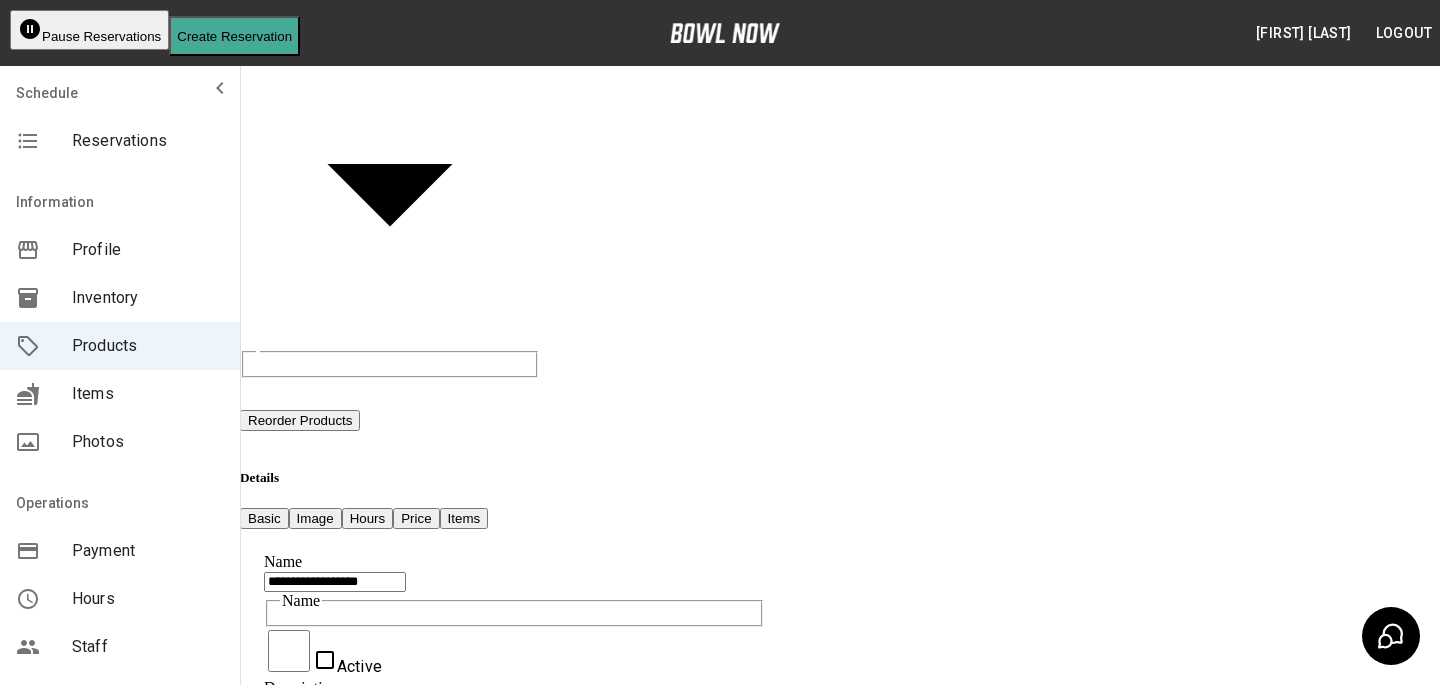 scroll, scrollTop: 0, scrollLeft: 0, axis: both 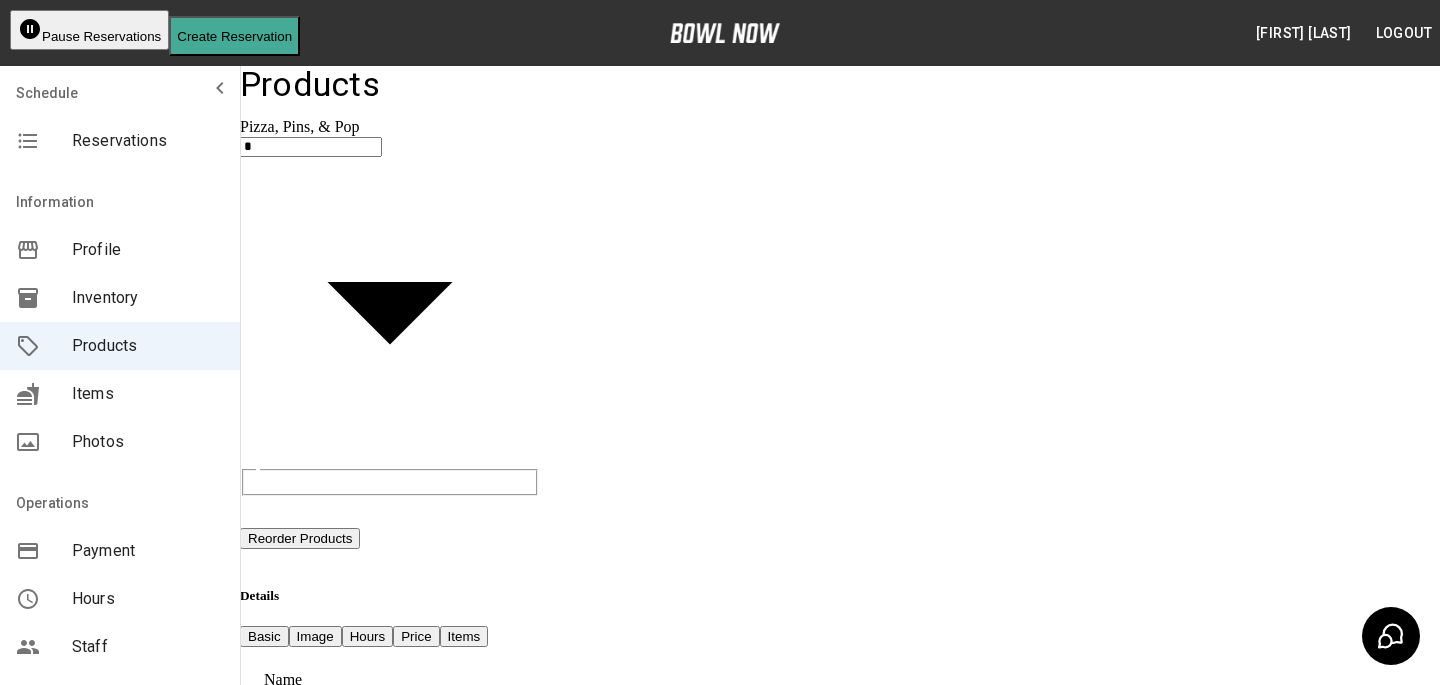 click on "**********" at bounding box center [489, 861] 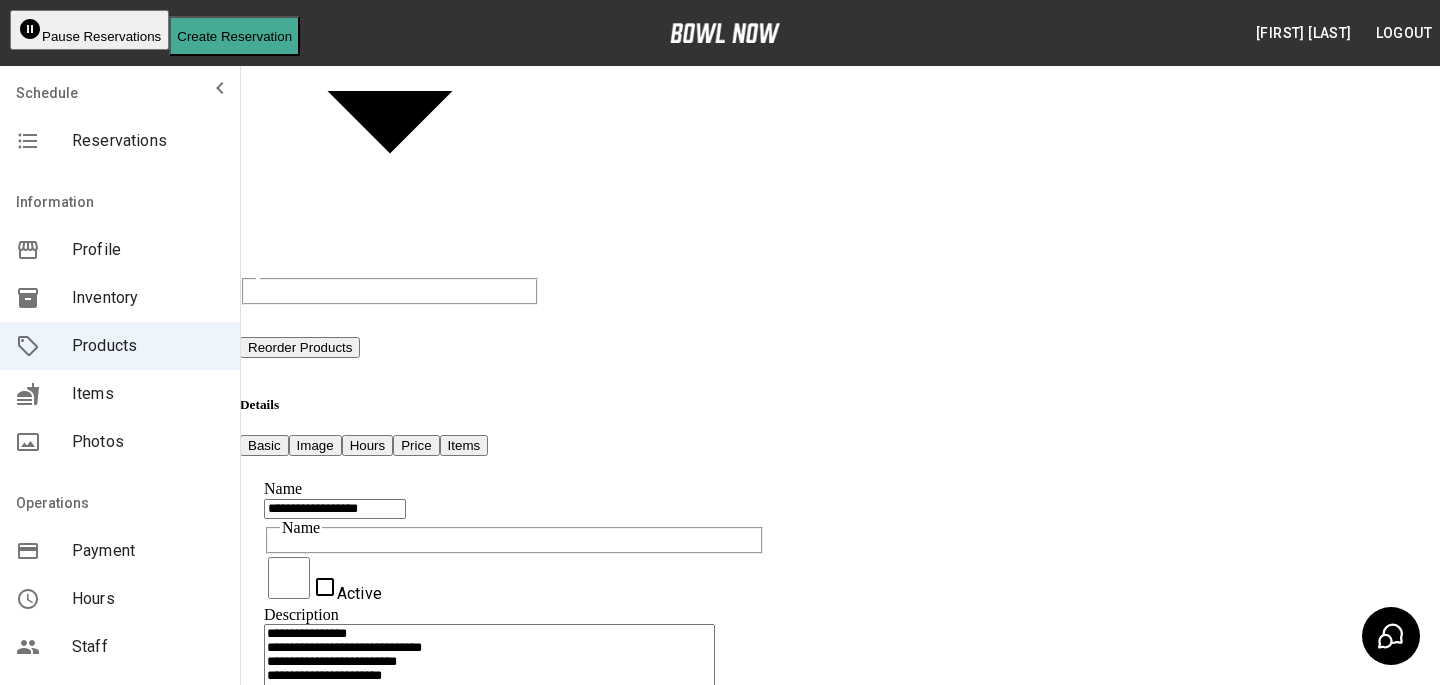scroll, scrollTop: 604, scrollLeft: 0, axis: vertical 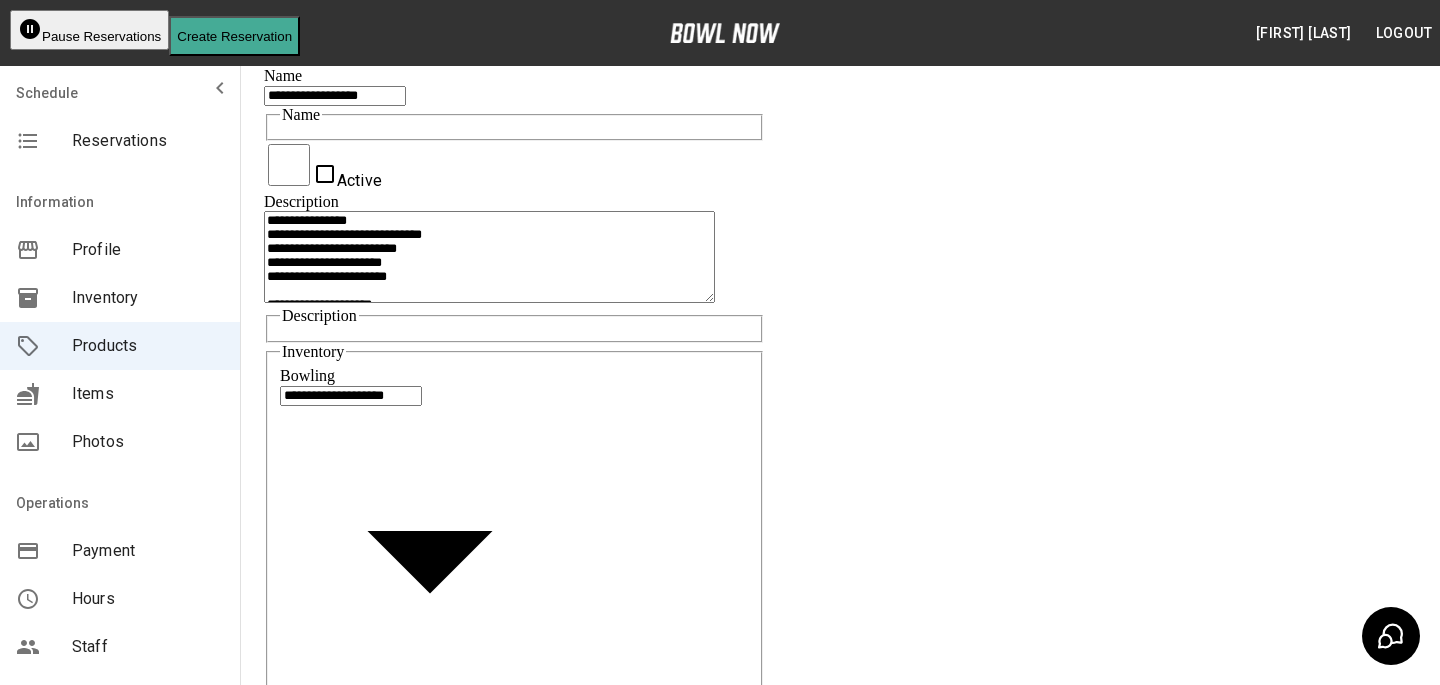 click on "Update" at bounding box center (364, 1447) 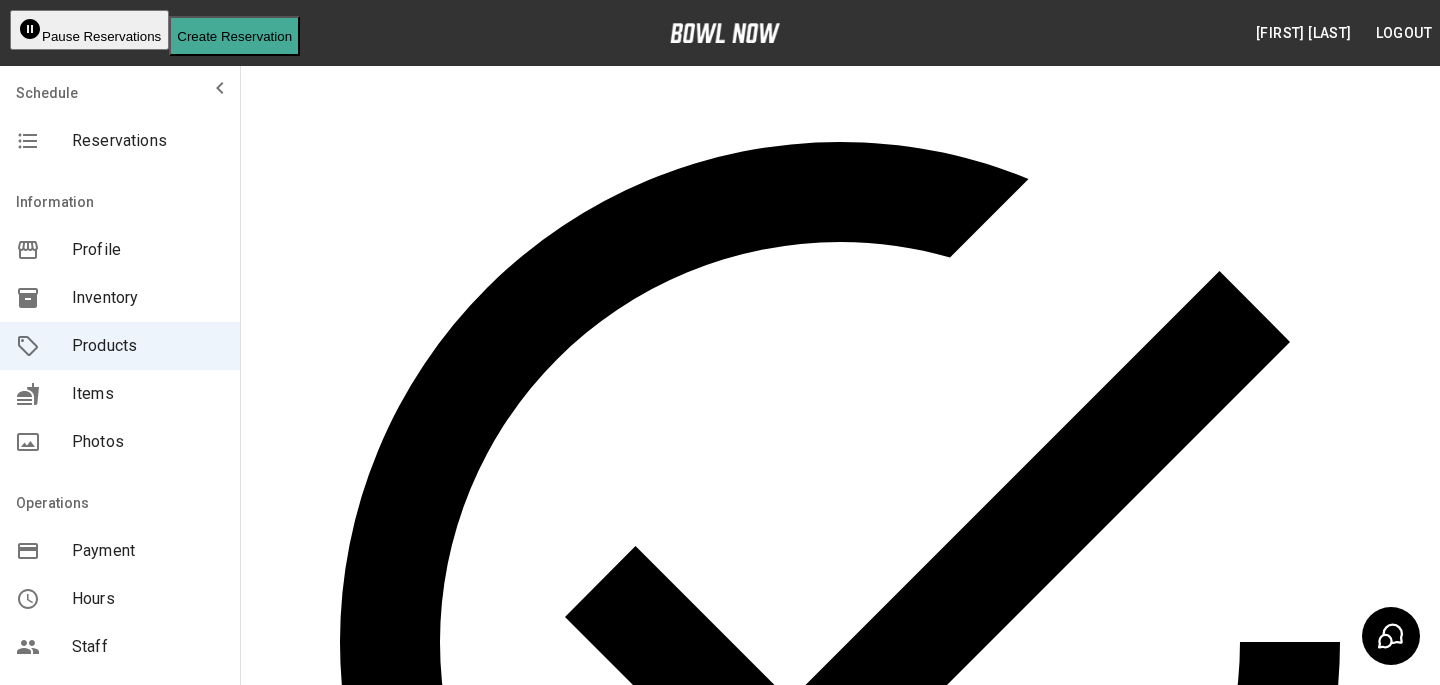 scroll, scrollTop: 0, scrollLeft: 0, axis: both 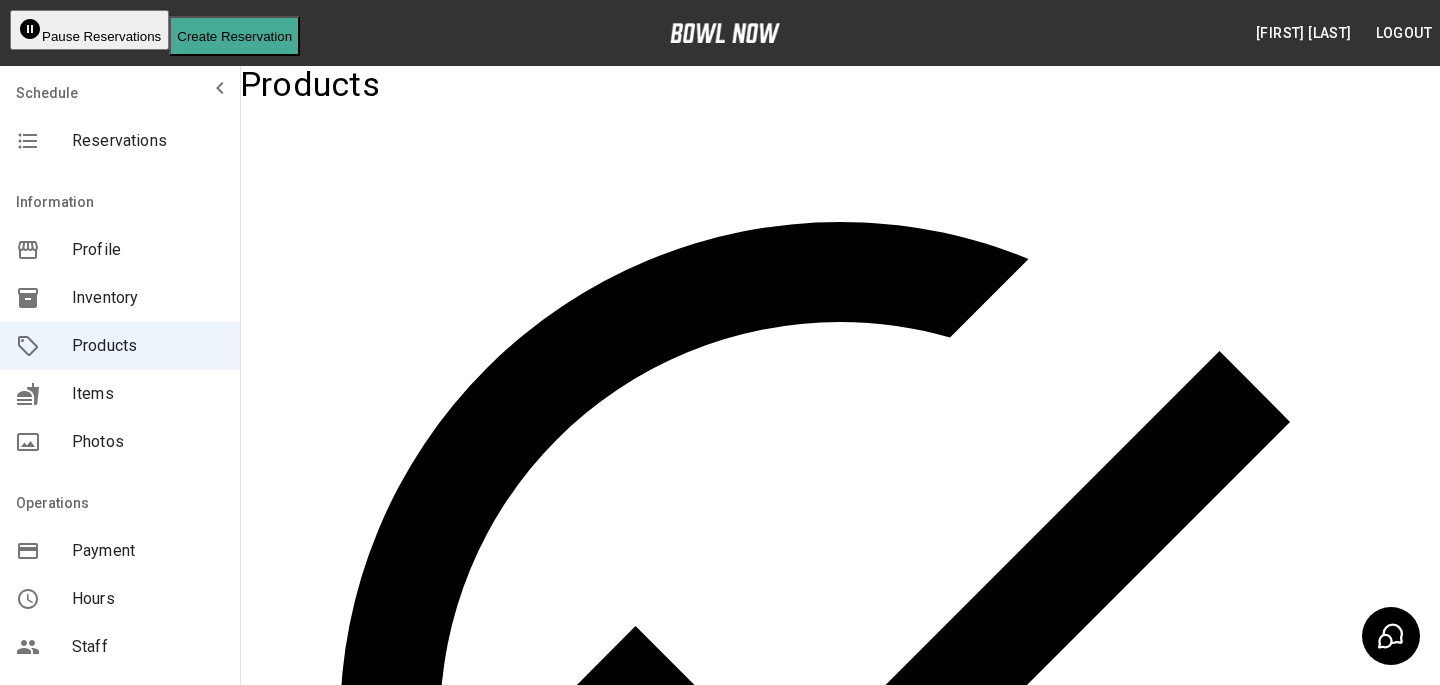 click on "**********" at bounding box center [489, 2104] 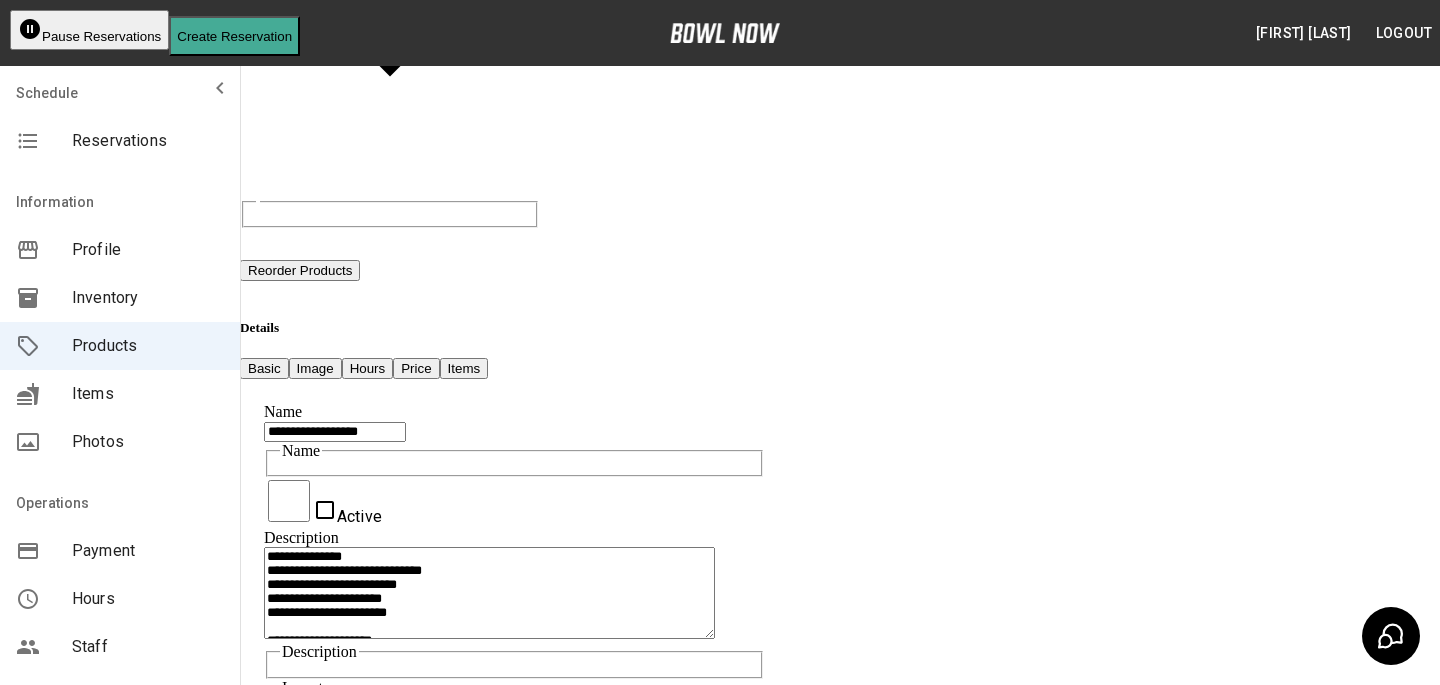scroll, scrollTop: 203, scrollLeft: 0, axis: vertical 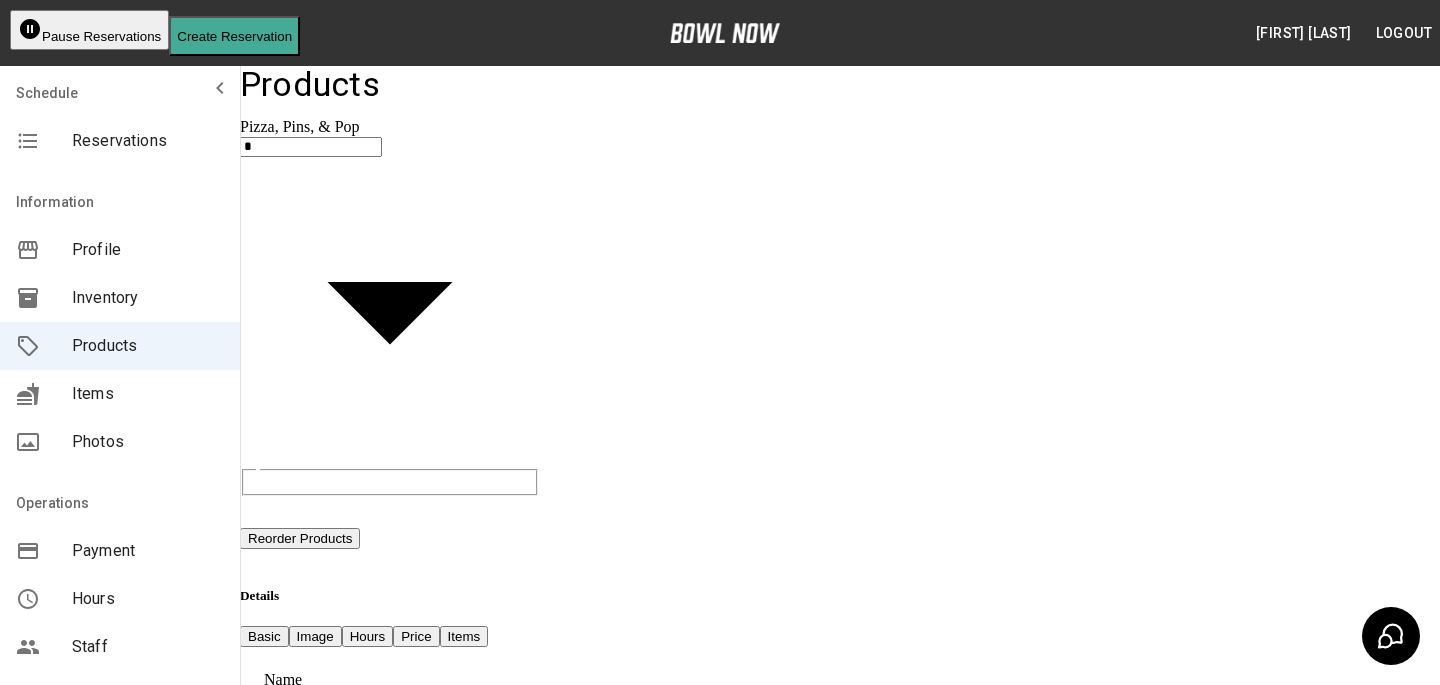 click on "**********" at bounding box center (840, 1082) 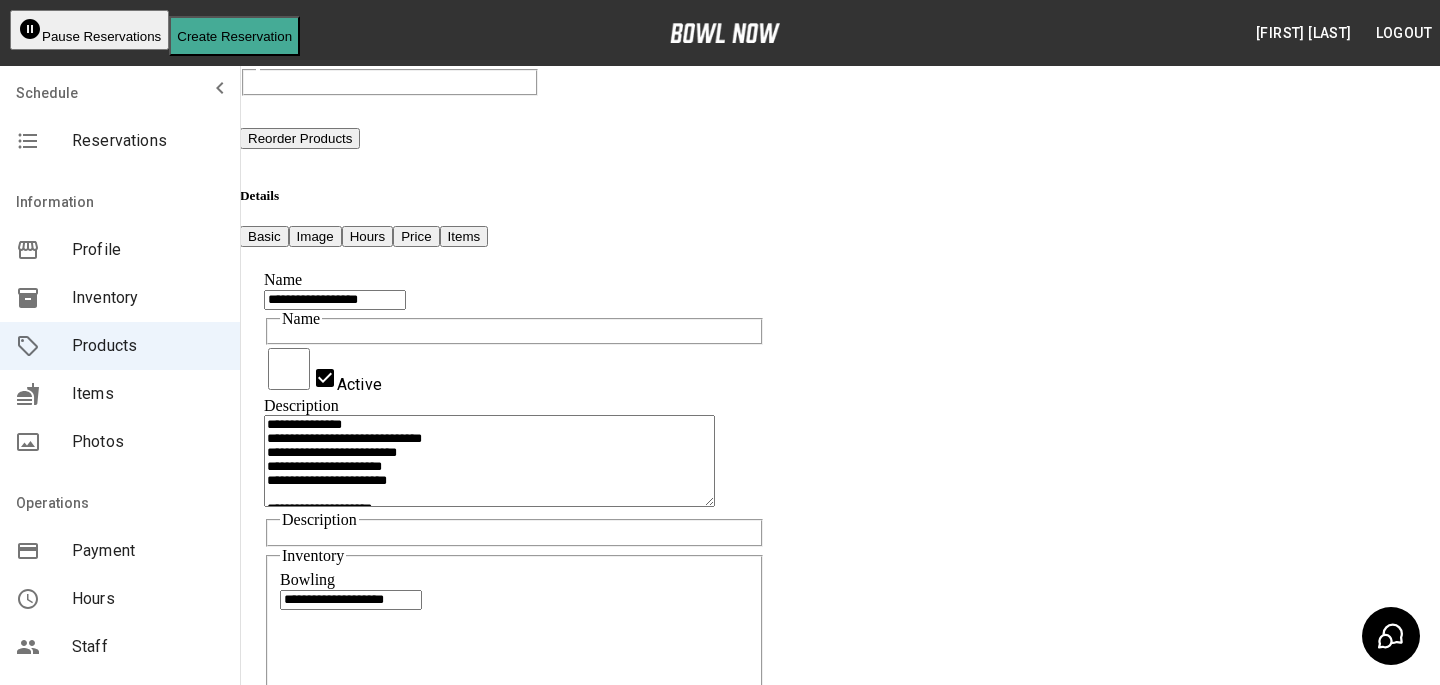 scroll, scrollTop: 604, scrollLeft: 0, axis: vertical 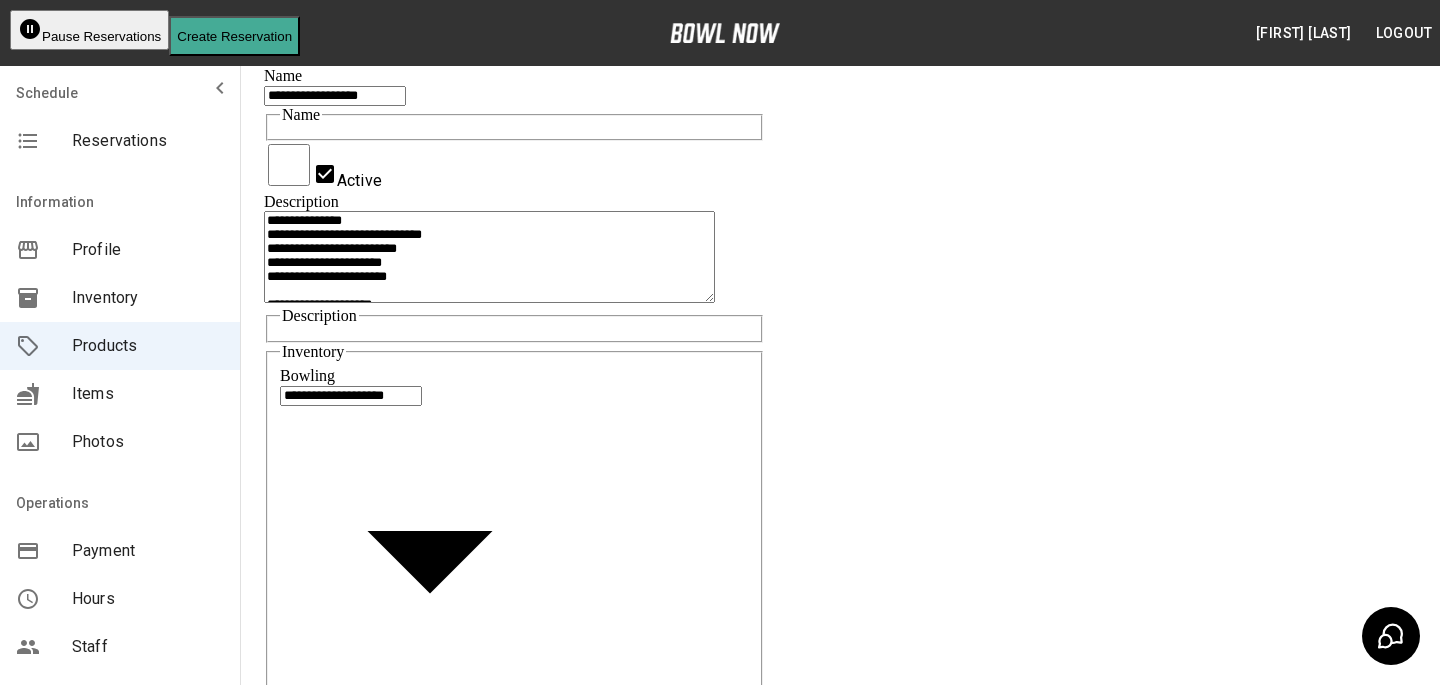 click on "Update" at bounding box center [364, 1447] 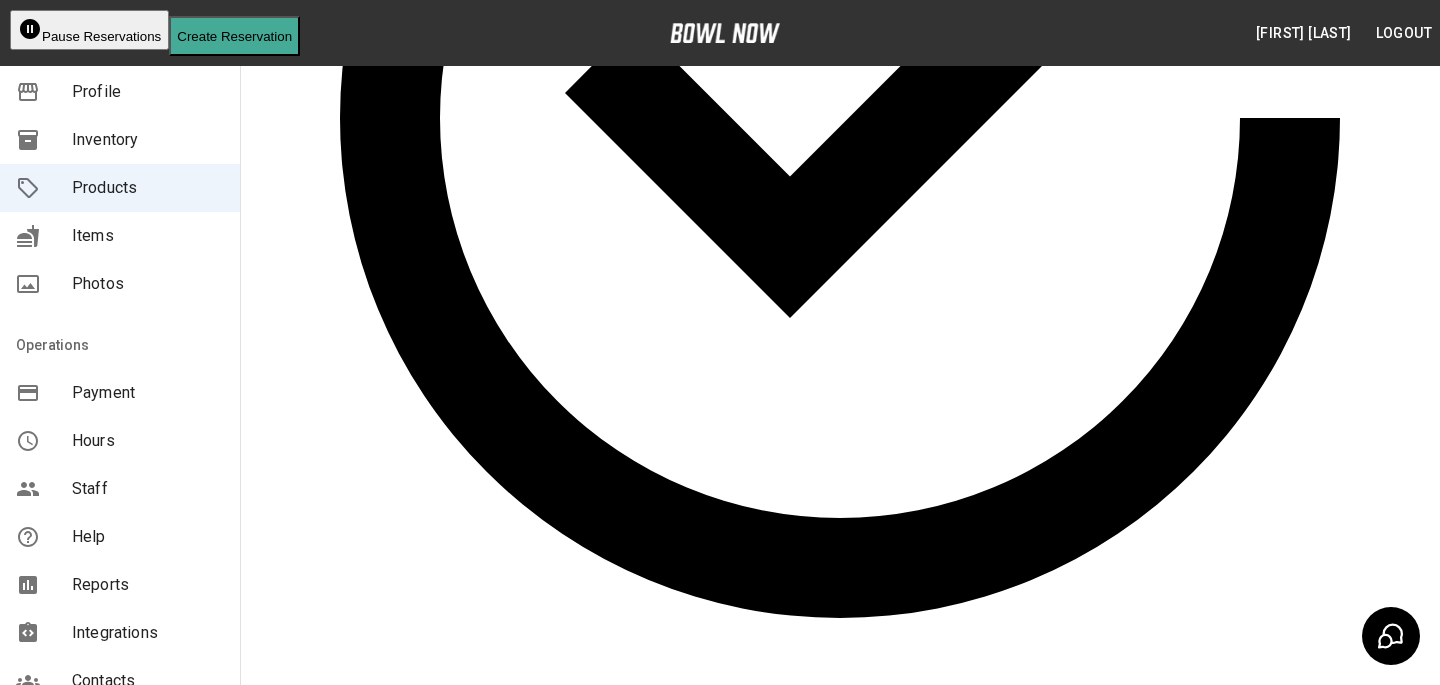 scroll, scrollTop: 181, scrollLeft: 0, axis: vertical 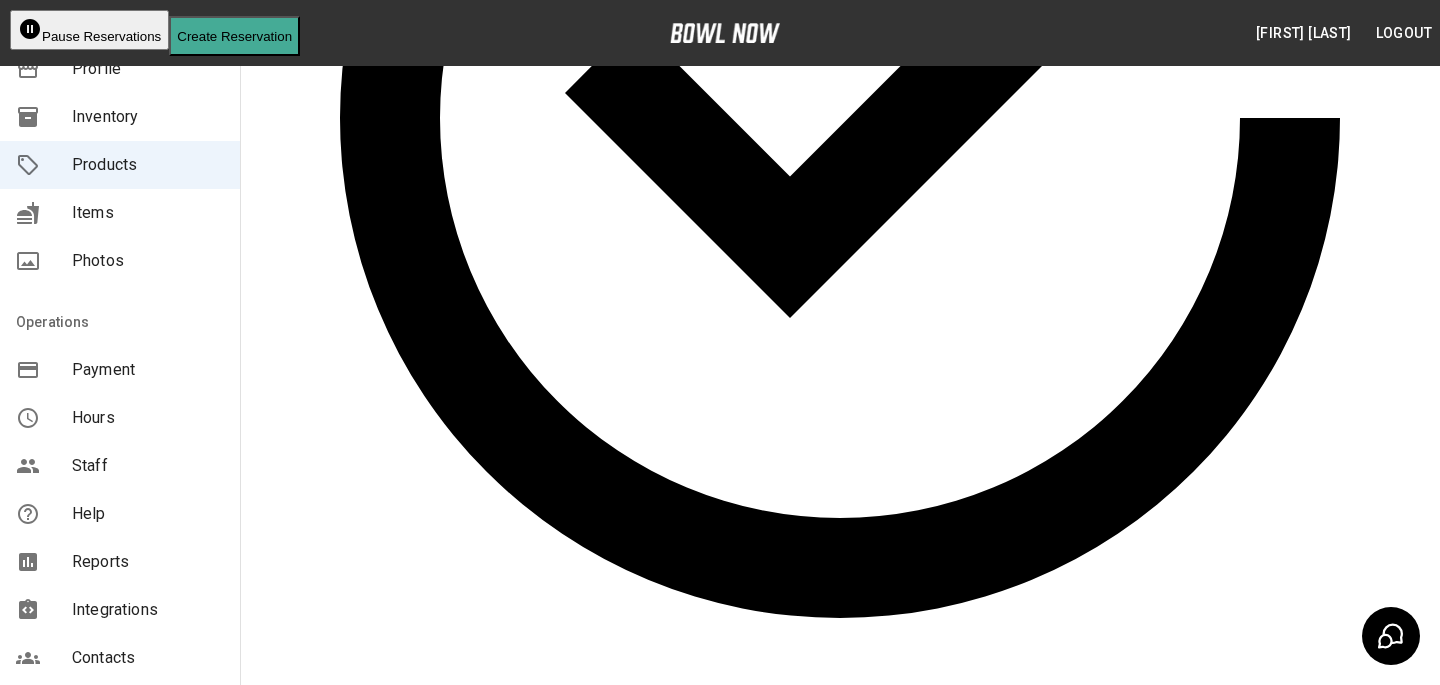 click on "Integrations" at bounding box center (148, 610) 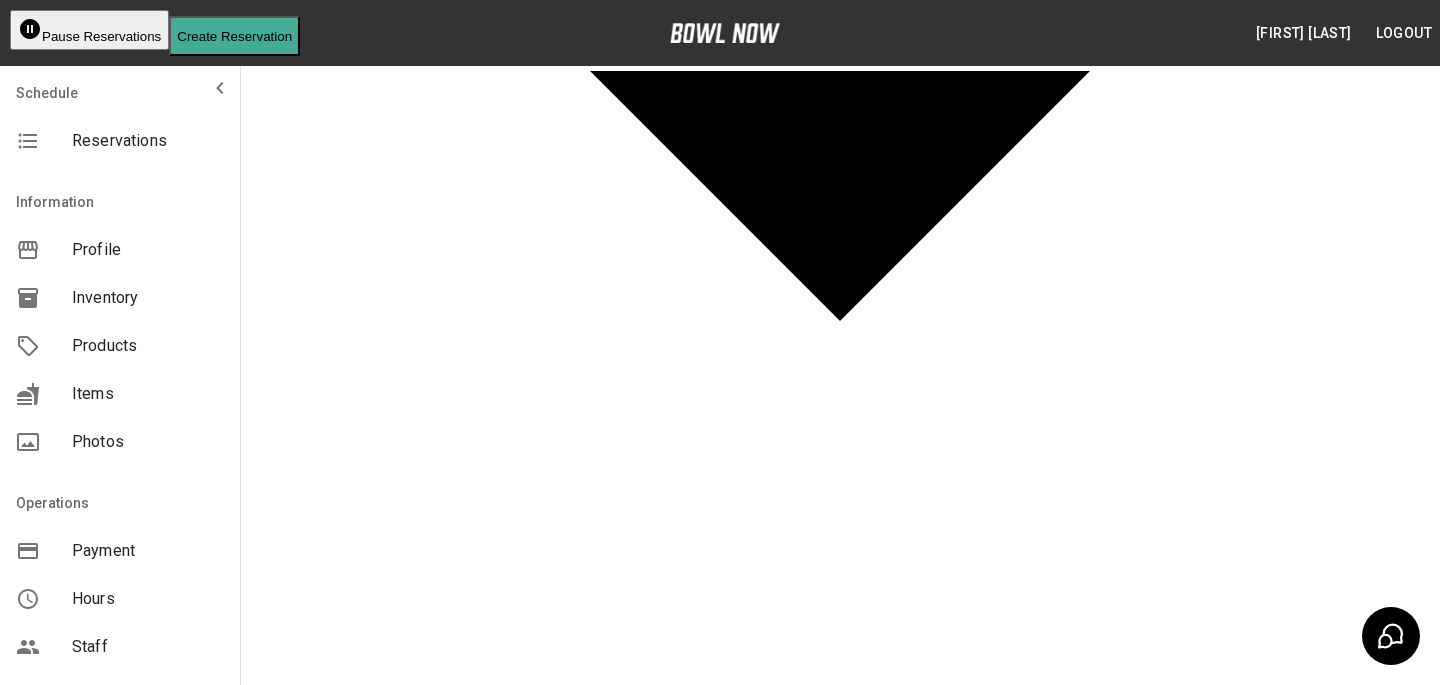 scroll, scrollTop: 0, scrollLeft: 0, axis: both 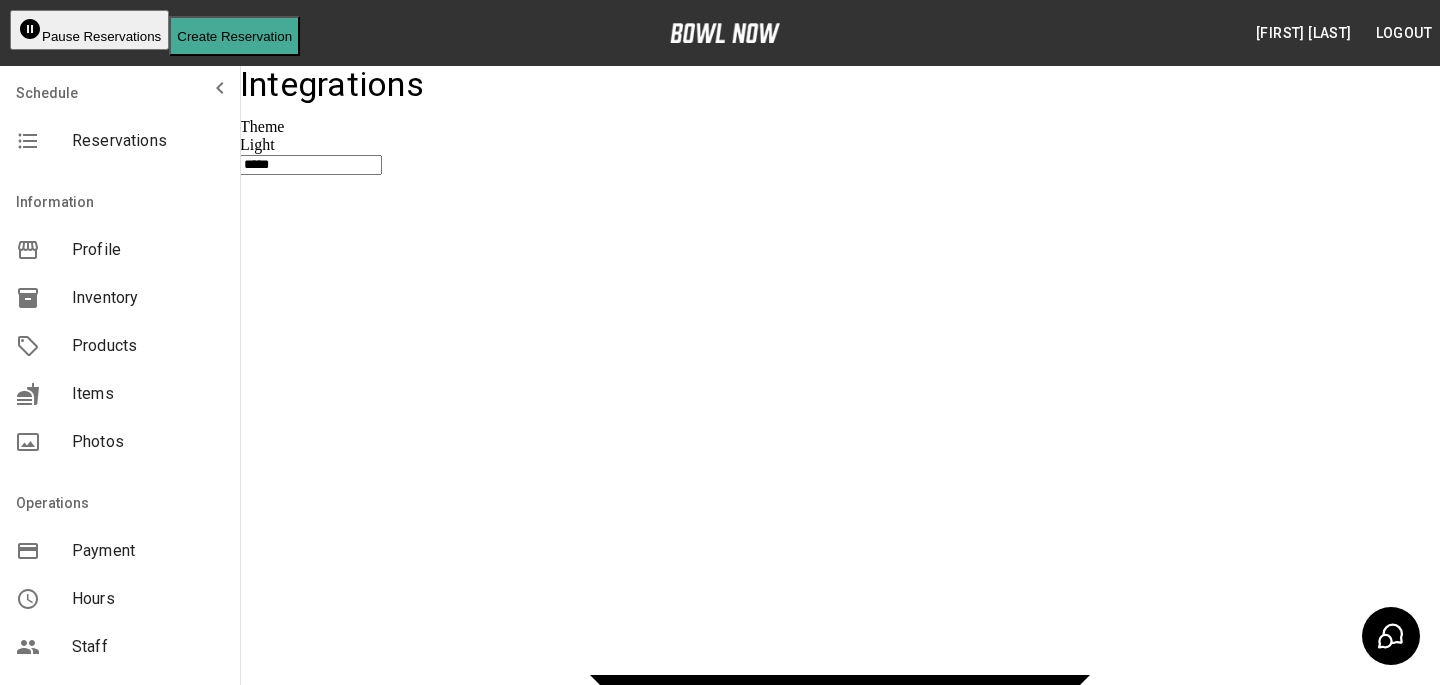 click on "Reserve Now" at bounding box center (909, 1540) 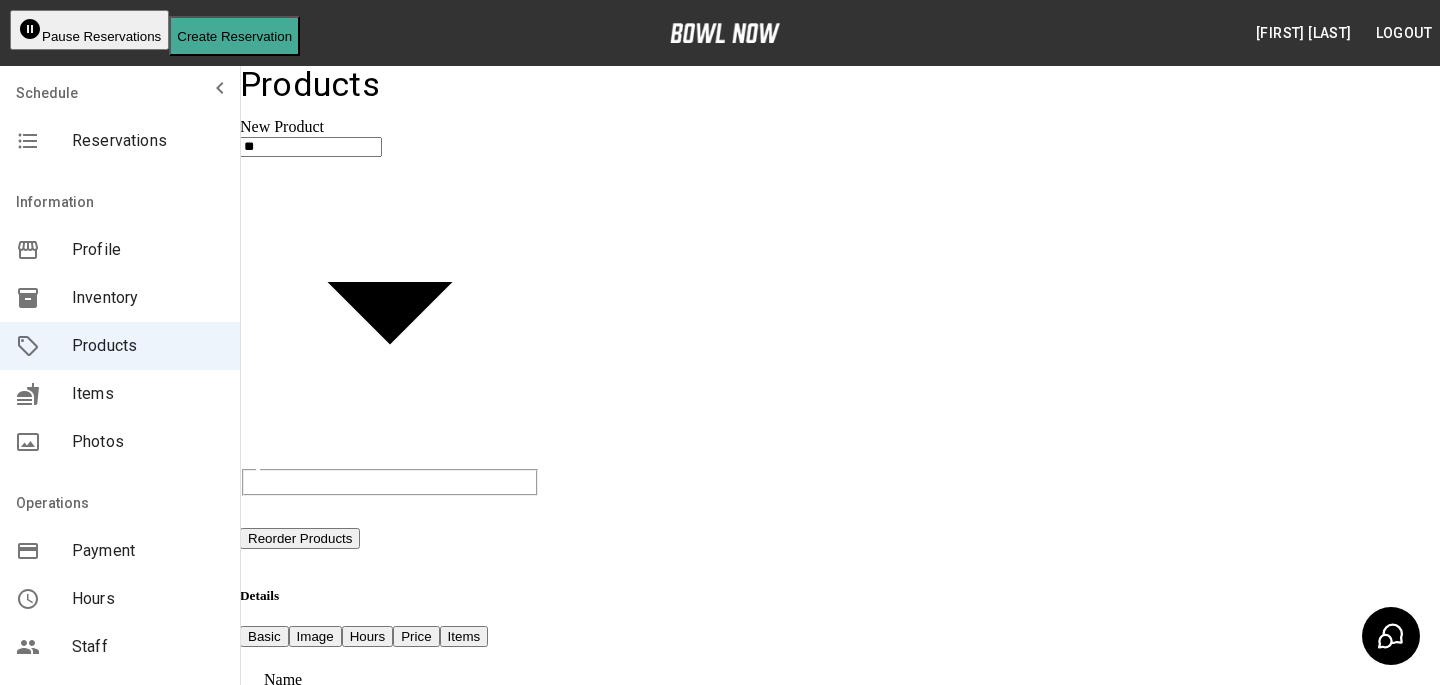 click on "Pause Reservations Create Reservation Bradey Powell Logout Schedule Reservations Information Profile Inventory Products Items Photos Operations Payment Hours Staff Help Reports Integrations Contacts User Account Products New Product ** ​ Reorder Products Details Basic Image Hours Price Items Name Name Active Description Description Inventory ​ Duration (hours) Min * Min Max * Max Guest Count Min * Min Max * Max Limit Product Availability Restrict product availability within a date range Limit Availability? Current Image Select an Image Upload   Product Hours: Same as Business Hours ******* Product Hours: Deposit only? Collect Deposit Only % * ​ percent ******* ​ Unit Price $ * Unit Price per hour **** ​ Price per Shoe $ * Price per Shoe Include Shoes? Require Shoes? Sales Tax % * Sales Tax Tax Unit Price Tax Shoes Discounts and Promos Create discount codes and promos for your product ADD DISCOUNT CODE Select Items For This Product Allow customers to edit or cancel their reservation? Yes Create   |" at bounding box center [720, 1089] 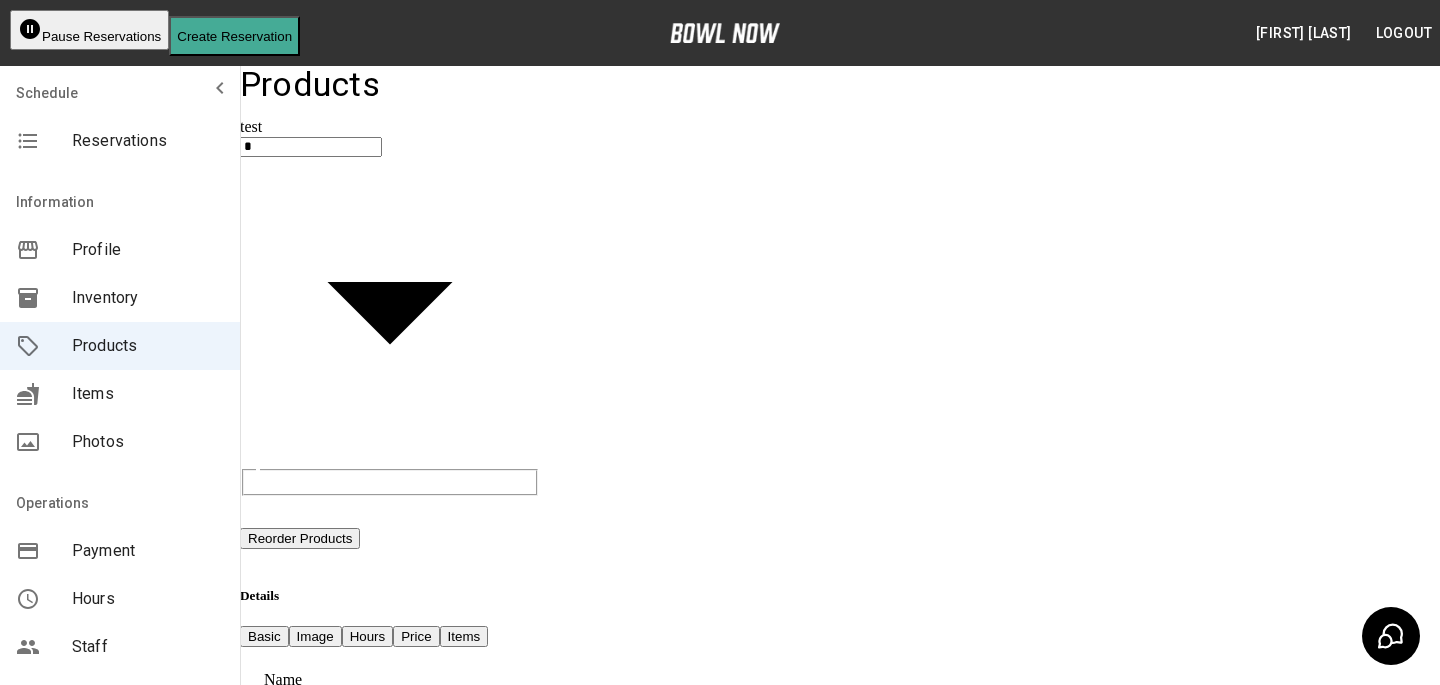 click on "**********" at bounding box center [720, 1157] 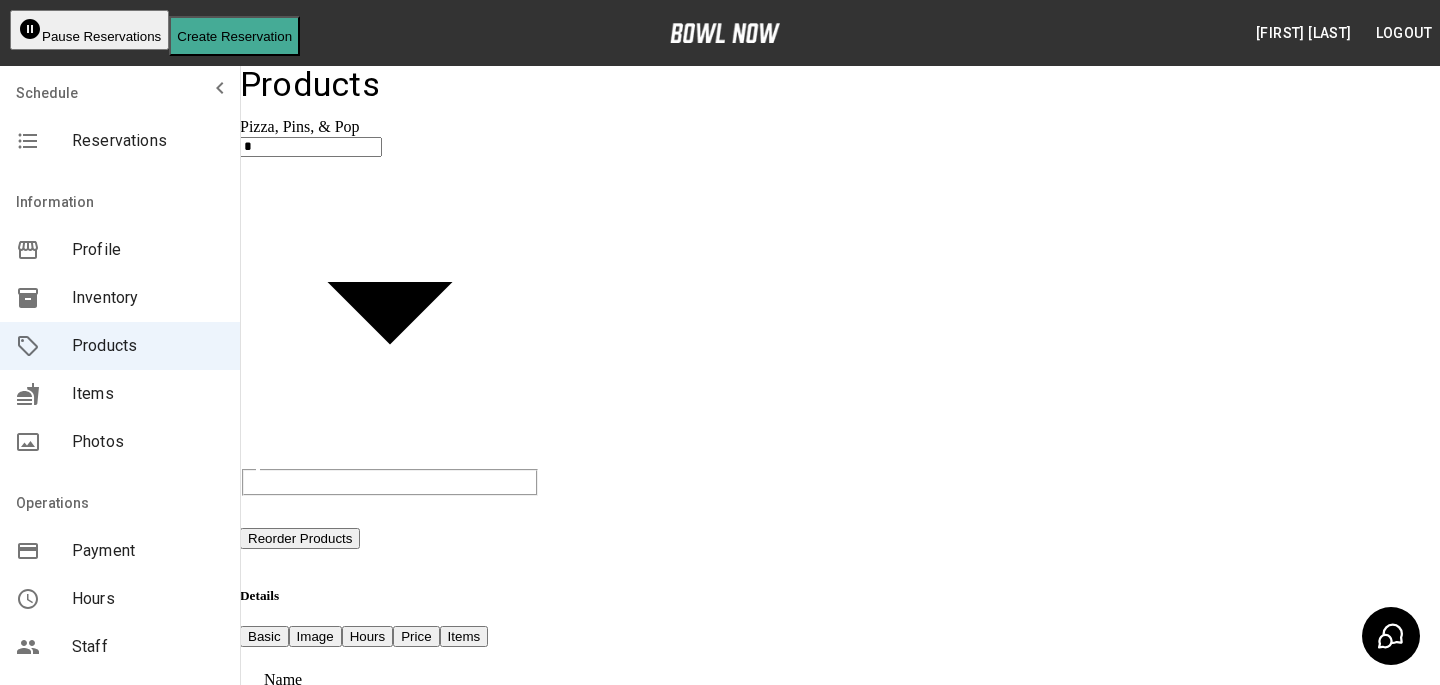 click on "Price" at bounding box center [416, 636] 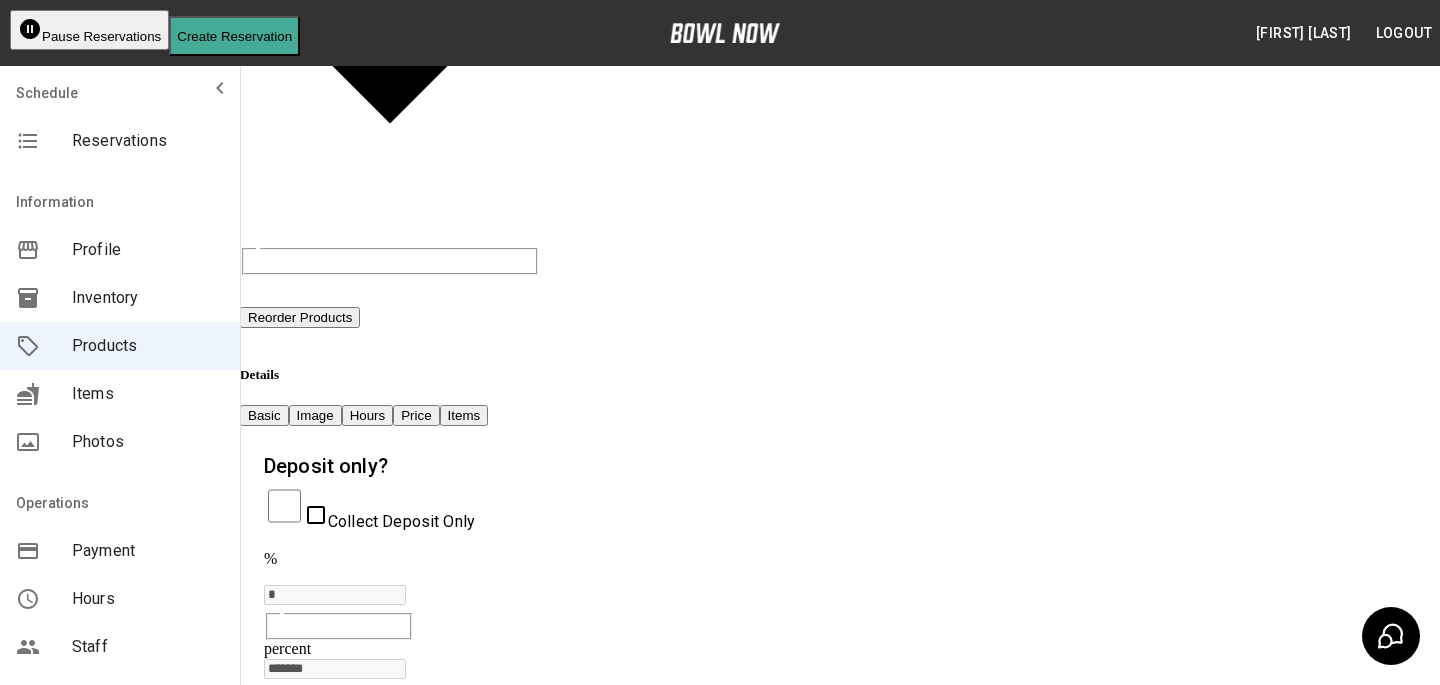 scroll, scrollTop: 222, scrollLeft: 0, axis: vertical 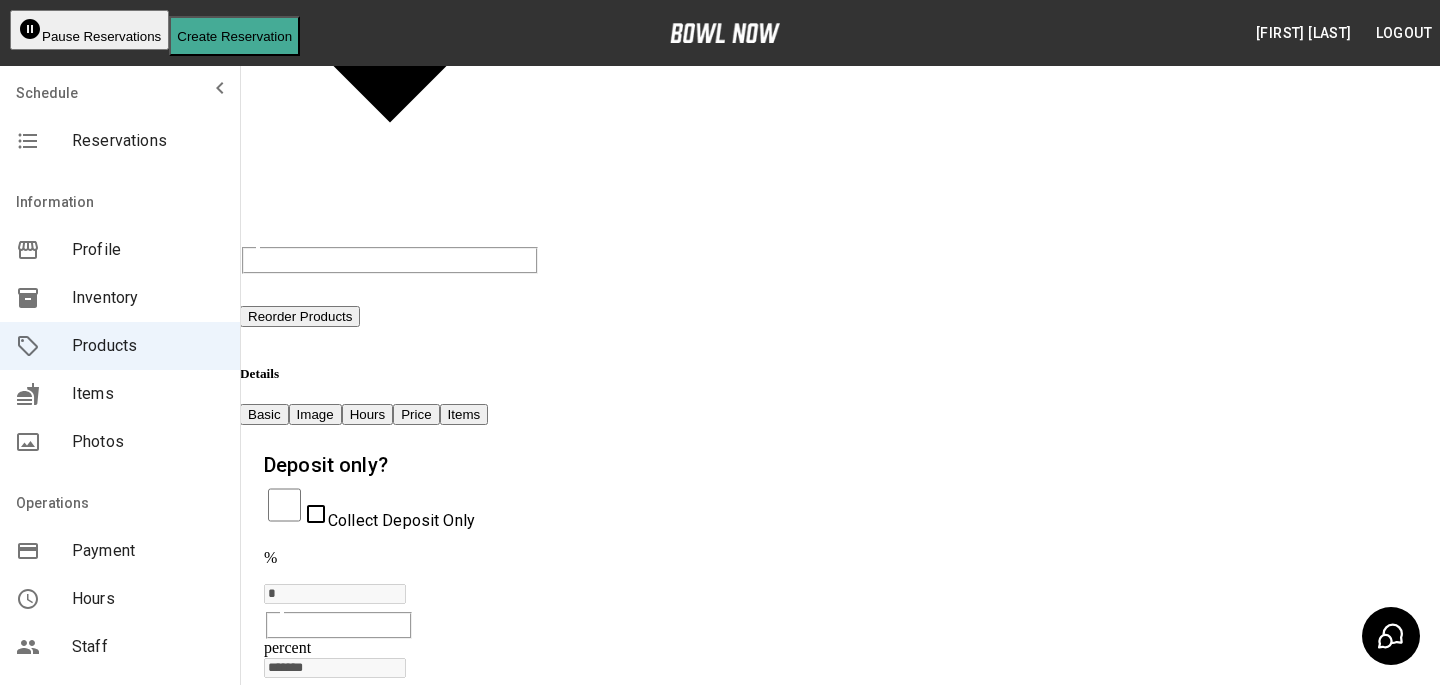 click on "**********" at bounding box center [720, 1286] 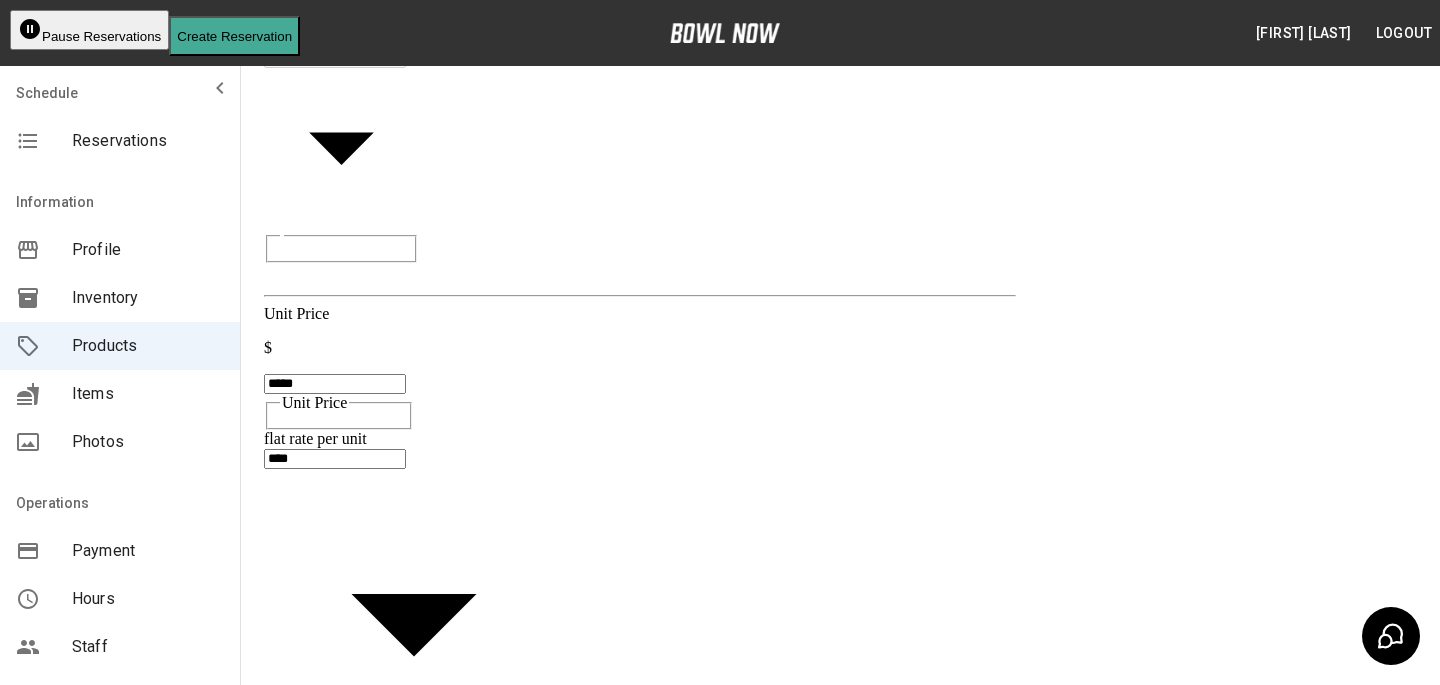 scroll, scrollTop: 563, scrollLeft: 0, axis: vertical 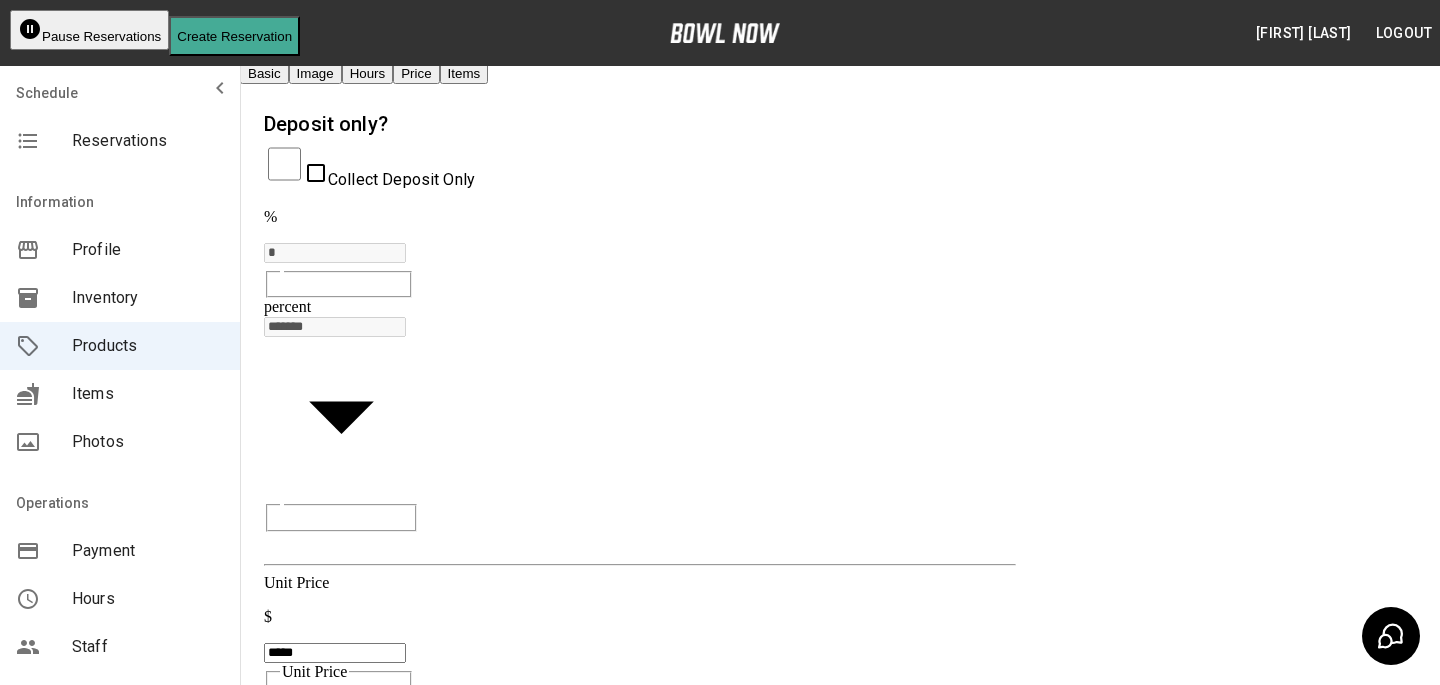 click on "Update Delete" at bounding box center [664, 1704] 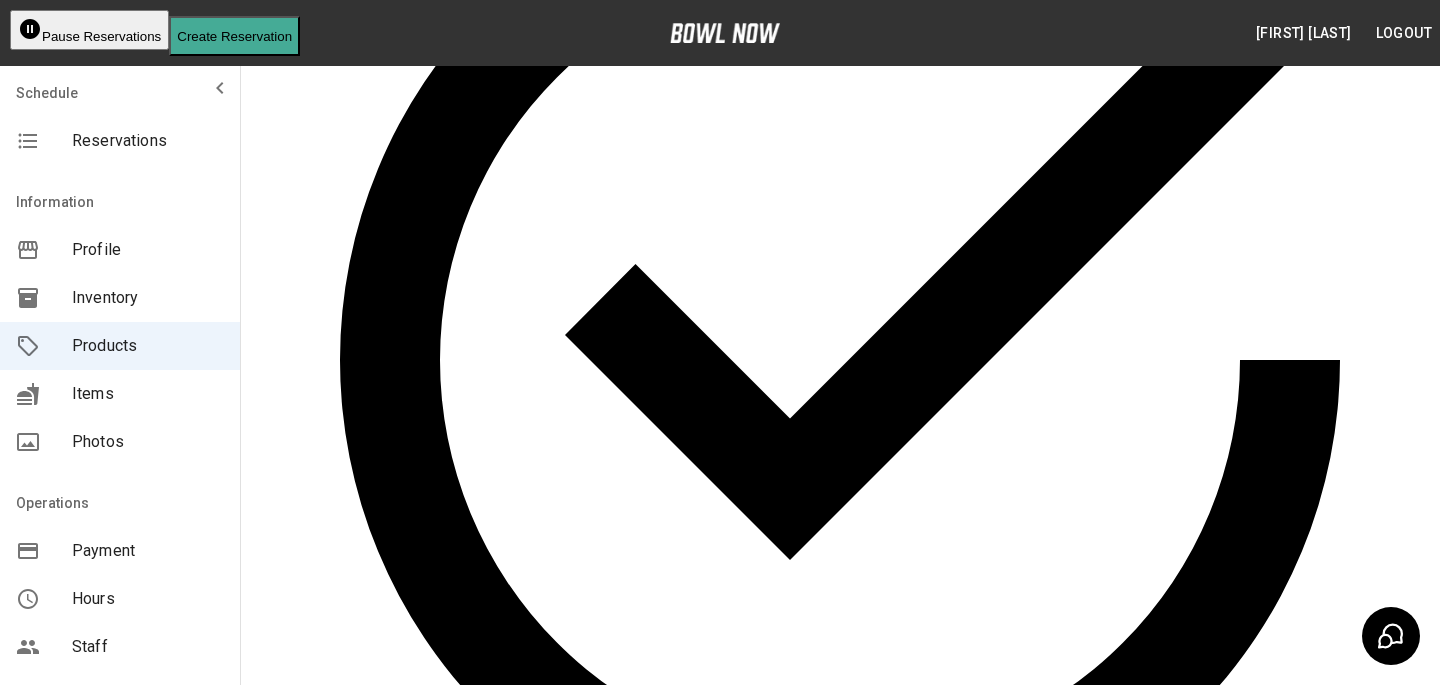 scroll, scrollTop: 0, scrollLeft: 0, axis: both 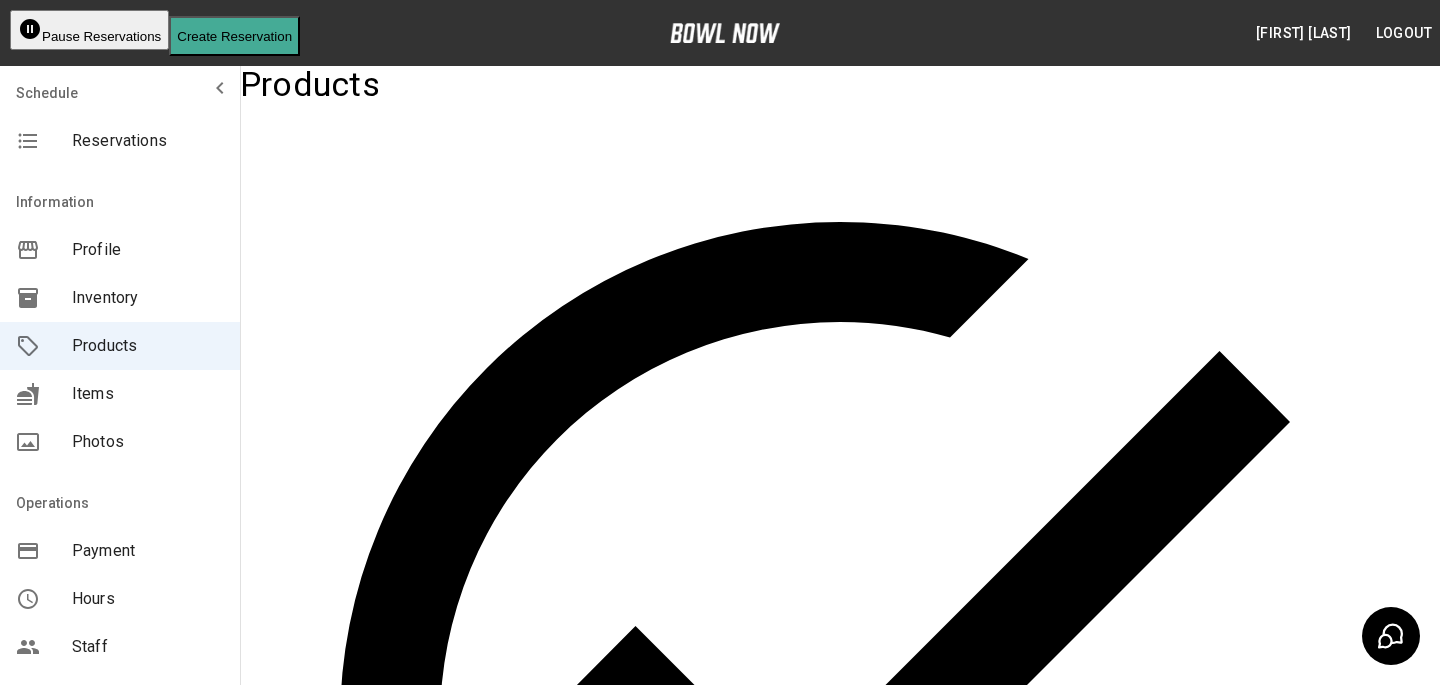 click on "Basic" at bounding box center [264, 1878] 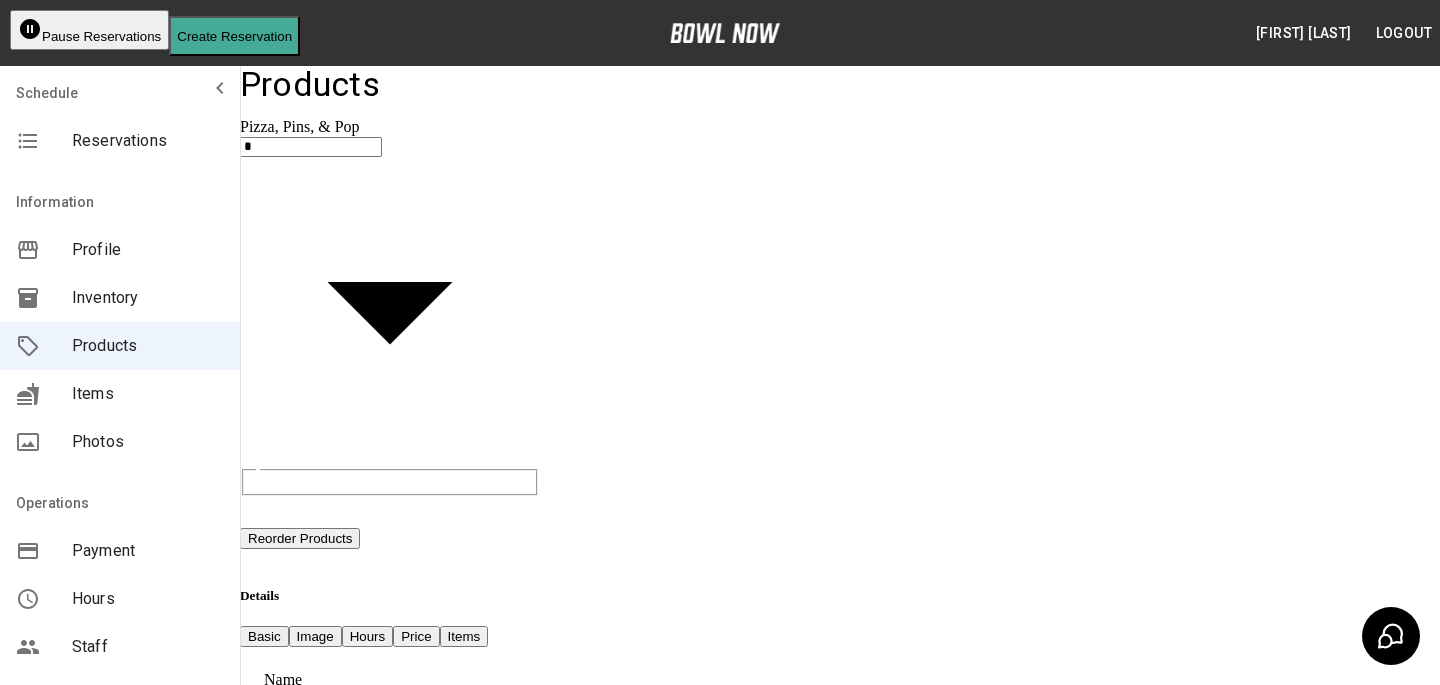click on "**********" at bounding box center [489, 861] 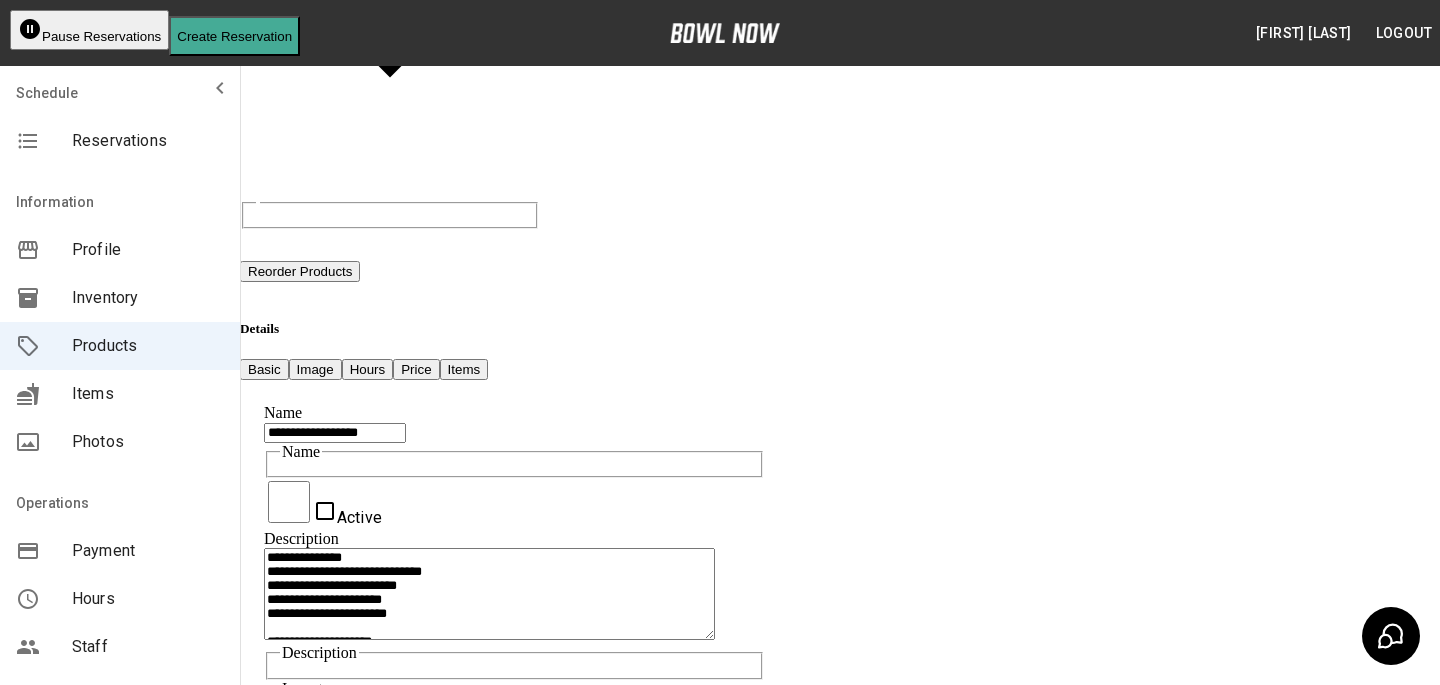 scroll, scrollTop: 604, scrollLeft: 0, axis: vertical 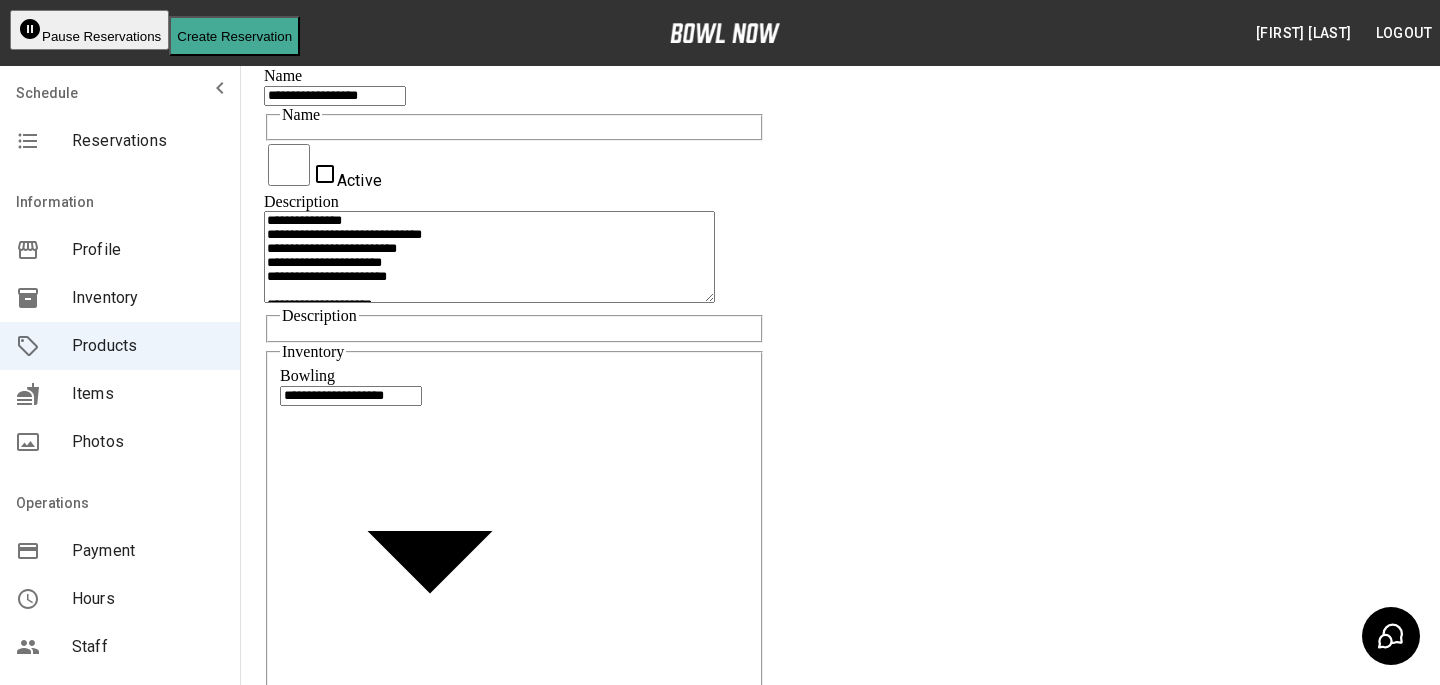 click on "Update" at bounding box center [364, 1447] 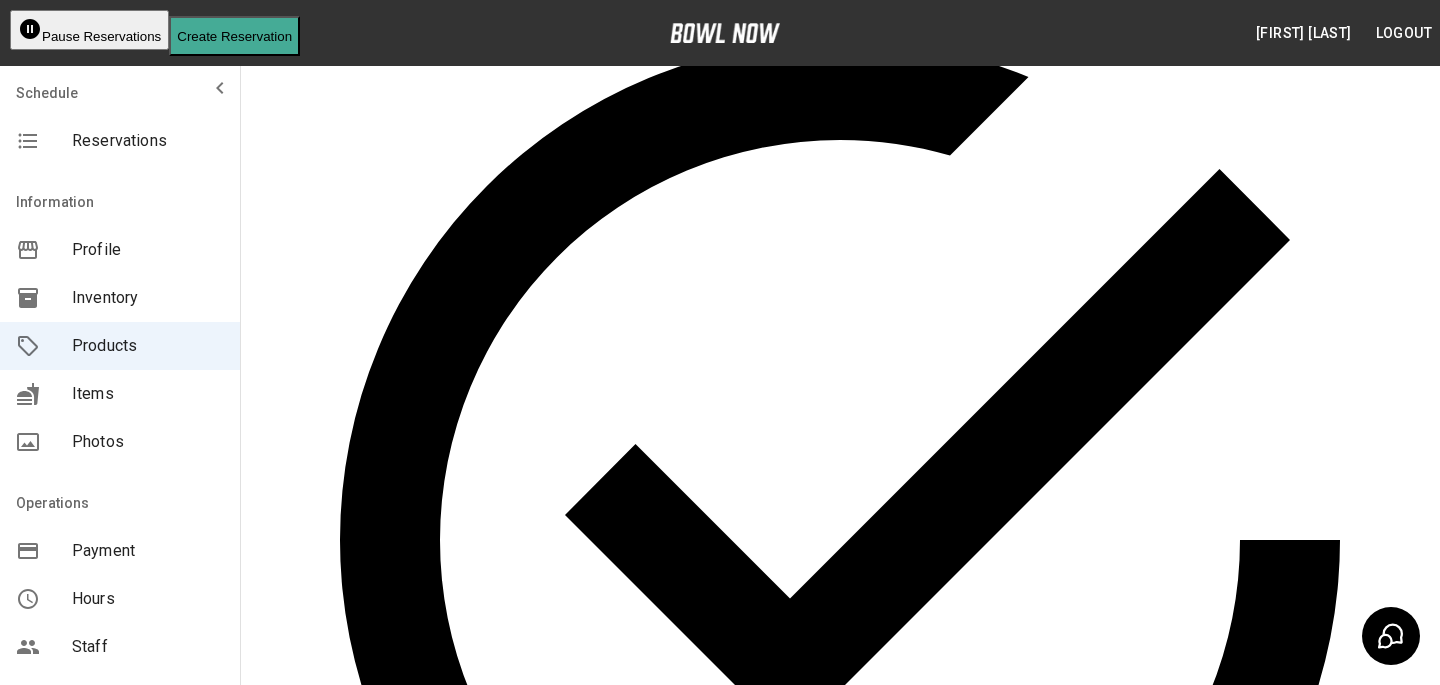 scroll, scrollTop: 0, scrollLeft: 0, axis: both 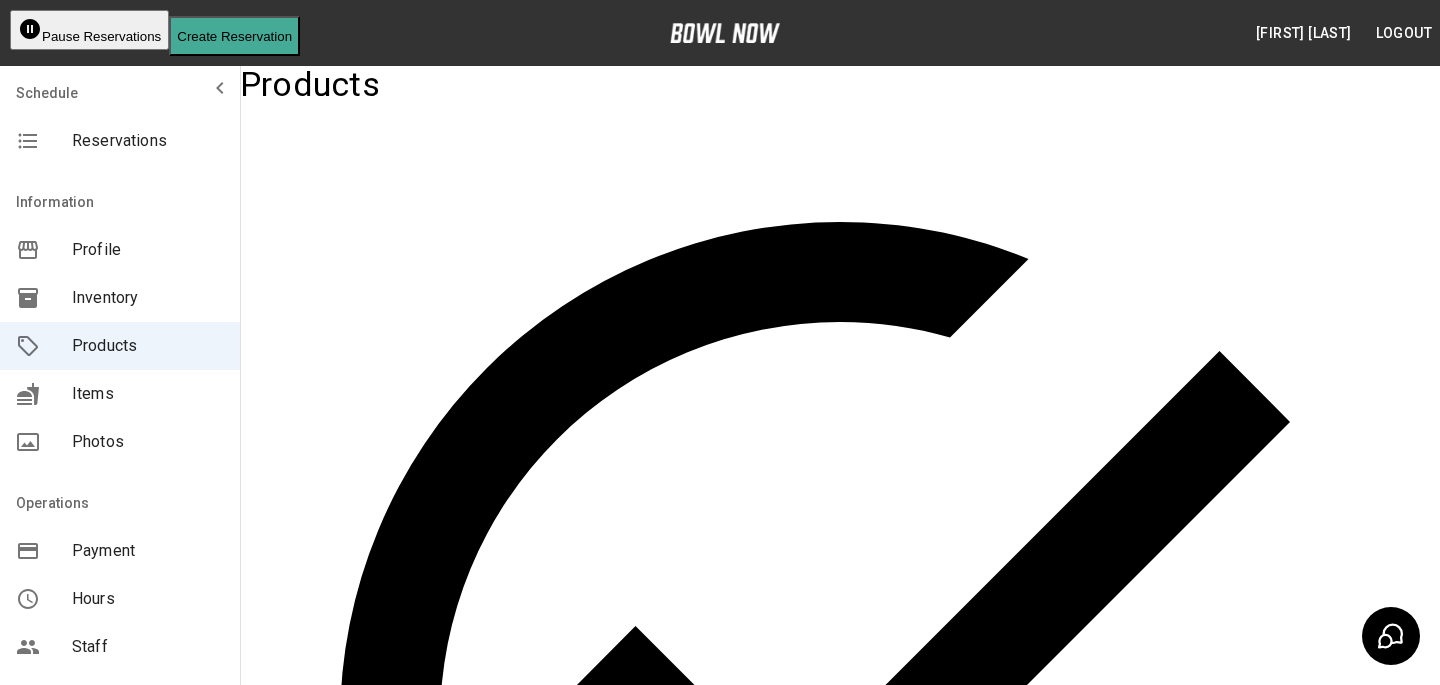 click on "**********" at bounding box center (720, 1725) 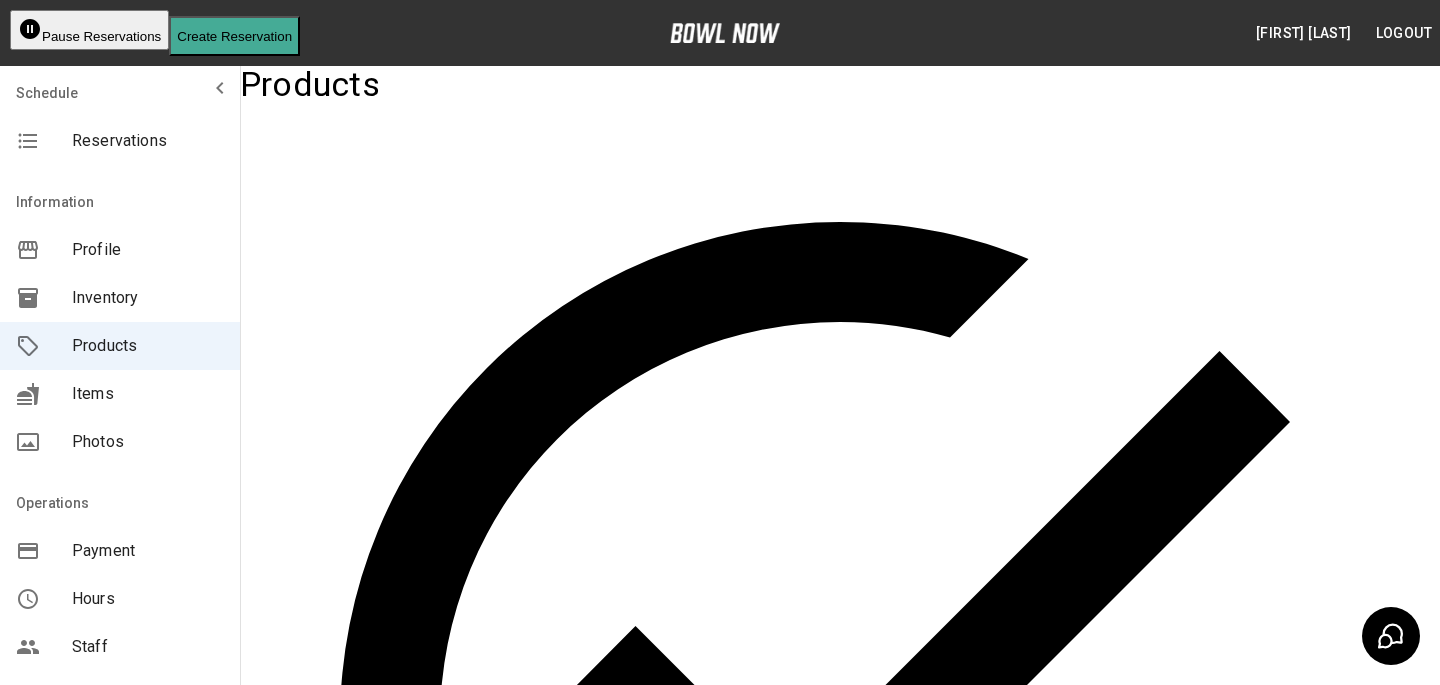 click on "test" at bounding box center (740, 3547) 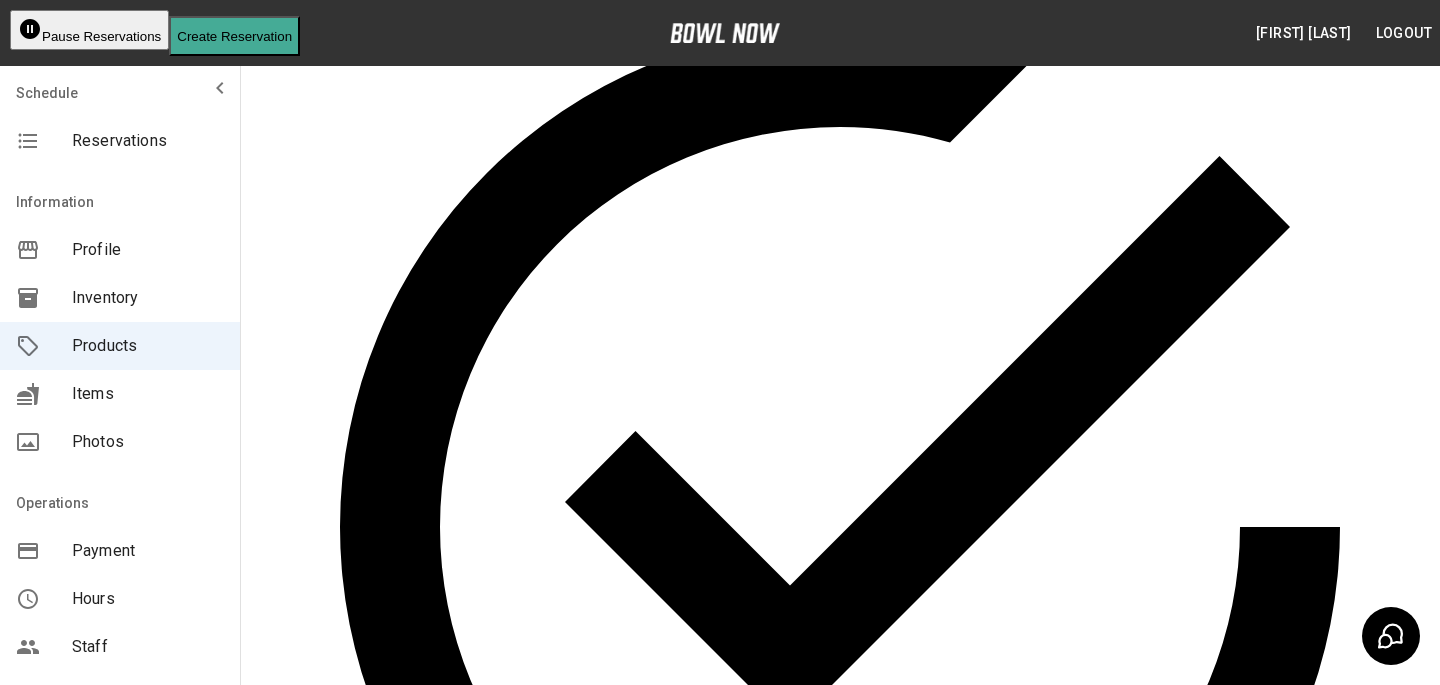 scroll, scrollTop: 684, scrollLeft: 0, axis: vertical 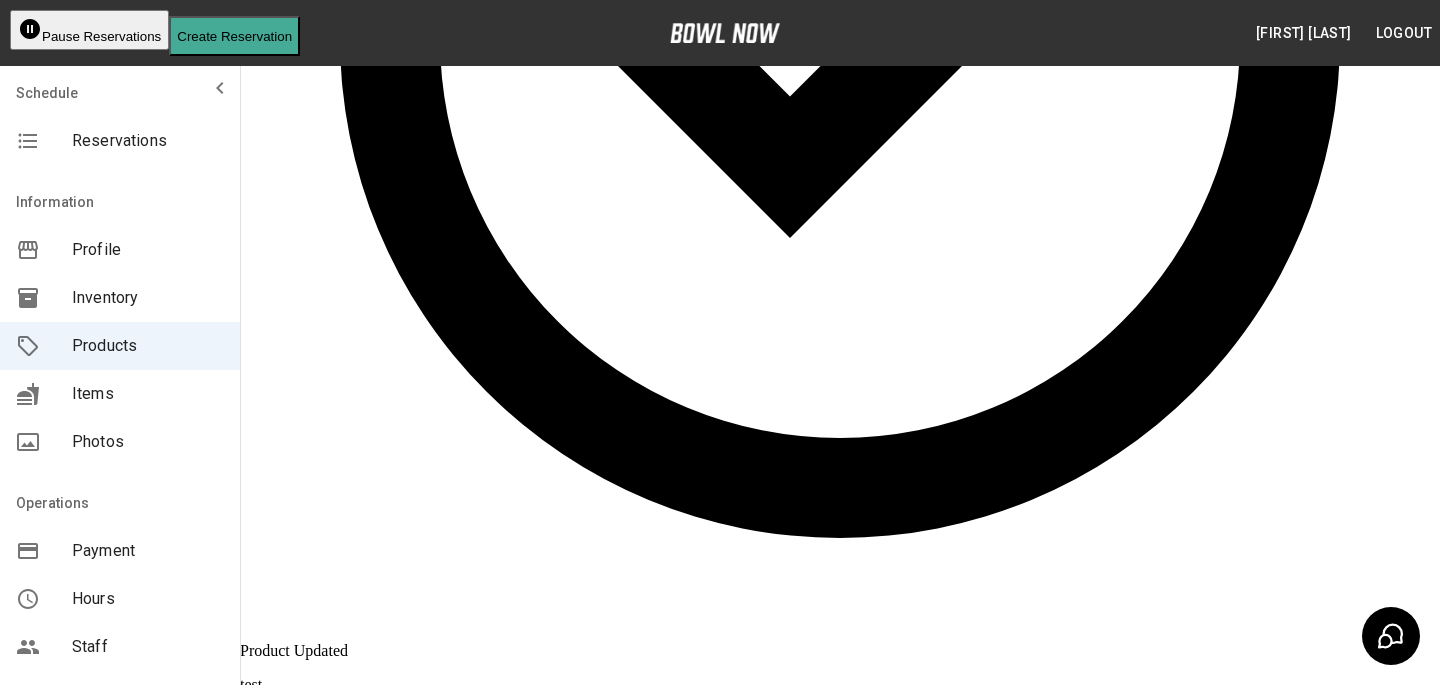 click on "Update" at bounding box center (364, 2609) 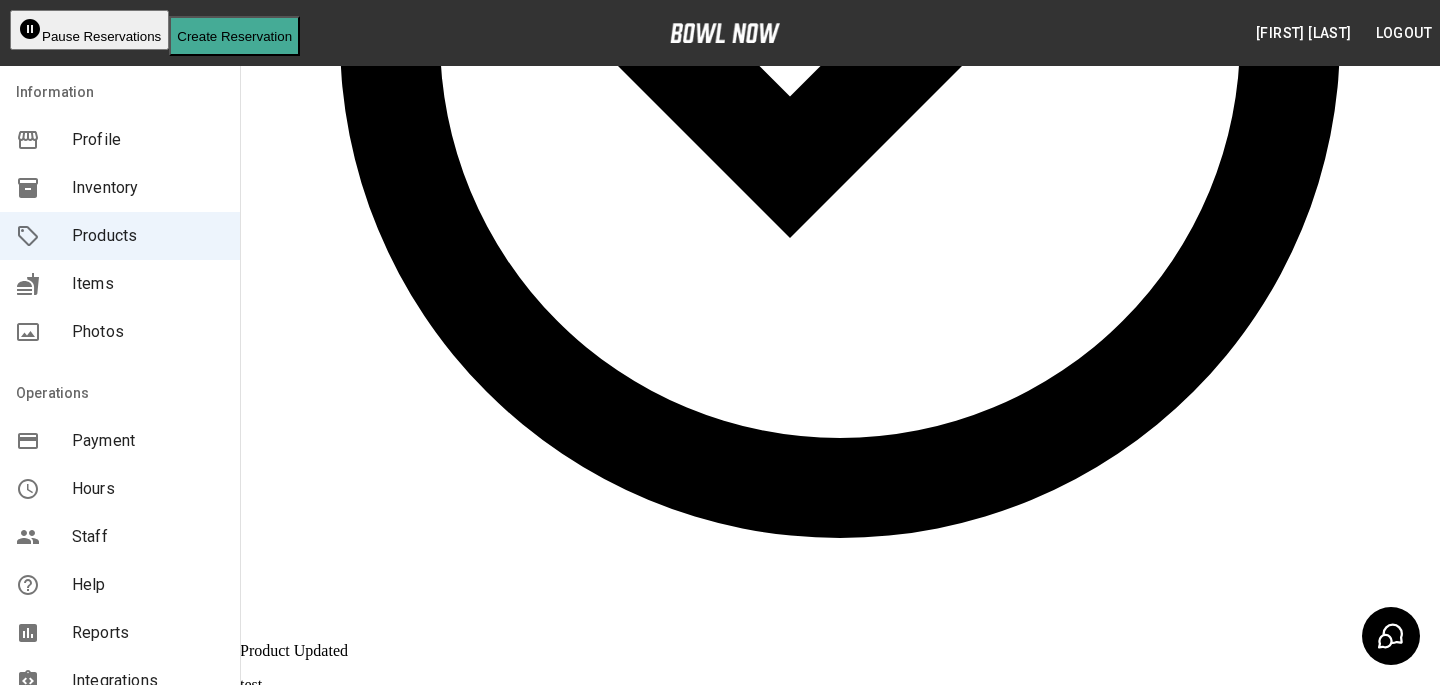 scroll, scrollTop: 121, scrollLeft: 0, axis: vertical 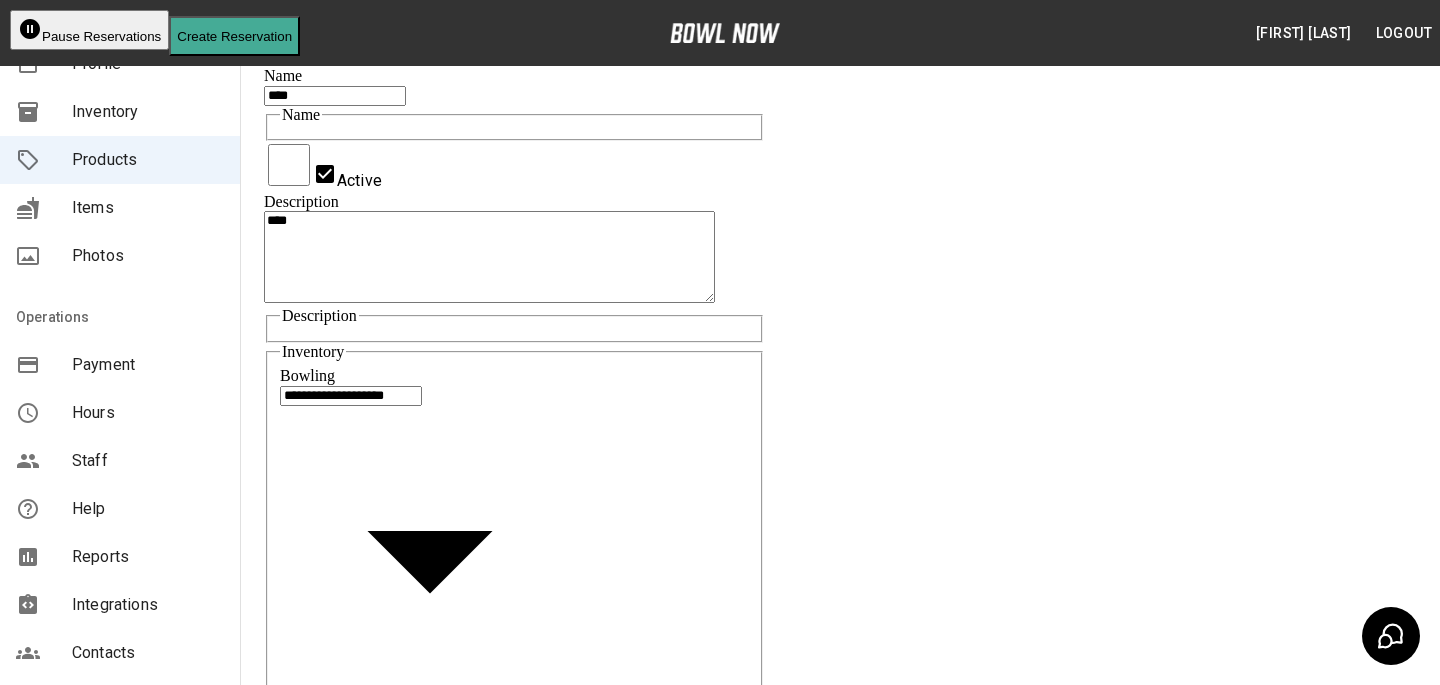 click on "Integrations" at bounding box center [148, 605] 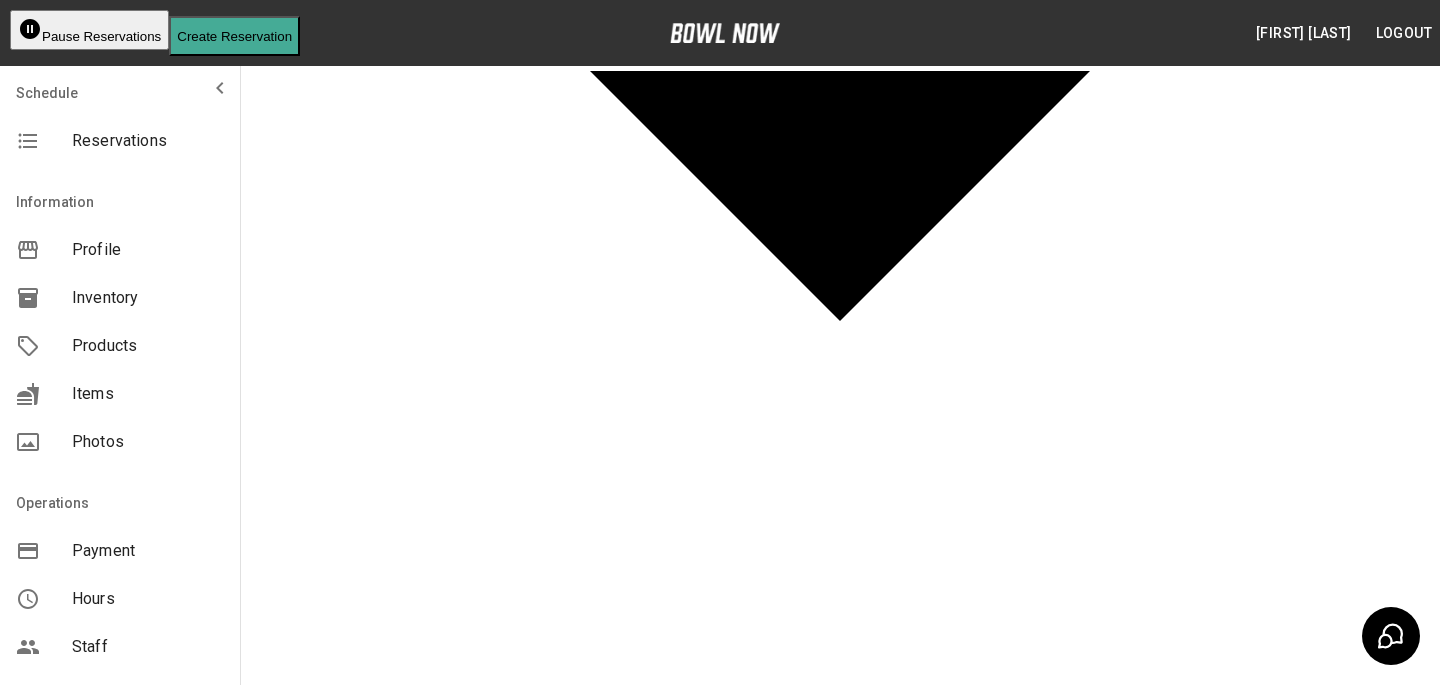 scroll, scrollTop: 0, scrollLeft: 0, axis: both 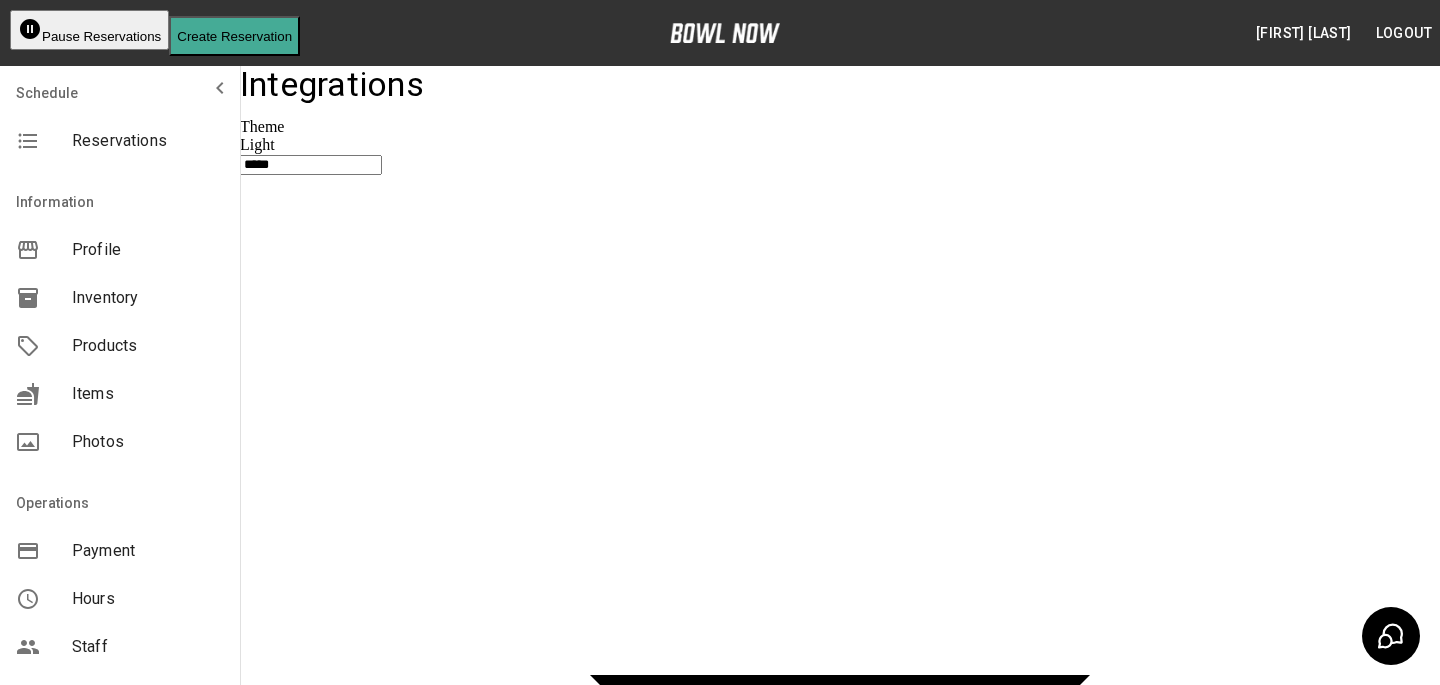 click on "Reserve Now" at bounding box center (909, 1540) 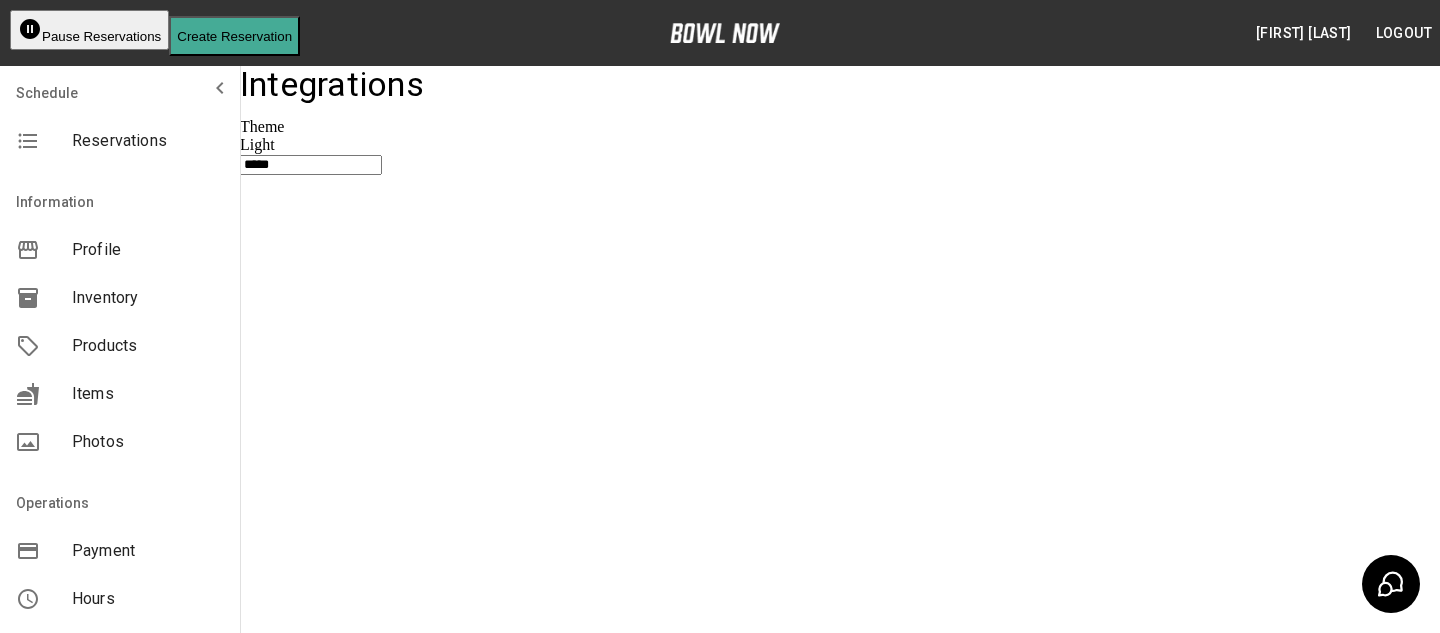 click on "Products" at bounding box center (148, 346) 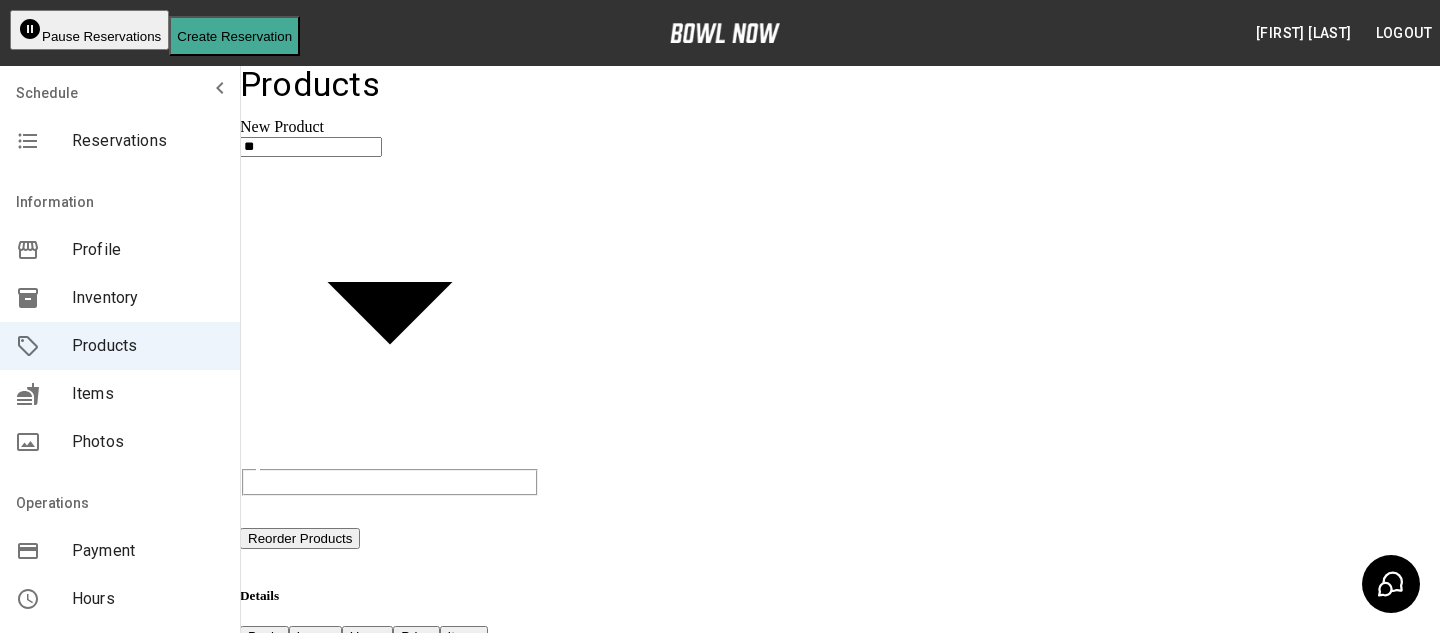 click on "Payment" at bounding box center [148, 551] 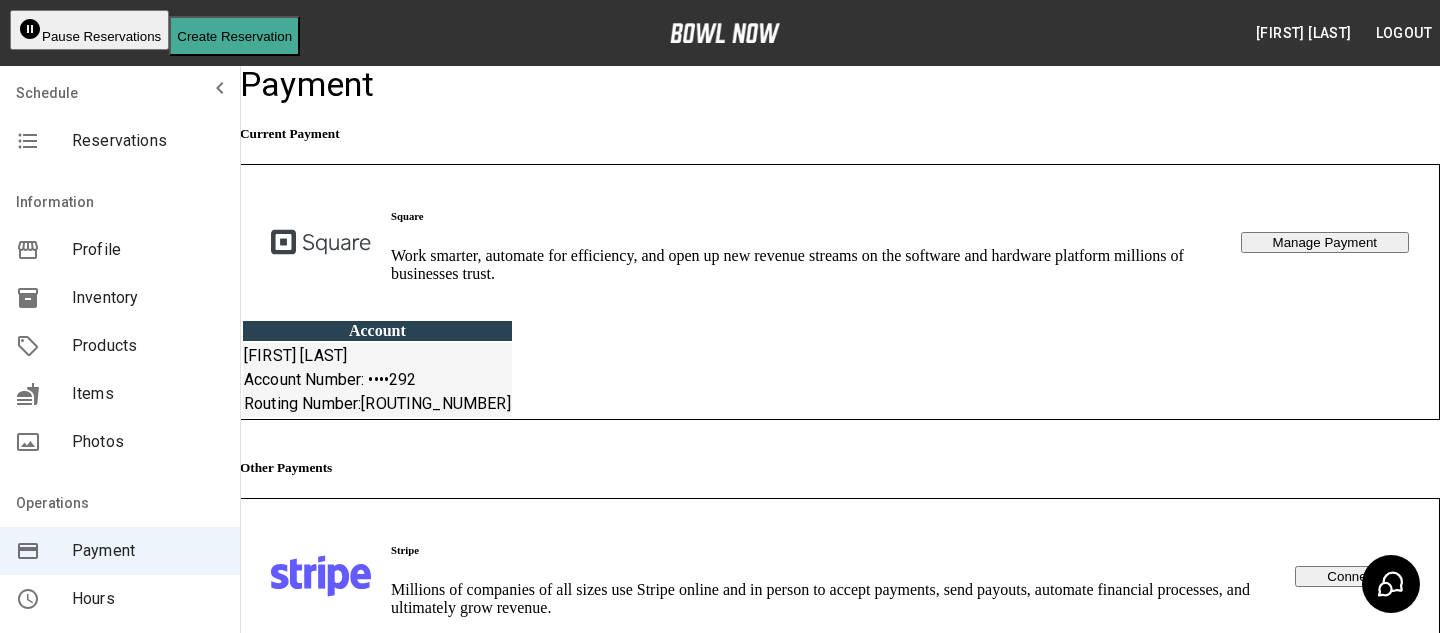 scroll, scrollTop: 110, scrollLeft: 0, axis: vertical 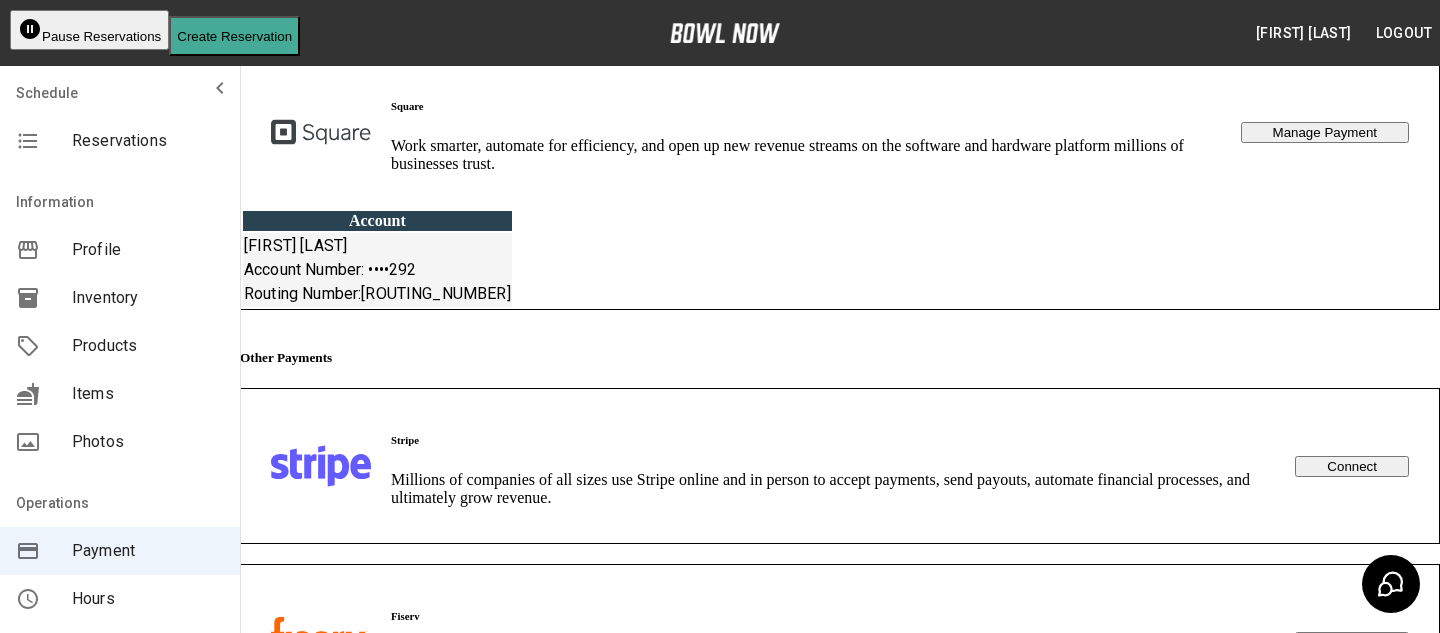 click on "Payment Current Payment Square Work smarter, automate for efficiency, and open up new revenue streams on the software and hardware platform millions of businesses trust. Manage Payment Account Jim Nyhan Account Number: •••• 292 Routing Number:  241270851 Other Payments Stripe Millions of companies of all sizes use Stripe online and in person to accept payments, send payouts, automate financial processes, and ultimately grow revenue. Connect Fiserv Every minute of the day, people, businesses and financial institutions are connecting with one another through payments and financial services technology from Fiserv. Connect" at bounding box center (840, 337) 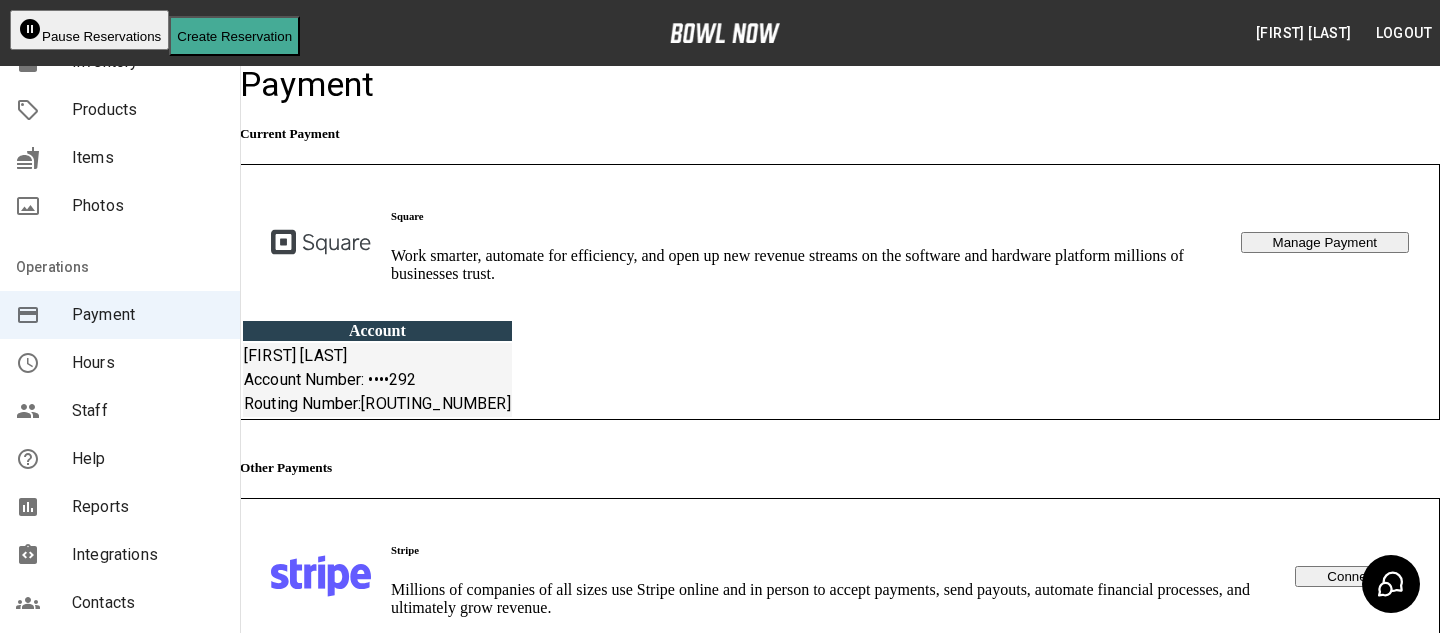 scroll, scrollTop: 267, scrollLeft: 0, axis: vertical 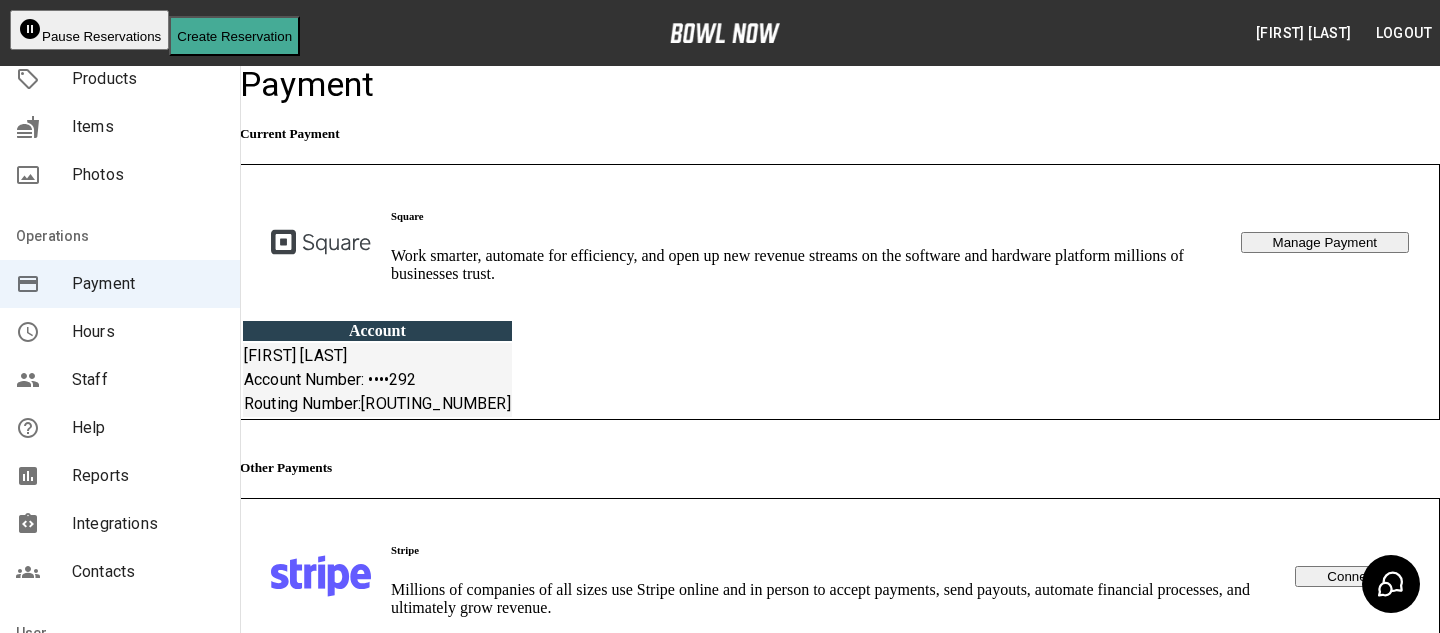 click on "Payment" at bounding box center [148, 284] 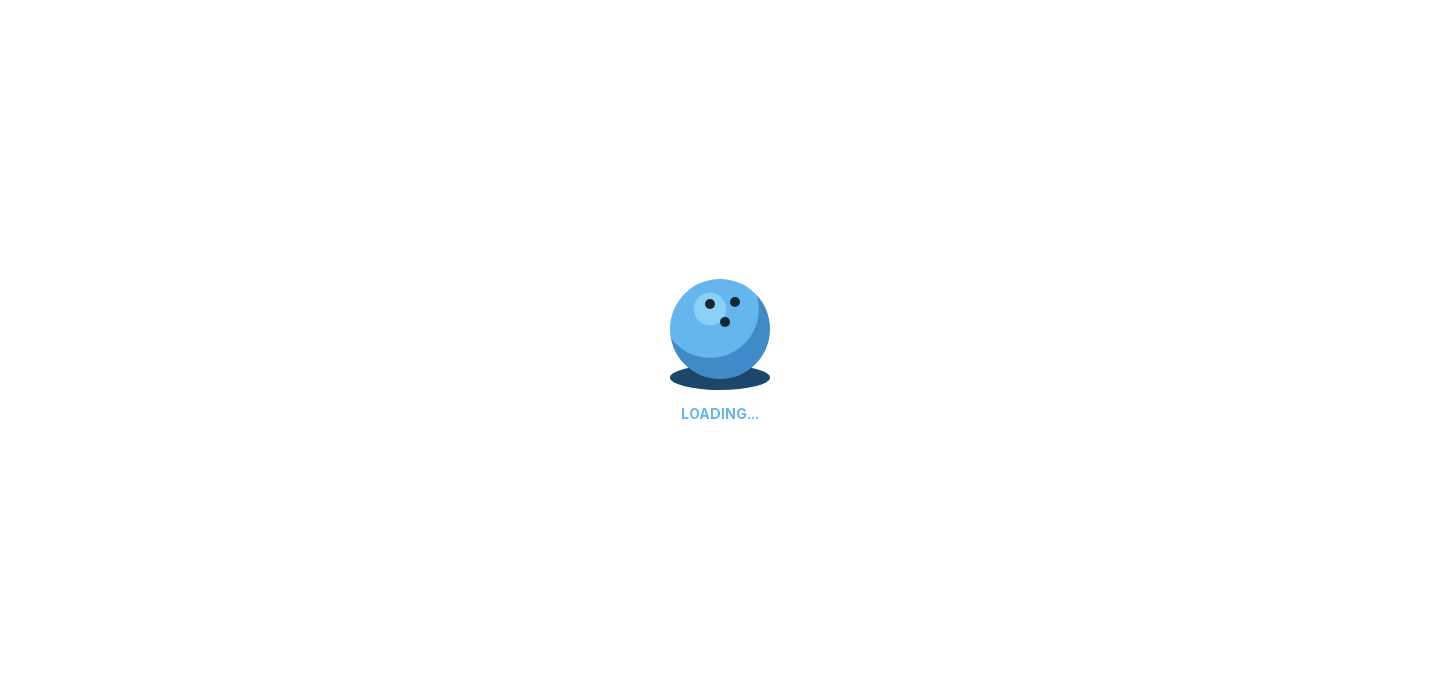 scroll, scrollTop: 0, scrollLeft: 0, axis: both 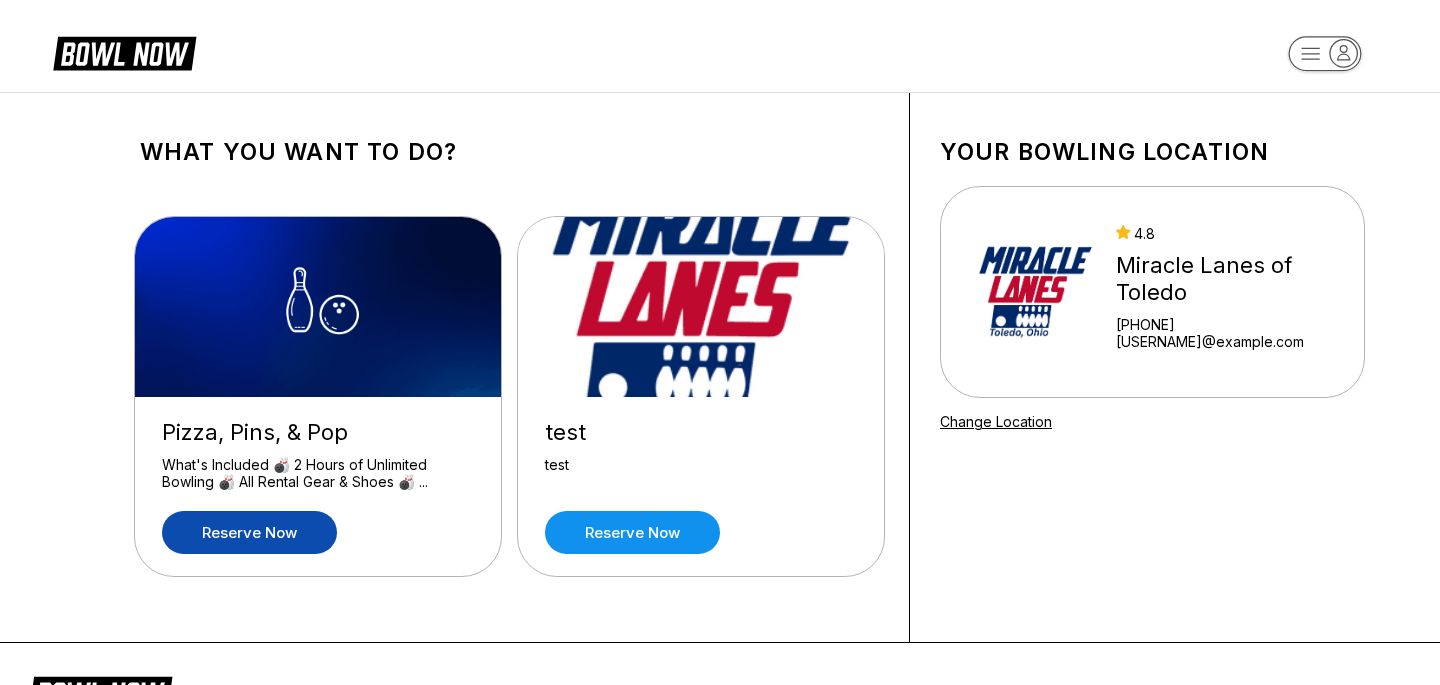 click on "Reserve now" at bounding box center (249, 532) 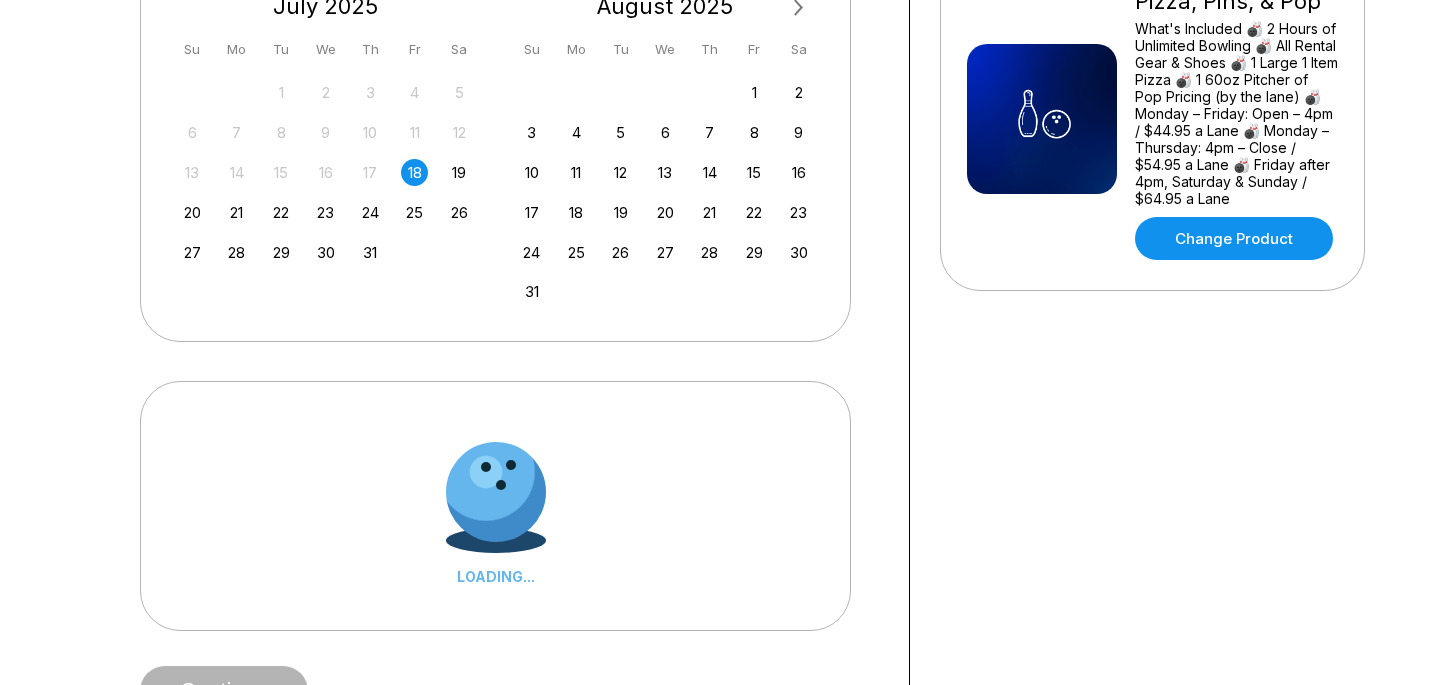 scroll, scrollTop: 547, scrollLeft: 0, axis: vertical 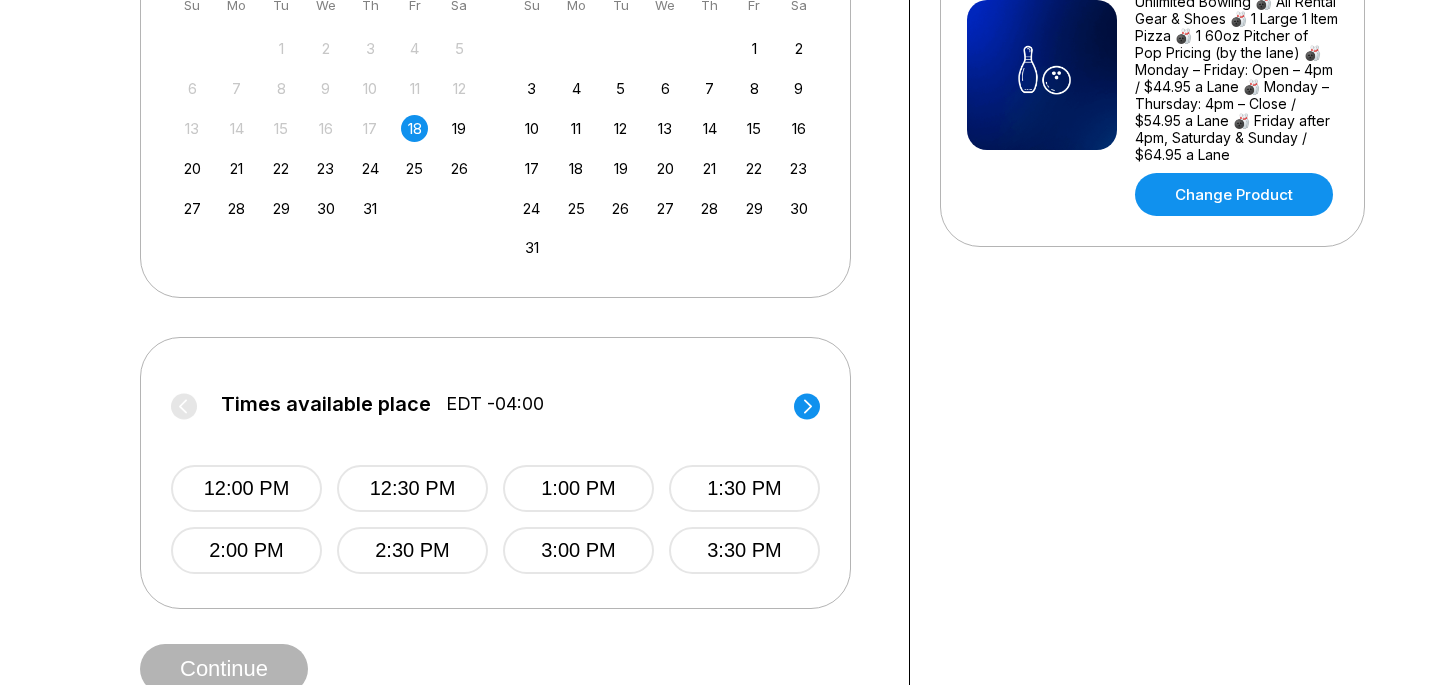click 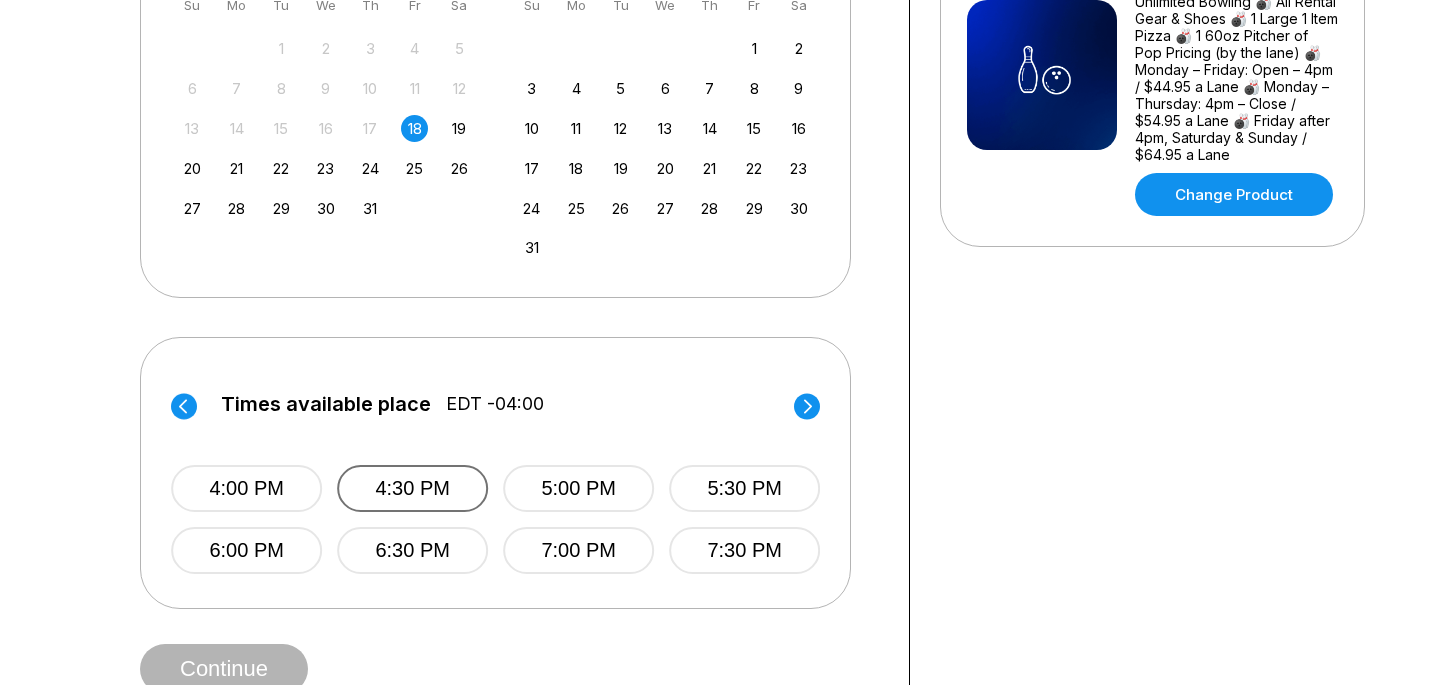 click on "4:30 PM" at bounding box center (412, 488) 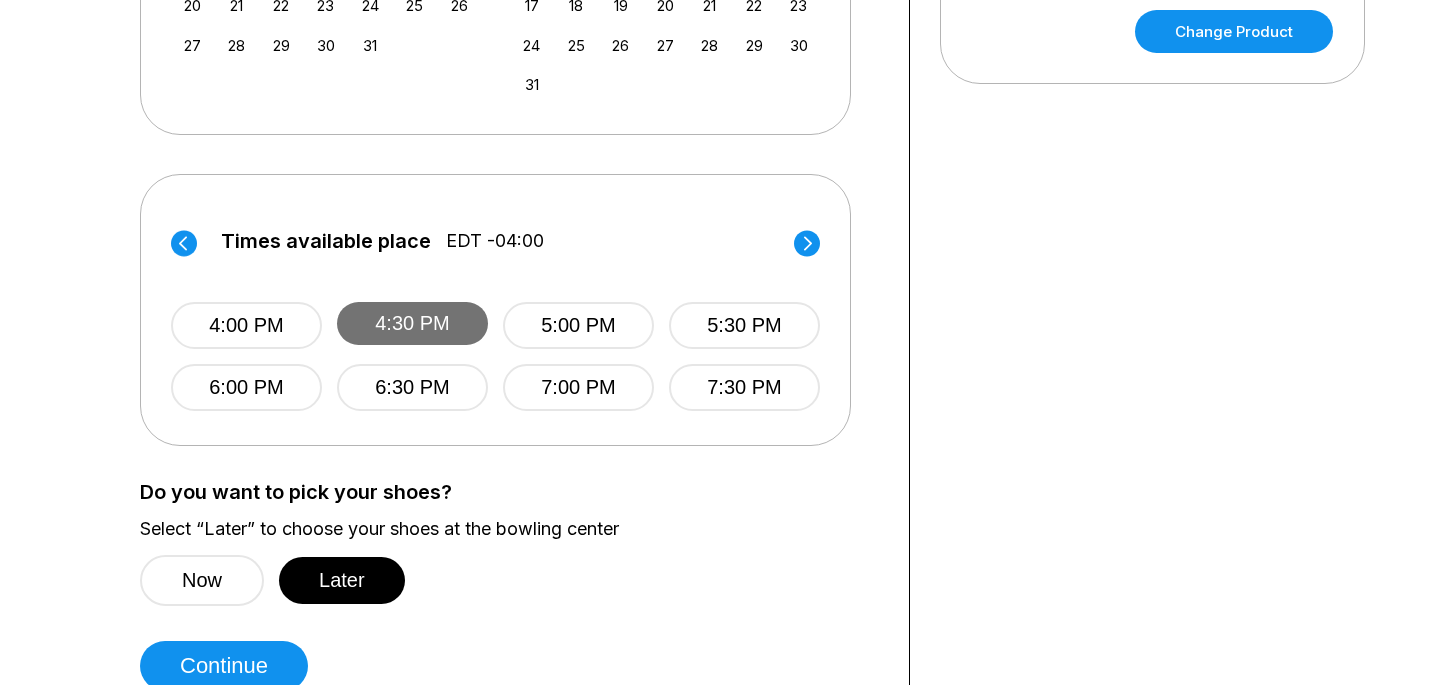 scroll, scrollTop: 734, scrollLeft: 0, axis: vertical 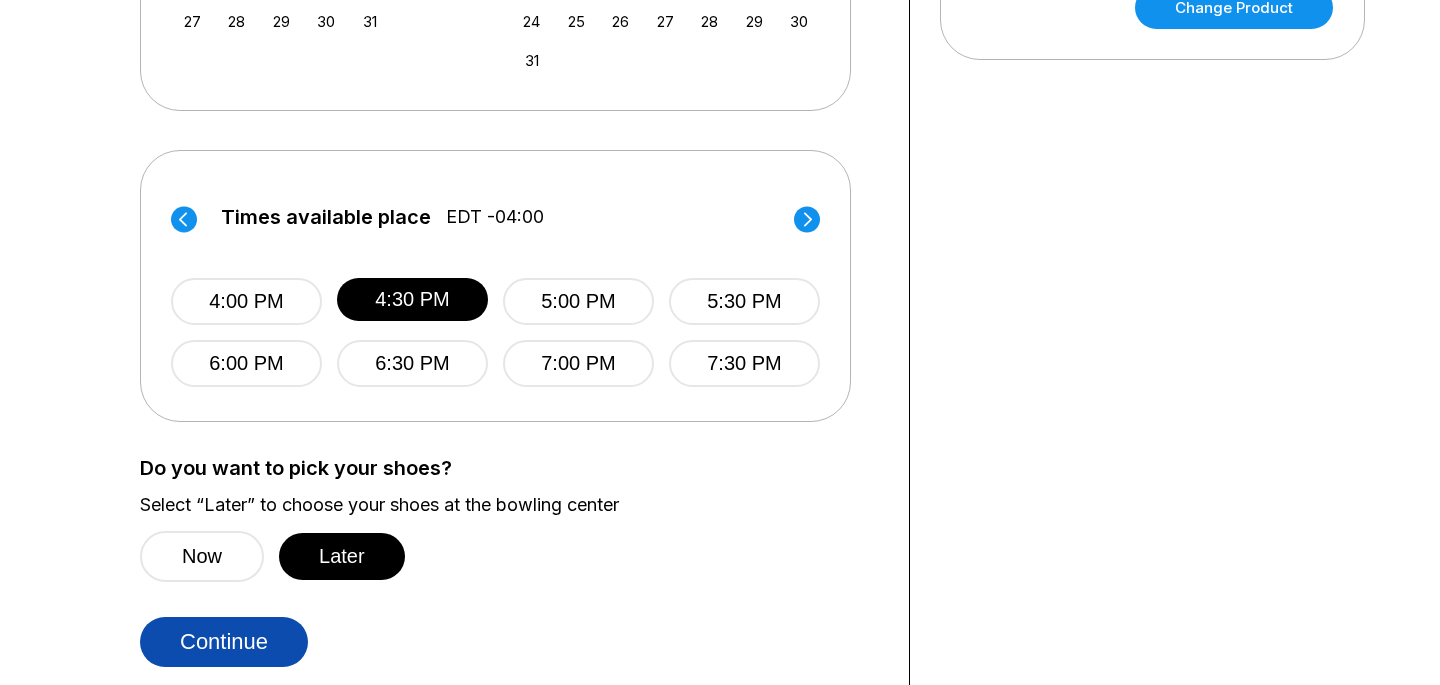 click on "Continue" at bounding box center (224, 642) 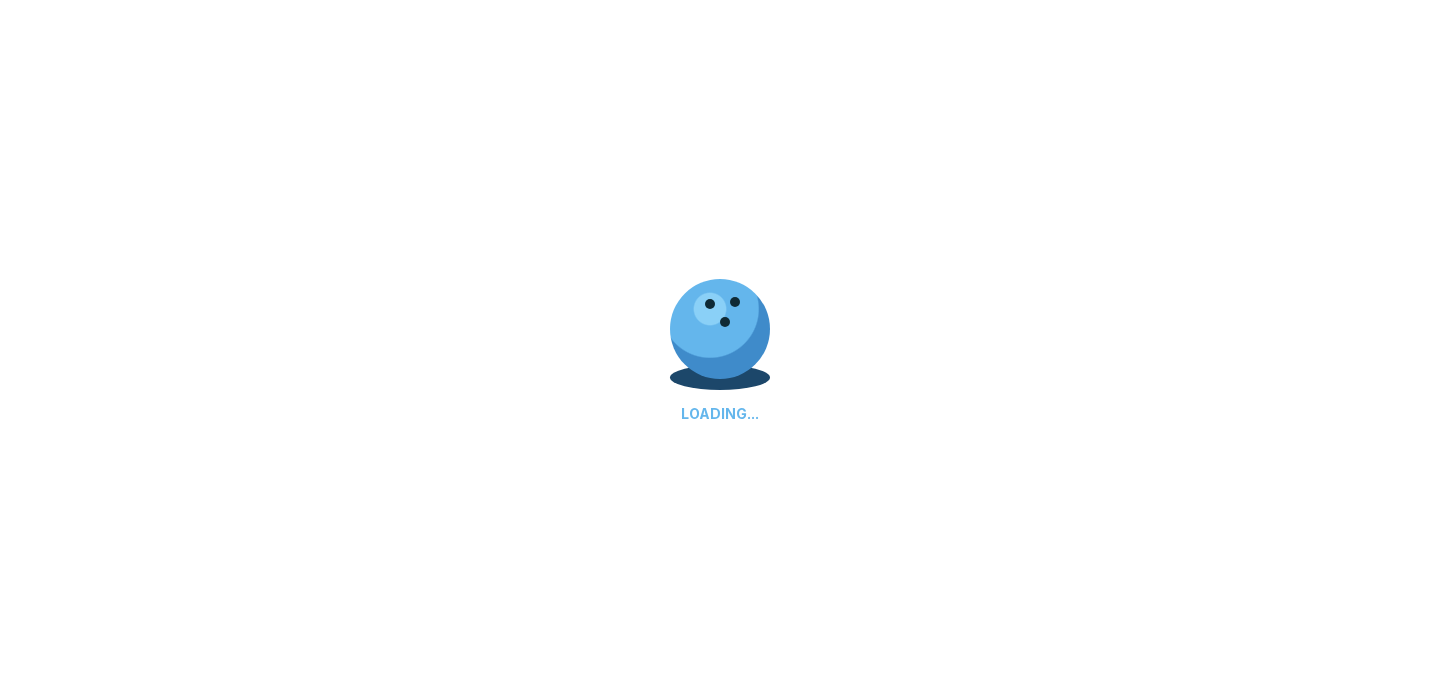 select on "**" 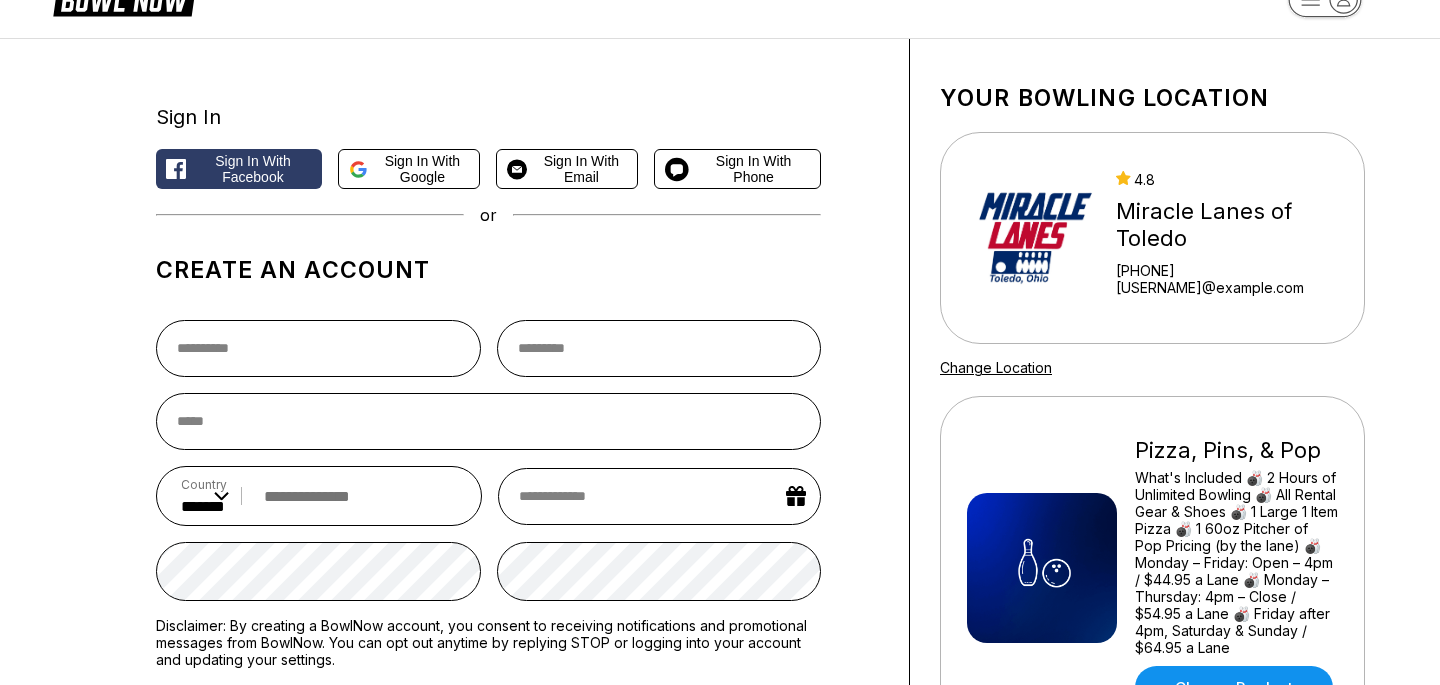scroll, scrollTop: 49, scrollLeft: 0, axis: vertical 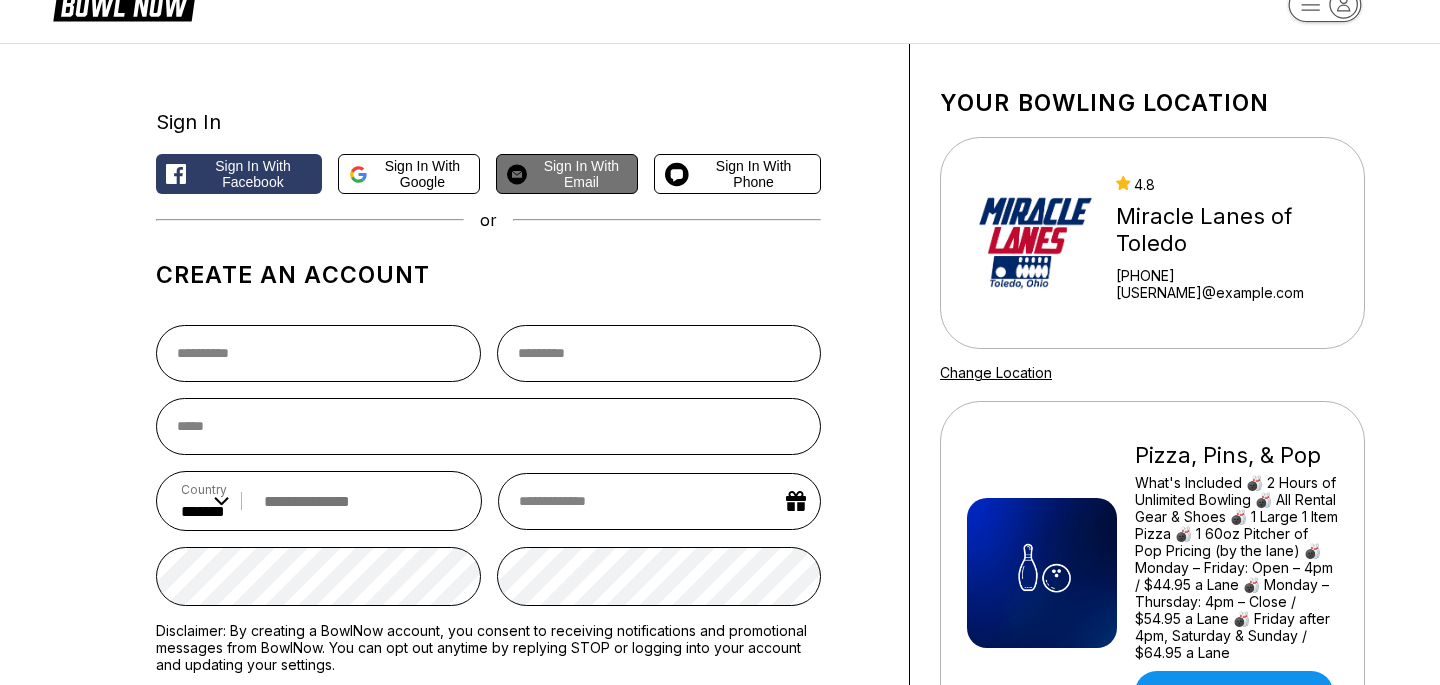 click on "Sign in with Email" at bounding box center [581, 174] 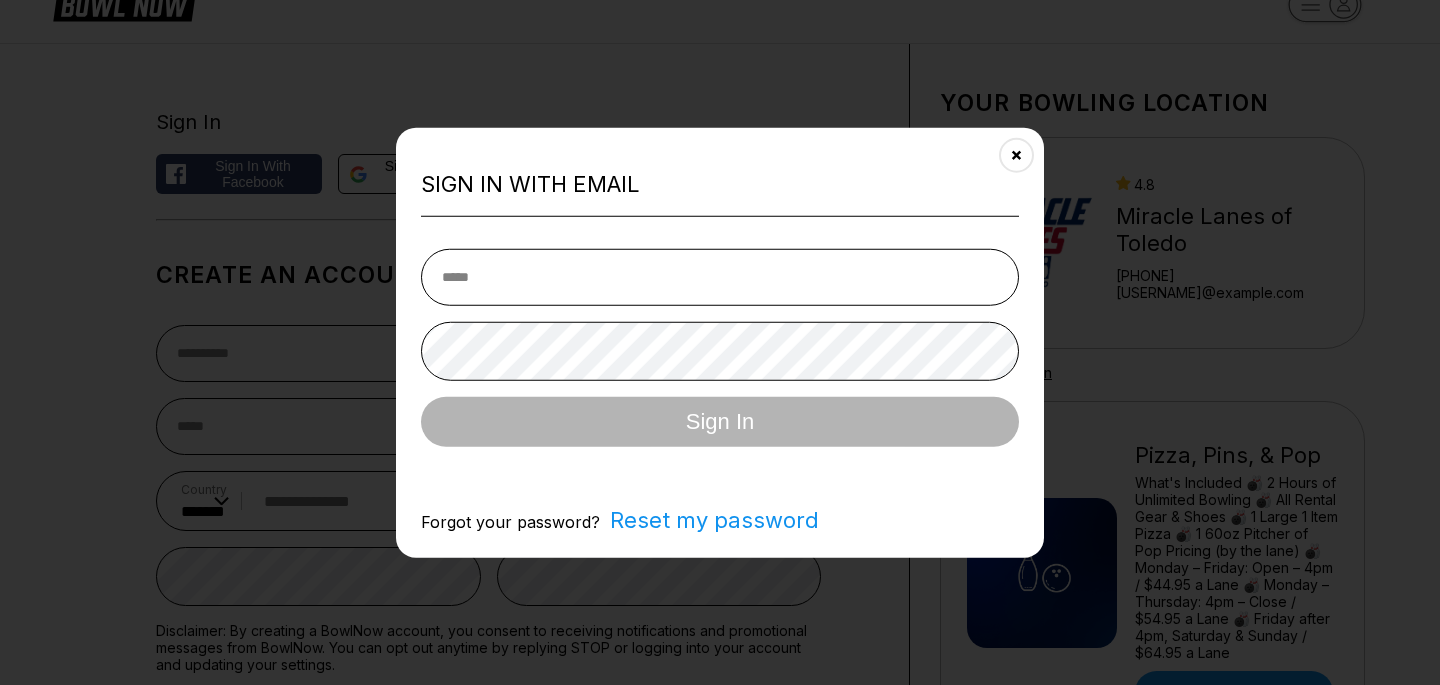 scroll, scrollTop: 0, scrollLeft: 0, axis: both 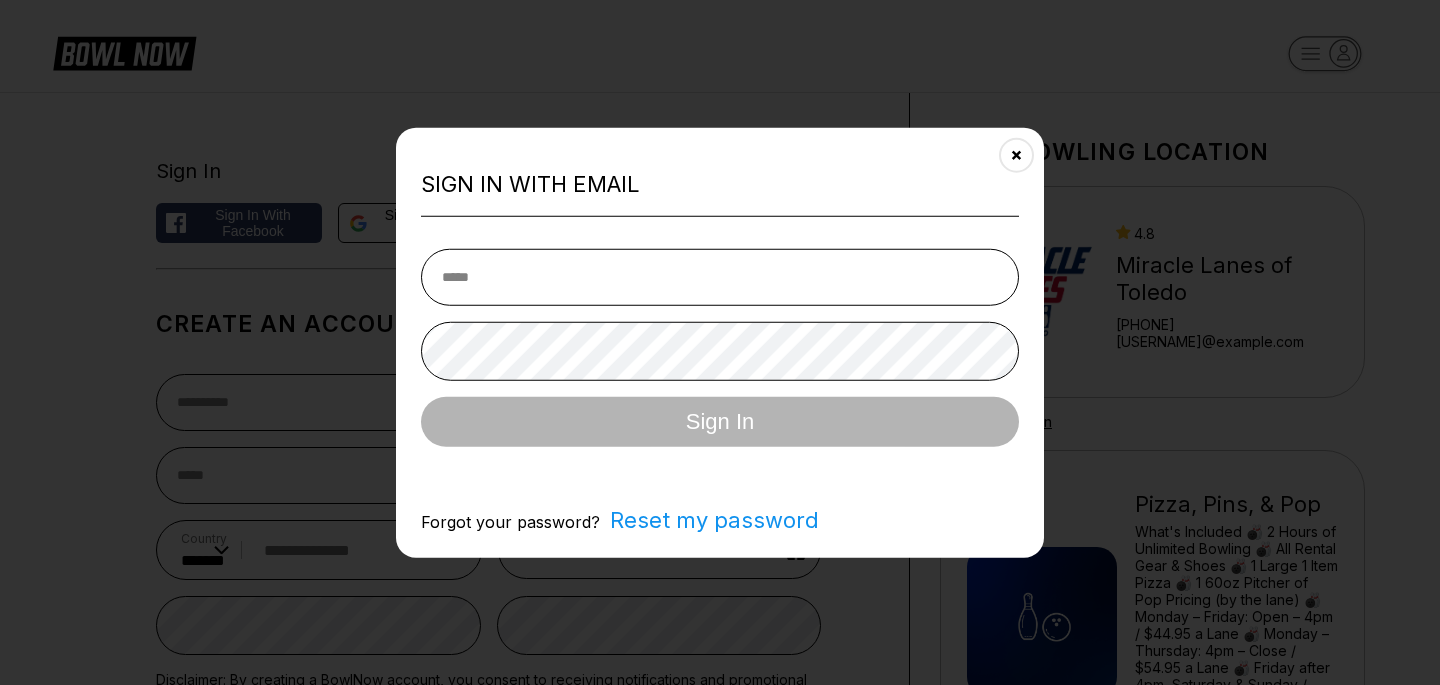 click at bounding box center [720, 277] 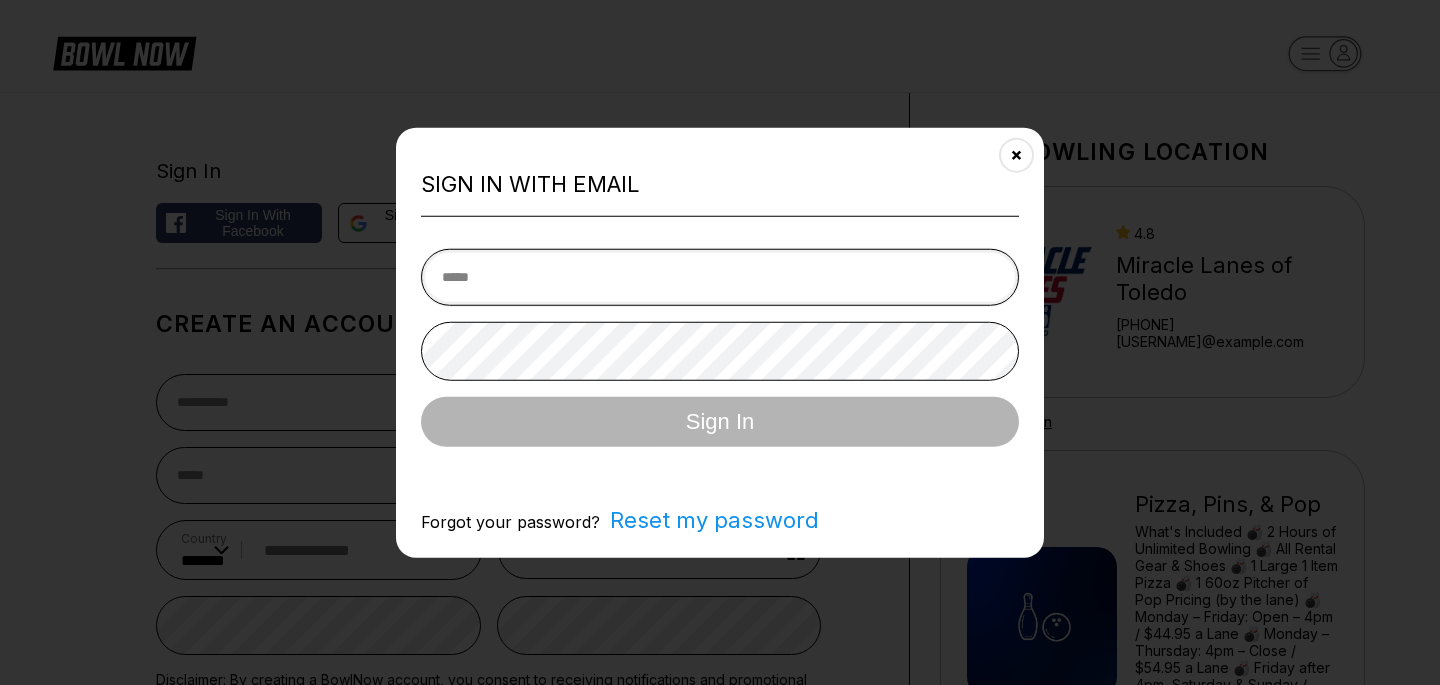 type on "**********" 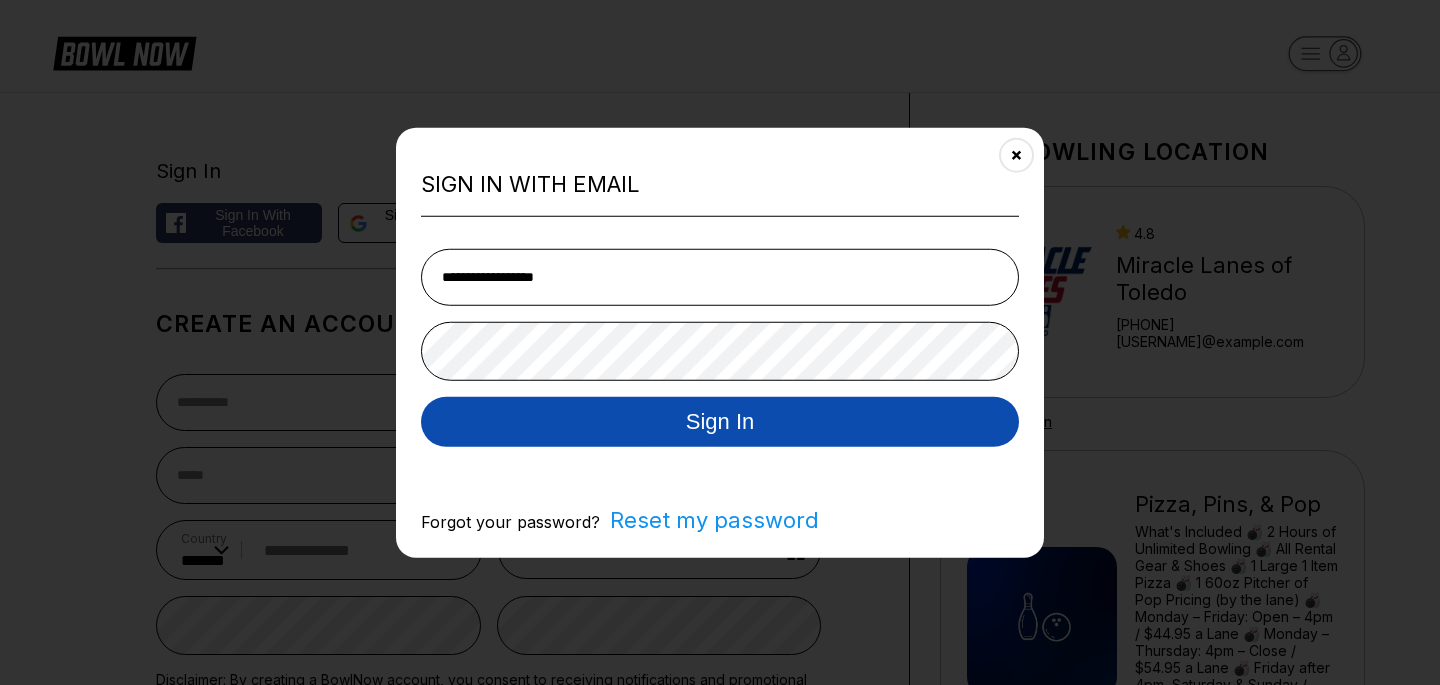 click on "Sign In" at bounding box center [720, 422] 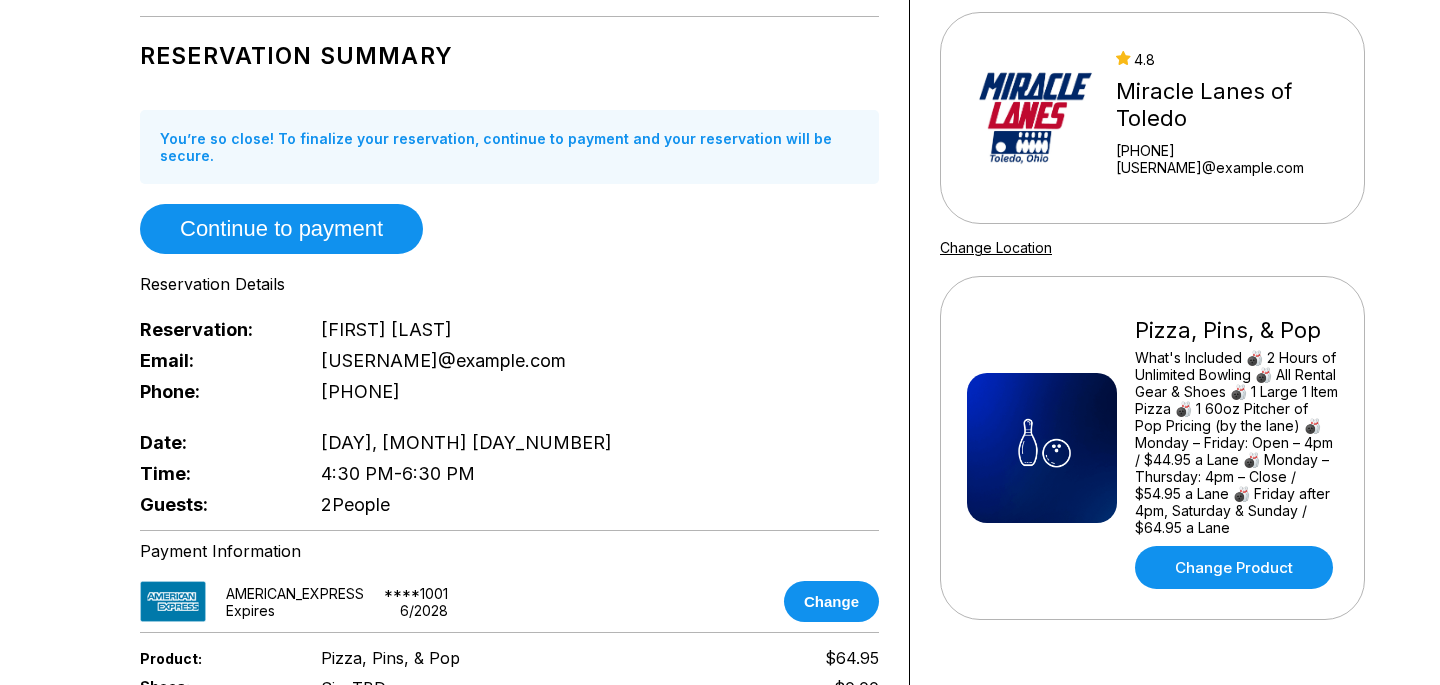 scroll, scrollTop: 135, scrollLeft: 0, axis: vertical 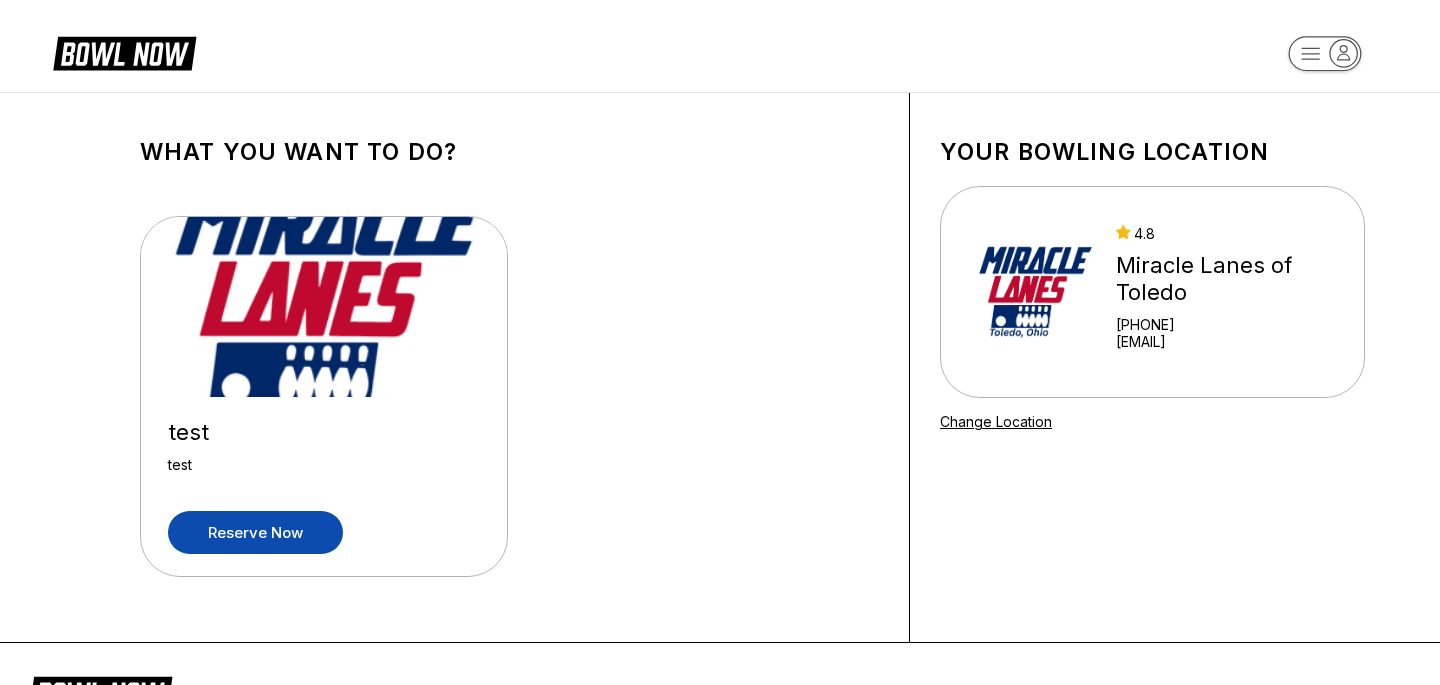 click on "Reserve now" at bounding box center (255, 532) 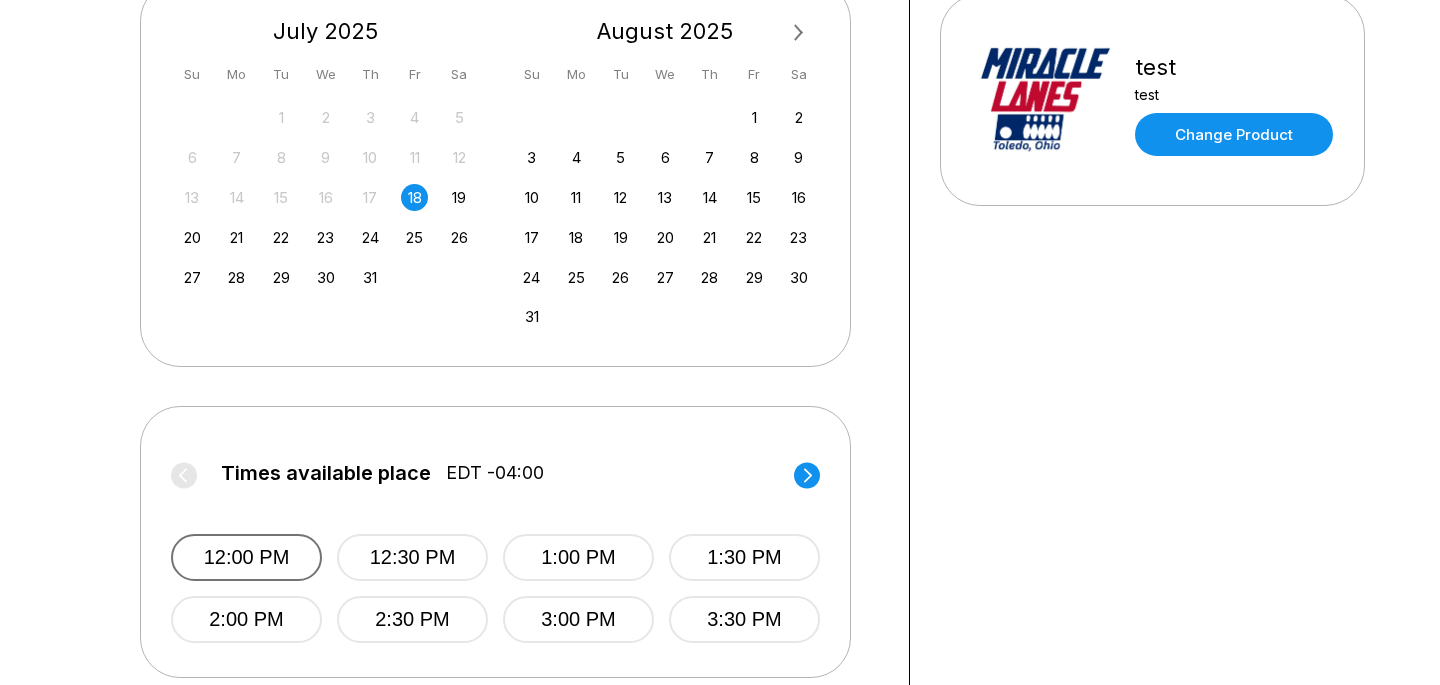 click on "12:00 PM" at bounding box center (246, 557) 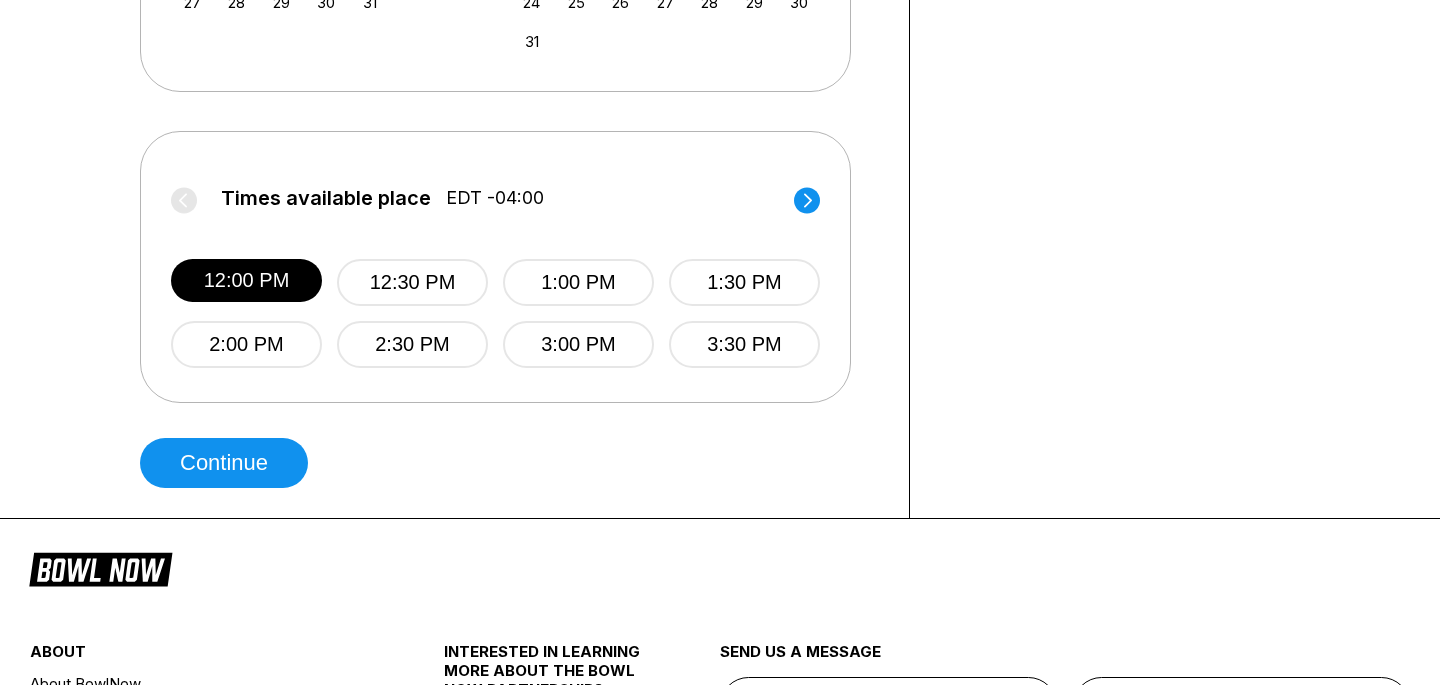 scroll, scrollTop: 738, scrollLeft: 0, axis: vertical 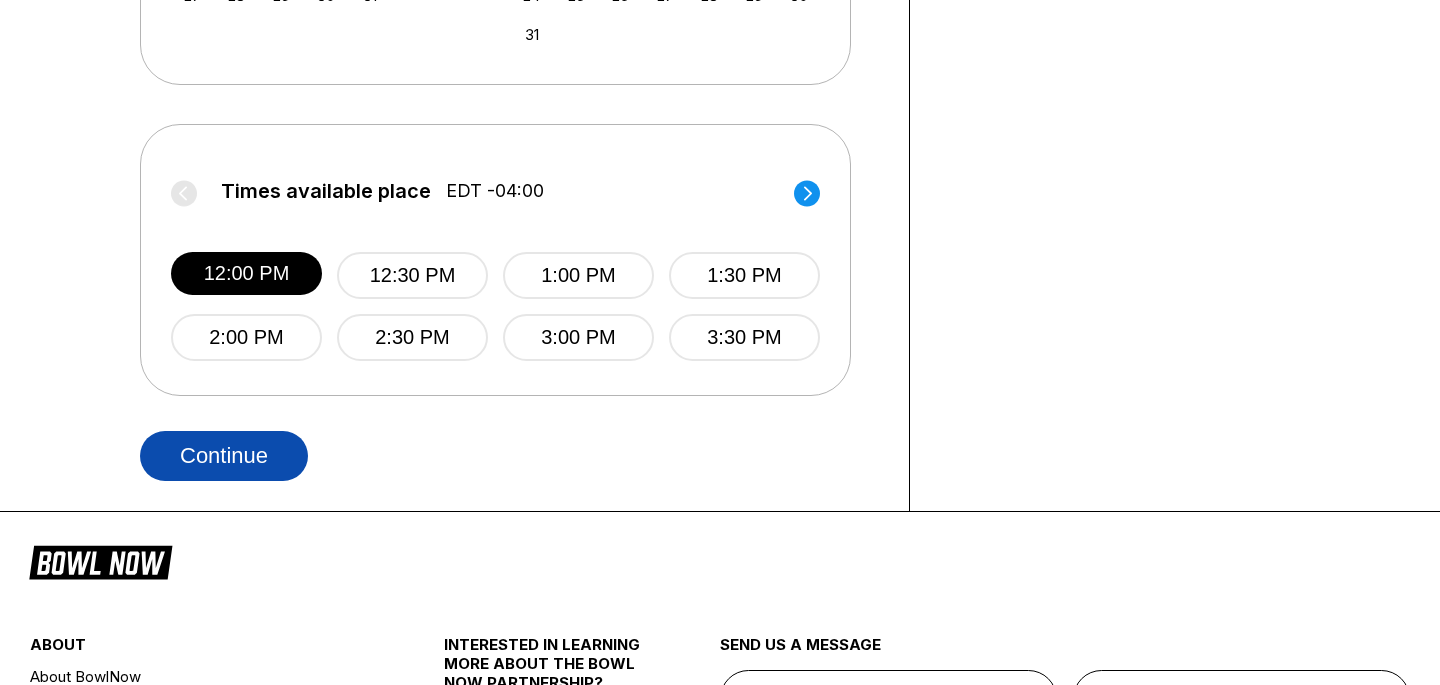 click on "Continue" at bounding box center (224, 456) 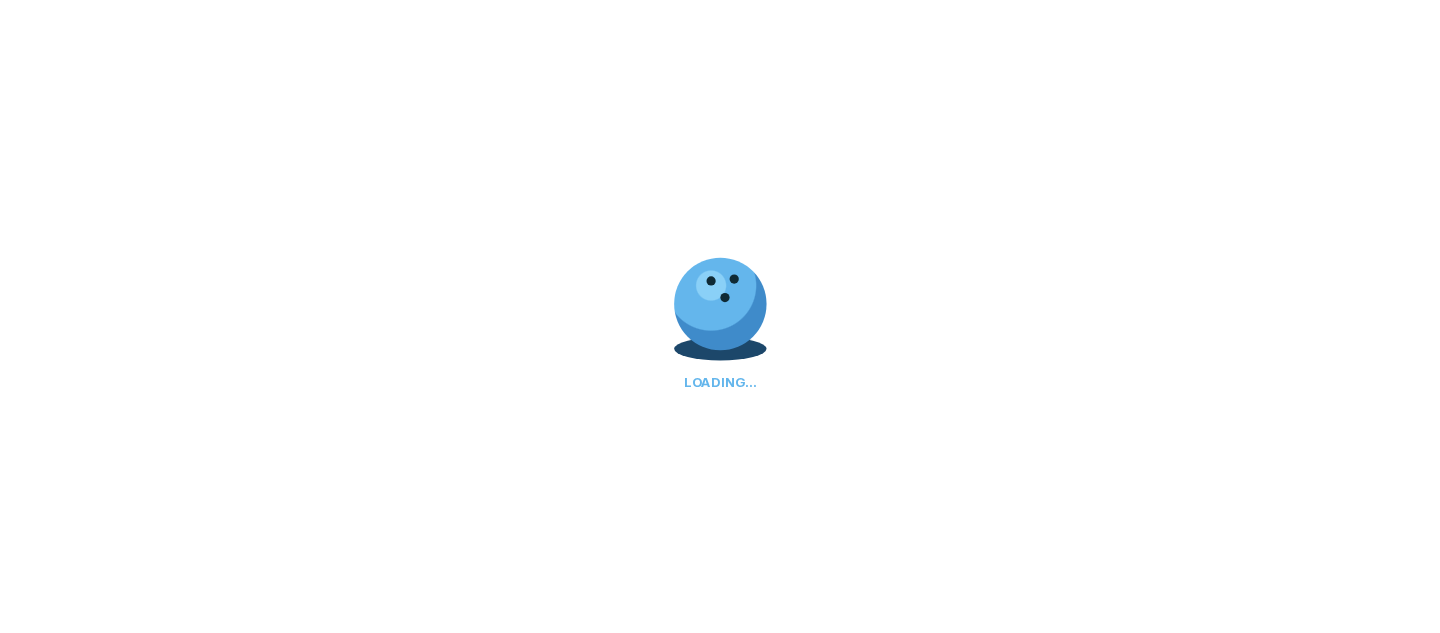 scroll, scrollTop: 0, scrollLeft: 0, axis: both 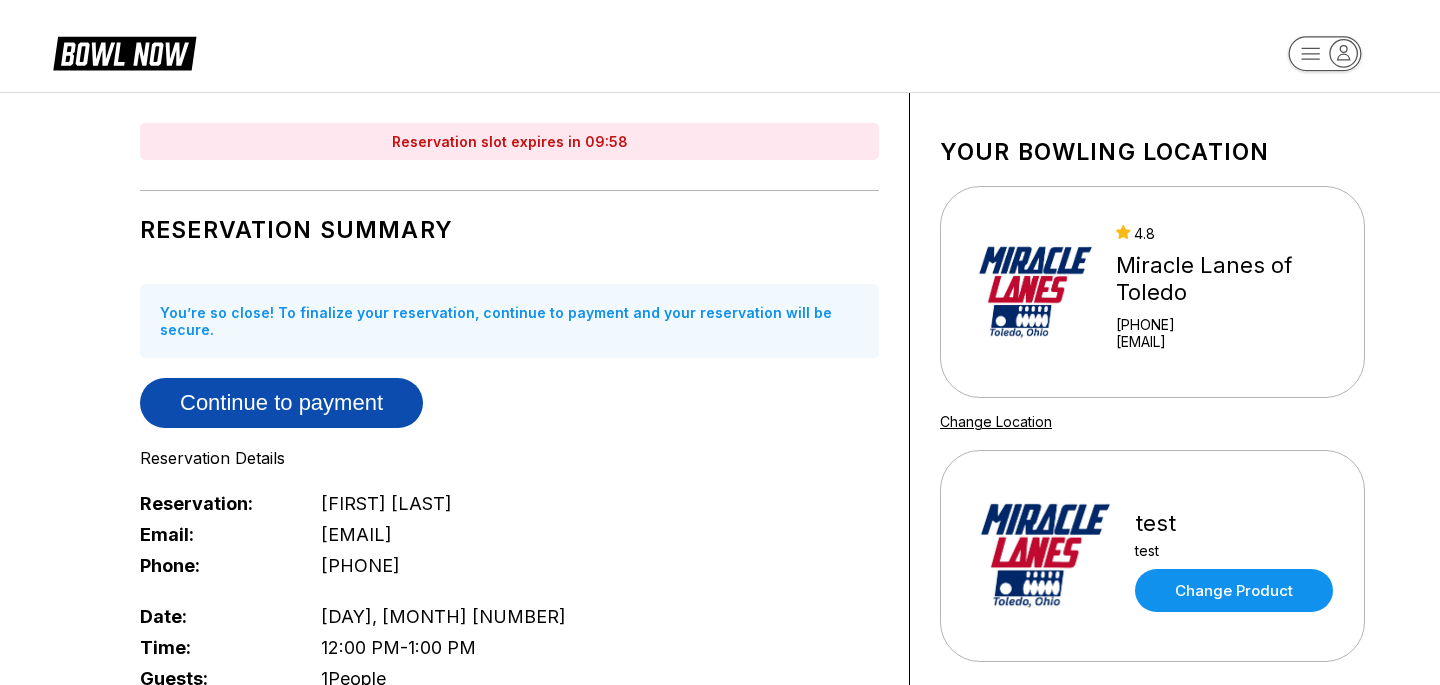 click on "Continue to payment" at bounding box center (281, 403) 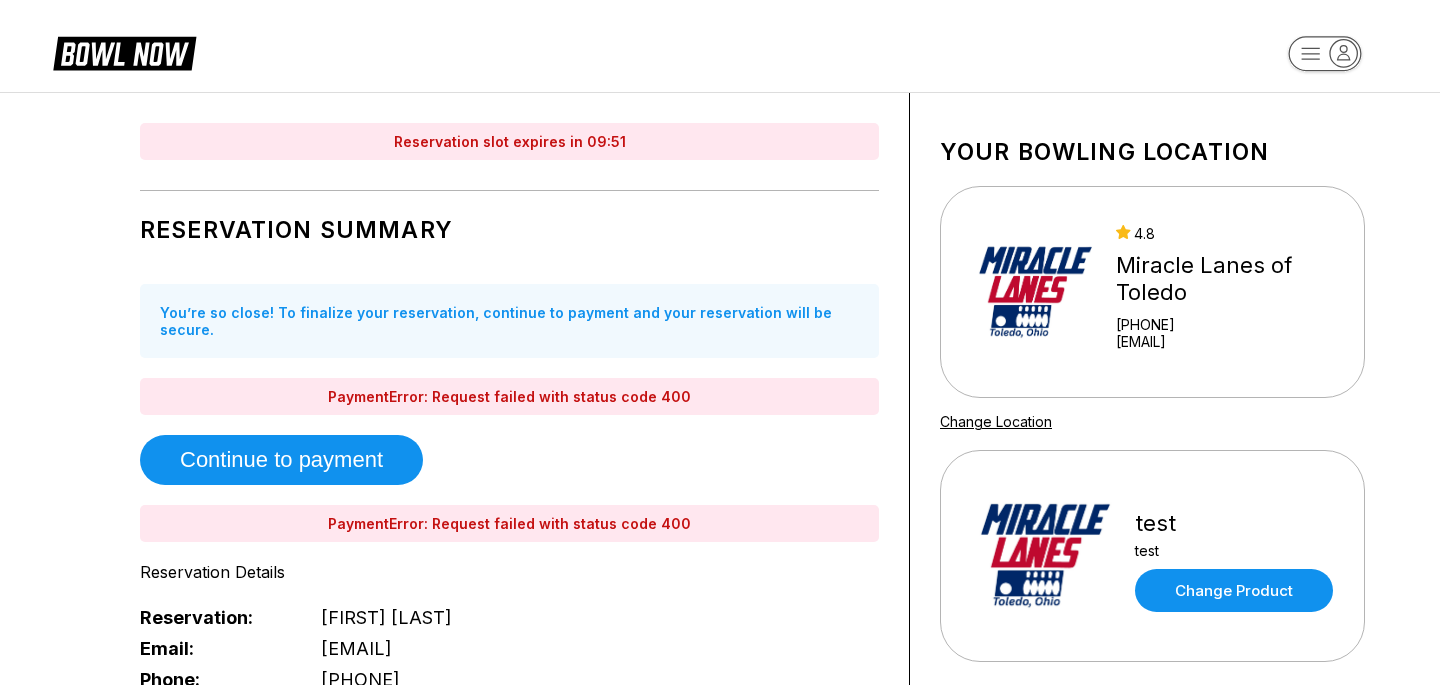 click on "PaymentError: Request failed with status code 400" at bounding box center [509, 396] 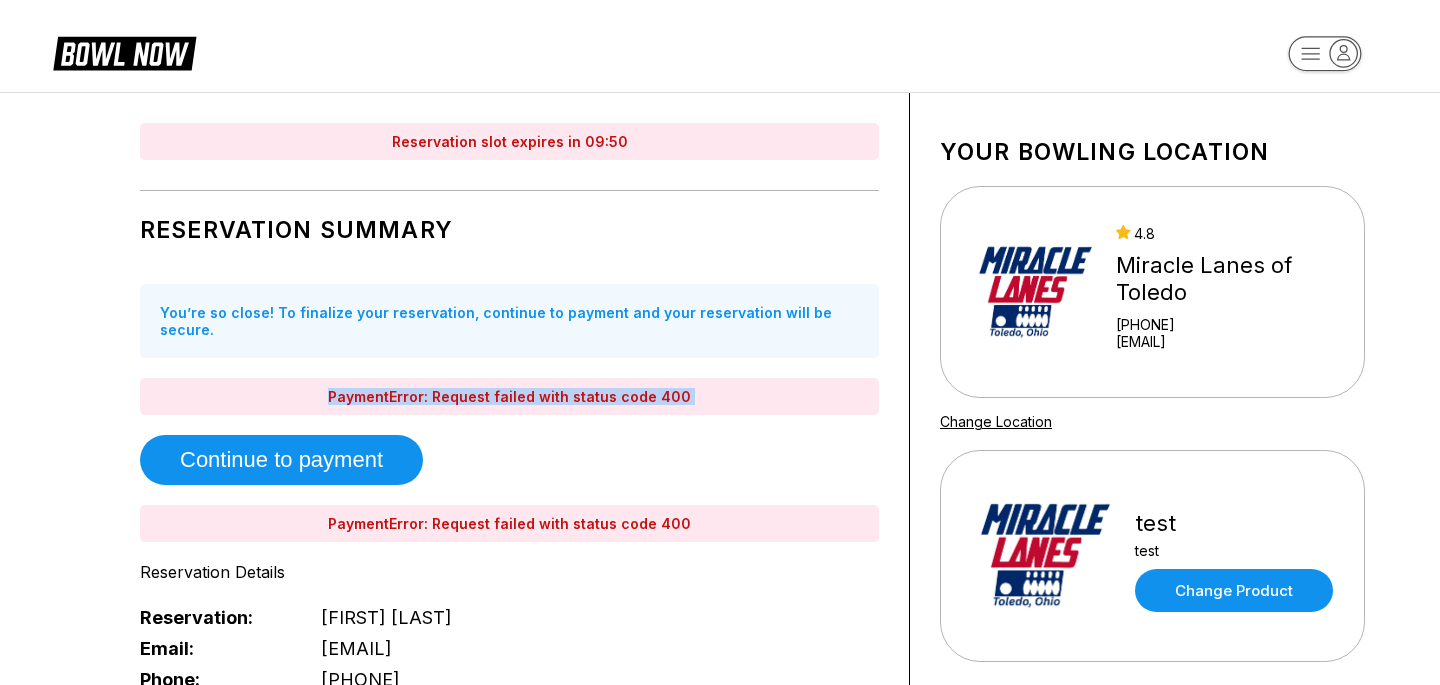 click on "PaymentError: Request failed with status code 400" at bounding box center (509, 396) 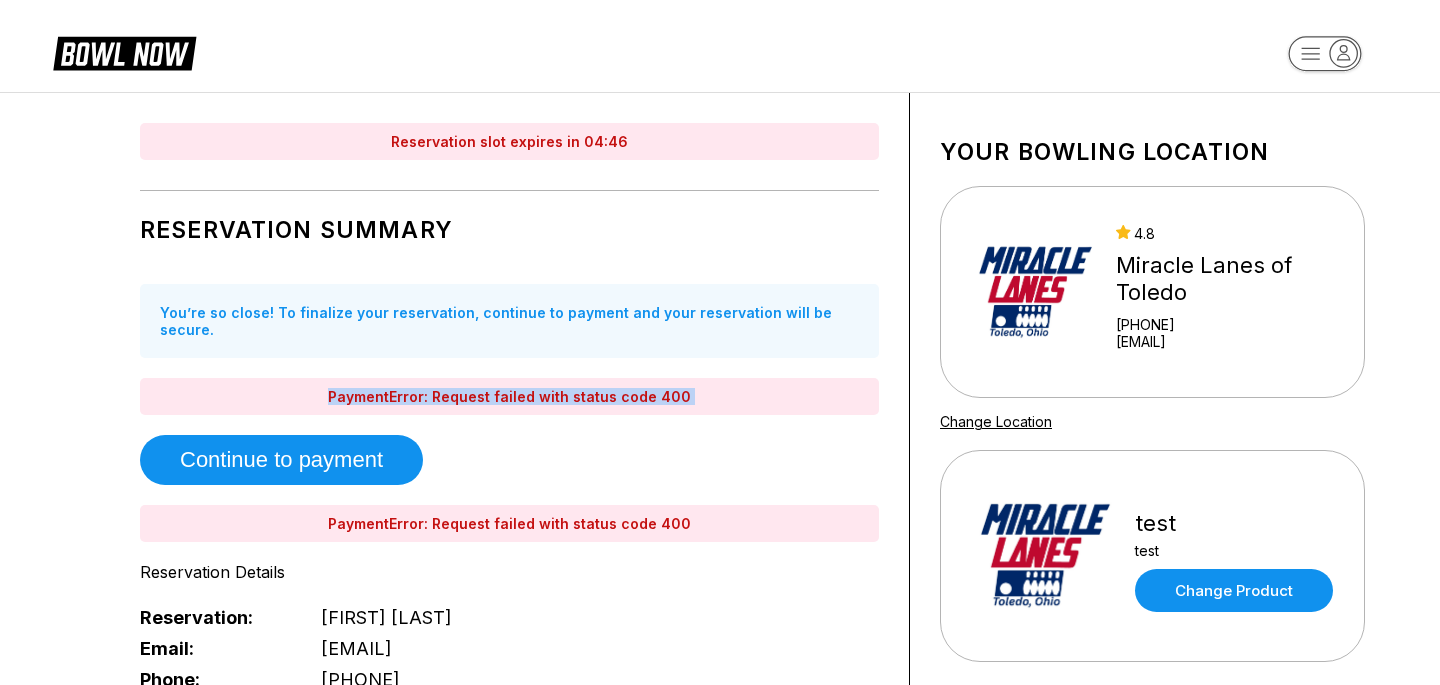 click on "PaymentError: Request failed with status code 400" at bounding box center (509, 396) 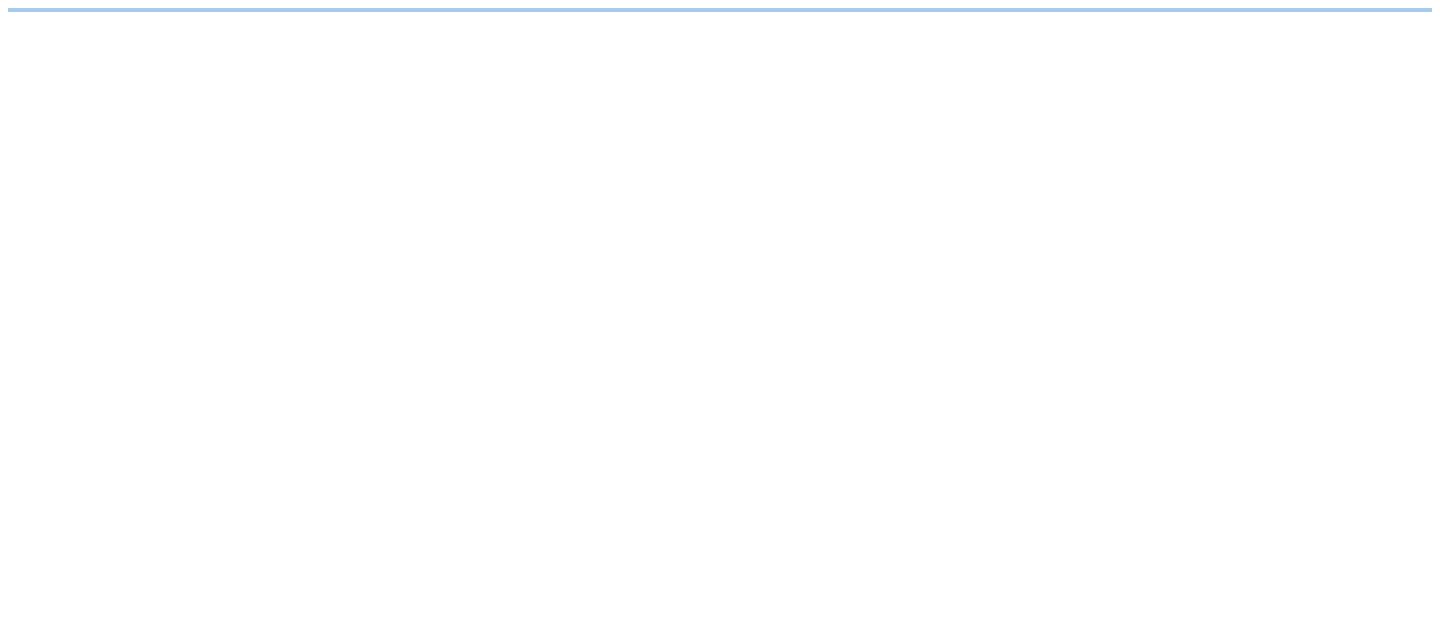 scroll, scrollTop: 0, scrollLeft: 0, axis: both 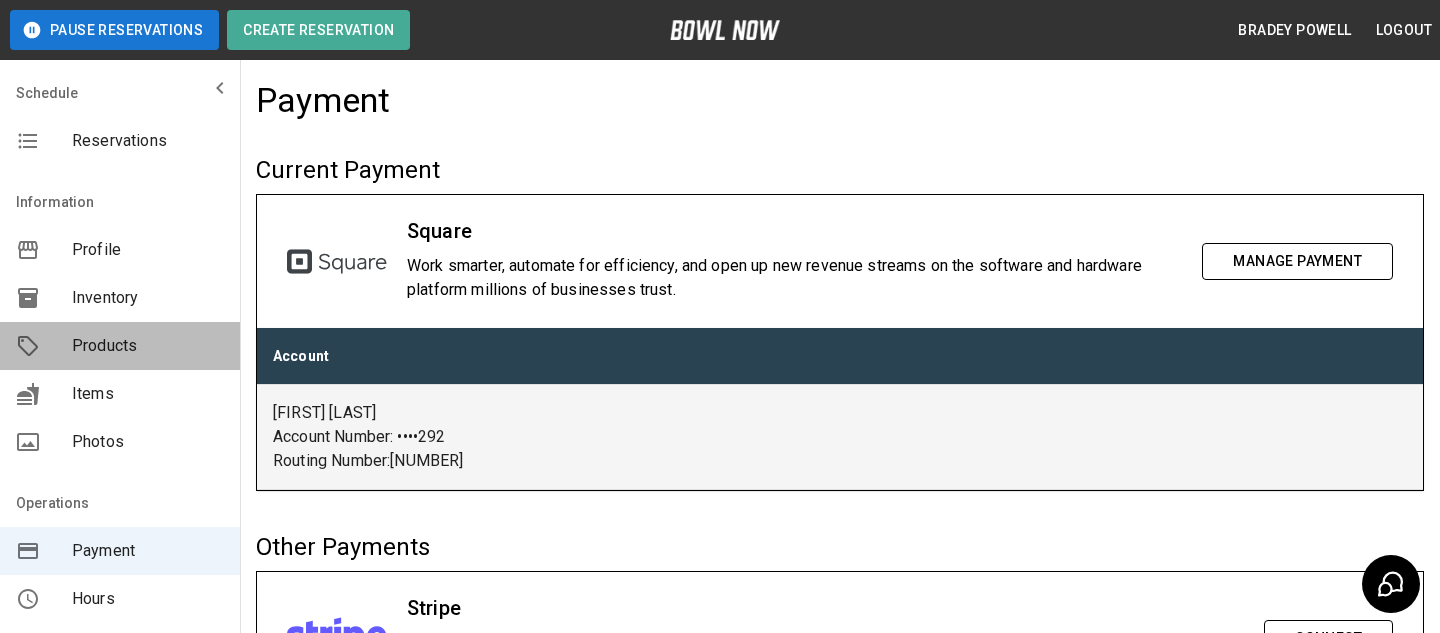 click on "Products" at bounding box center (120, 346) 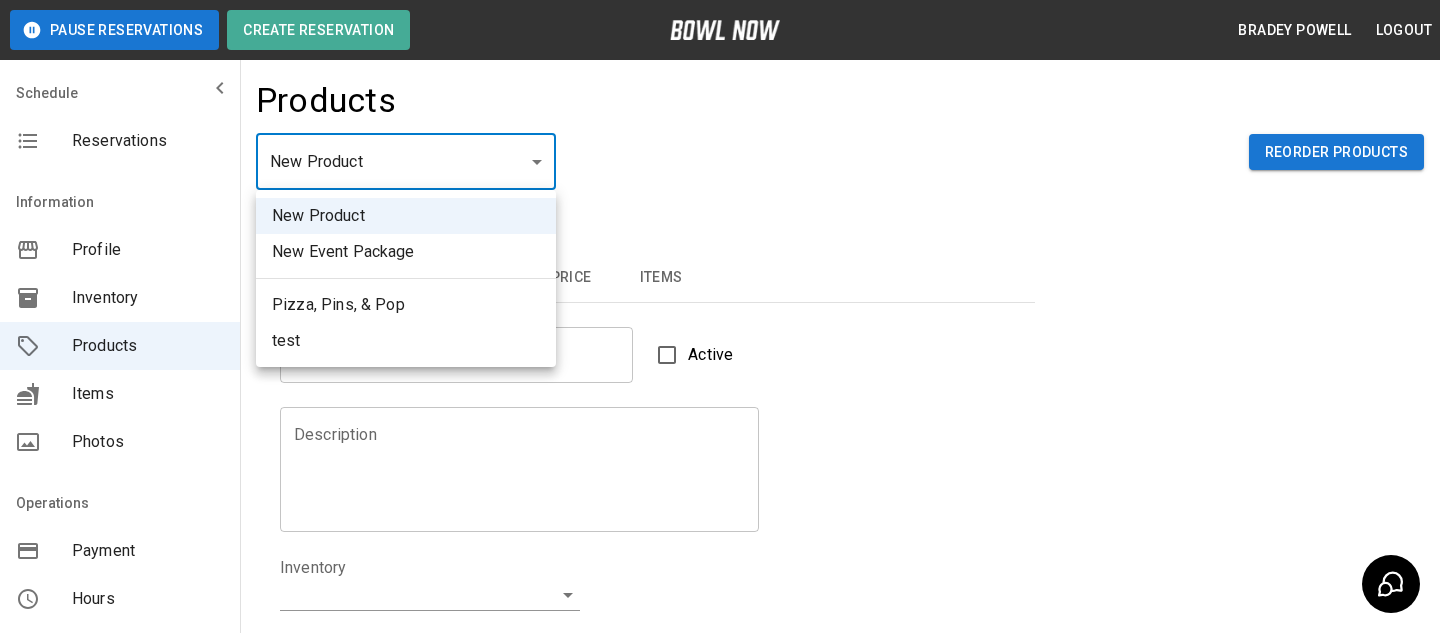 click on "Pause Reservations Create Reservation Bradey Powell Logout Schedule Reservations Information Profile Inventory Products Items Photos Operations Payment Hours Staff Help Reports Integrations Contacts User Account Products New Product ​ Reorder Products Details Basic Image Hours Price Items Name Name Active Description Description Inventory ​ Duration (hours) Min * Min Max * Max Guest Count Min * Min Max * Max Limit Product Availability Restrict product availability within a date range Limit Availability? Current Image Select an Image Upload Product Hours: Same as Business Hours ******* Product Hours: Deposit only? Collect Deposit Only % ​ percent ******* ​ Unit Price $ * Unit Price per hour **** ​ Price per Shoe $ * Price per Shoe Include Shoes? Require Shoes? Sales Tax % * Sales Tax Tax Unit Price Tax Shoes Discounts and Promos Create discount codes and promos for your product ADD DISCOUNT CODE Select Items For This Product Allow customers to edit or cancel their reservation? Yes Create |" at bounding box center (720, 644) 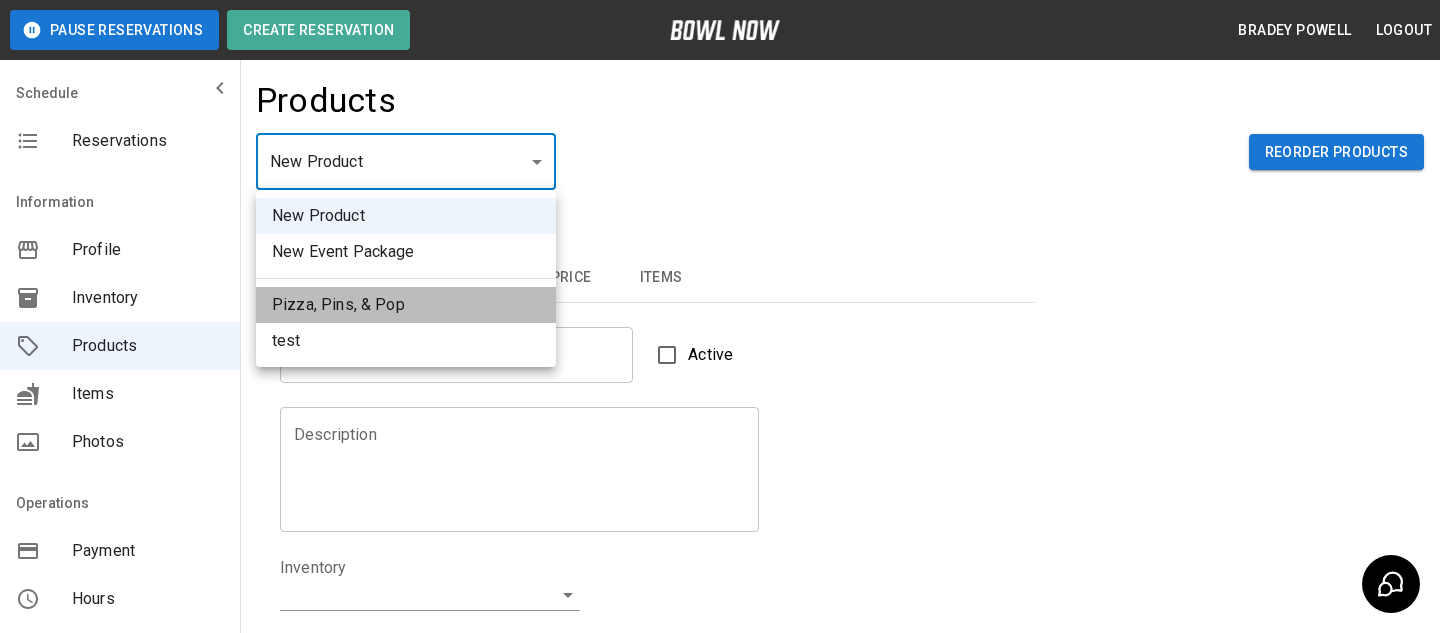 click on "Pizza, Pins, & Pop" at bounding box center [406, 305] 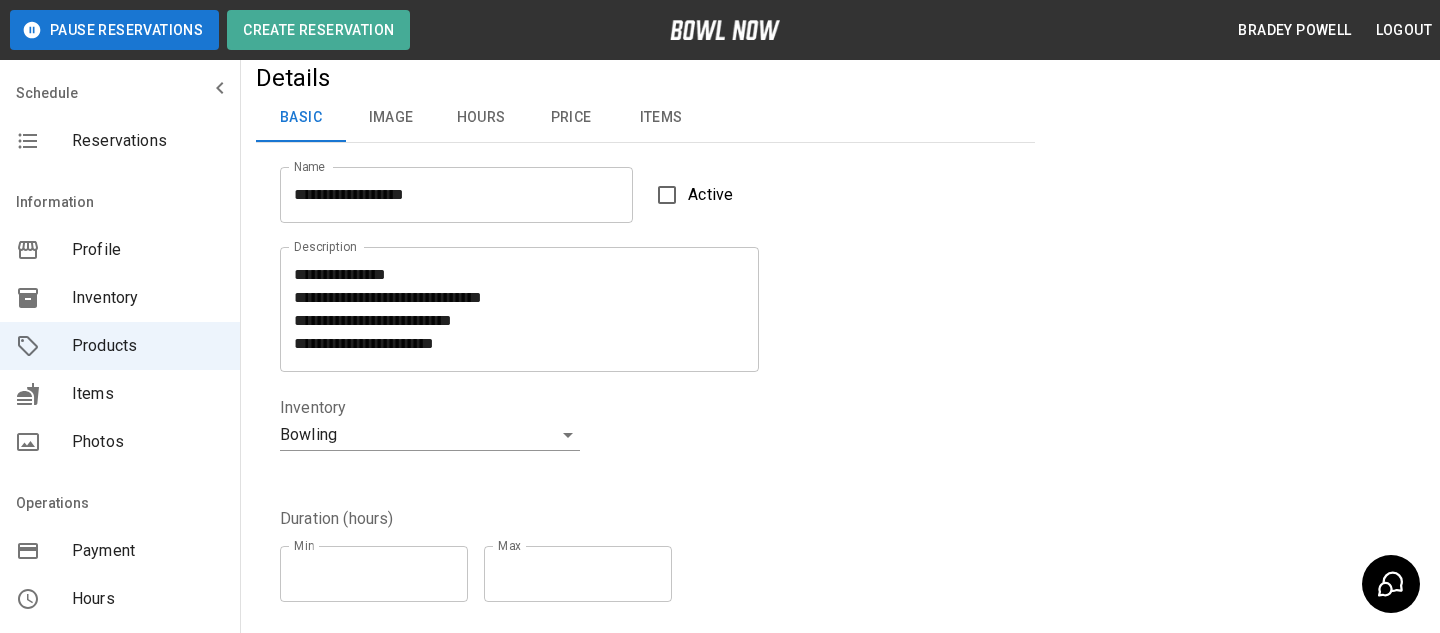 scroll, scrollTop: 254, scrollLeft: 0, axis: vertical 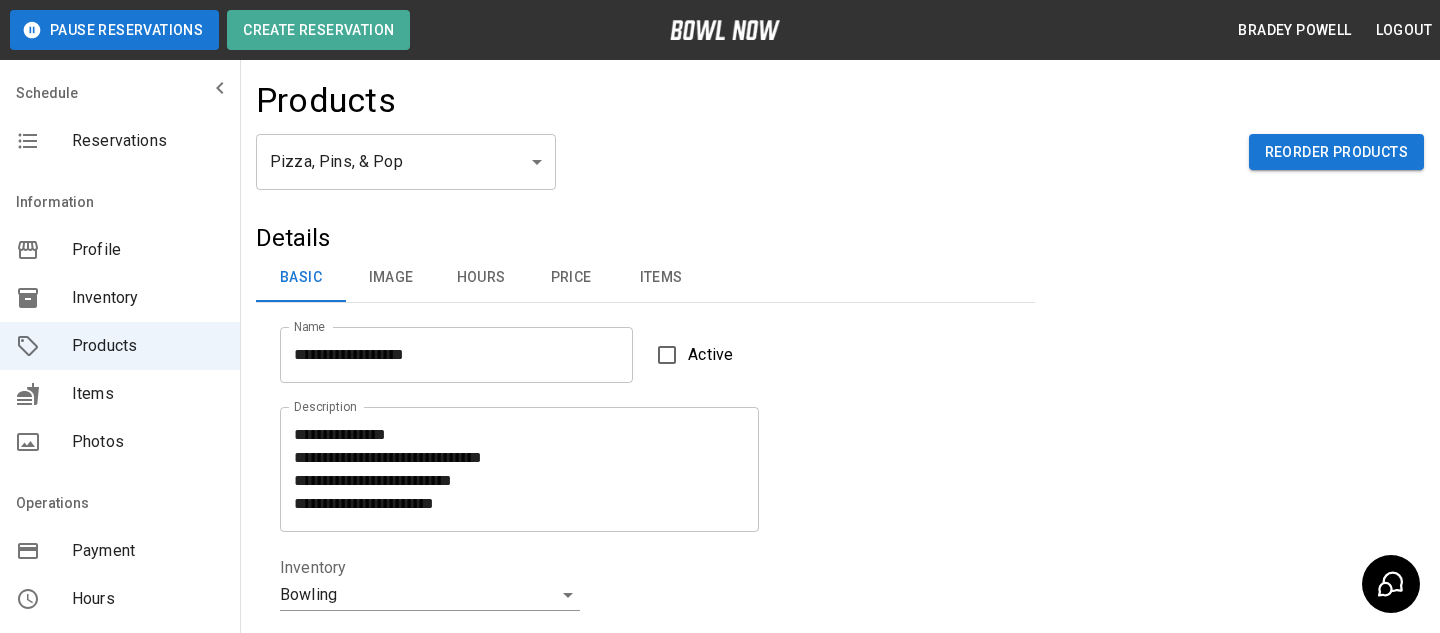 click on "Pizza, Pins, & Pop   * ​ Reorder Products" at bounding box center [840, 178] 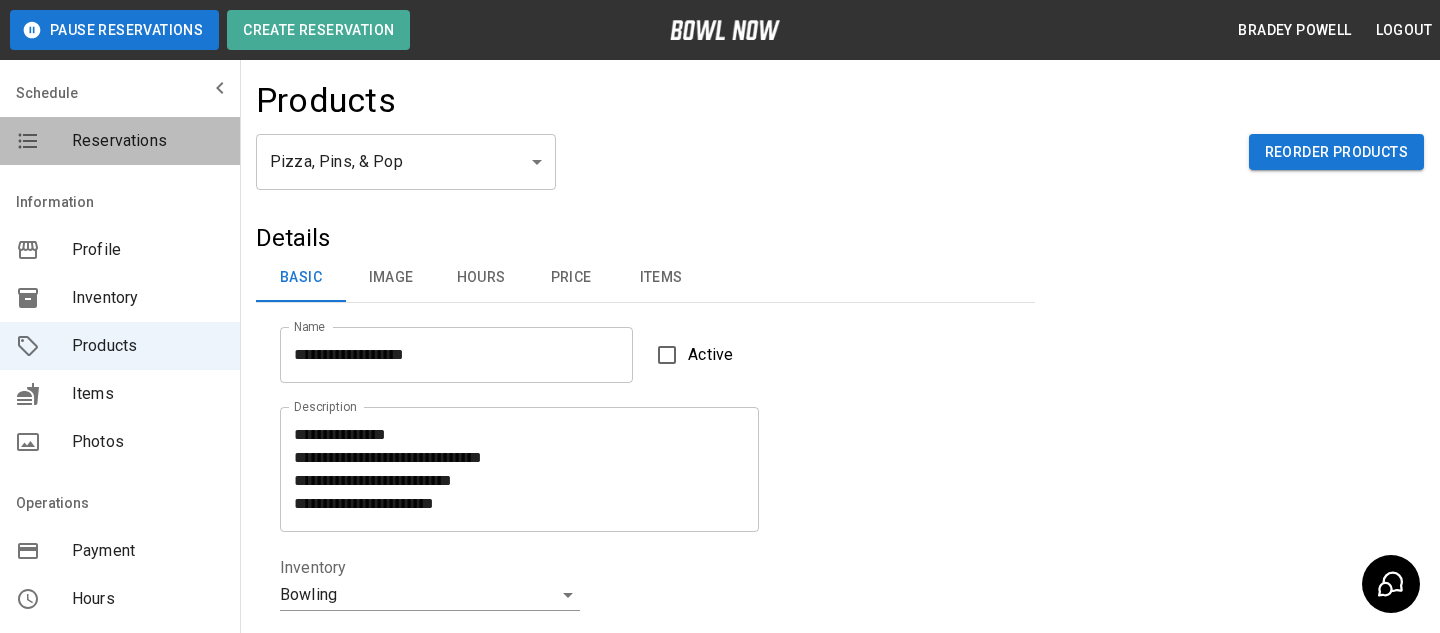 click on "Reservations" at bounding box center [148, 141] 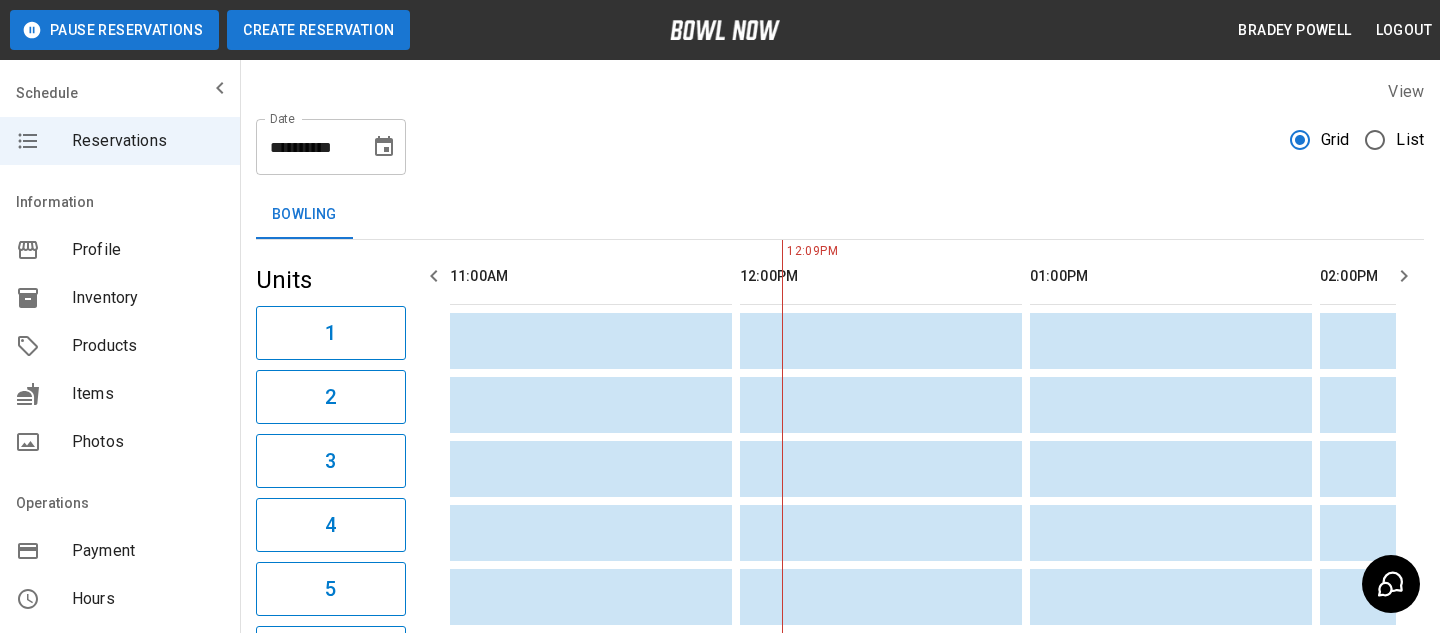 scroll, scrollTop: 0, scrollLeft: 290, axis: horizontal 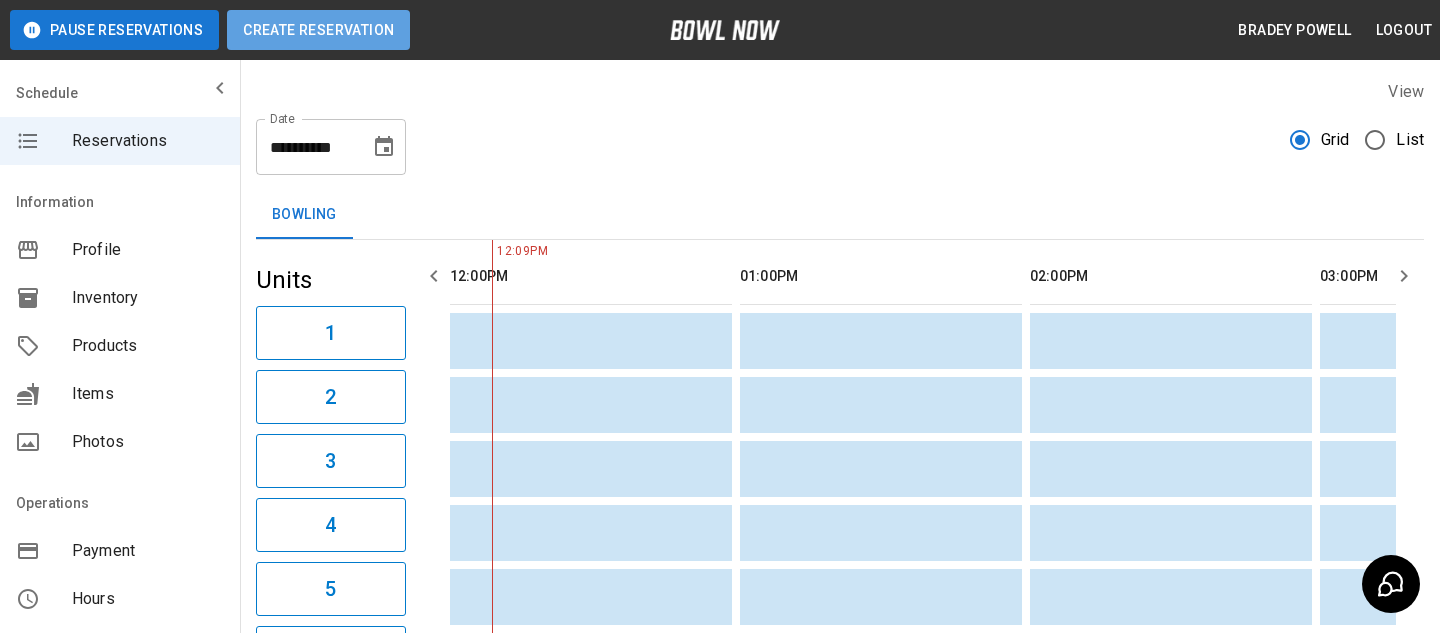 click on "Create Reservation" at bounding box center (318, 30) 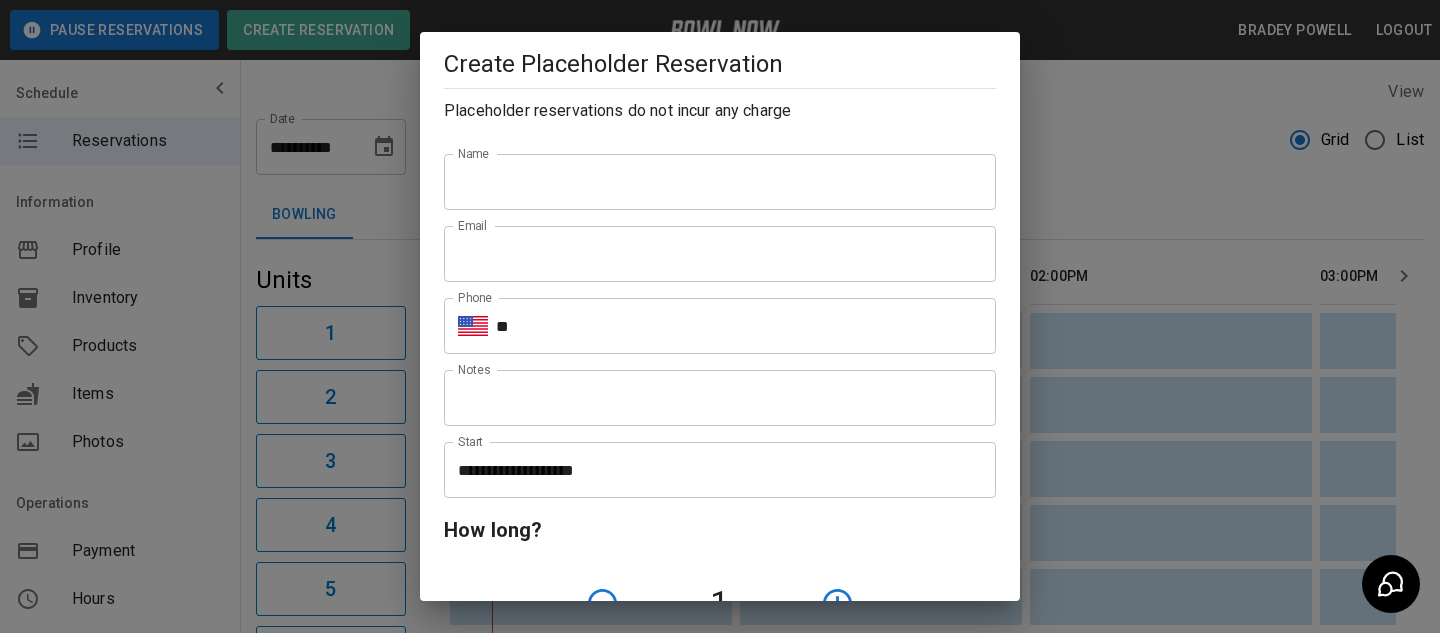 scroll, scrollTop: 0, scrollLeft: 0, axis: both 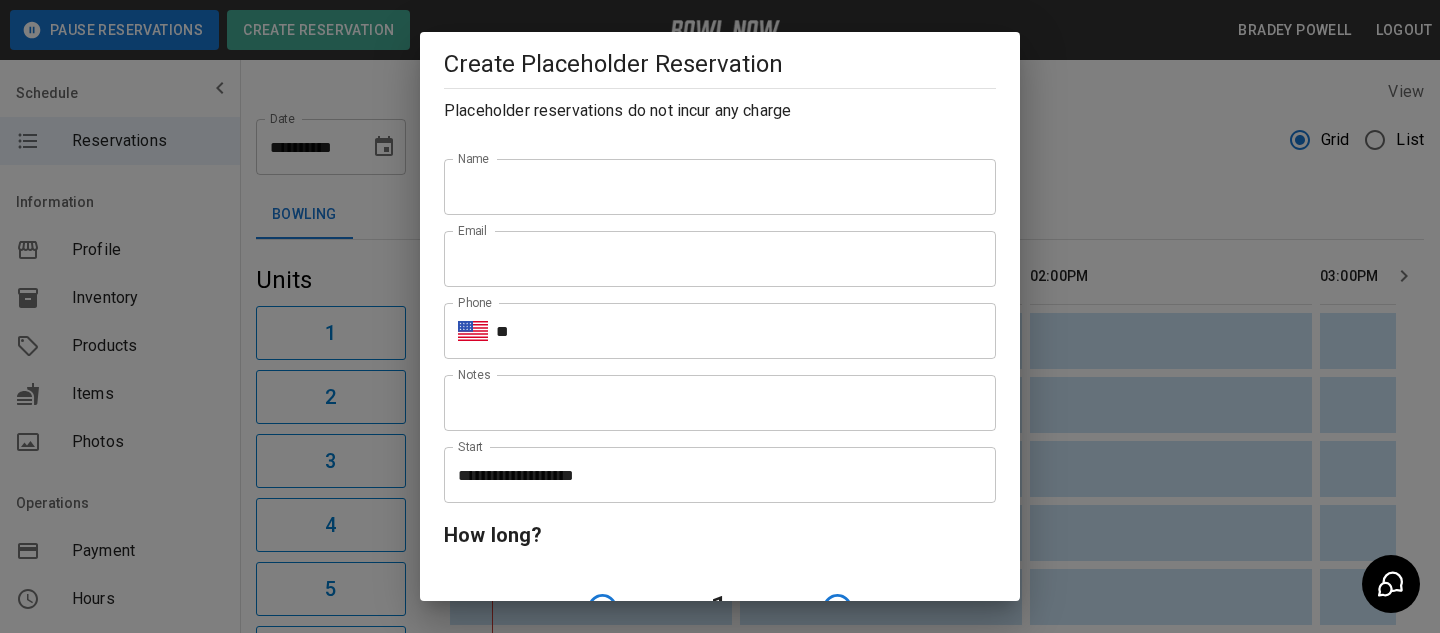 click on "Notes" at bounding box center [720, 403] 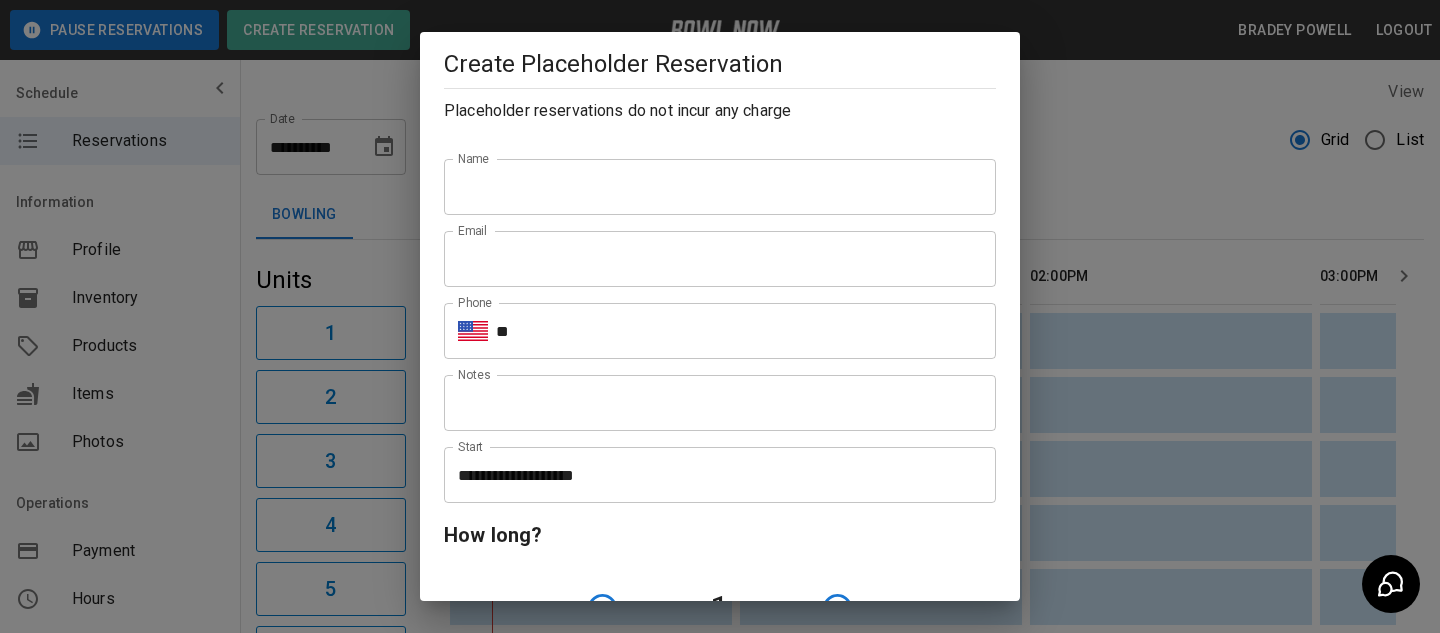 click on "**********" at bounding box center (720, 316) 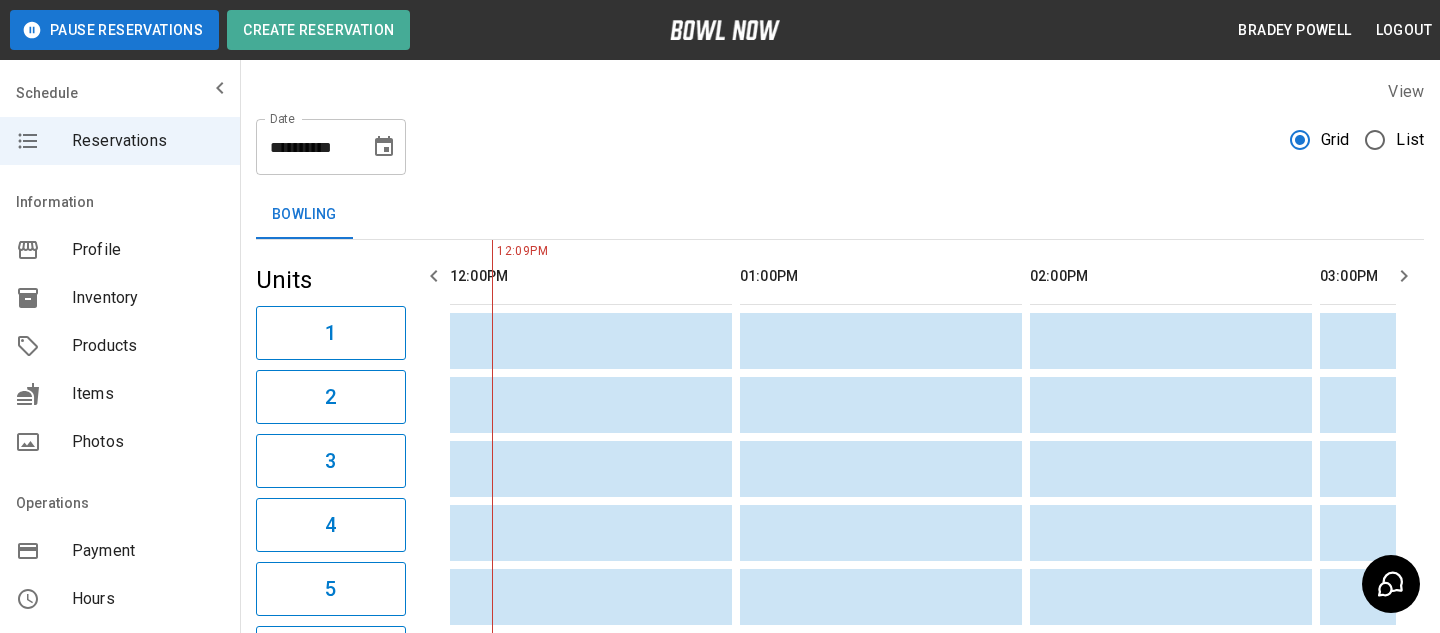 click on "Pause Reservations Create Reservation Bradey Powell Logout" at bounding box center (720, 30) 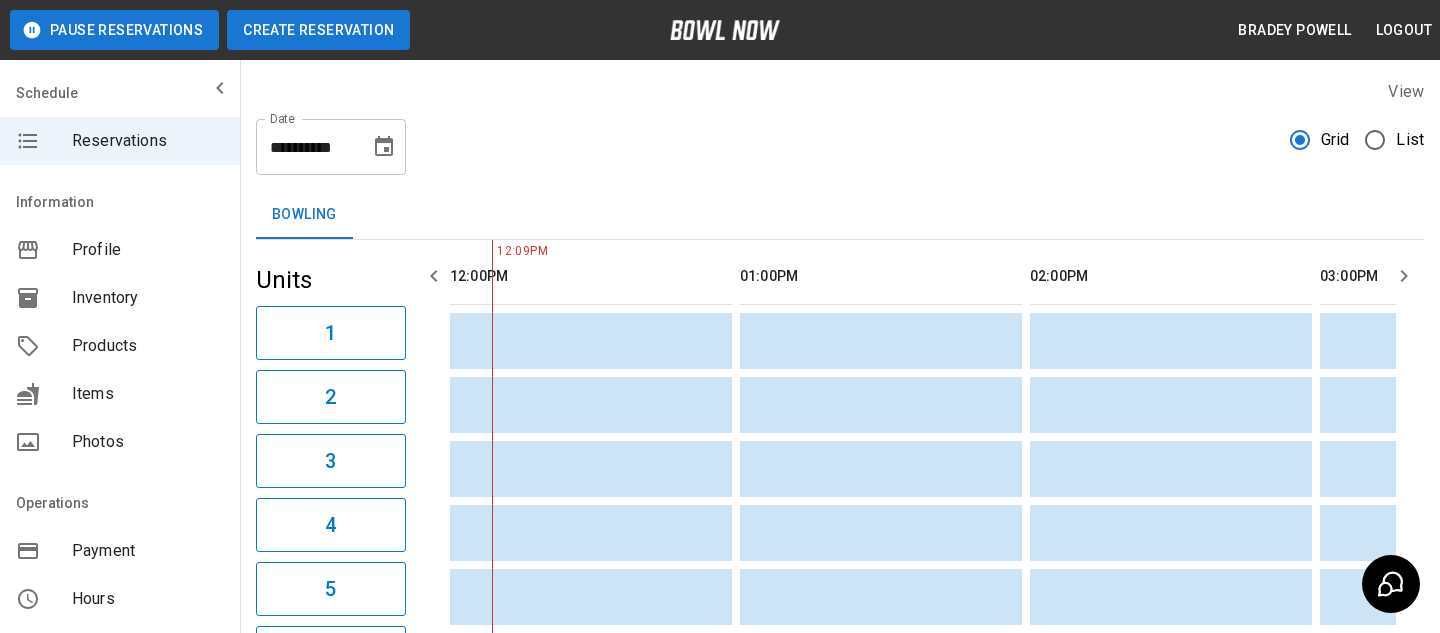 click on "Create Reservation" at bounding box center (318, 30) 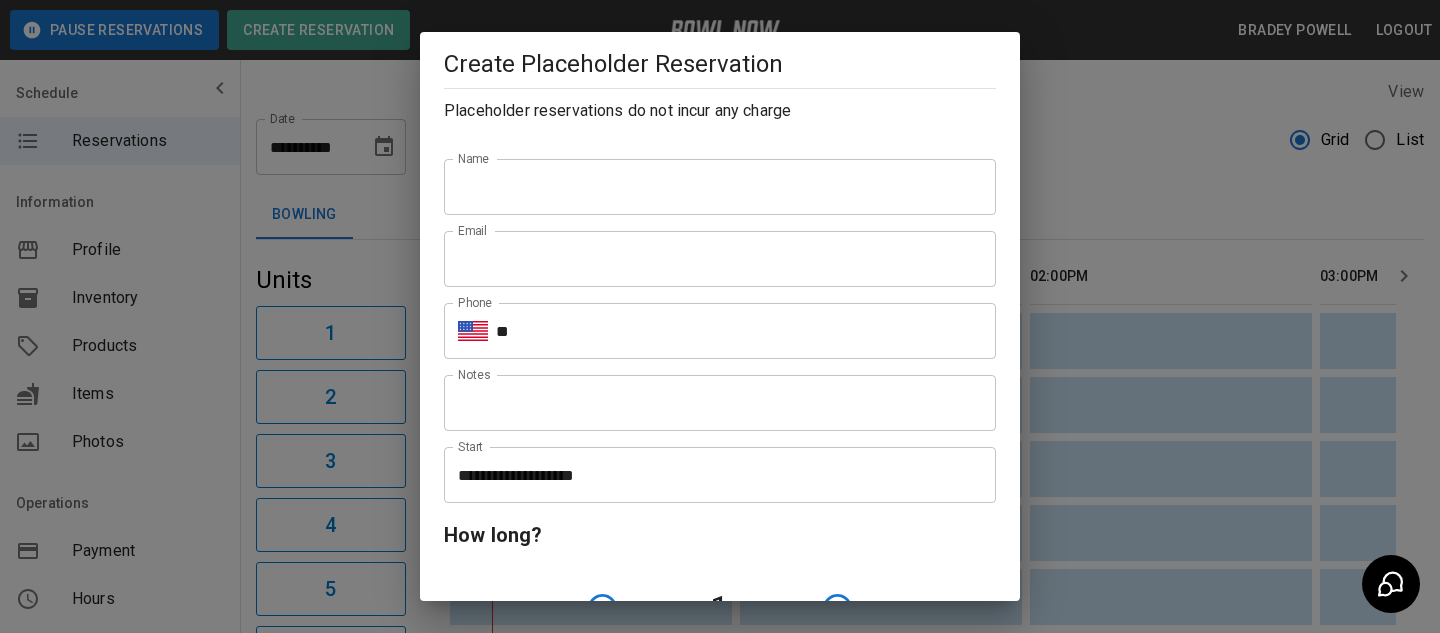 click on "Notes" at bounding box center (720, 403) 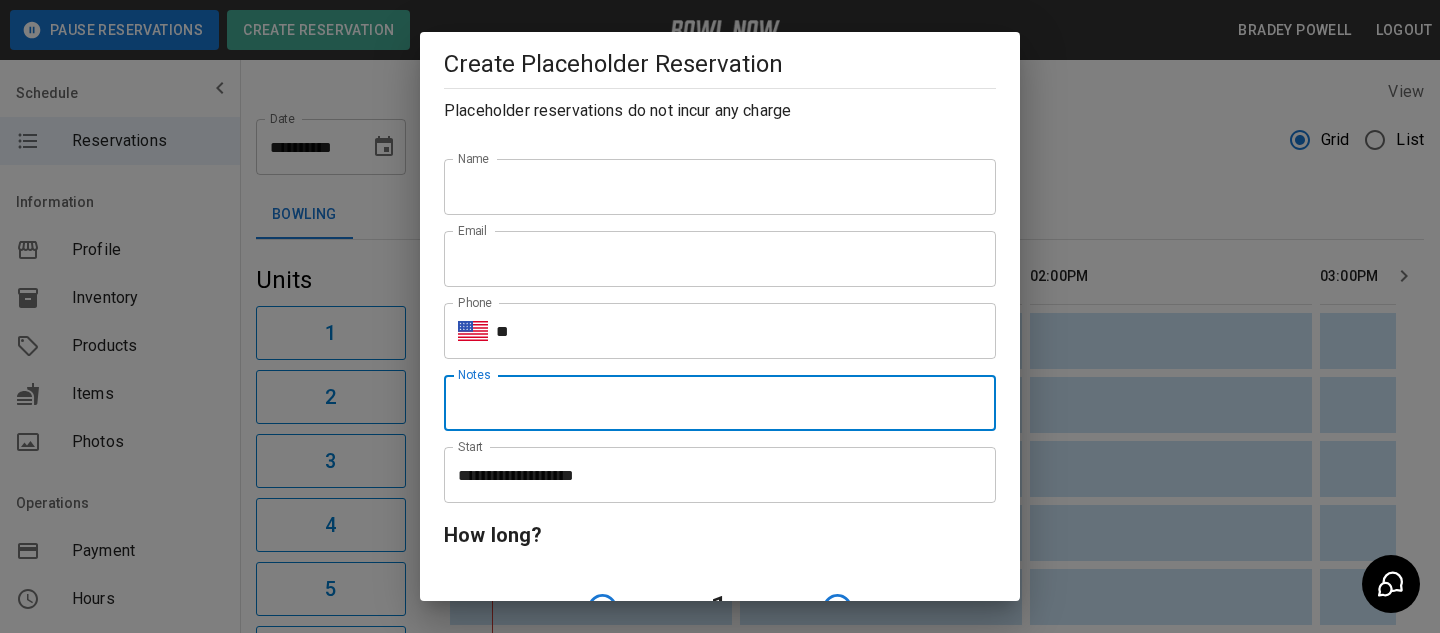 click on "**********" at bounding box center (720, 316) 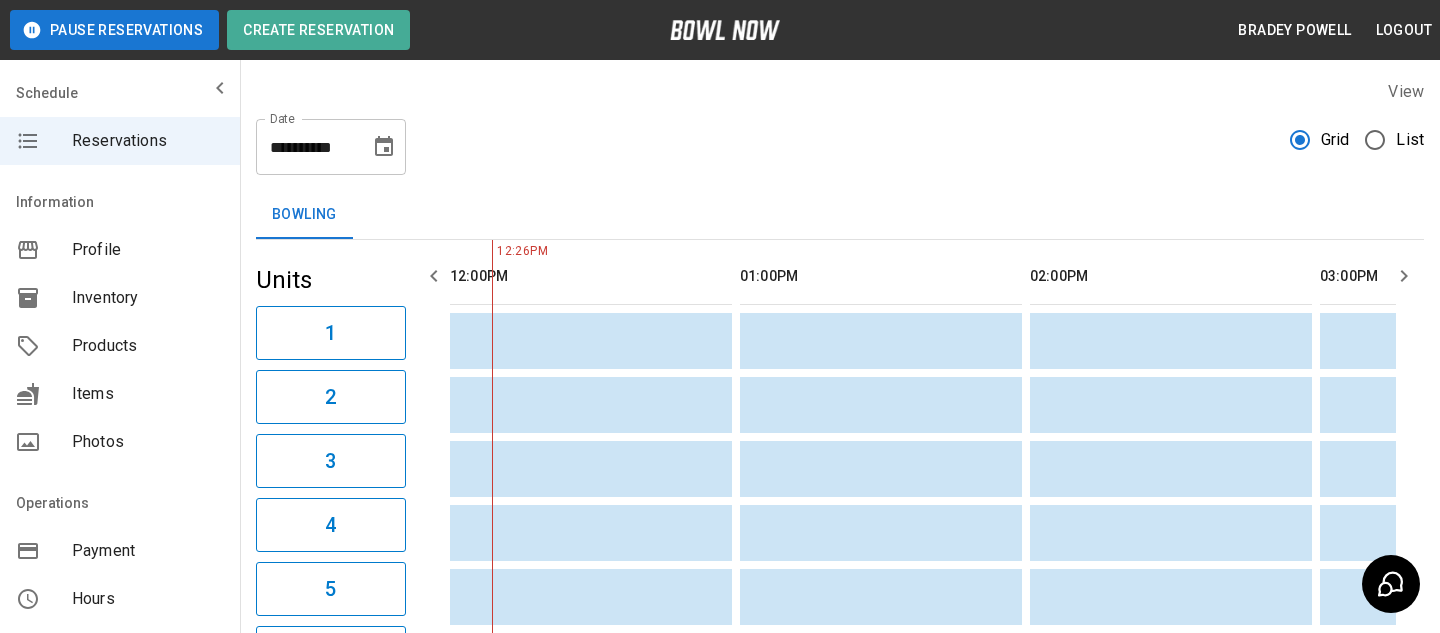 click on "Photos" at bounding box center (148, 442) 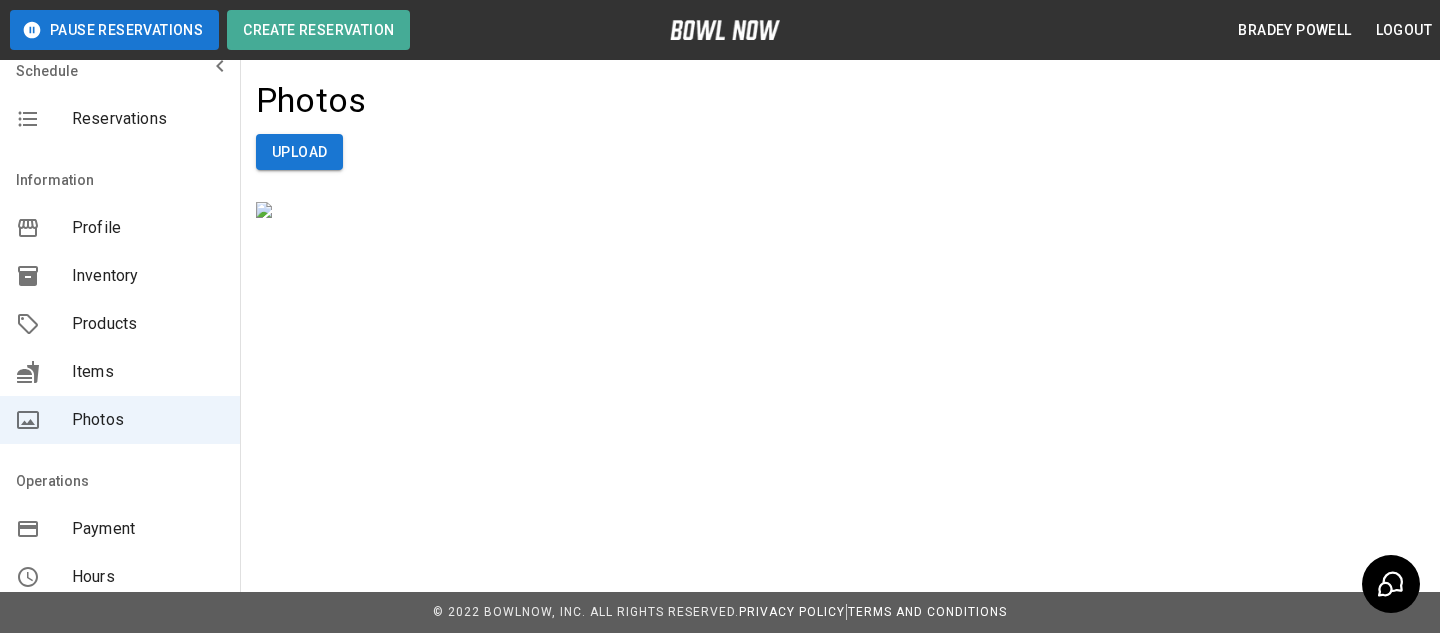scroll, scrollTop: 140, scrollLeft: 0, axis: vertical 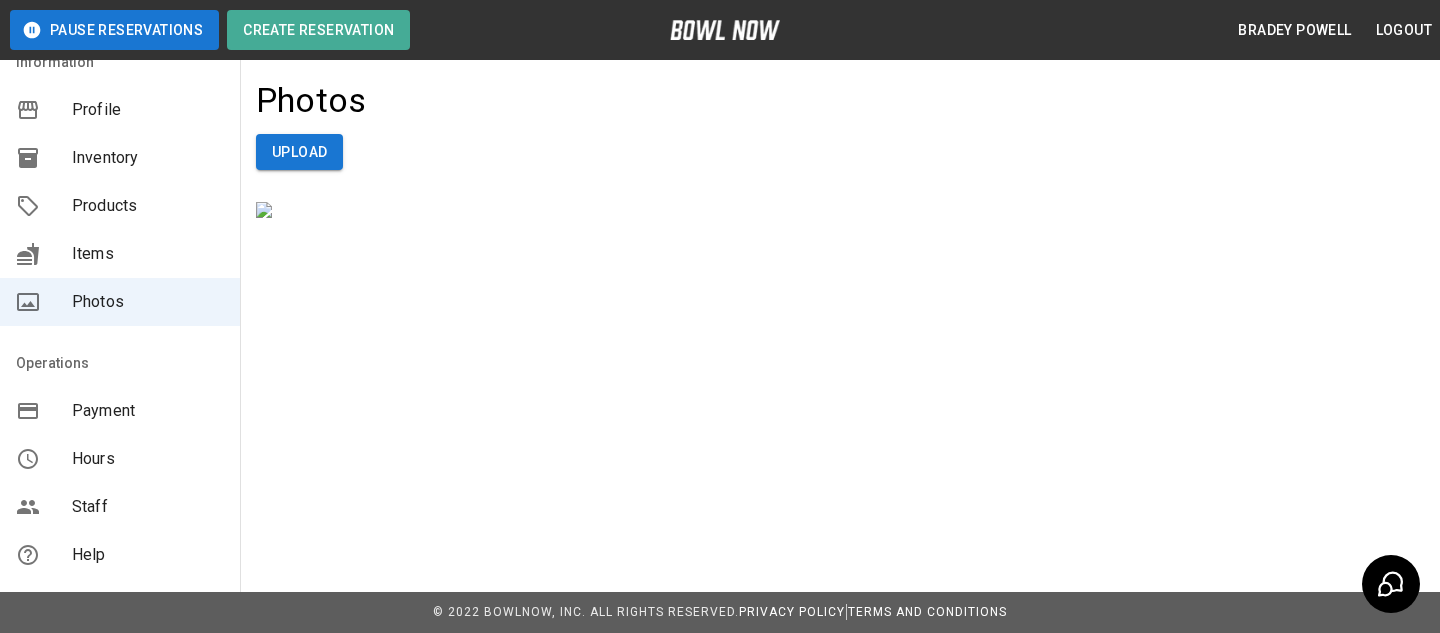 click on "Payment" at bounding box center [148, 411] 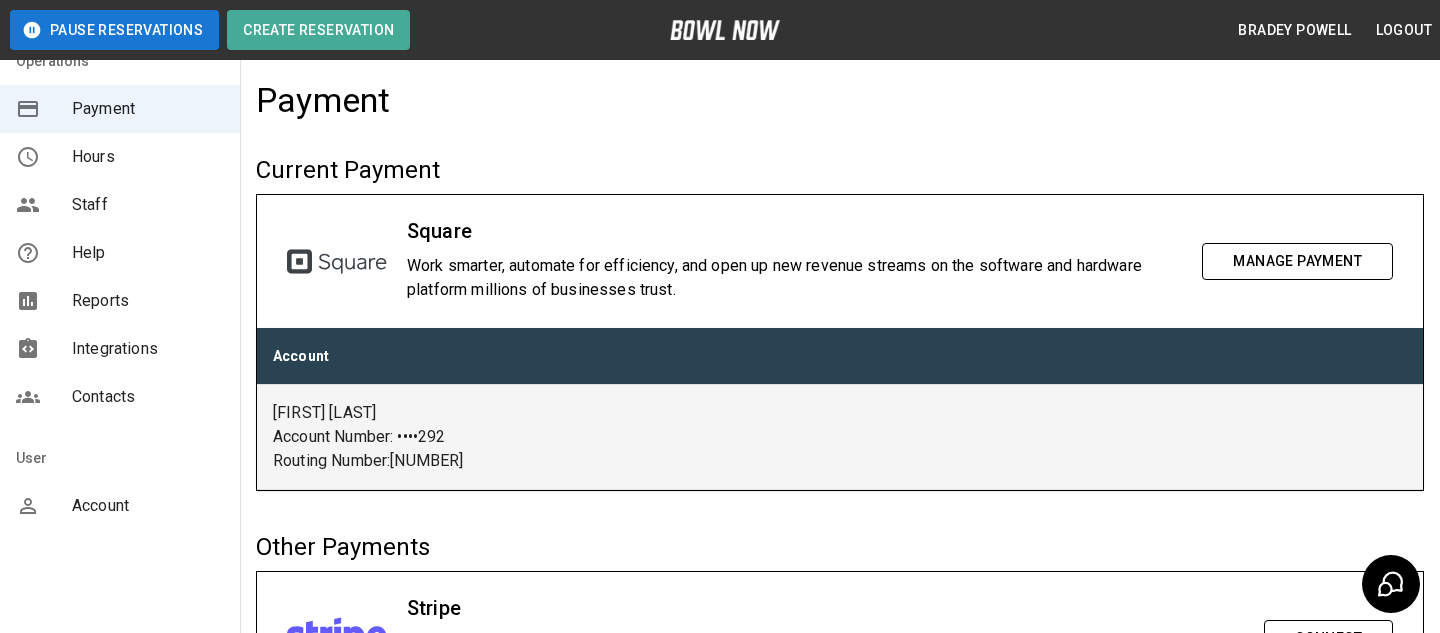 scroll, scrollTop: 447, scrollLeft: 0, axis: vertical 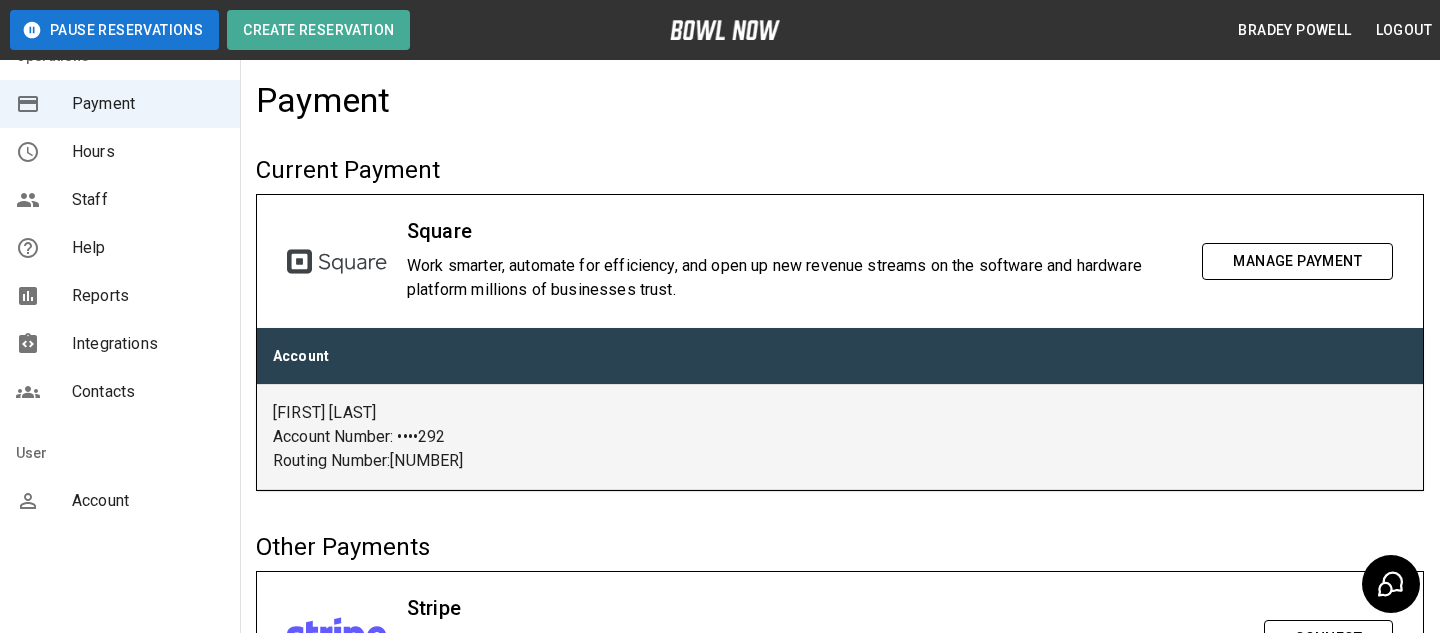 click on "Reports" at bounding box center [148, 296] 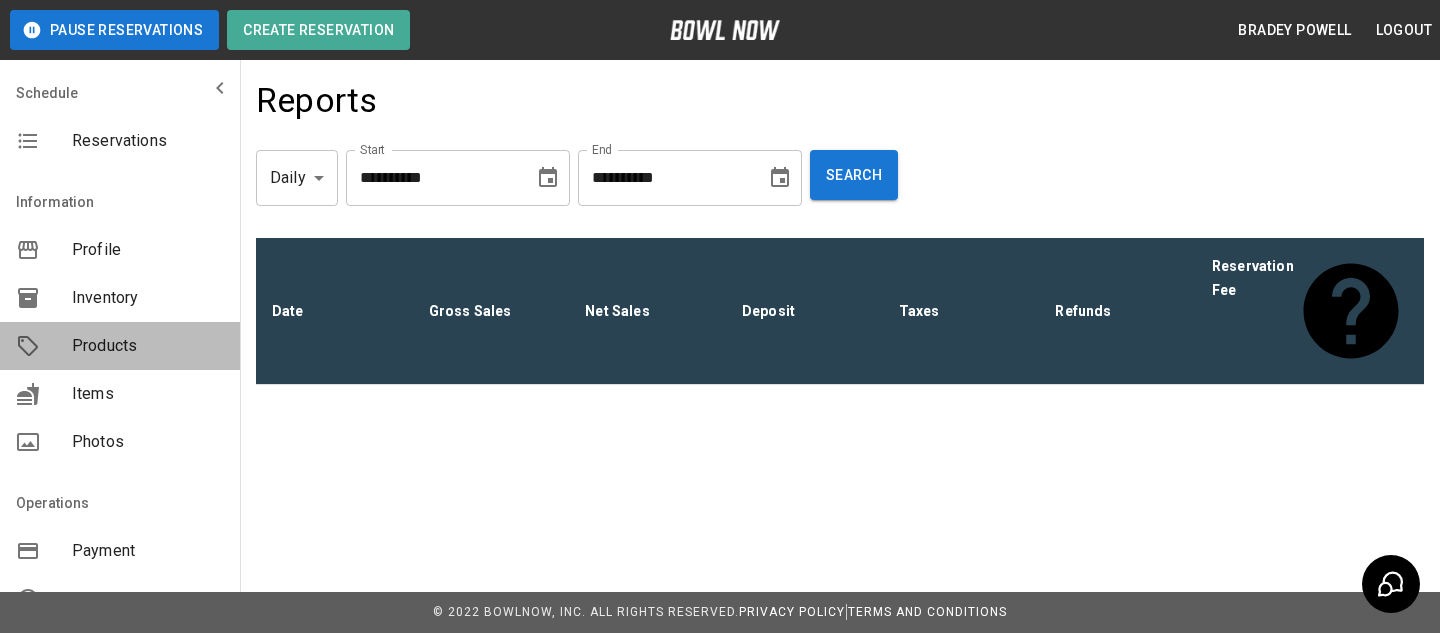 click on "Products" at bounding box center (148, 346) 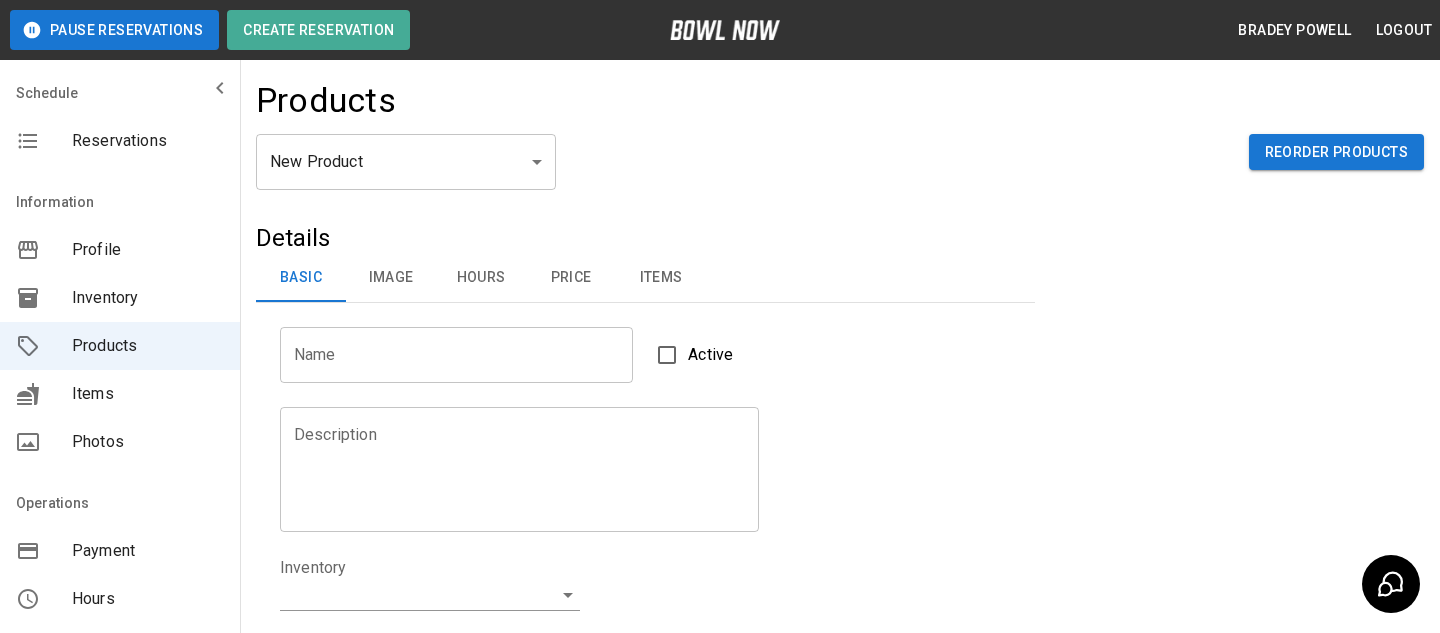 click on "Pause Reservations Create Reservation Bradey Powell Logout Schedule Reservations Information Profile Inventory Products Items Photos Operations Payment Hours Staff Help Reports Integrations Contacts User Account Products New Product ** ​ Reorder Products Details Basic Image Hours Price Items Name Name Active Description Description Inventory ​ Duration (hours) Min * Min Max * Max Guest Count Min * Min Max * Max Limit Product Availability Restrict product availability within a date range Limit Availability? Current Image Select an Image Upload   Product Hours: Same as Business Hours ******* Product Hours: Deposit only? Collect Deposit Only % * ​ percent ******* ​ Unit Price $ * Unit Price per hour **** ​ Price per Shoe $ * Price per Shoe Include Shoes? Require Shoes? Sales Tax % * Sales Tax Tax Unit Price Tax Shoes Discounts and Promos Create discount codes and promos for your product ADD DISCOUNT CODE Select Items For This Product Allow customers to edit or cancel their reservation? Yes Create   |" at bounding box center (720, 644) 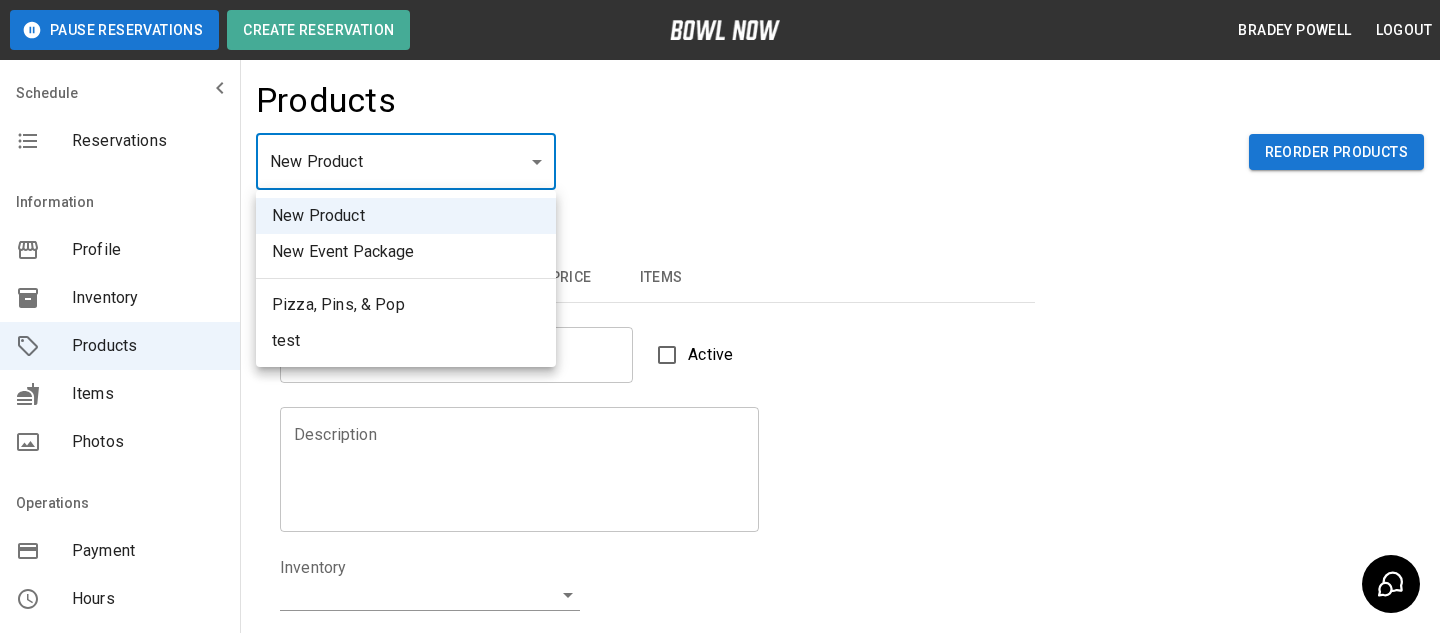 click on "test" at bounding box center (406, 341) 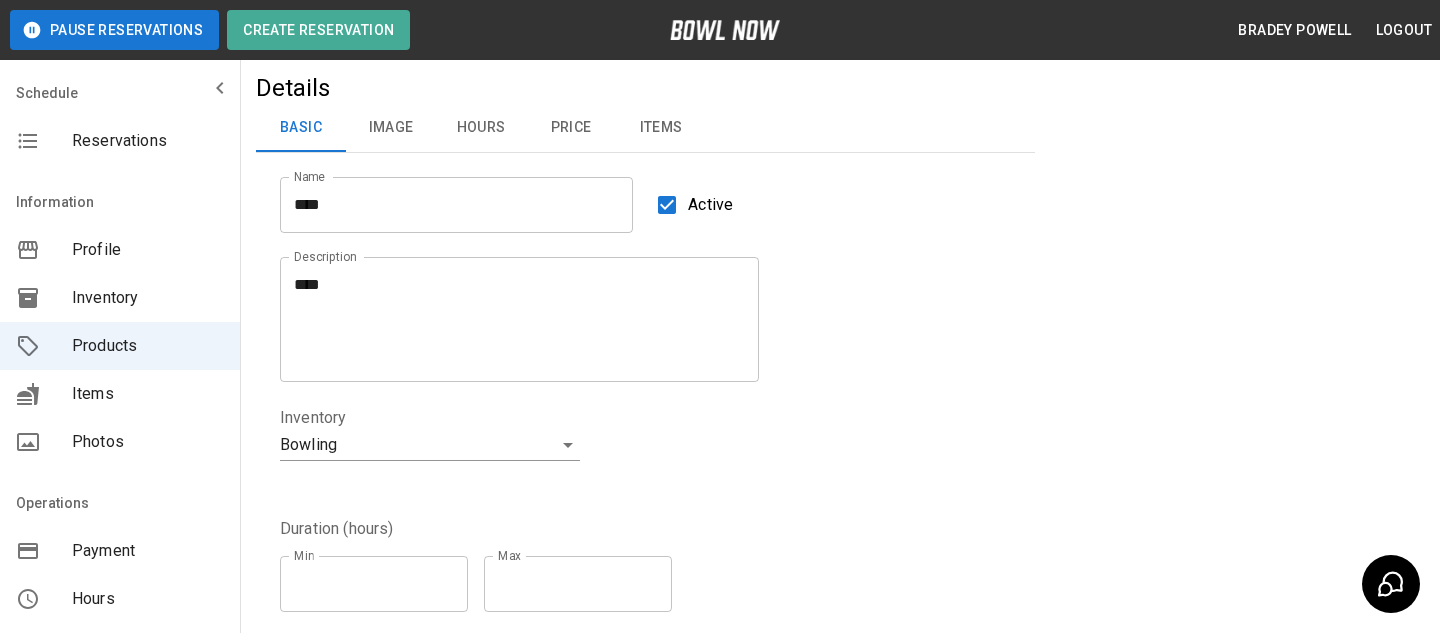 scroll, scrollTop: 84, scrollLeft: 0, axis: vertical 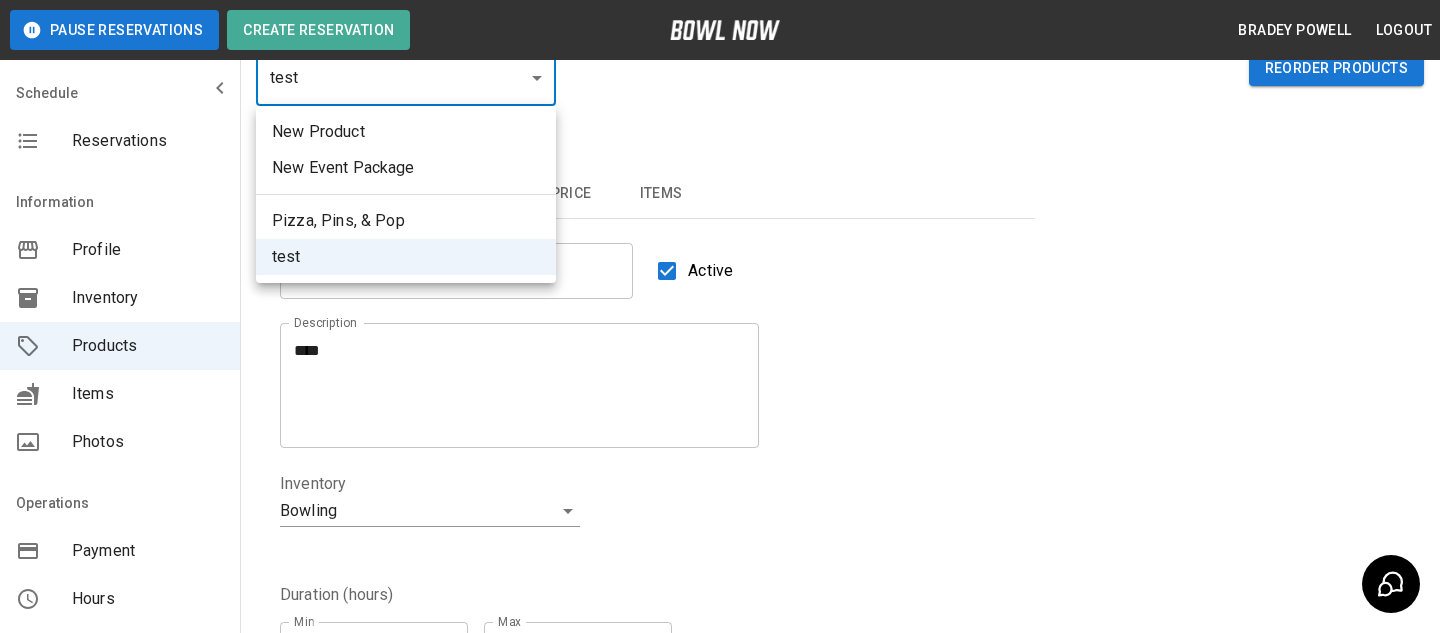 click on "**********" at bounding box center (720, 560) 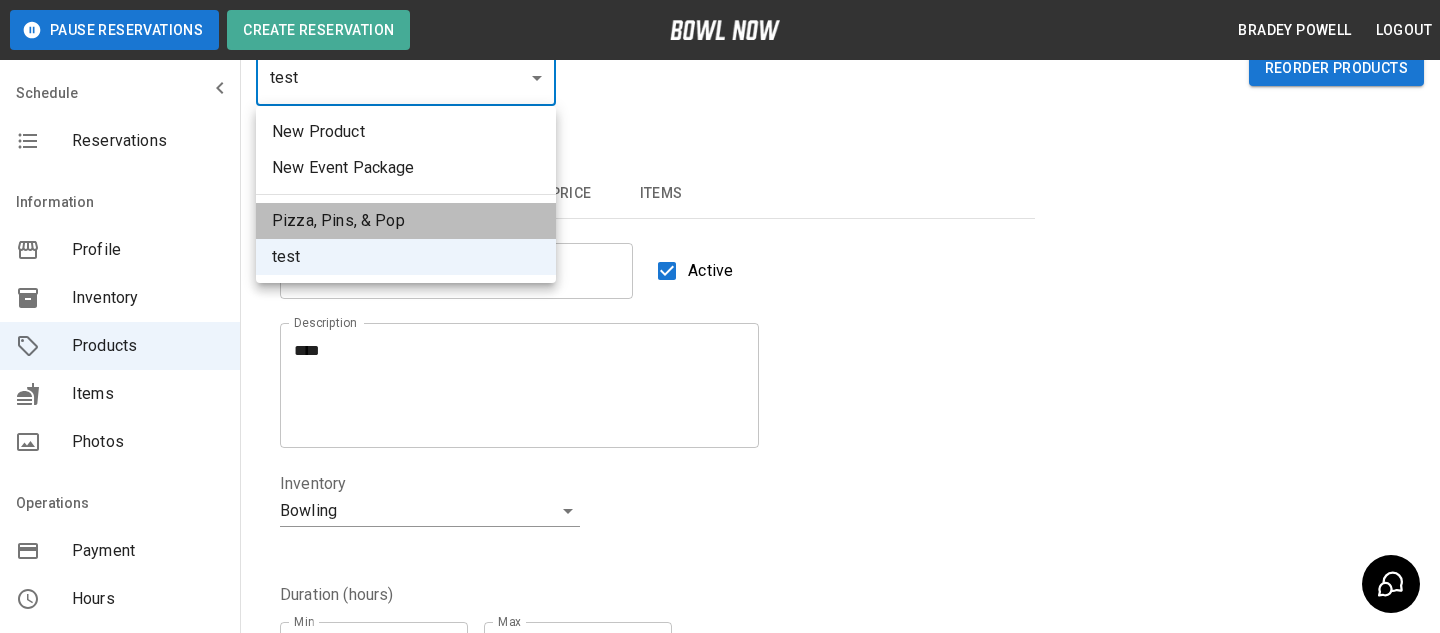 click on "Pizza, Pins, & Pop" at bounding box center [406, 221] 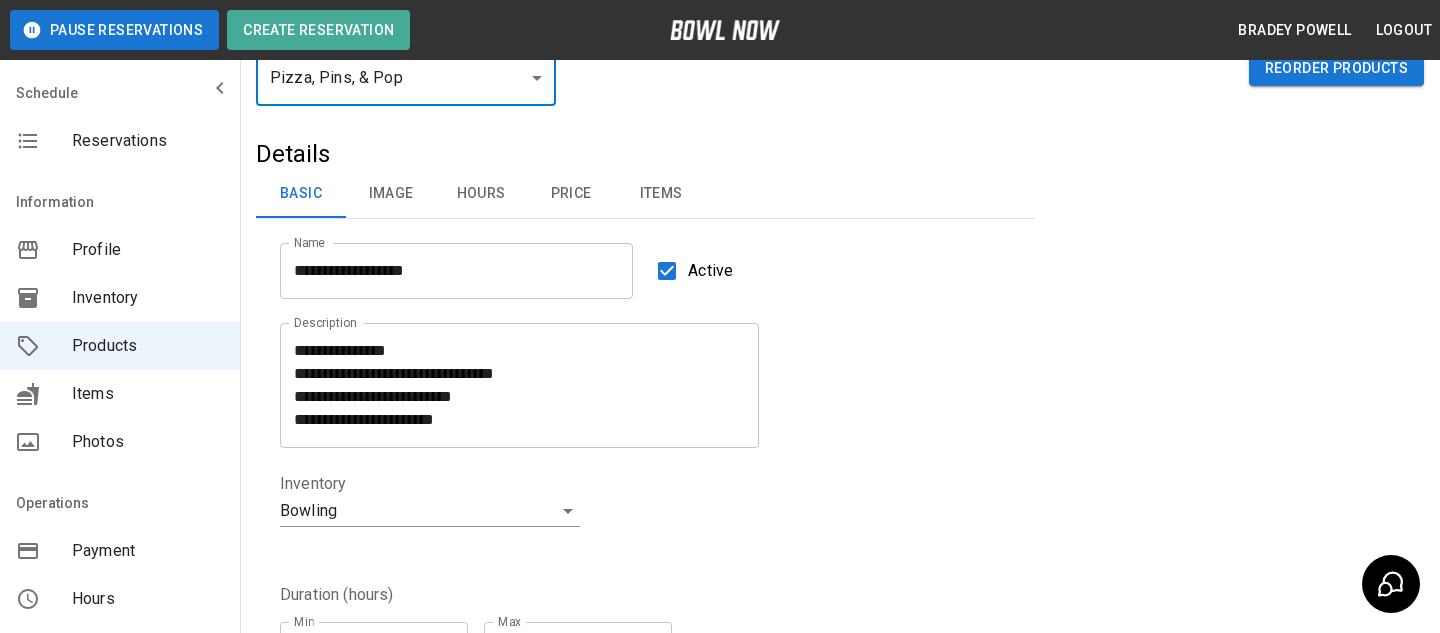 click on "Price" at bounding box center (571, 194) 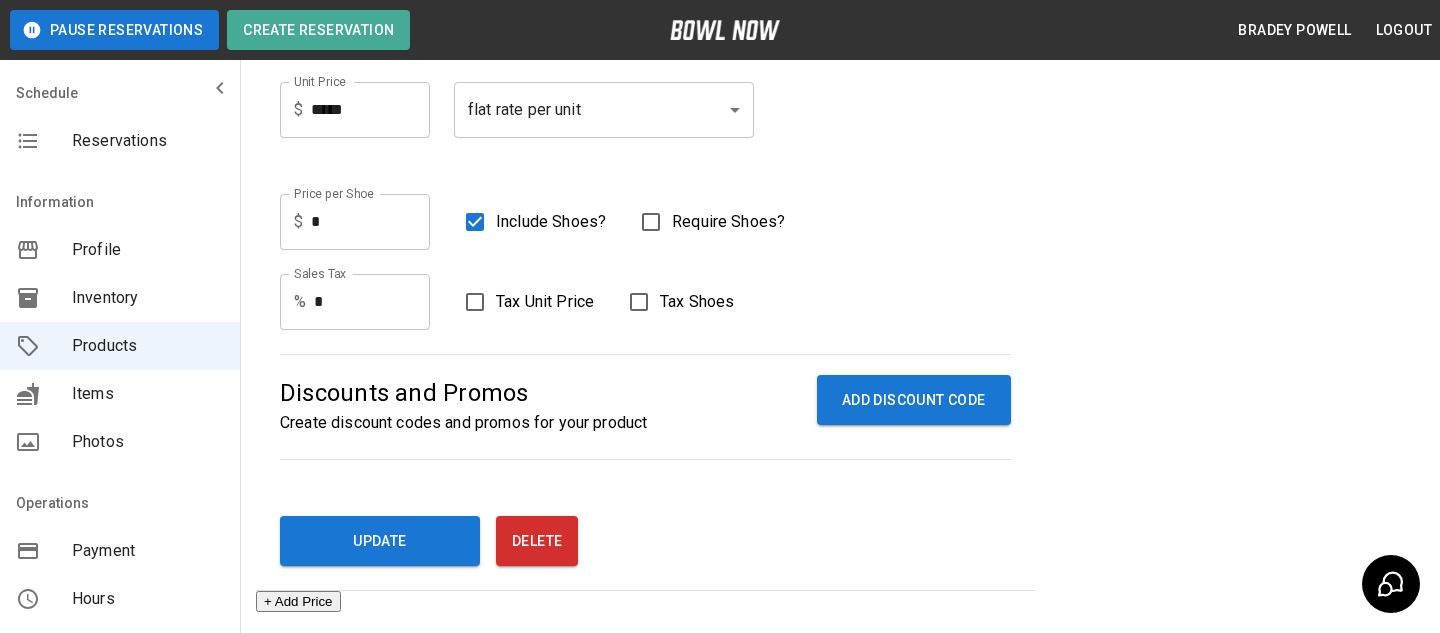 scroll, scrollTop: 509, scrollLeft: 0, axis: vertical 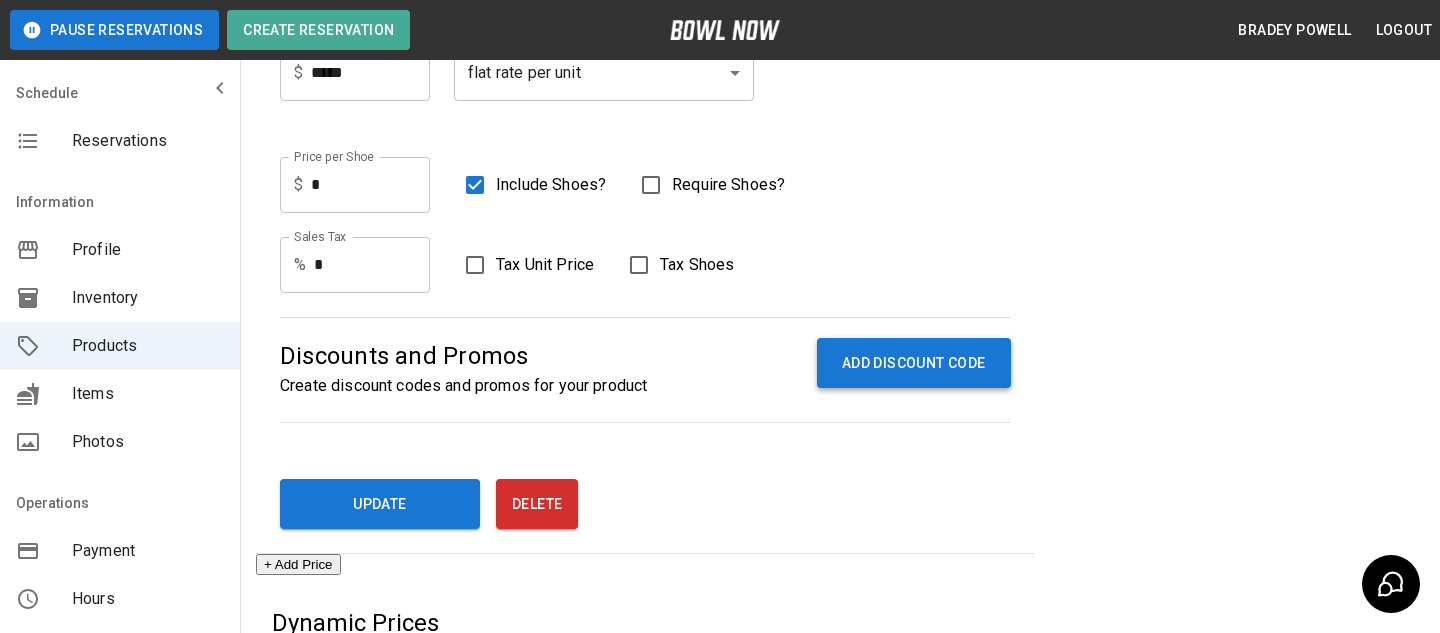 click on "ADD DISCOUNT CODE" at bounding box center [914, 363] 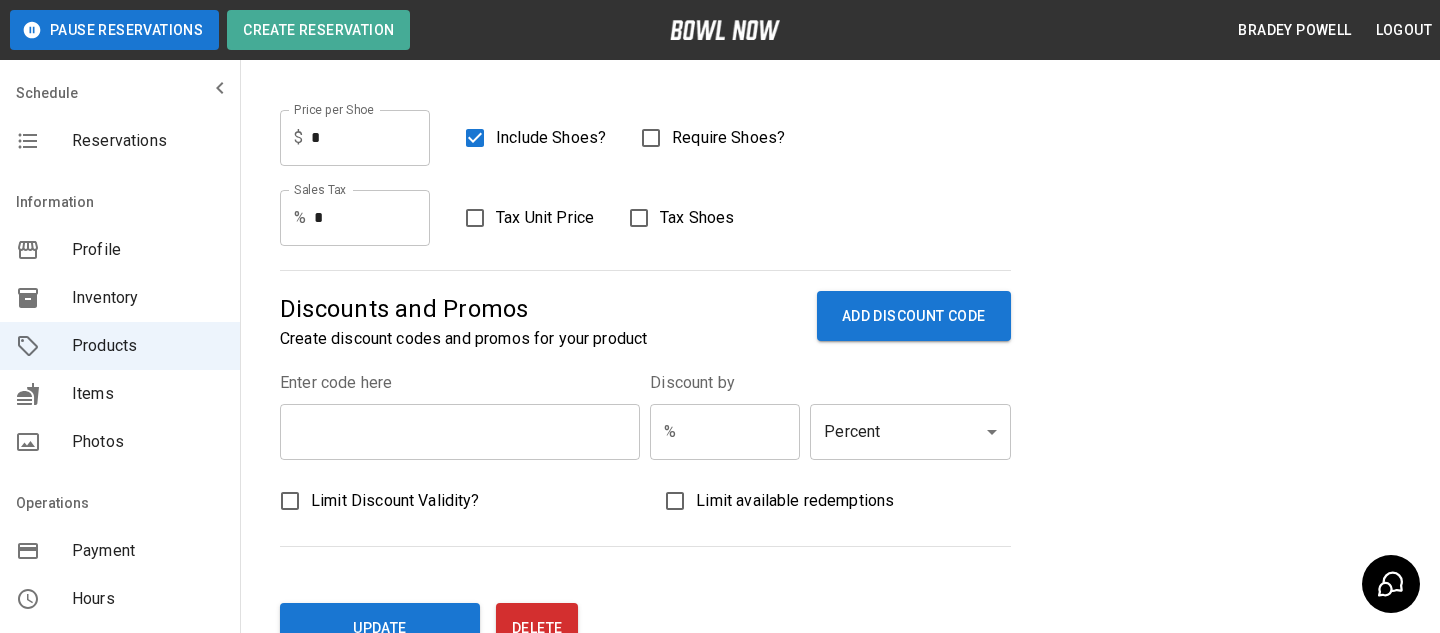 scroll, scrollTop: 570, scrollLeft: 0, axis: vertical 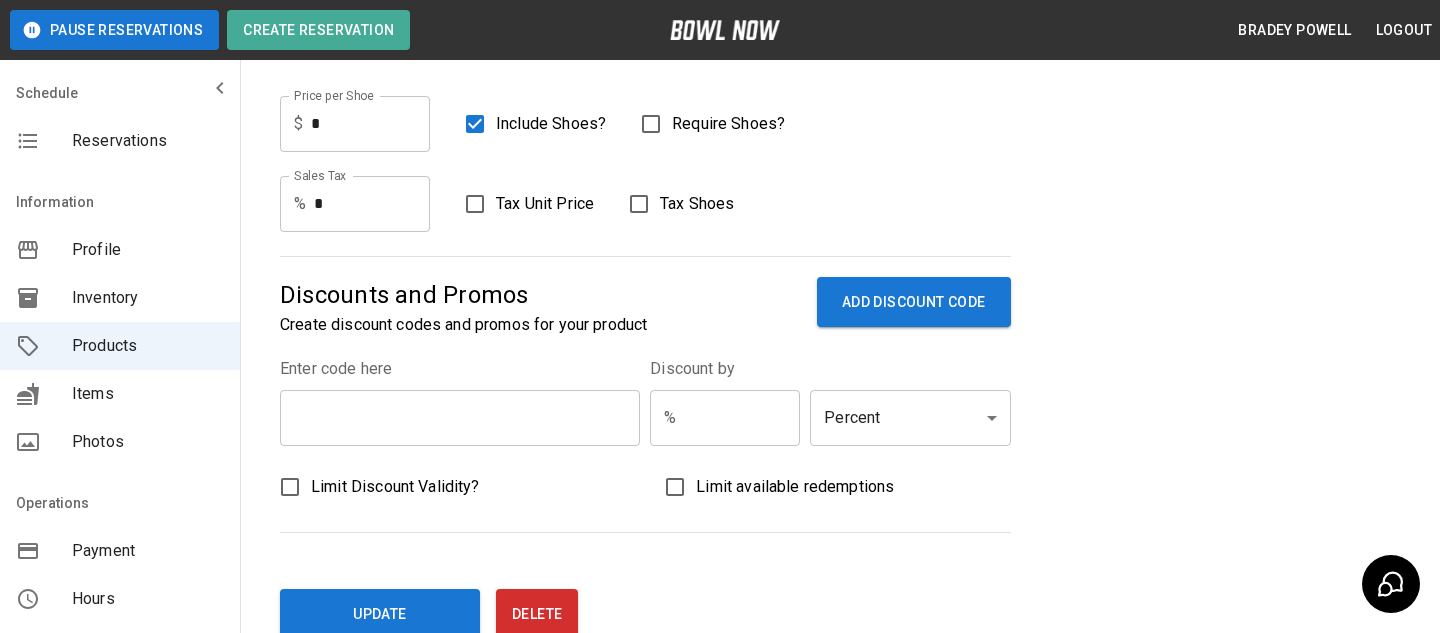 click at bounding box center [460, 418] 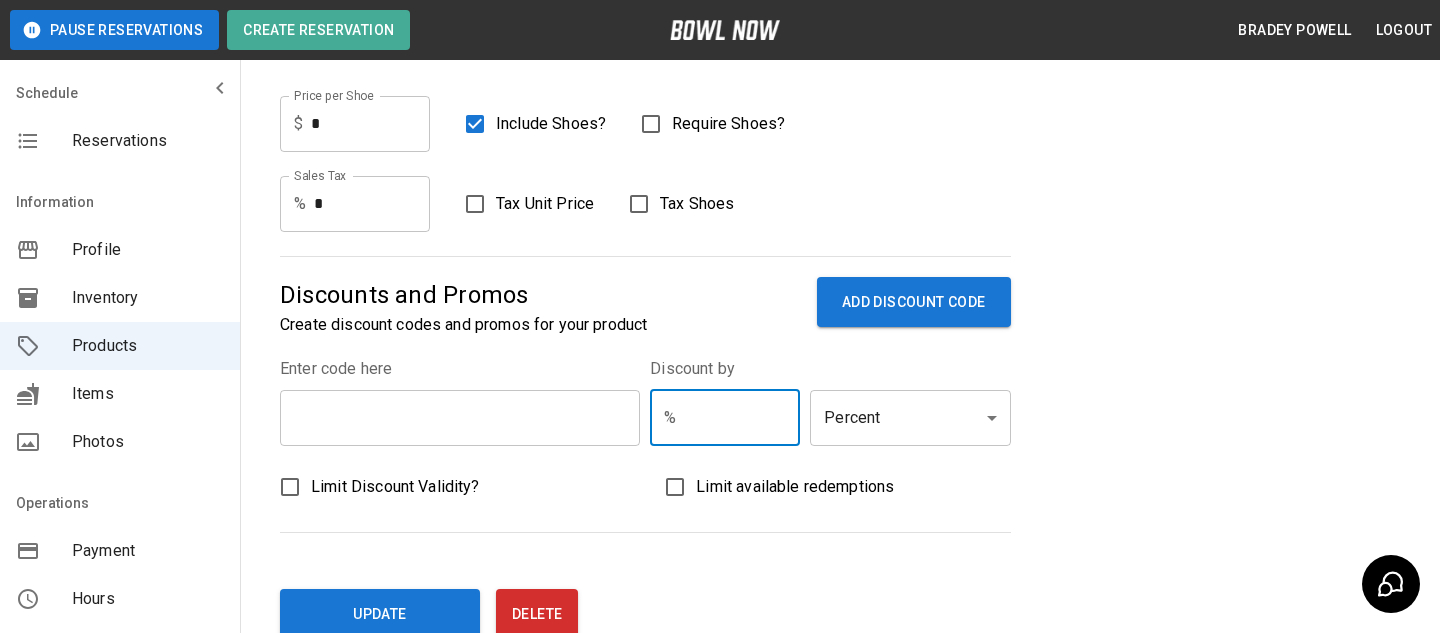 click at bounding box center (742, 418) 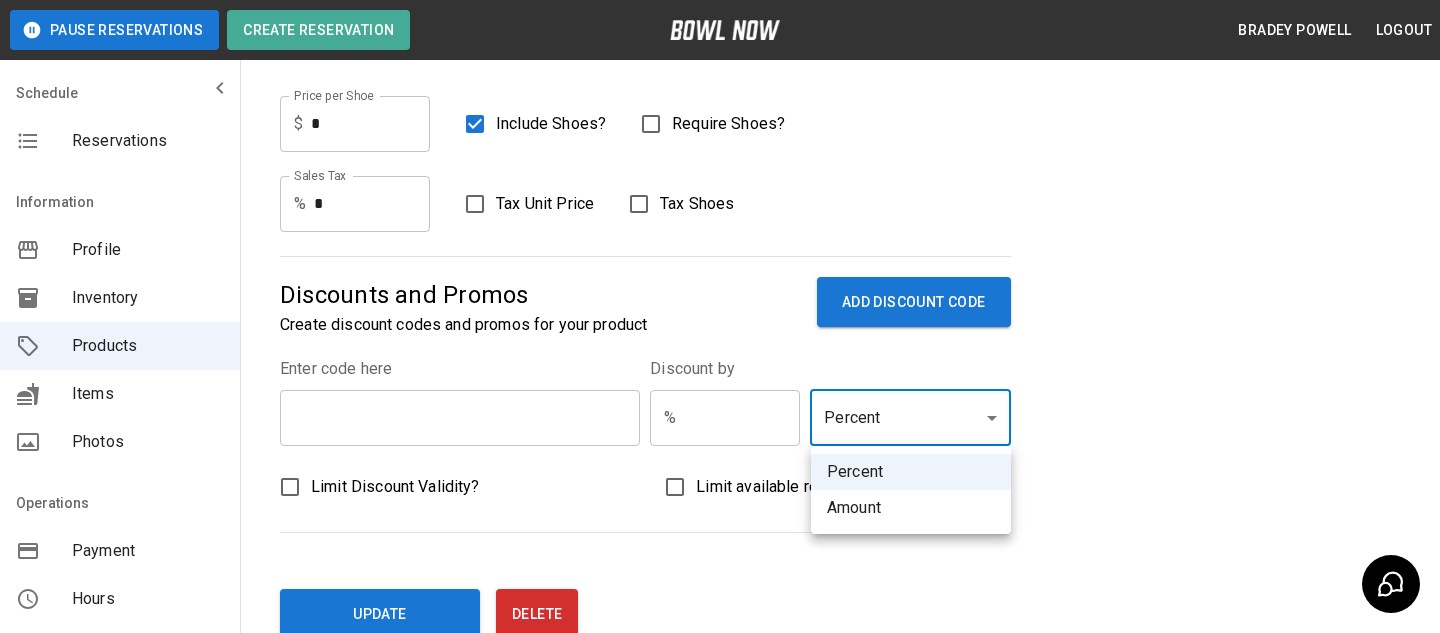 click on "**********" at bounding box center [720, 384] 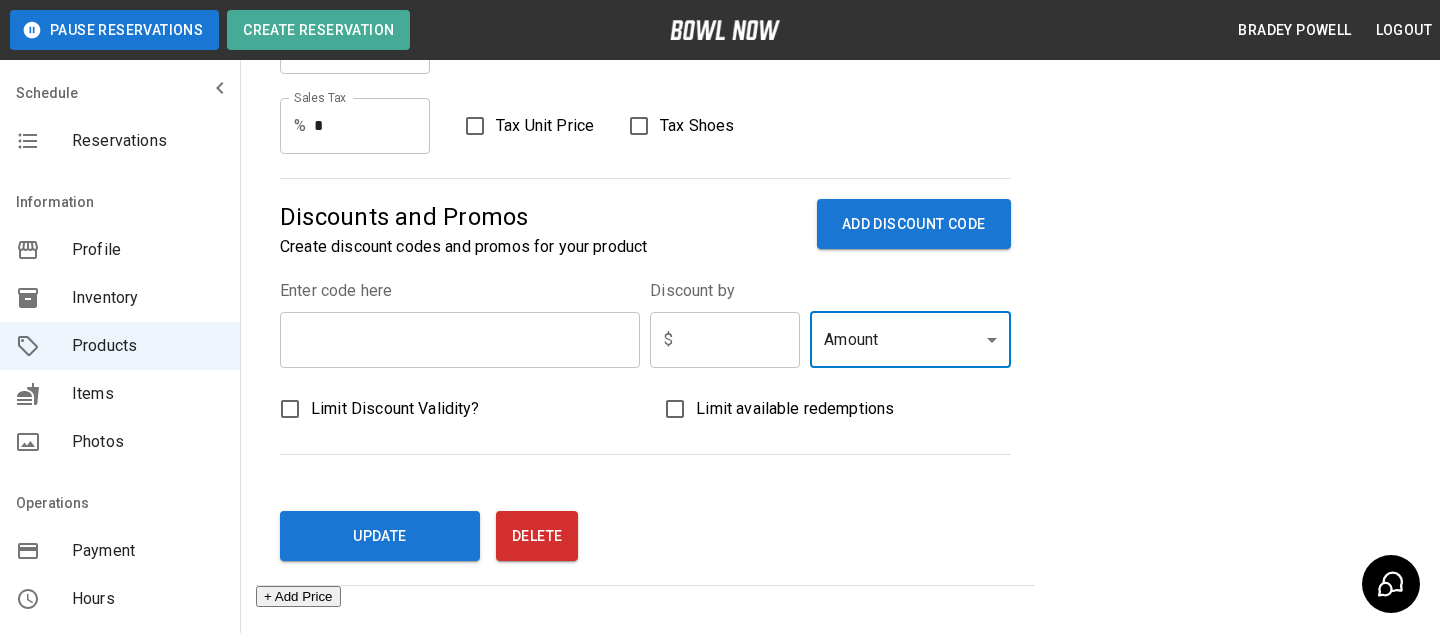 scroll, scrollTop: 671, scrollLeft: 0, axis: vertical 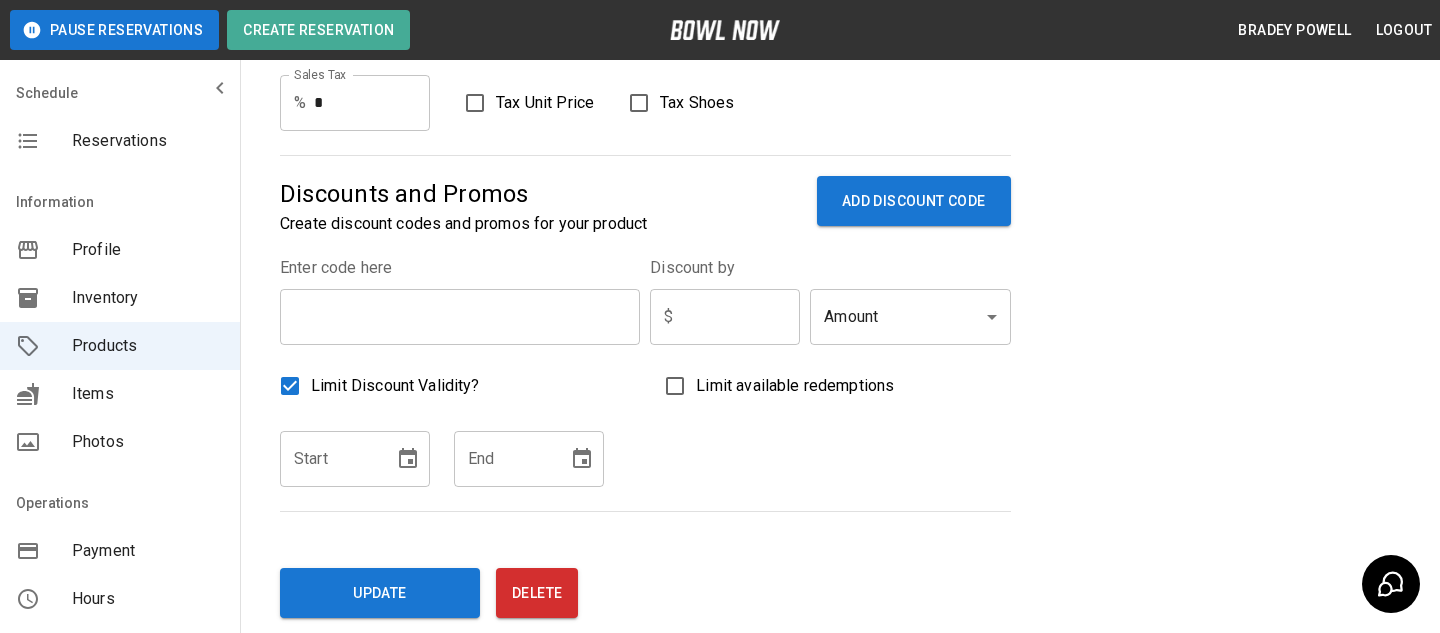 click 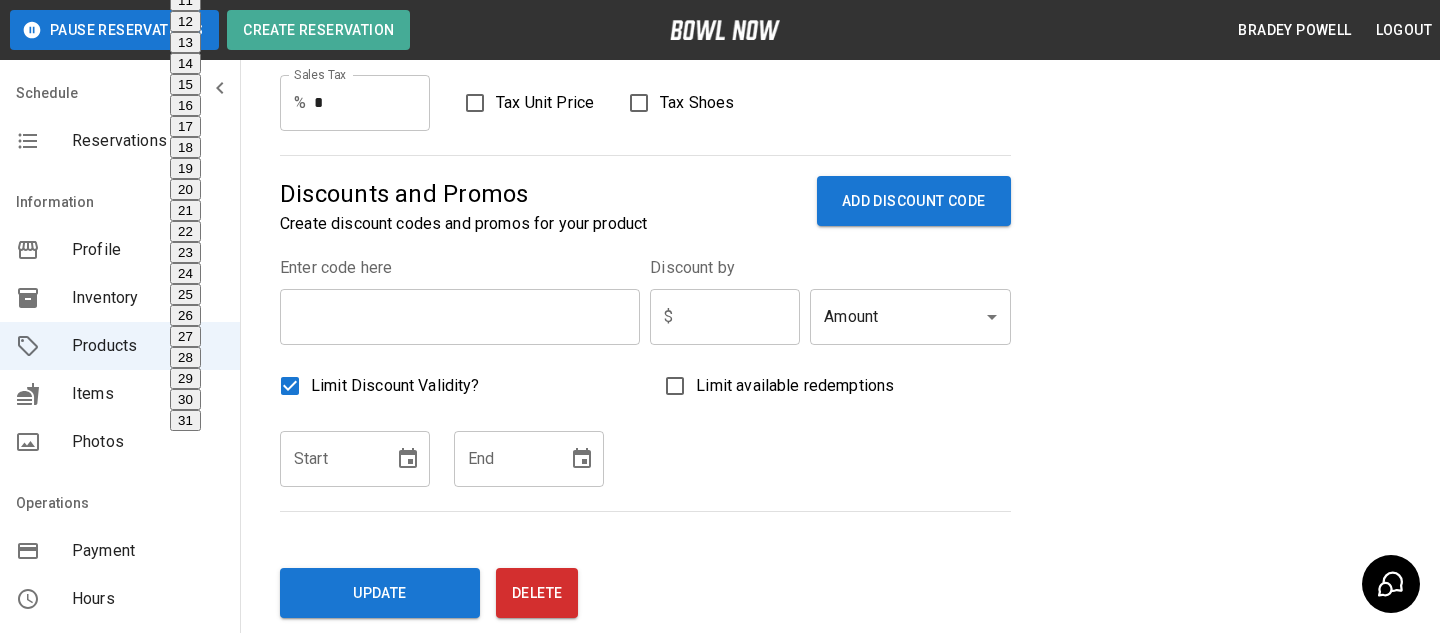 click on "Limit Discount Validity?" at bounding box center [439, 386] 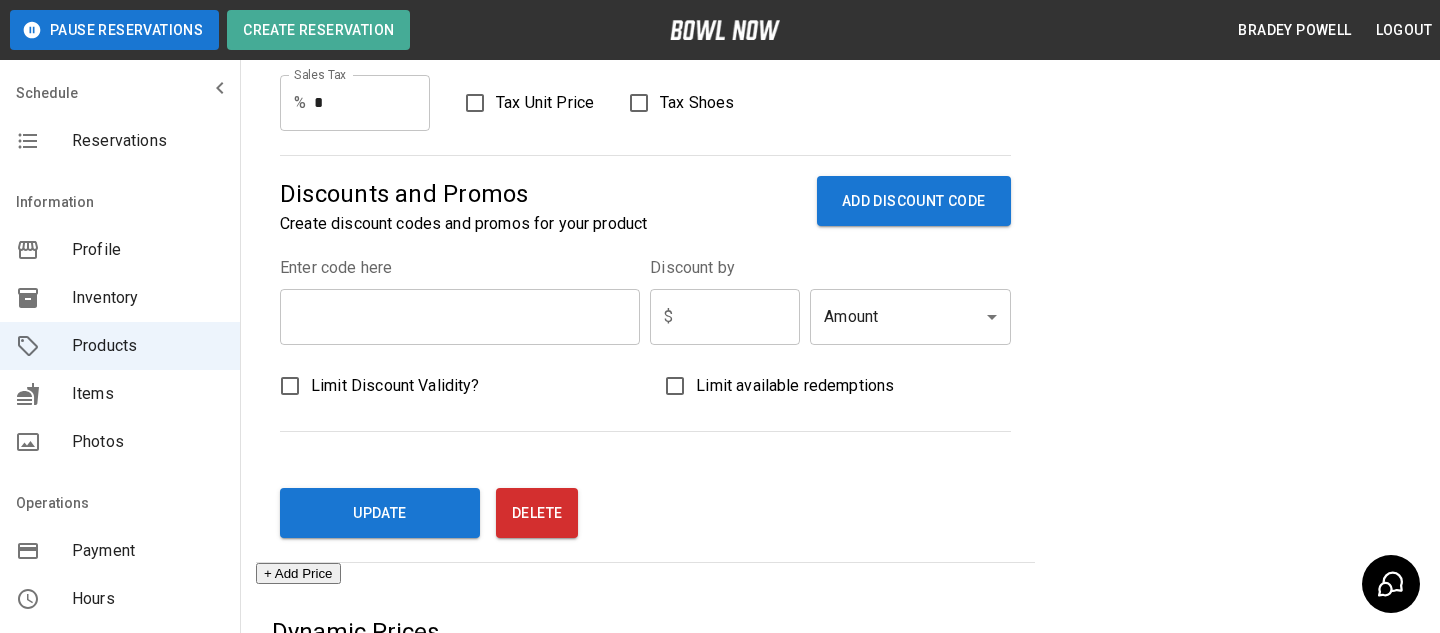 click on "Limit available redemptions" at bounding box center (795, 386) 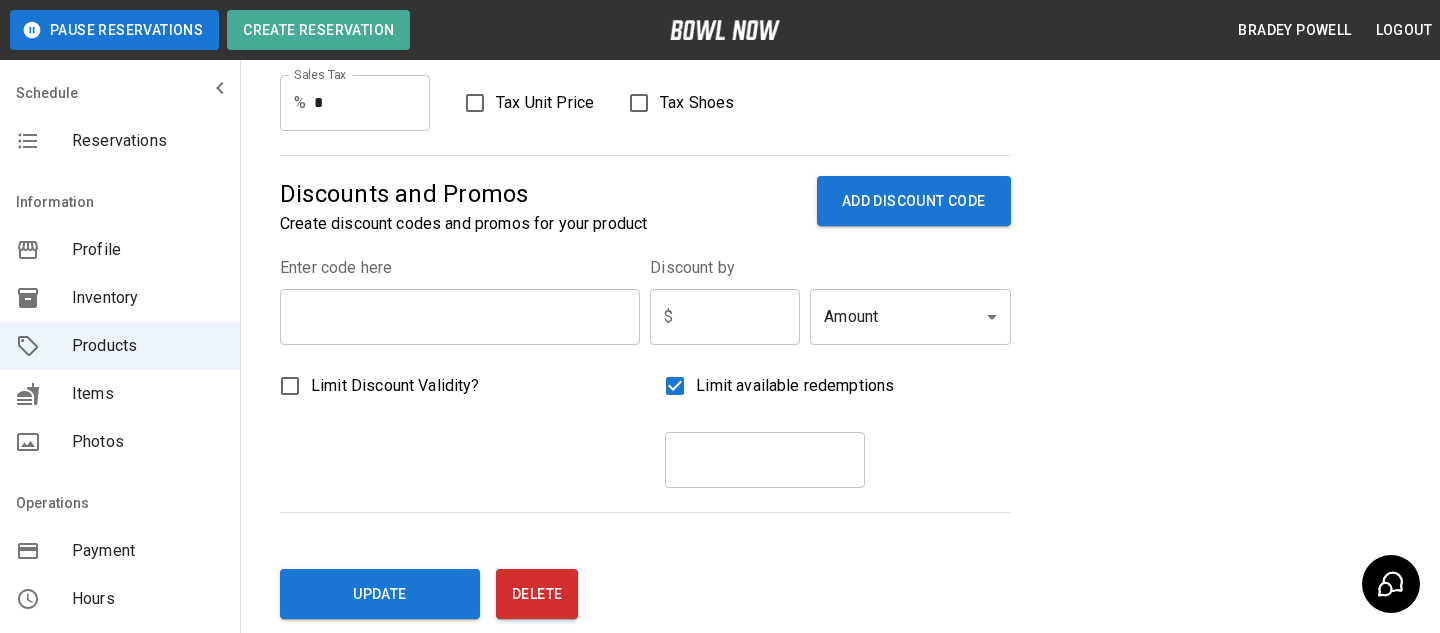 click on "Limit available redemptions ​" at bounding box center [837, 426] 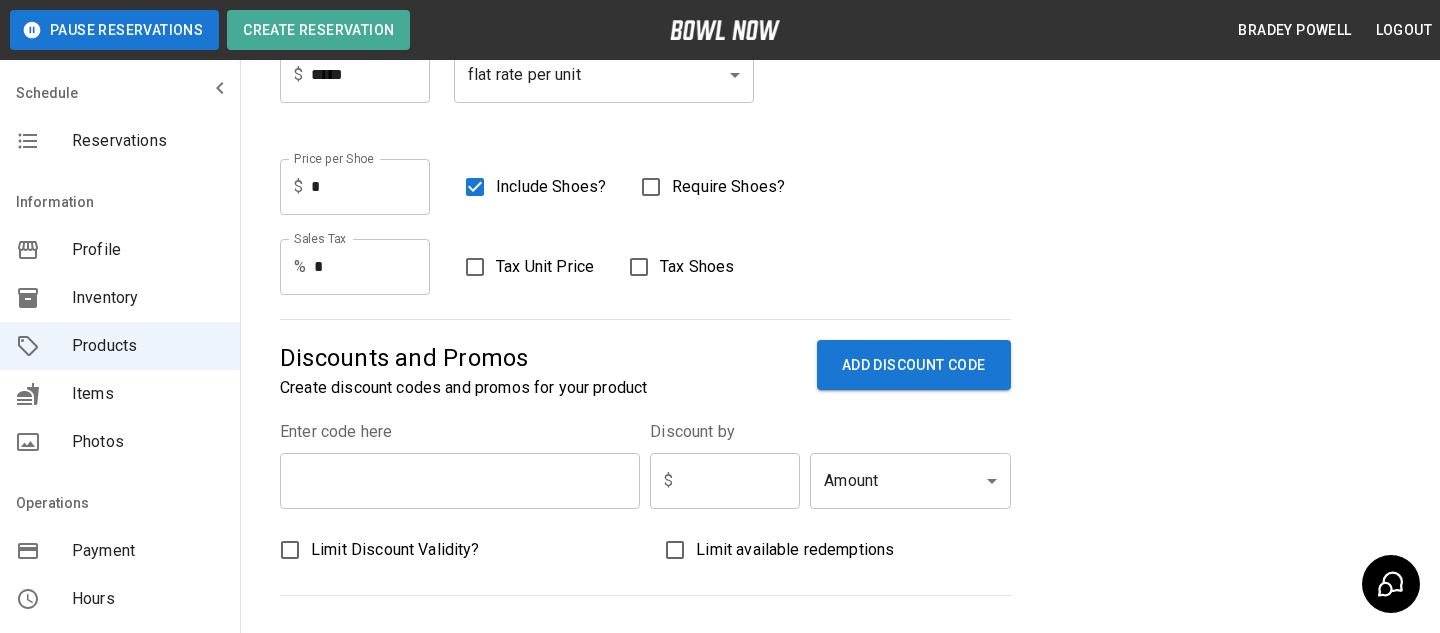 scroll, scrollTop: 520, scrollLeft: 0, axis: vertical 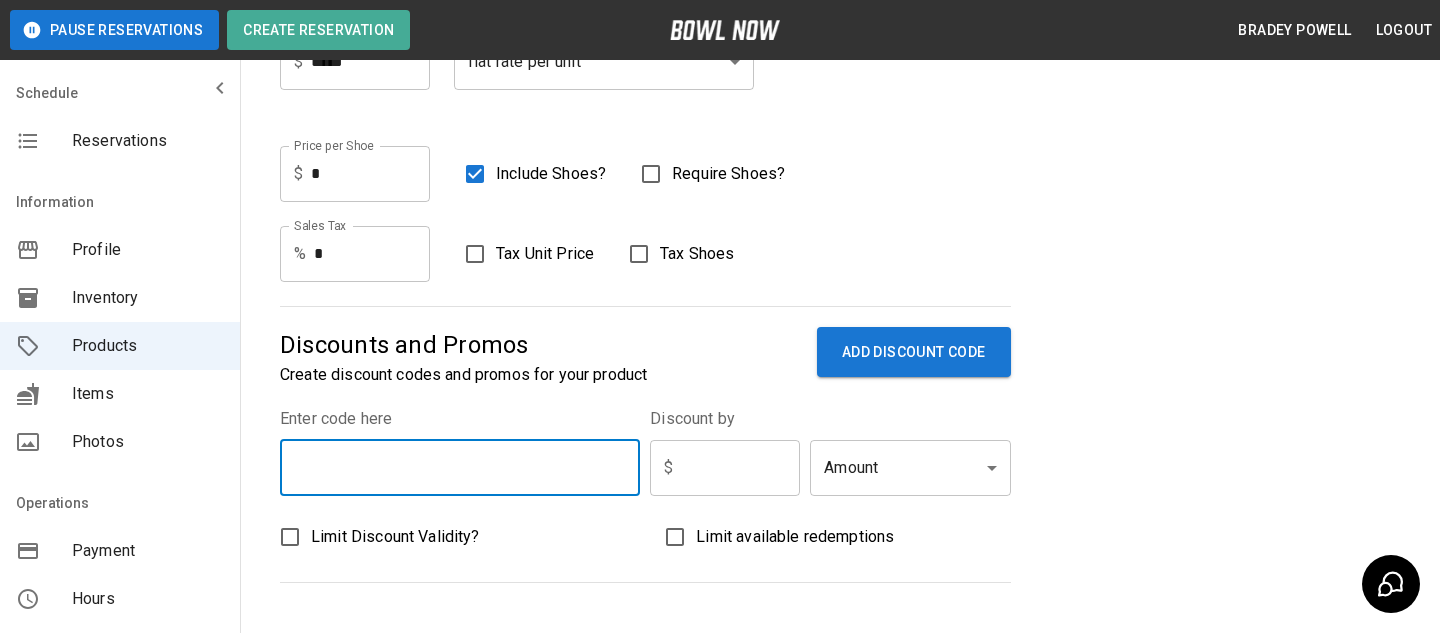 click at bounding box center [460, 468] 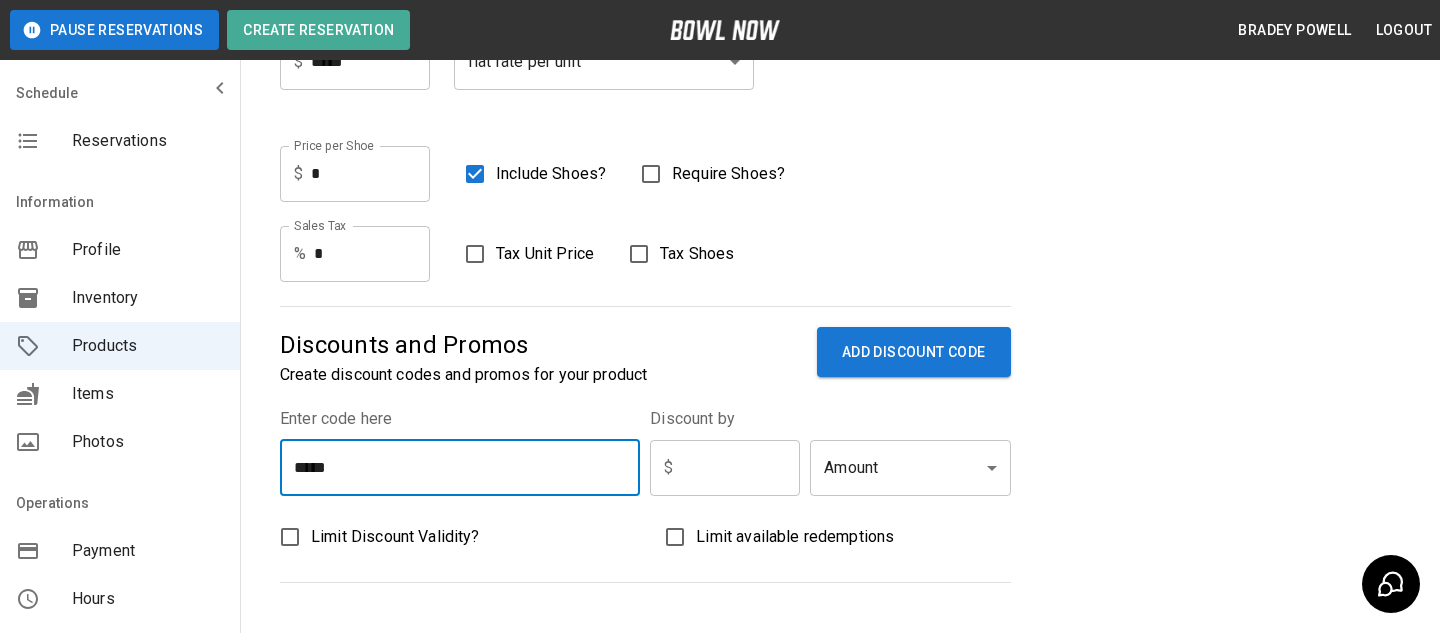 type on "*****" 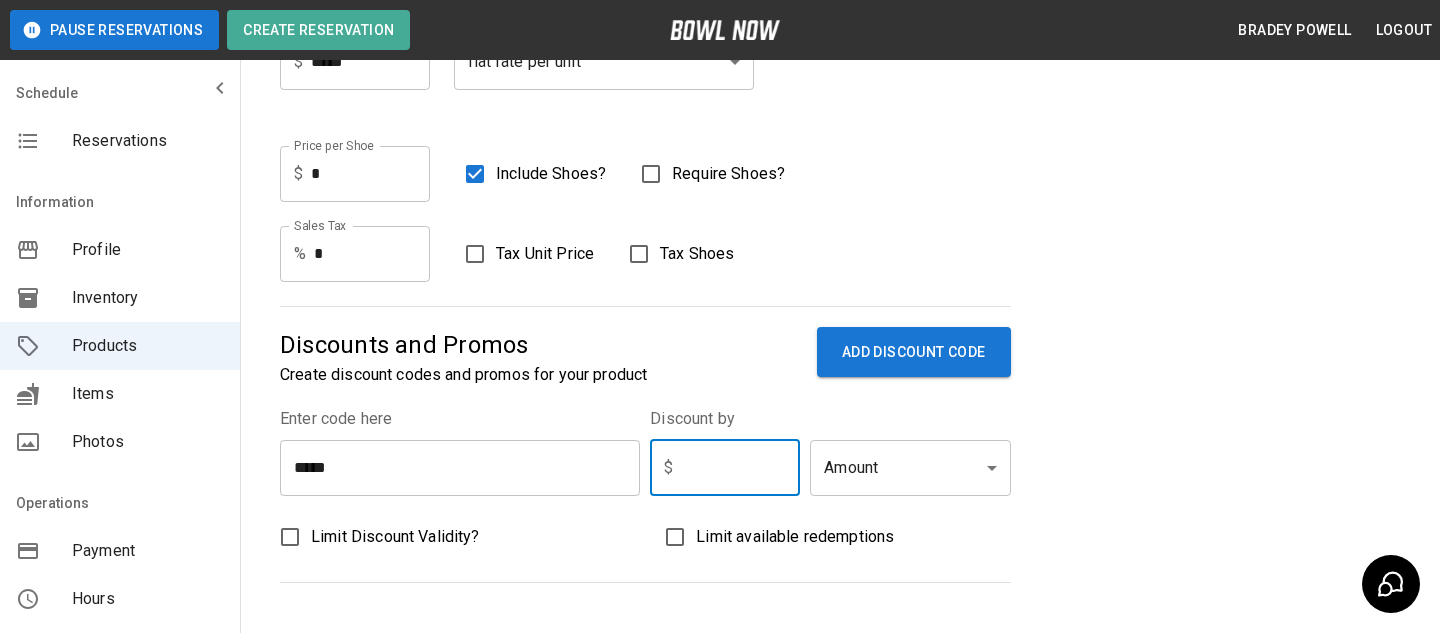 click on "**********" at bounding box center (720, 434) 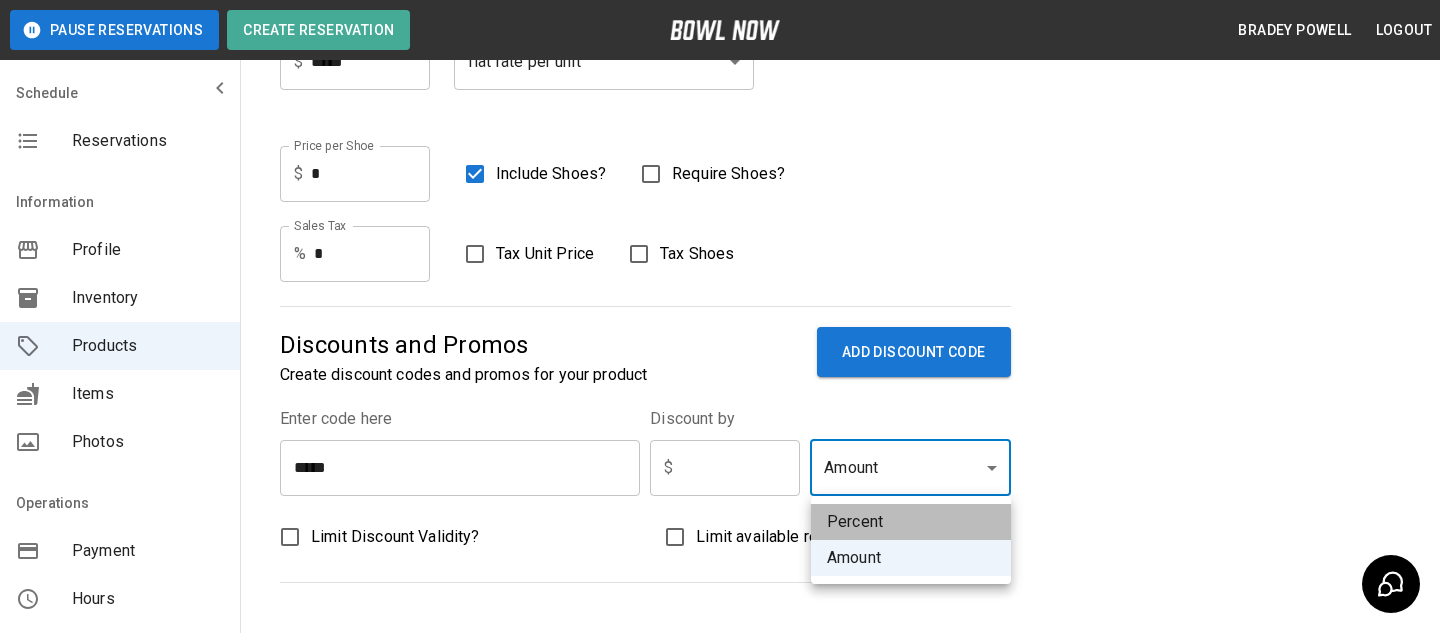 click on "Percent" at bounding box center [911, 522] 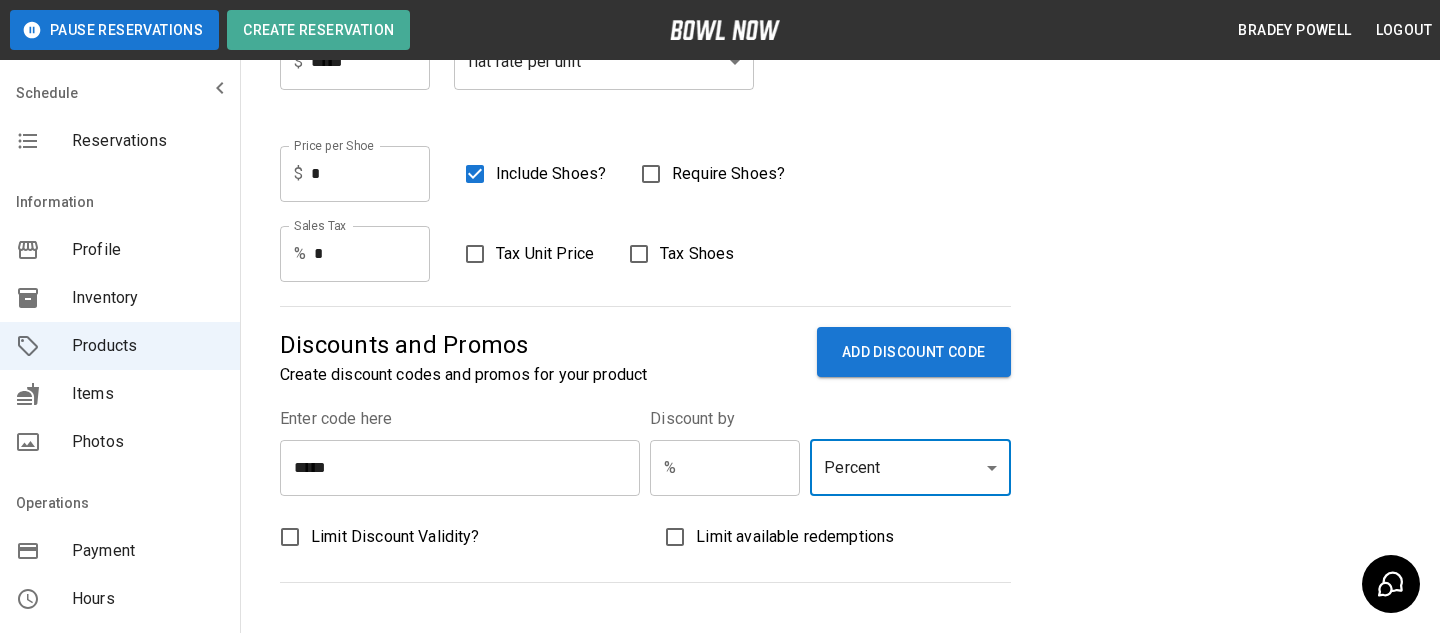 click at bounding box center (742, 468) 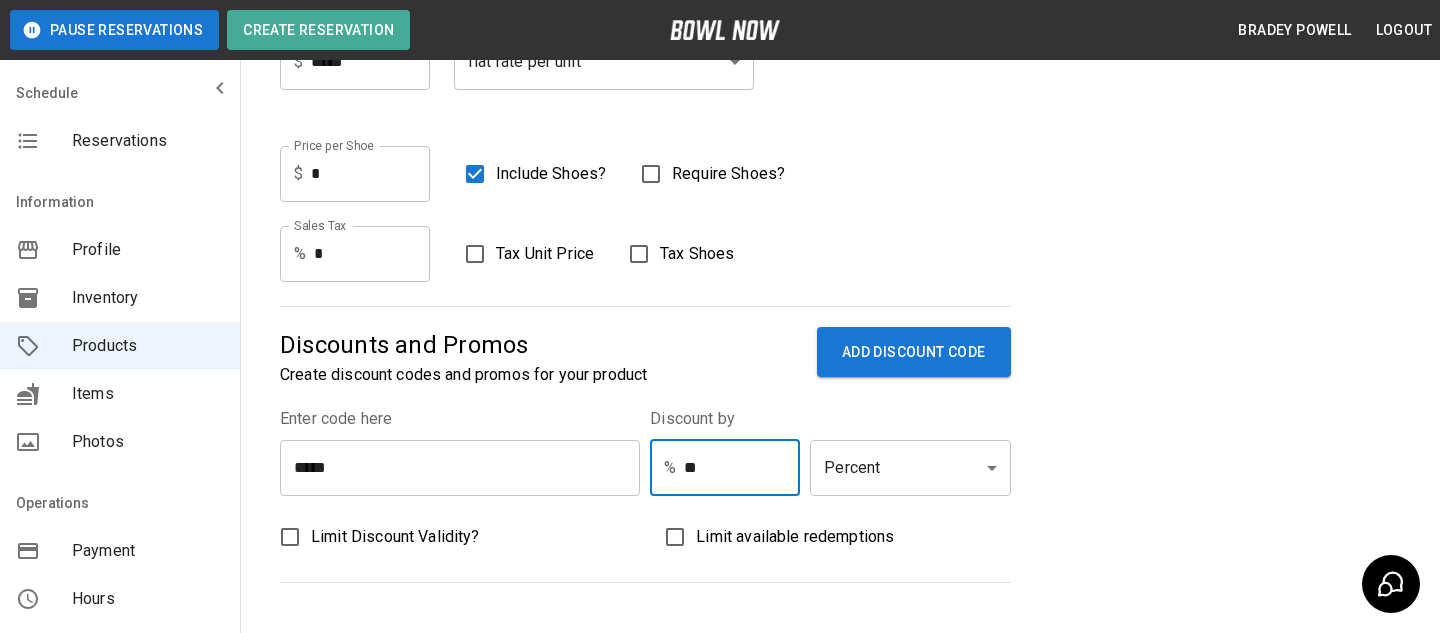 type on "**" 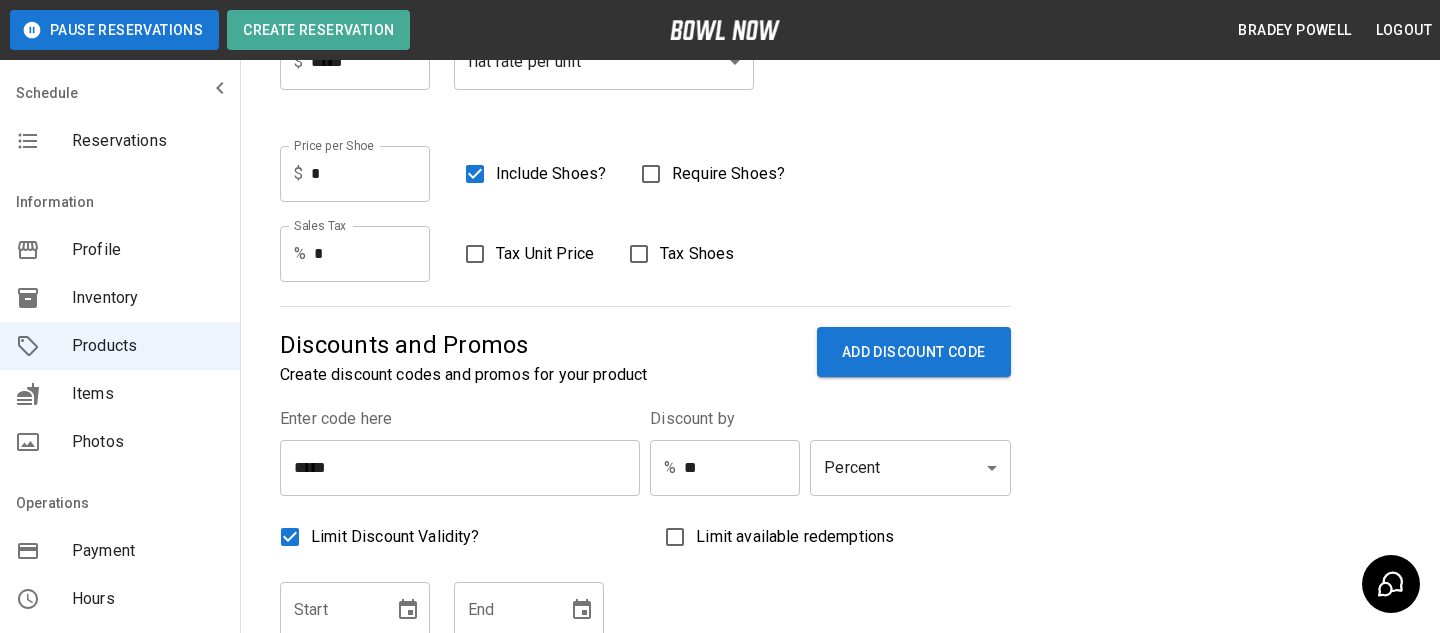 scroll, scrollTop: 662, scrollLeft: 0, axis: vertical 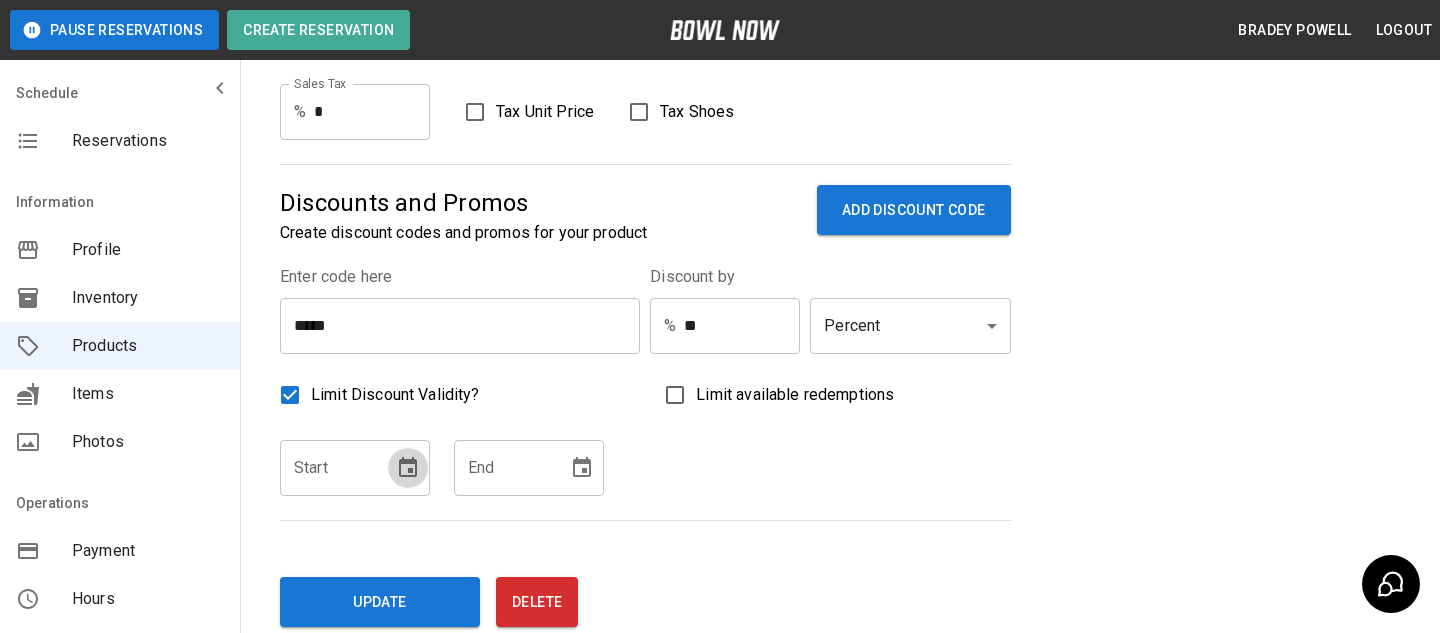 click 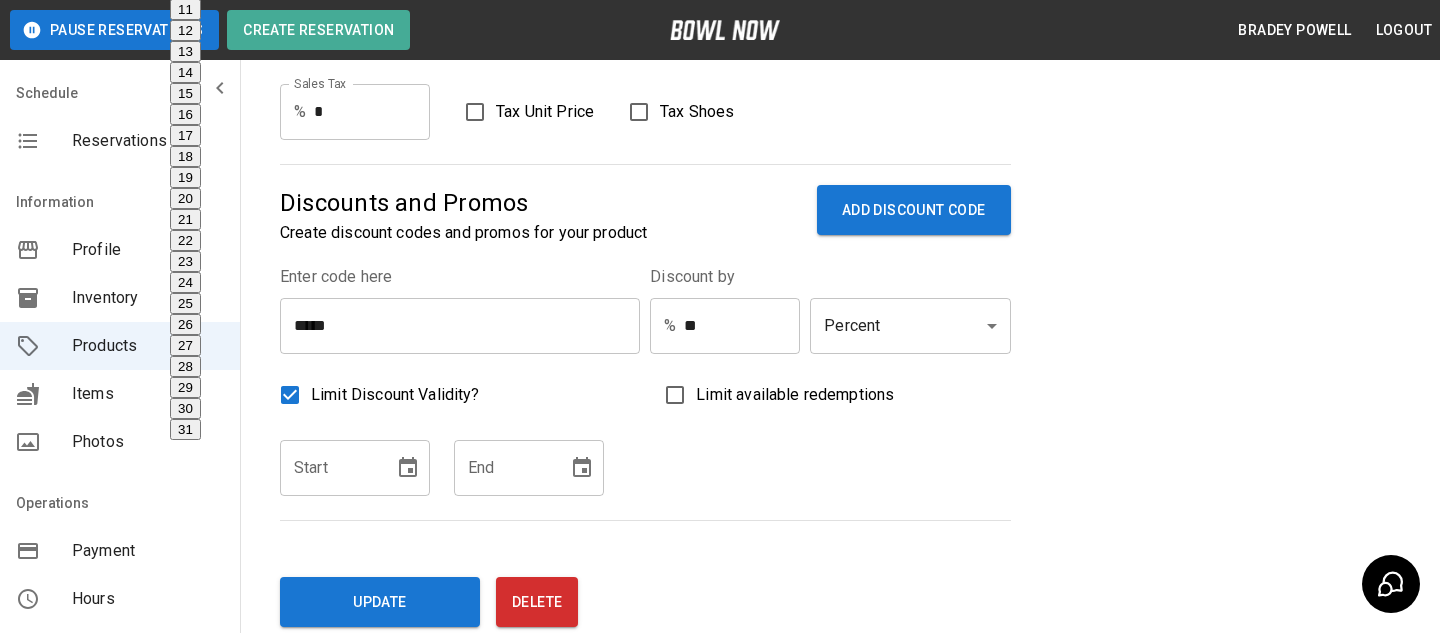 click on "18" at bounding box center [185, 156] 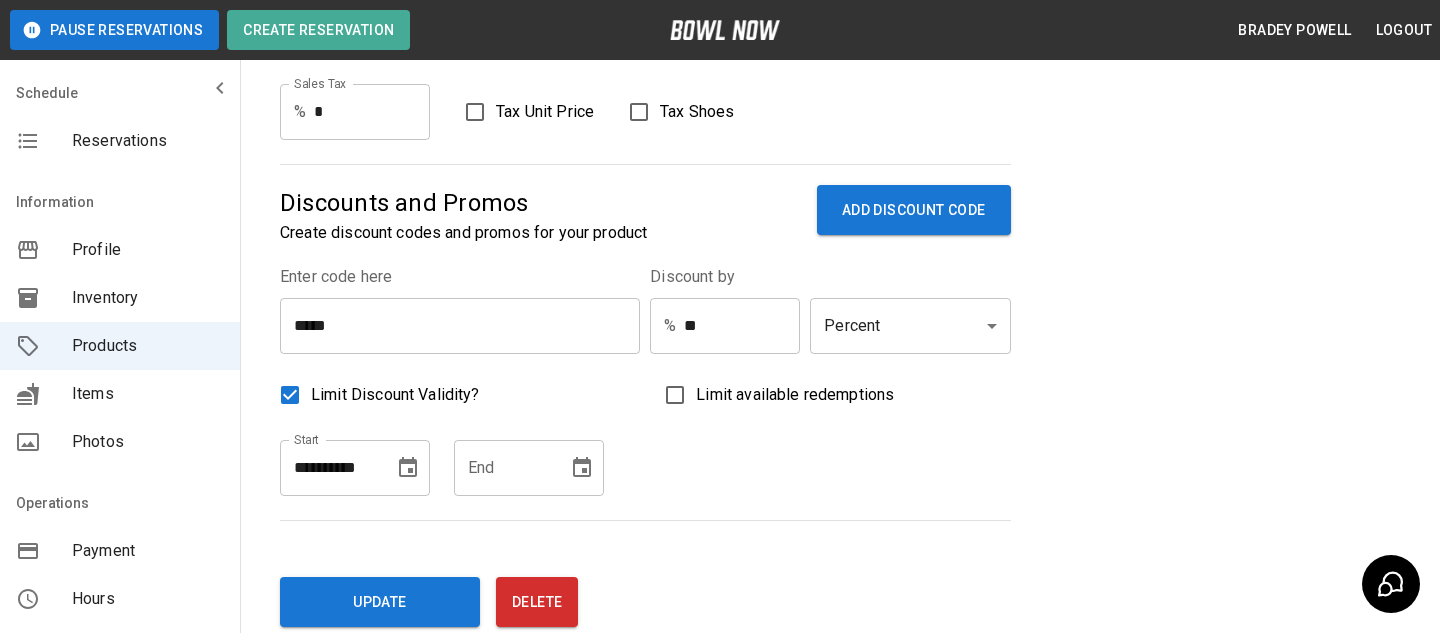 click 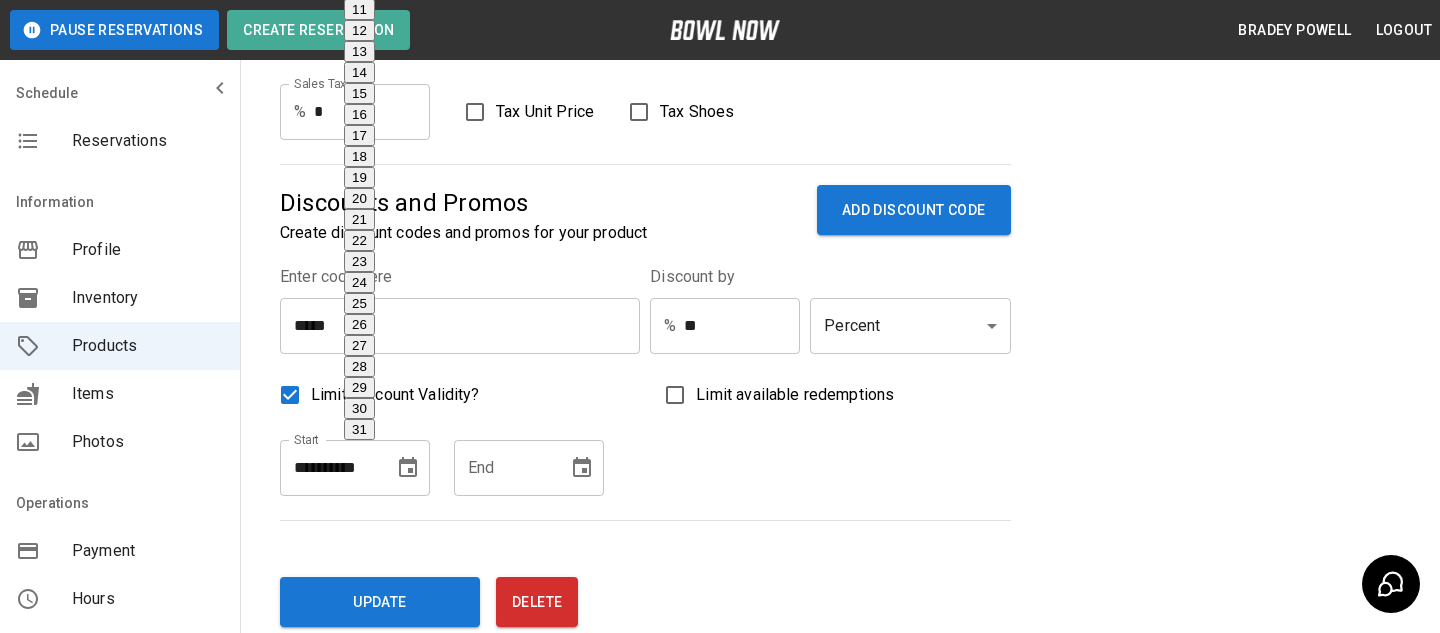 click on "20" at bounding box center (359, 198) 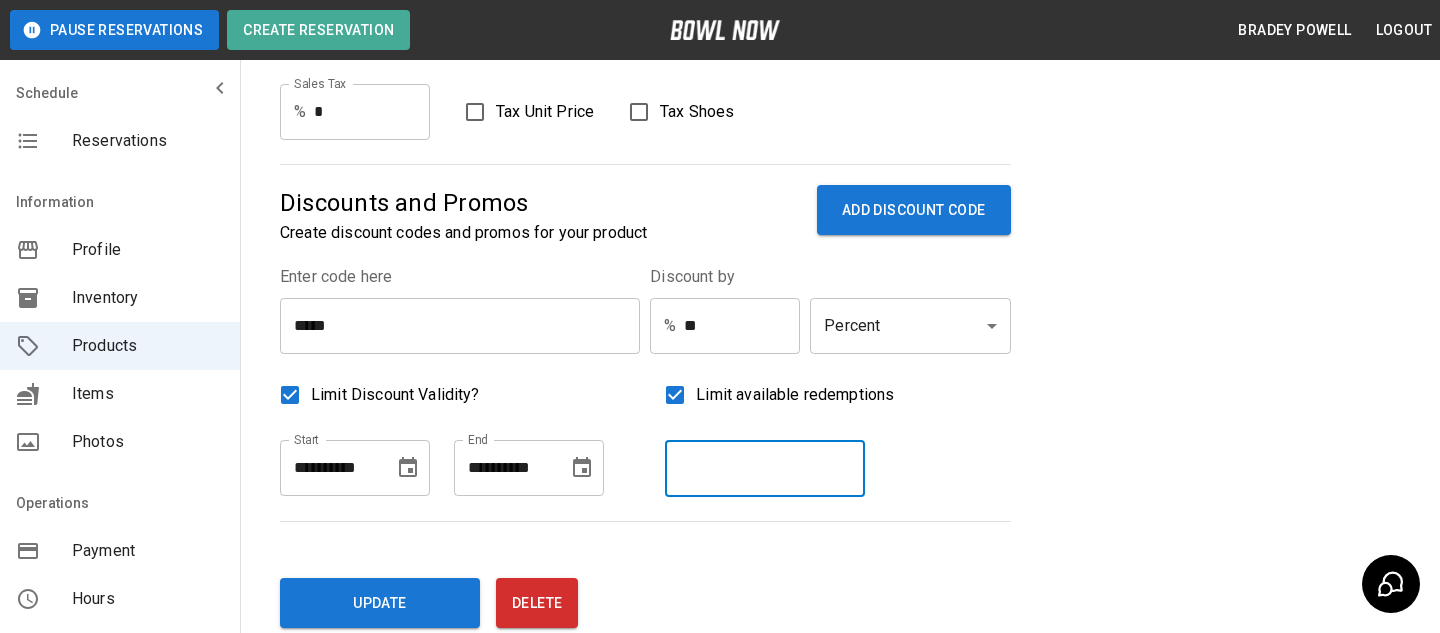 click at bounding box center (765, 469) 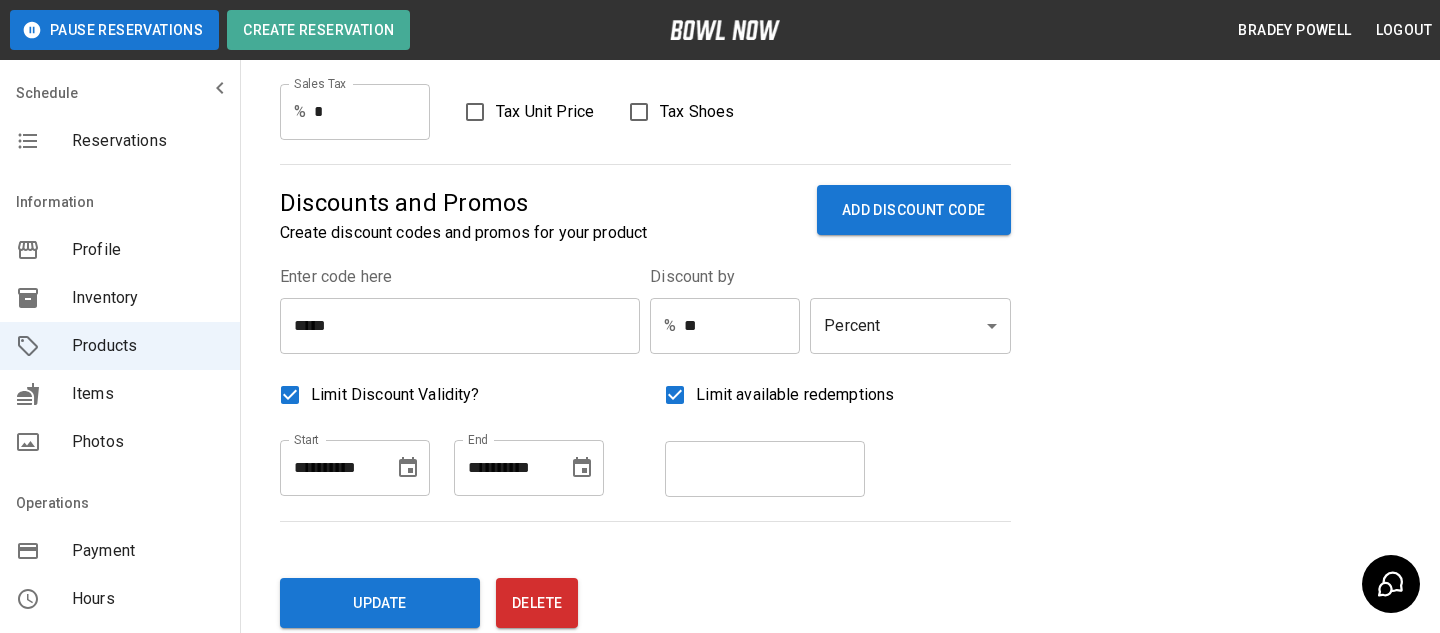 click on "**********" at bounding box center (840, 106) 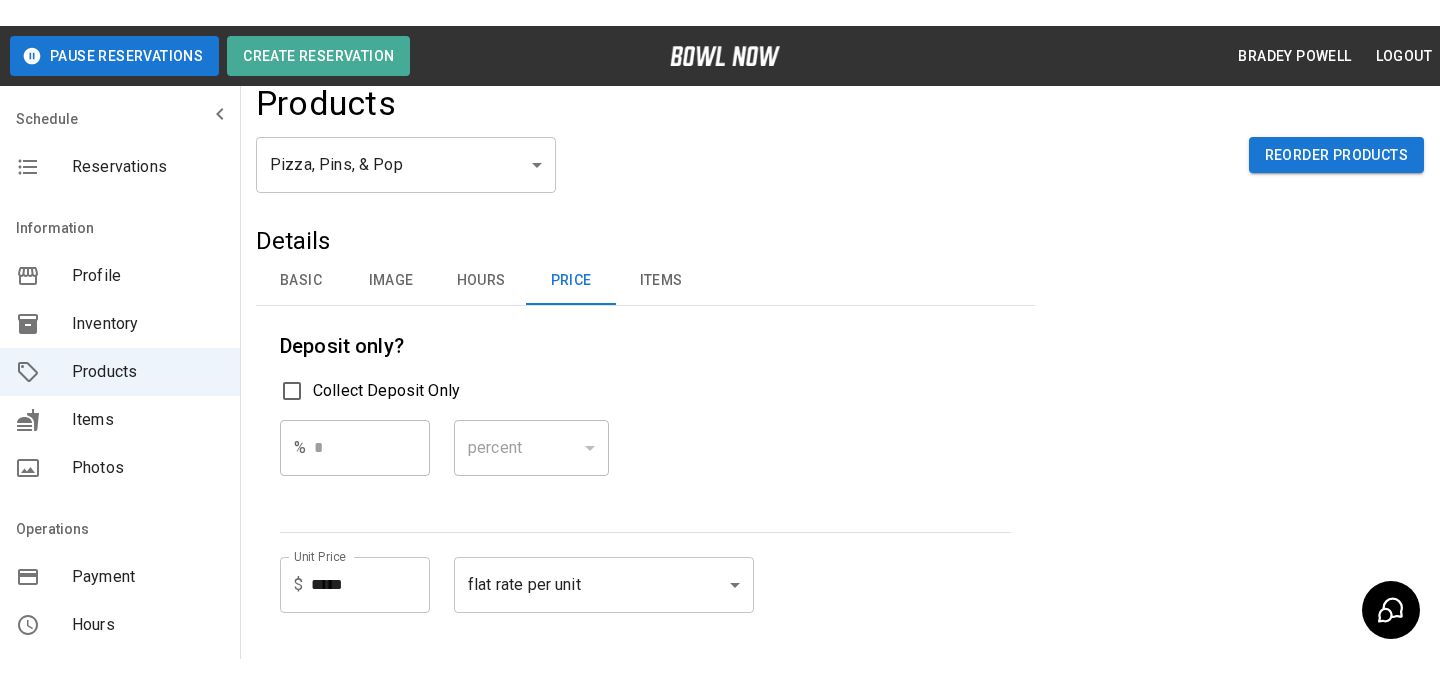 scroll, scrollTop: 0, scrollLeft: 0, axis: both 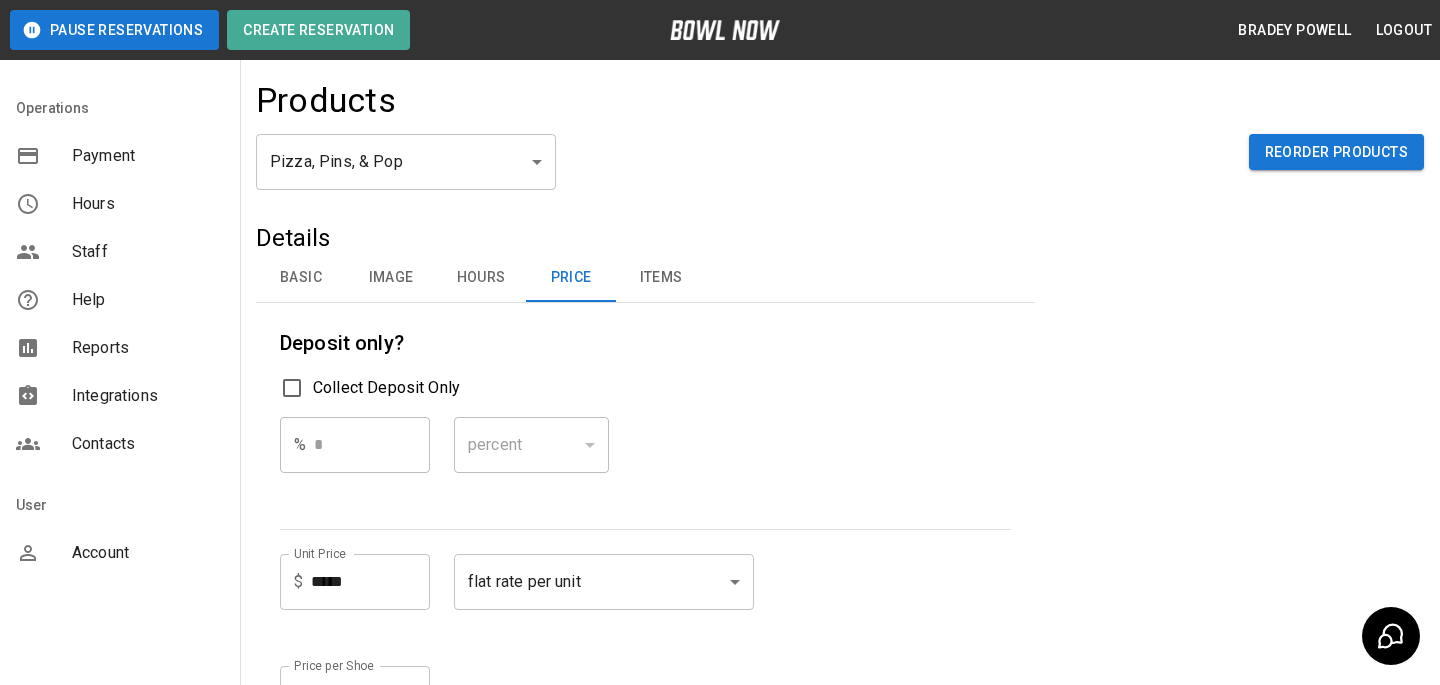click on "Account" at bounding box center (120, 553) 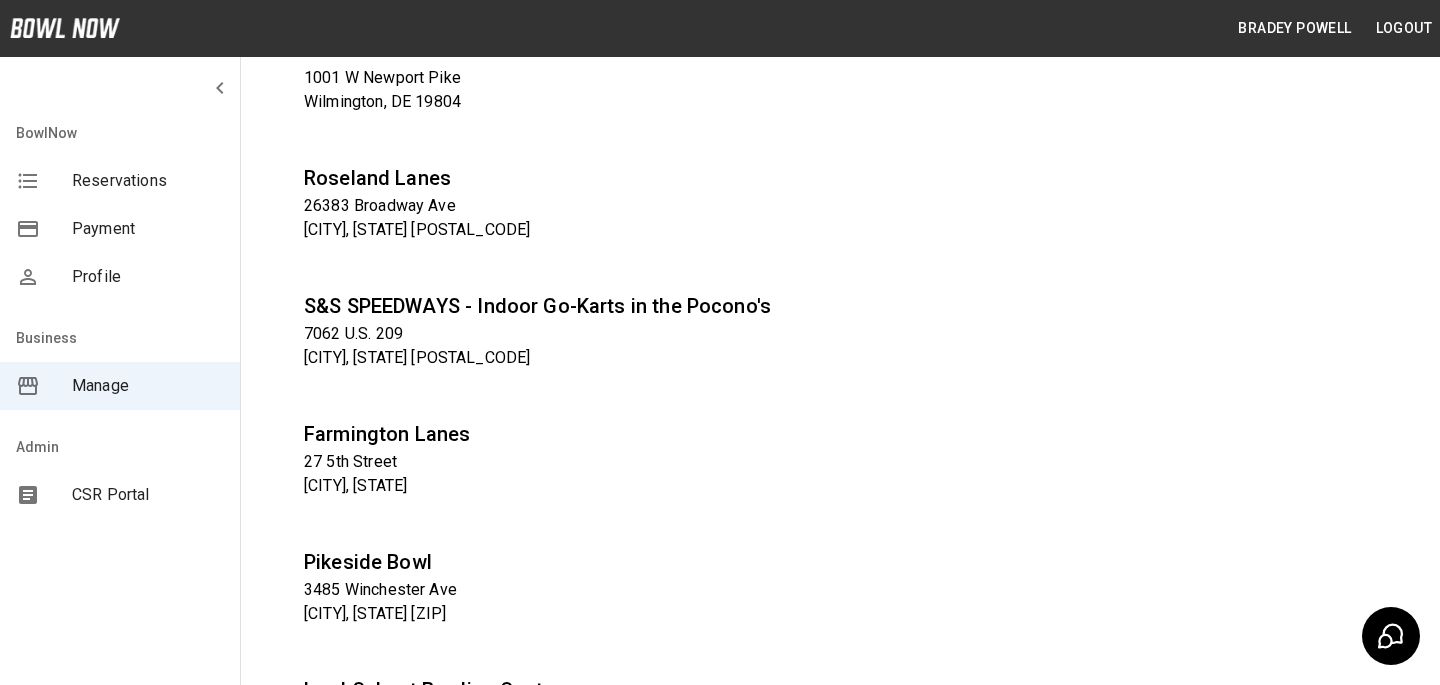 scroll, scrollTop: 0, scrollLeft: 0, axis: both 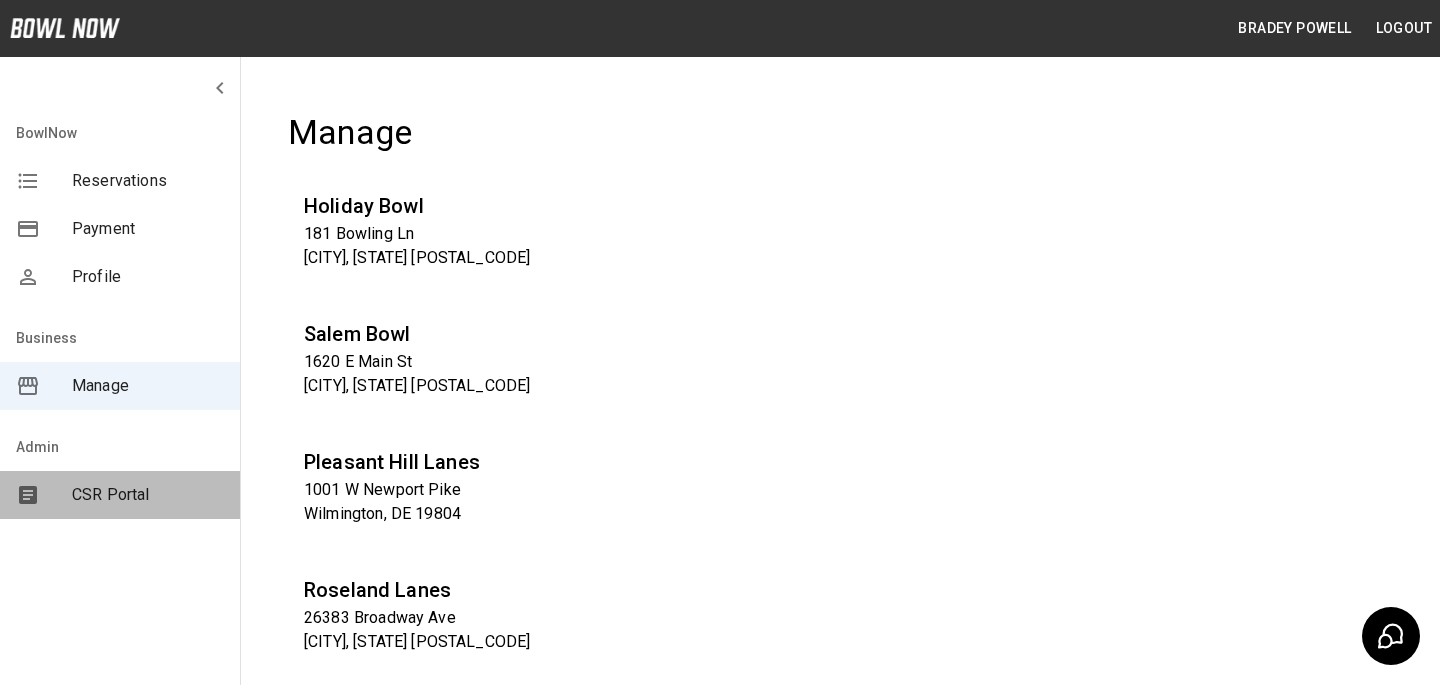click on "CSR Portal" at bounding box center (148, 495) 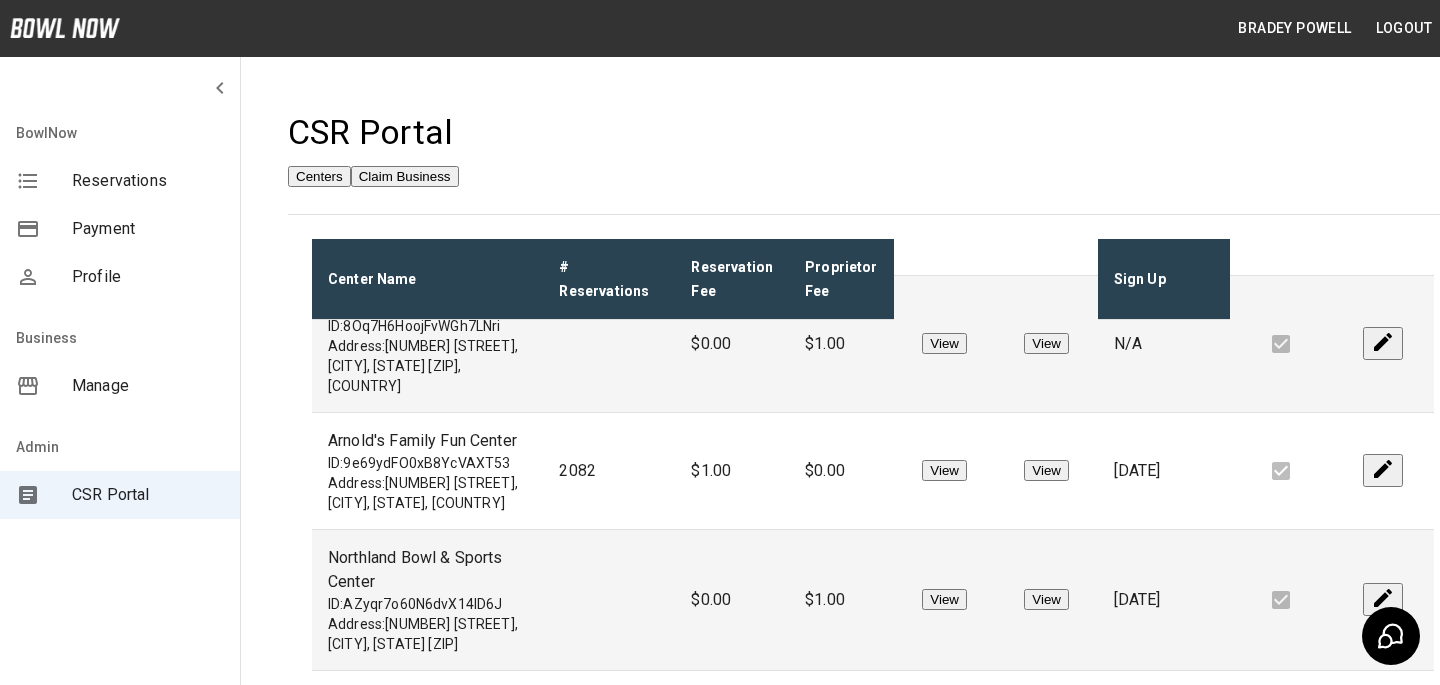 scroll, scrollTop: 2654, scrollLeft: 0, axis: vertical 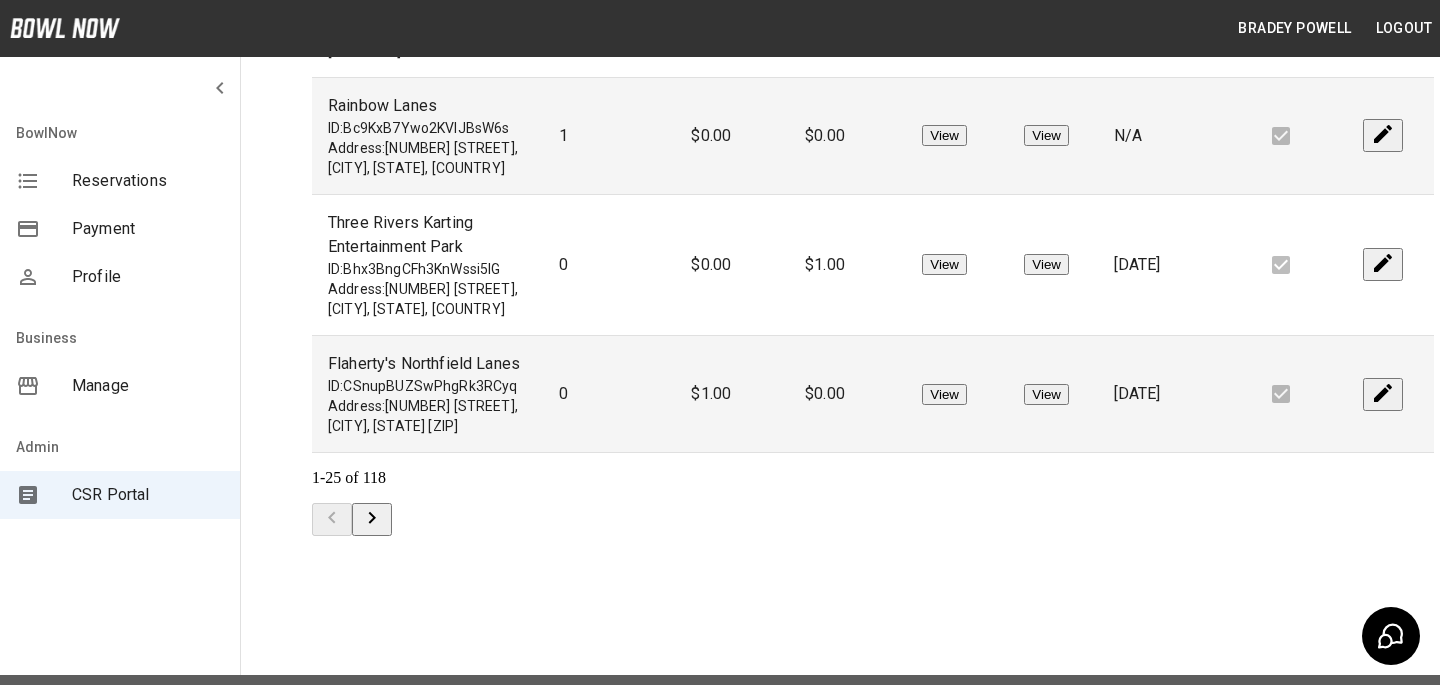 click 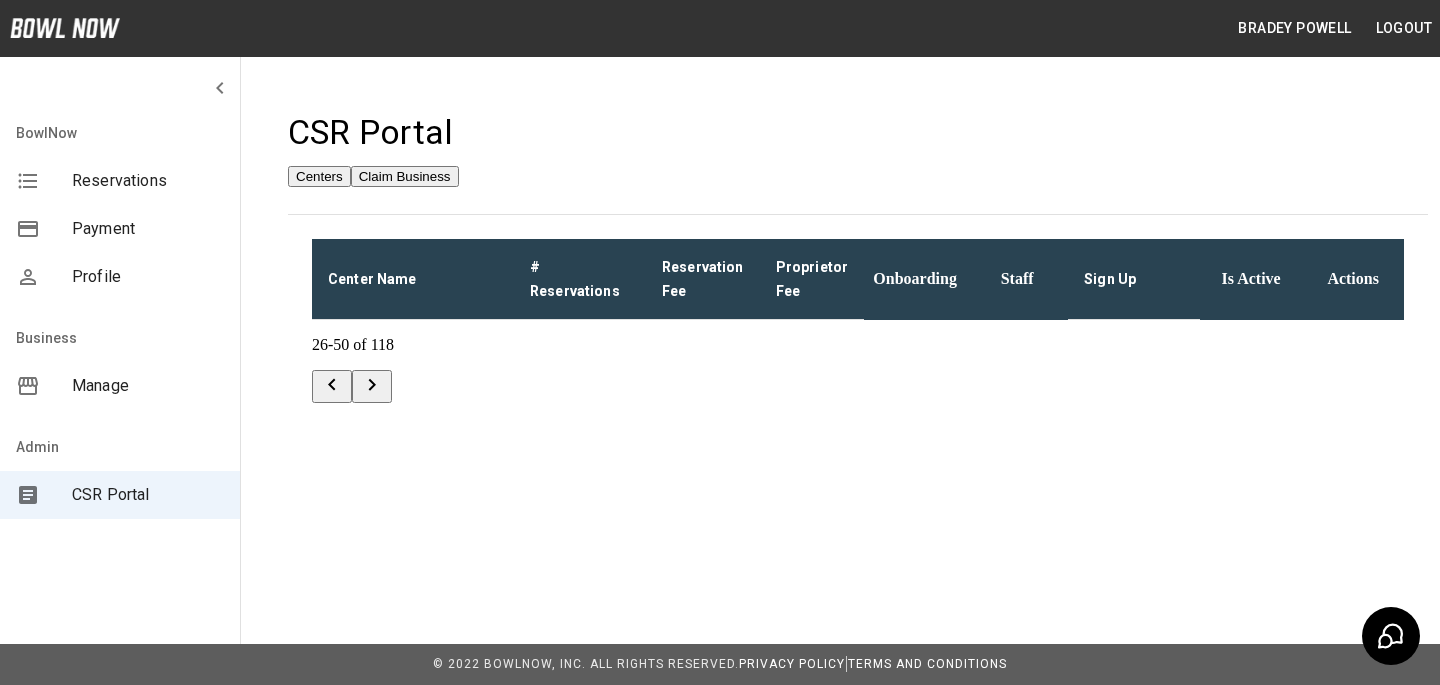 scroll, scrollTop: 0, scrollLeft: 0, axis: both 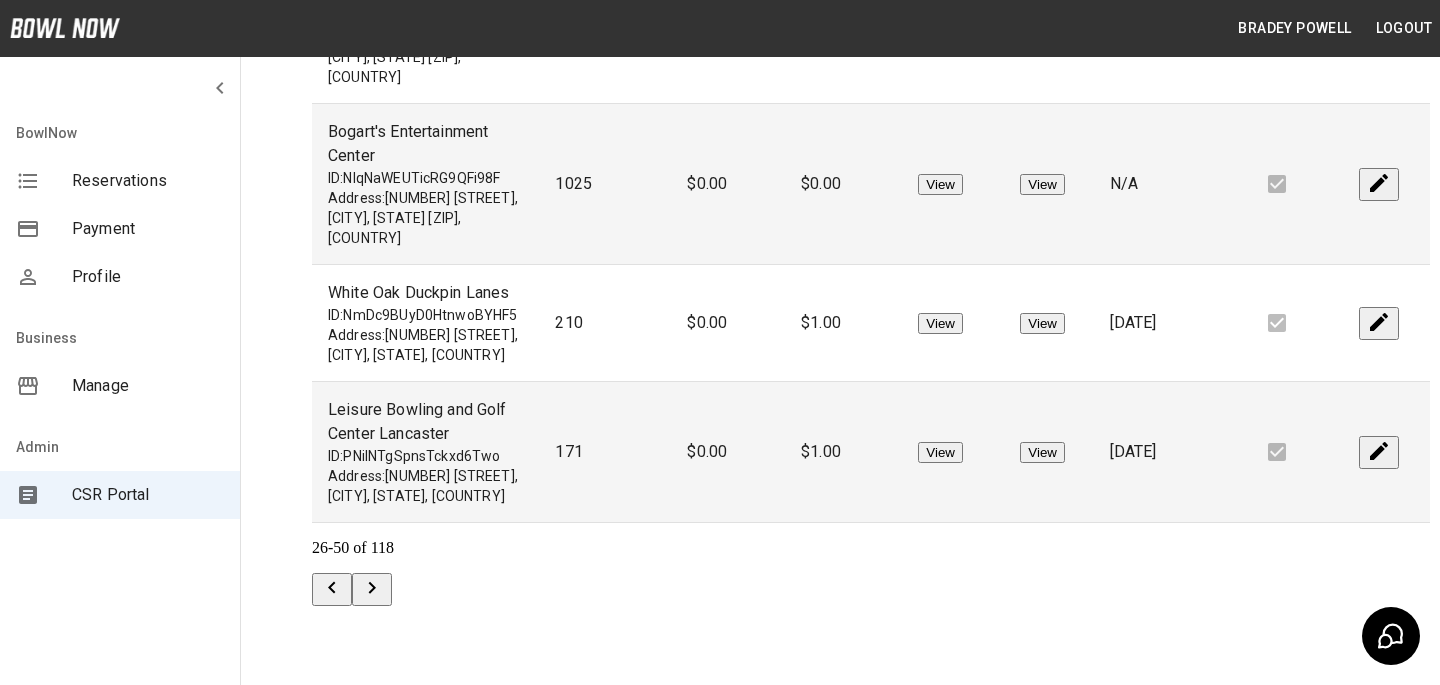 click at bounding box center [372, 589] 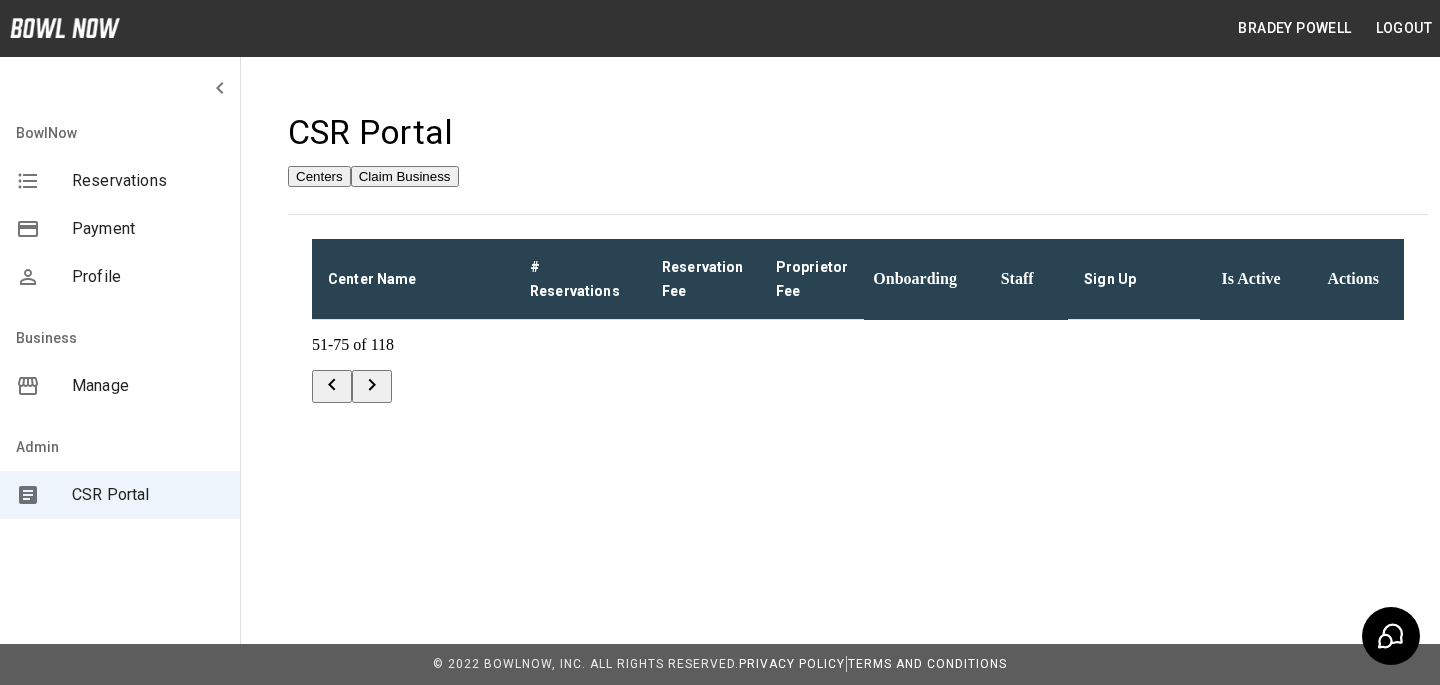 scroll, scrollTop: 0, scrollLeft: 0, axis: both 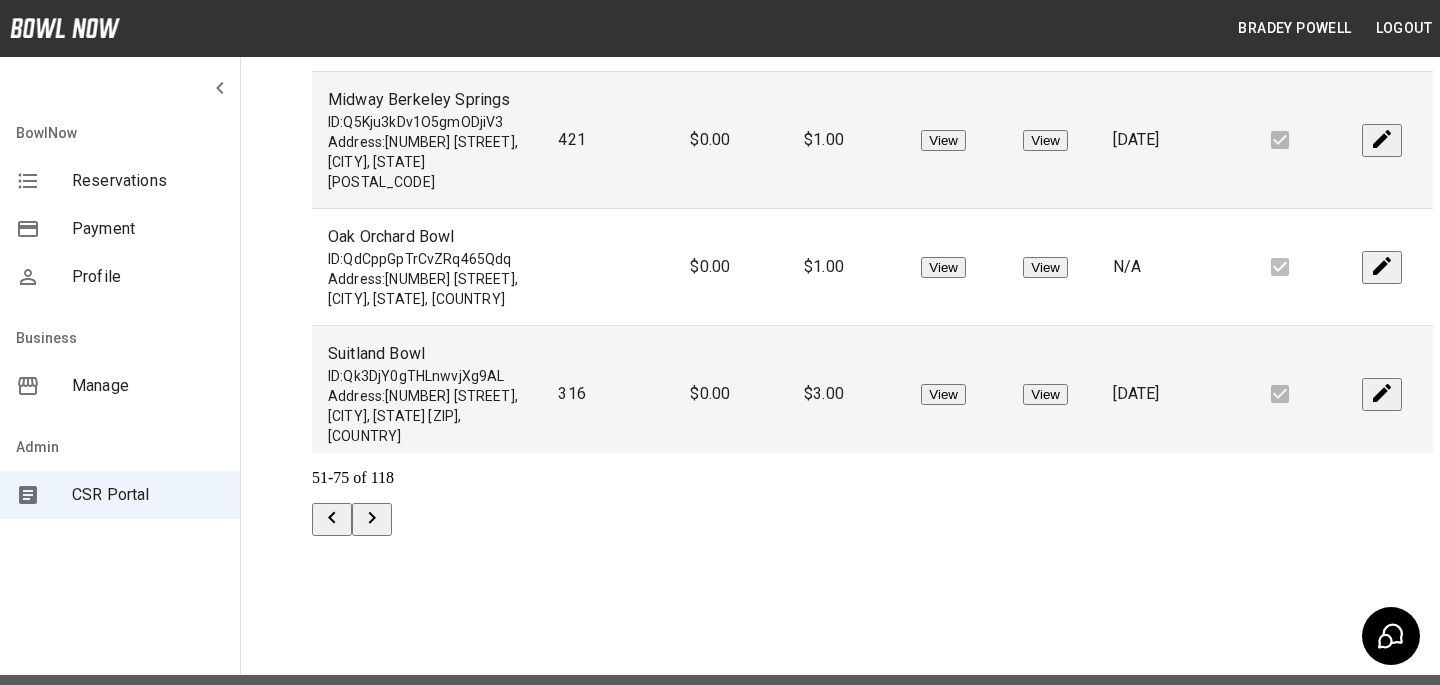 click 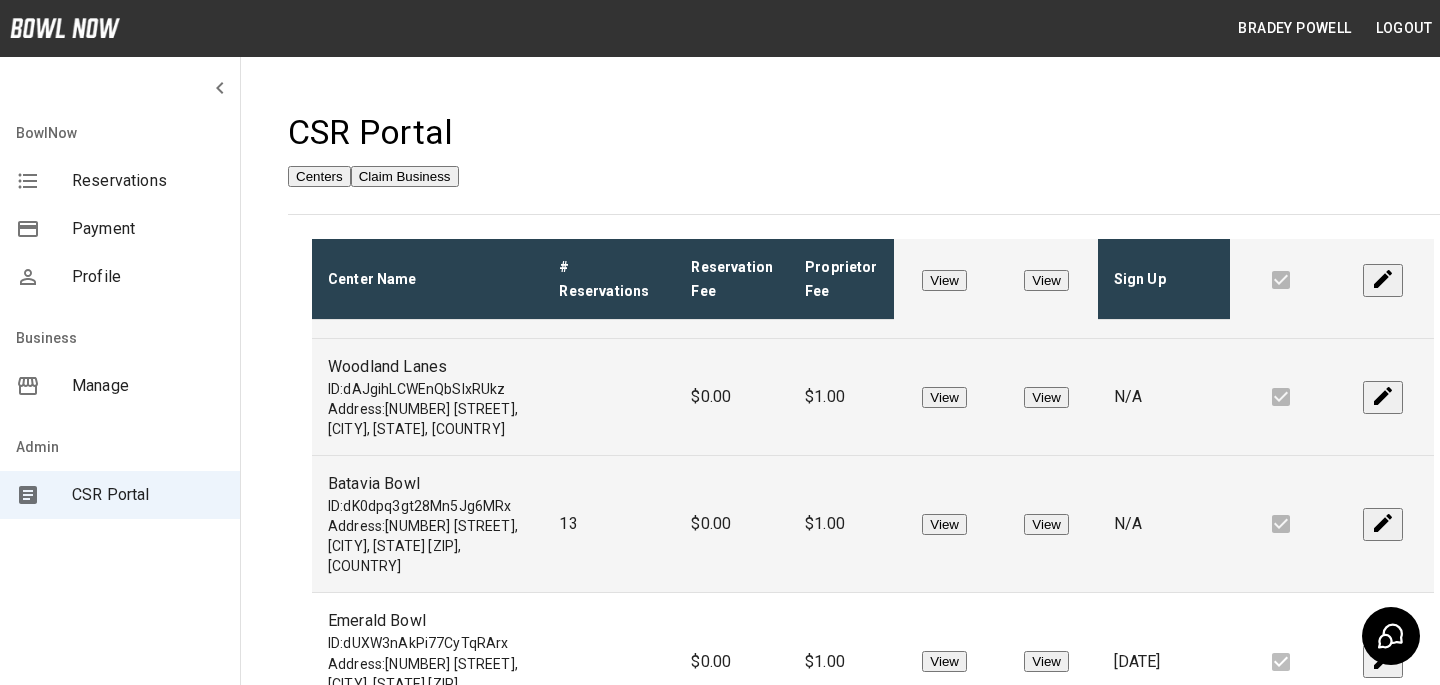 scroll, scrollTop: 1214, scrollLeft: 0, axis: vertical 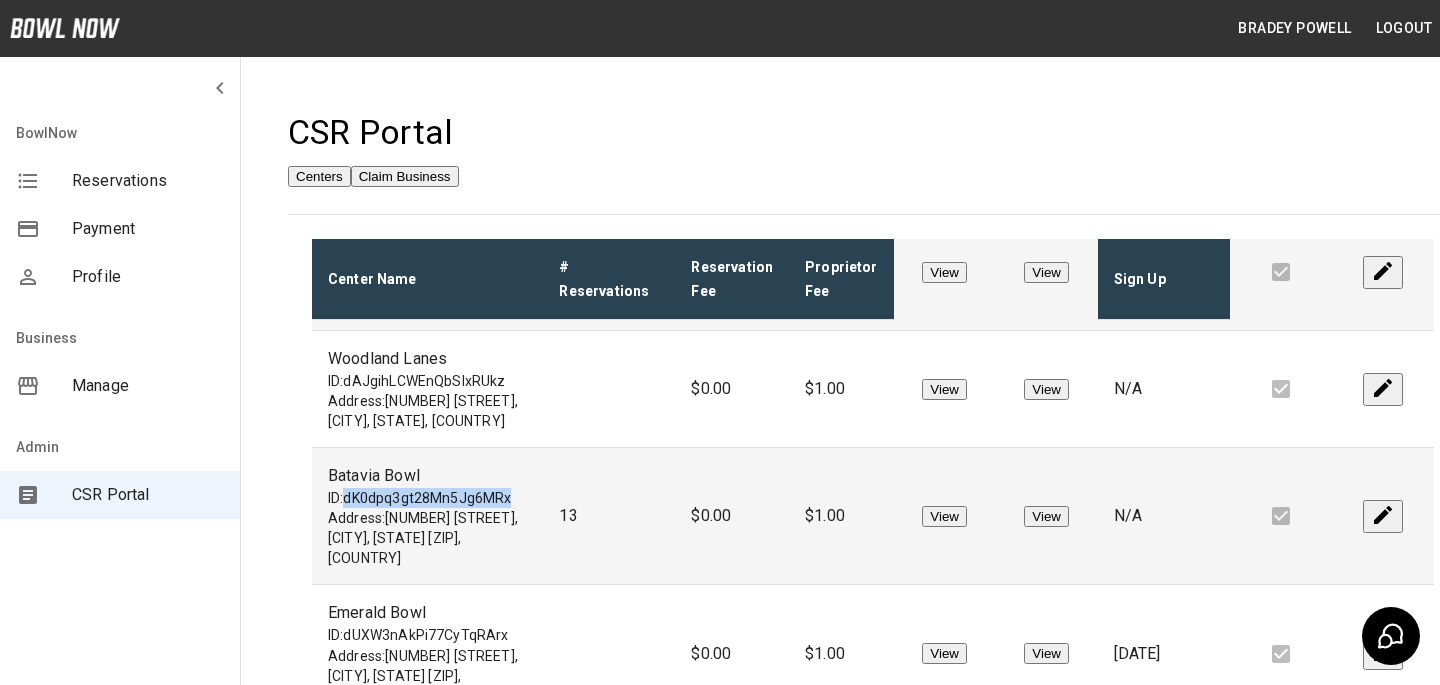 drag, startPoint x: 499, startPoint y: 524, endPoint x: 348, endPoint y: 523, distance: 151.00331 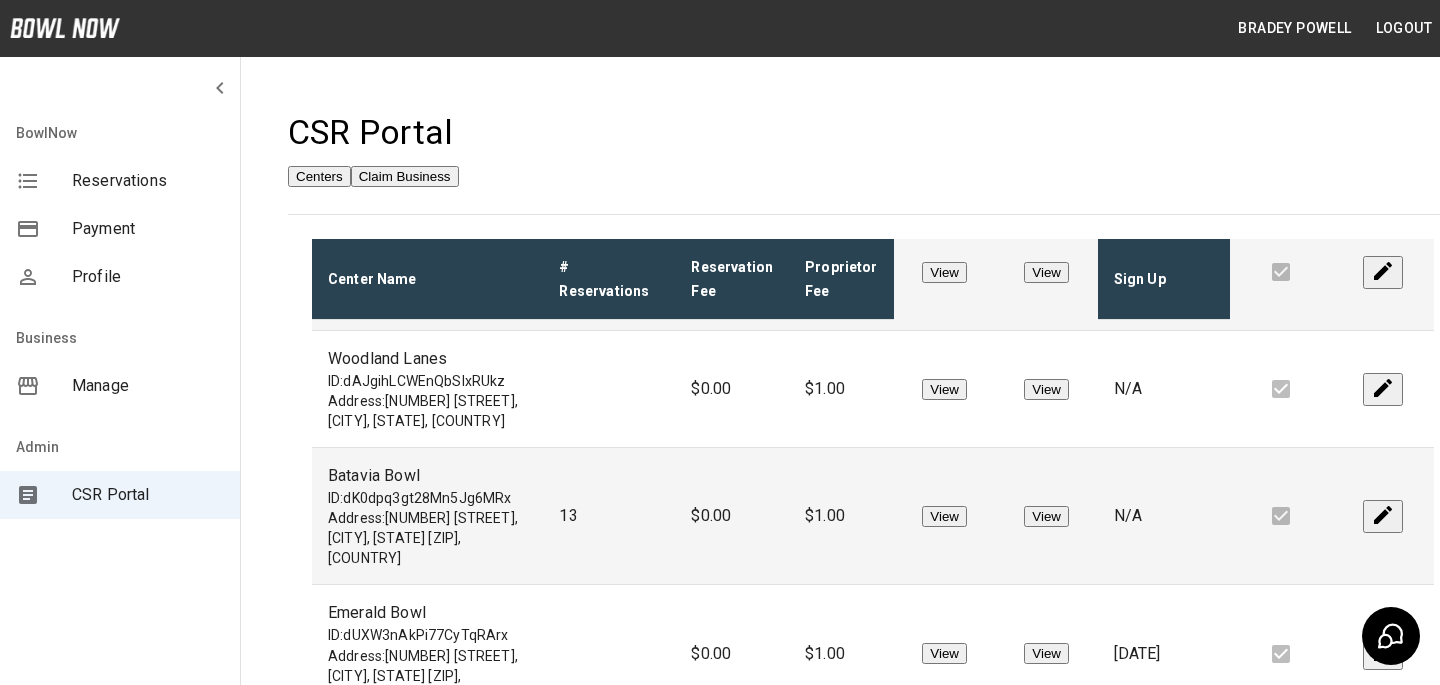 click on "CSR Portal" at bounding box center (873, 133) 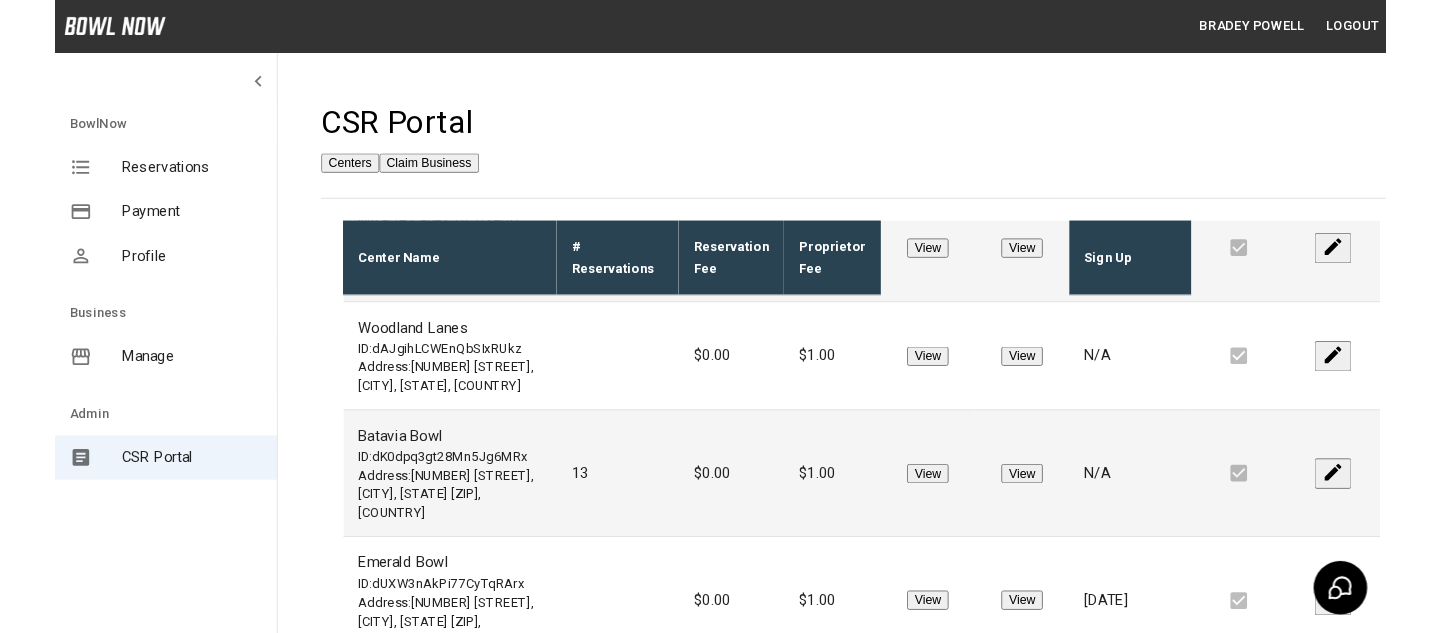 scroll, scrollTop: 1214, scrollLeft: 0, axis: vertical 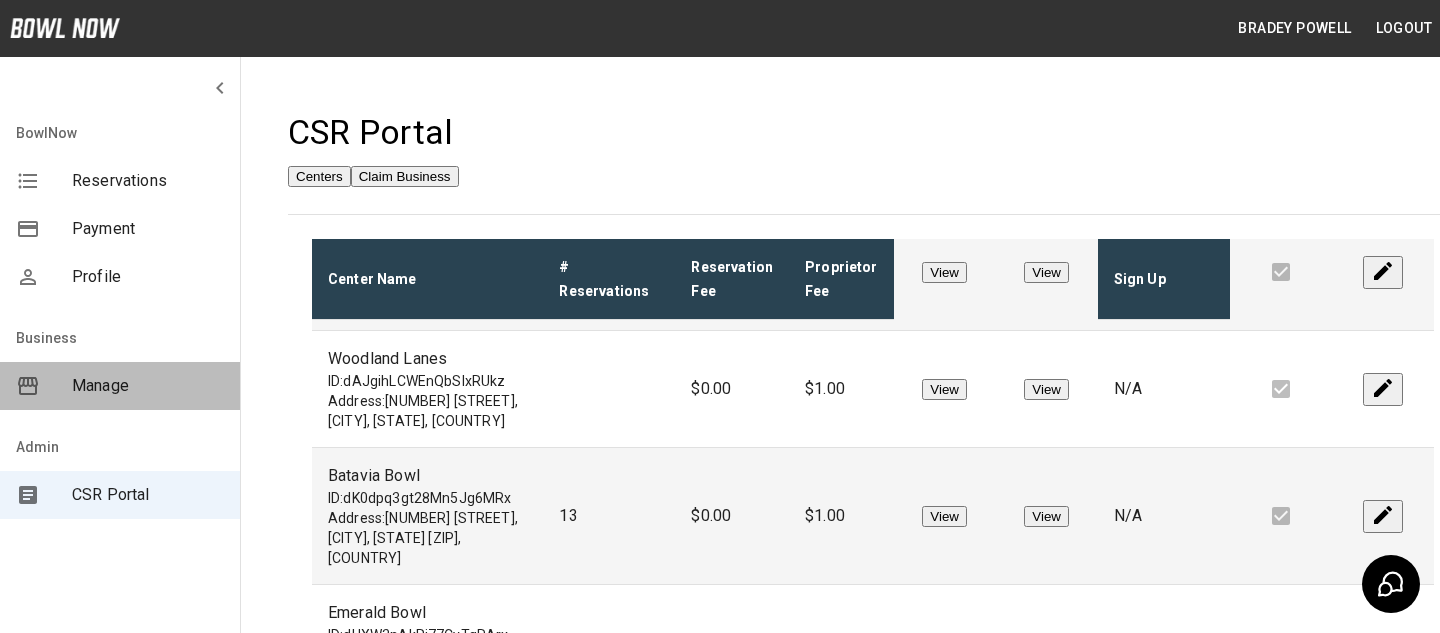 click on "Manage" at bounding box center [148, 386] 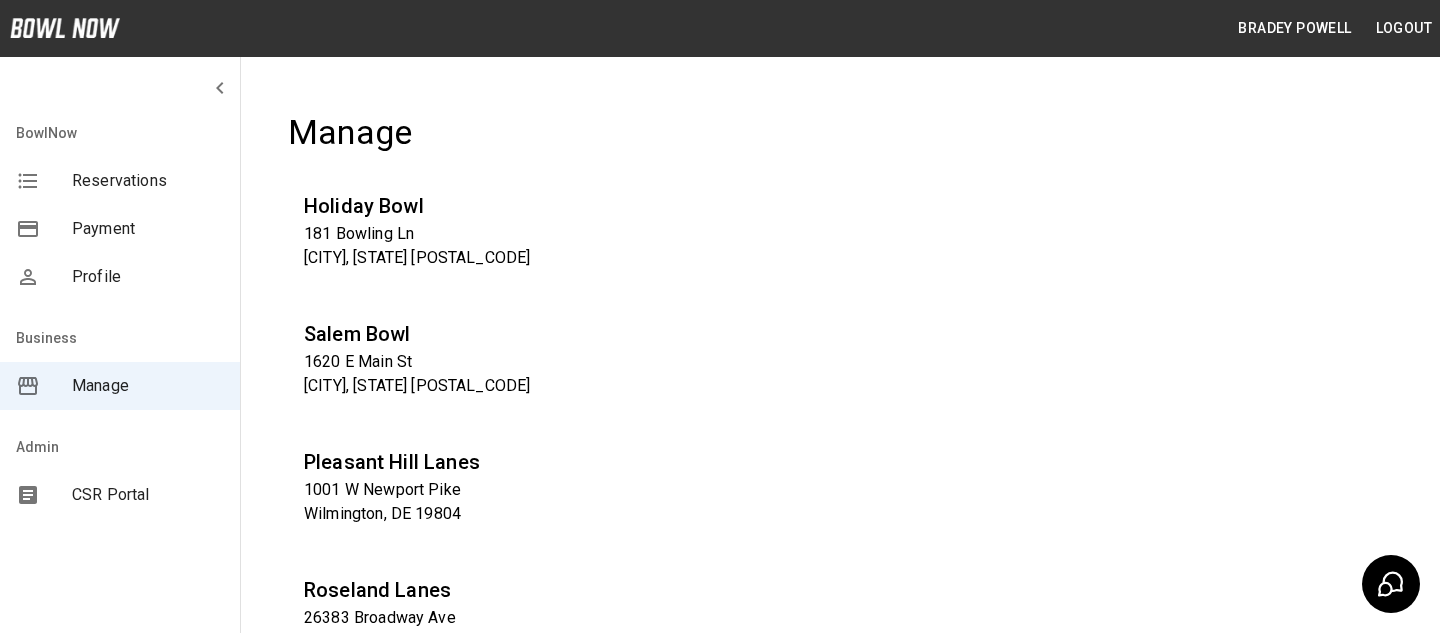 scroll, scrollTop: 10001, scrollLeft: 0, axis: vertical 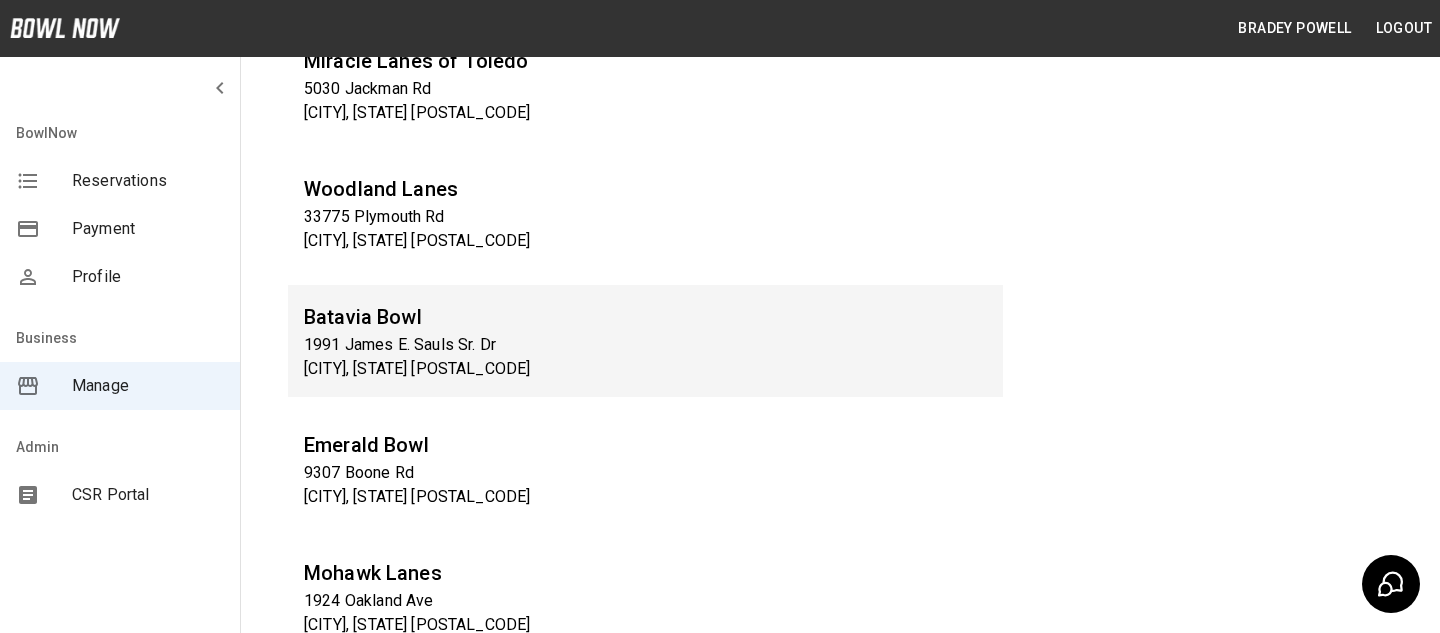 click on "Batavia Bowl" at bounding box center [645, 317] 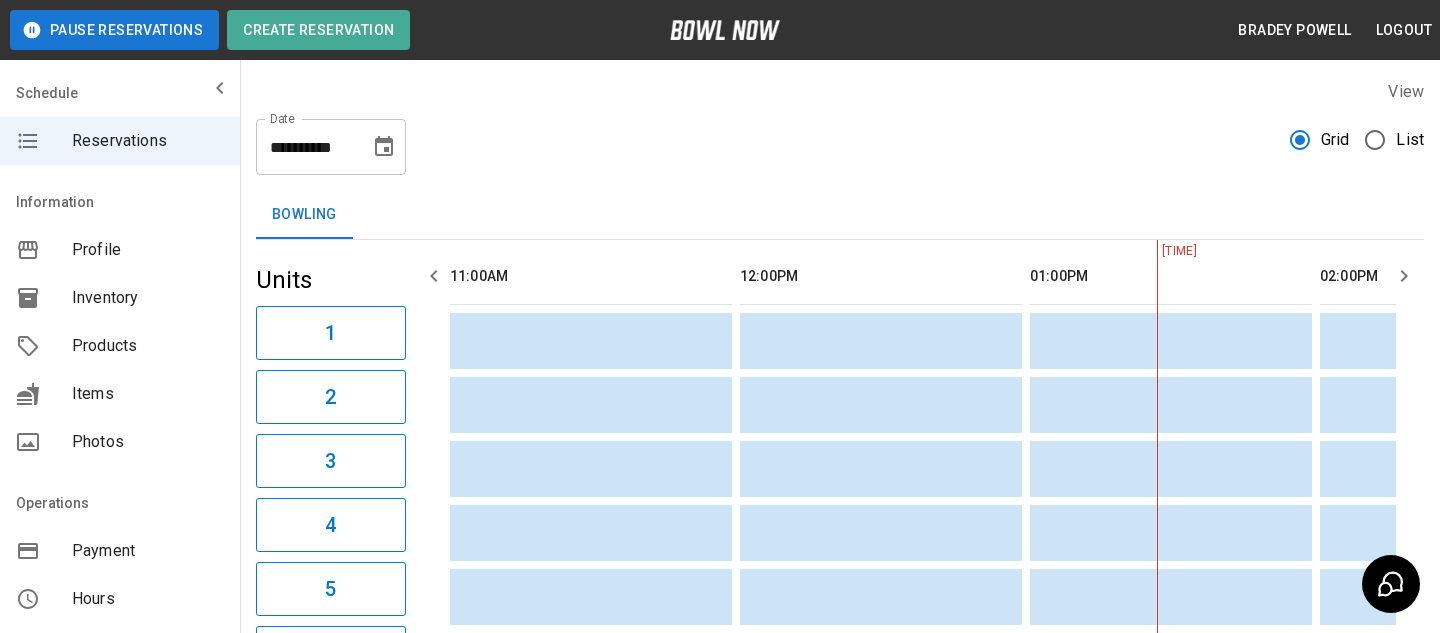 scroll, scrollTop: 107, scrollLeft: 0, axis: vertical 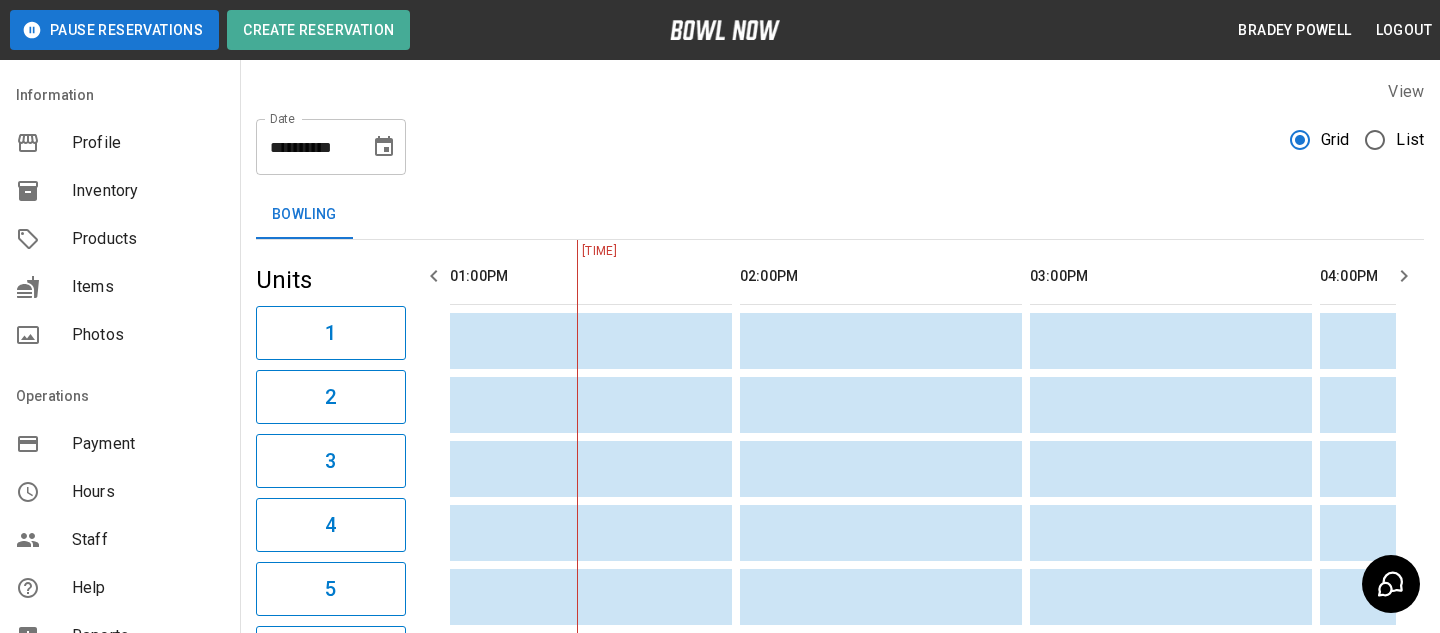 click on "Products" at bounding box center (148, 239) 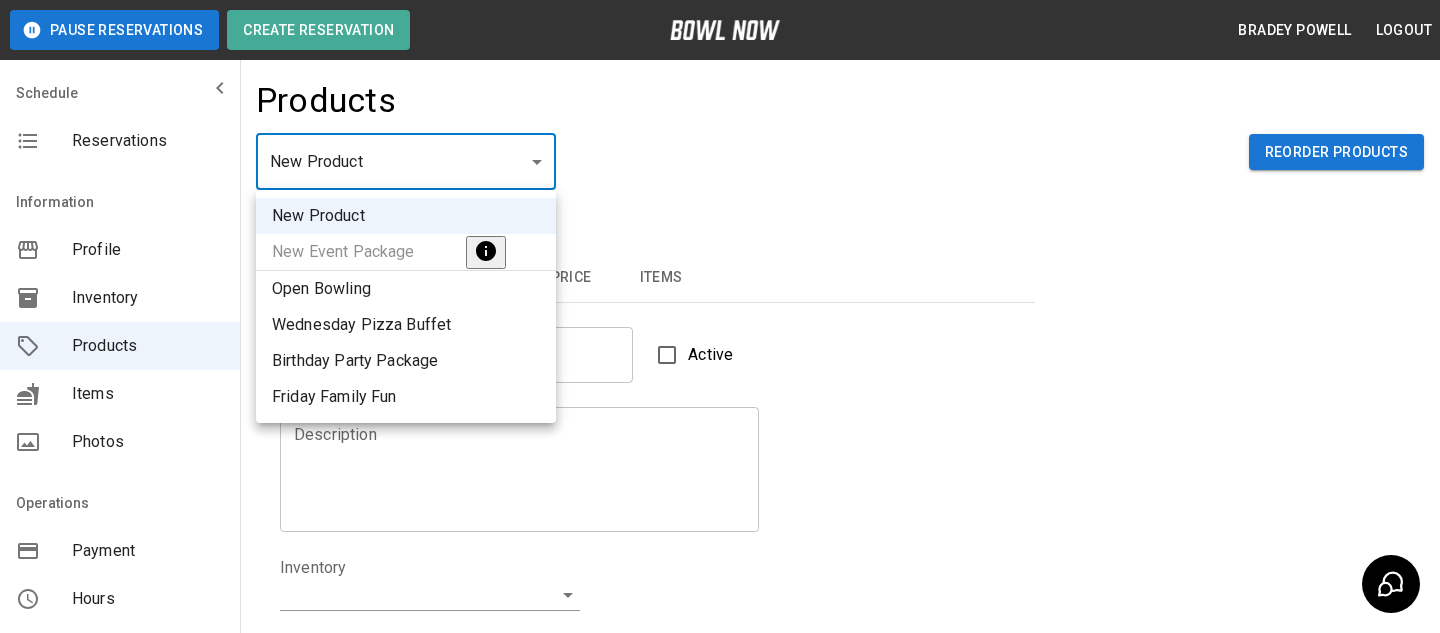 click on "Pause Reservations Create Reservation Bradey Powell Logout Schedule Reservations Information Profile Inventory Products Items Photos Operations Payment Hours Staff Help Reports Integrations Contacts User Account Products New Product ** ​ Reorder Products Details Basic Image Hours Price Items Name Name Active Description Description Inventory ​ Duration (hours) Min * Min Max * Max Guest Count Min * Min Max * Max Limit Product Availability Restrict product availability within a date range Limit Availability? Current Image Select an Image Upload   Product Hours: Same as Business Hours ******* Product Hours: Deposit only? Collect Deposit Only % * ​ percent ******* ​ Unit Price $ * Unit Price per hour **** ​ Price per Shoe $ * Price per Shoe Include Shoes? Require Shoes? Sales Tax % * Sales Tax Tax Unit Price Tax Shoes Discounts and Promos Create discount codes and promos for your product ADD DISCOUNT CODE Select Items For This Product Birthday Pin Allow customers to edit or cancel their reservation? Yes" at bounding box center (720, 644) 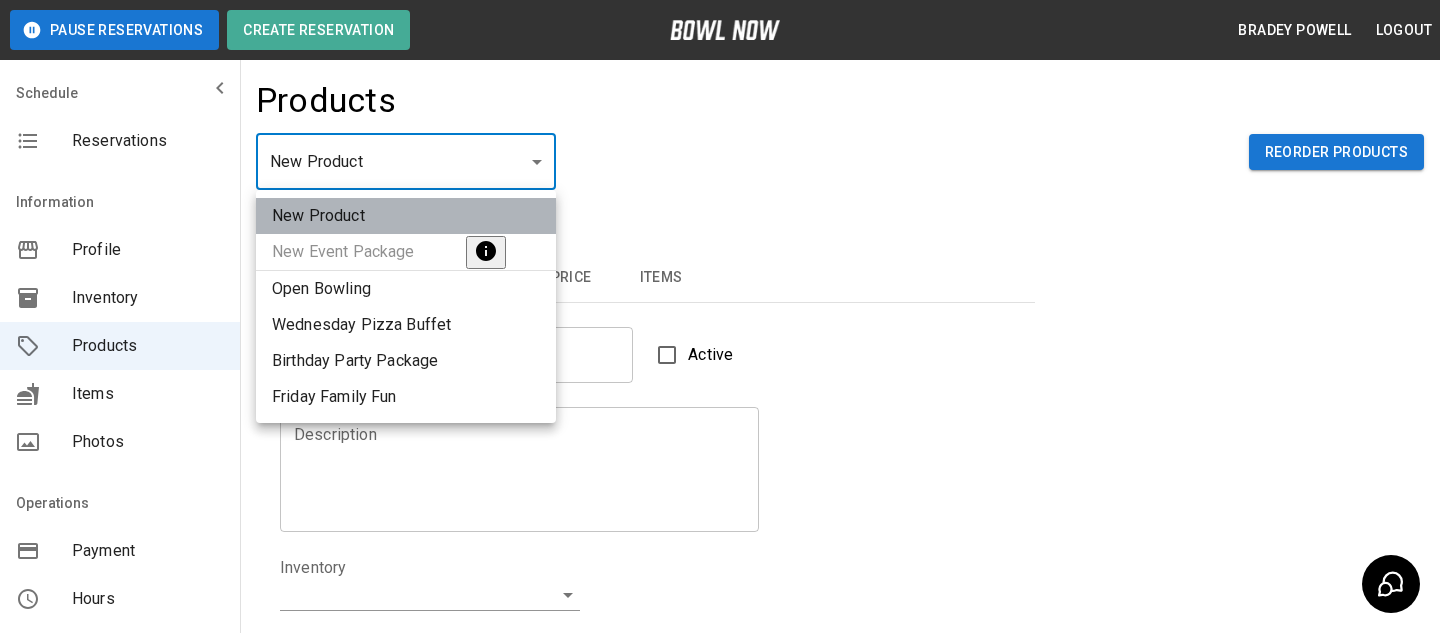 click on "New Product" at bounding box center [406, 216] 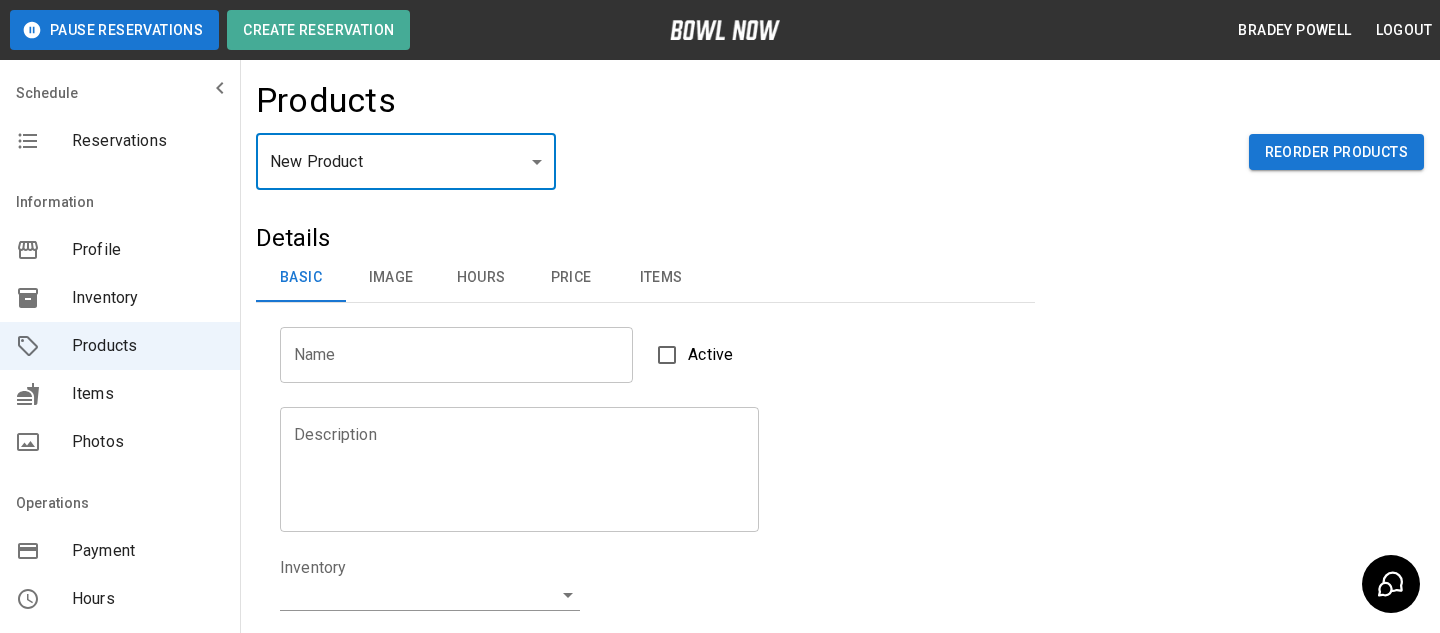 click on "Name" at bounding box center (456, 355) 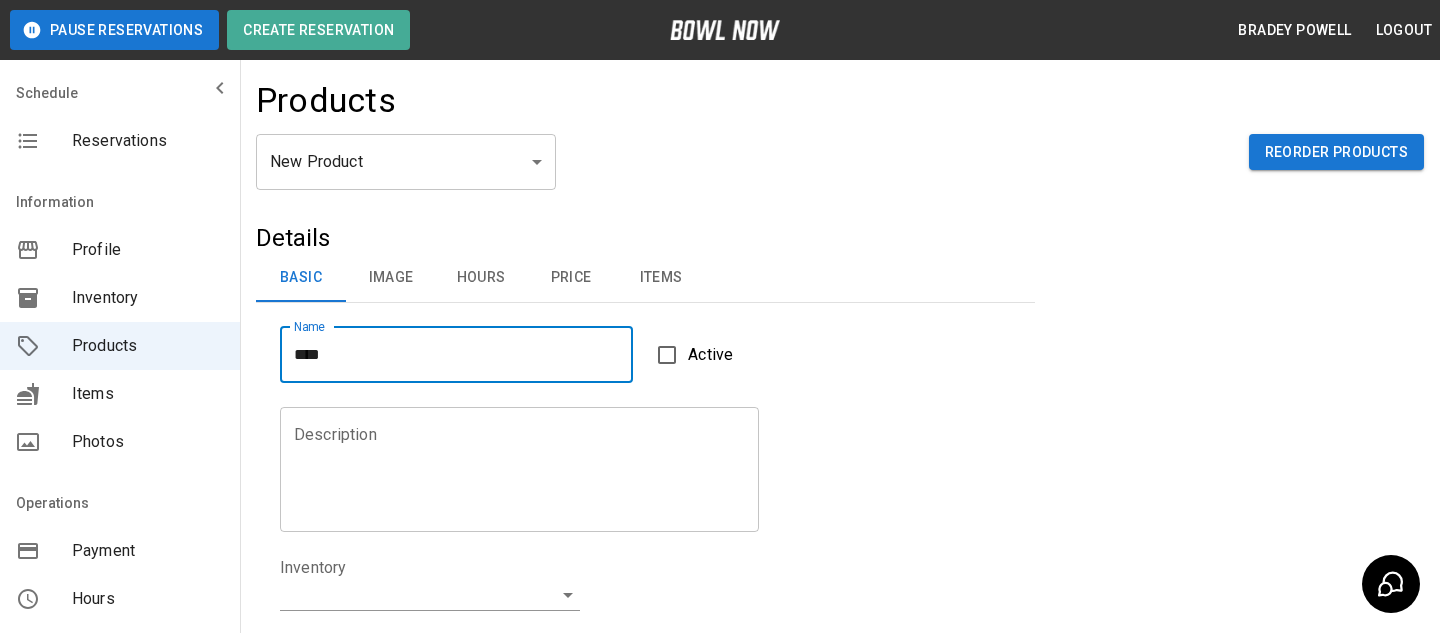 type on "****" 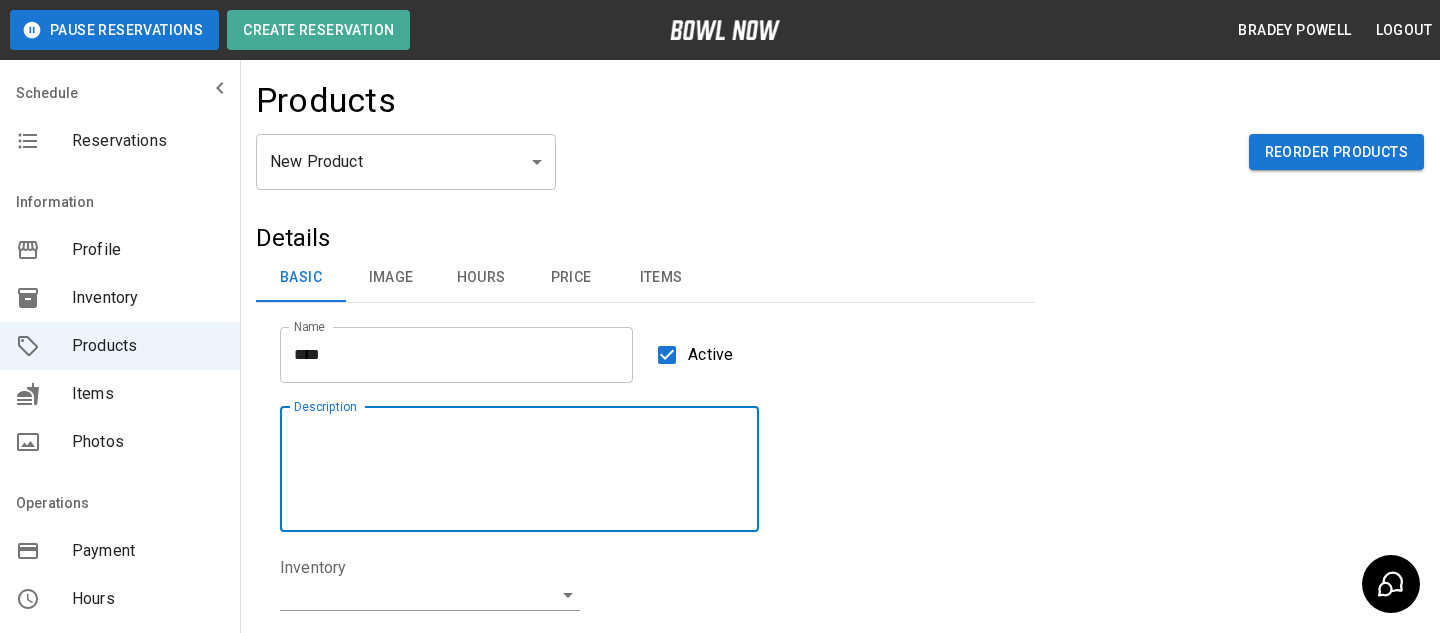 click on "Description" at bounding box center [519, 469] 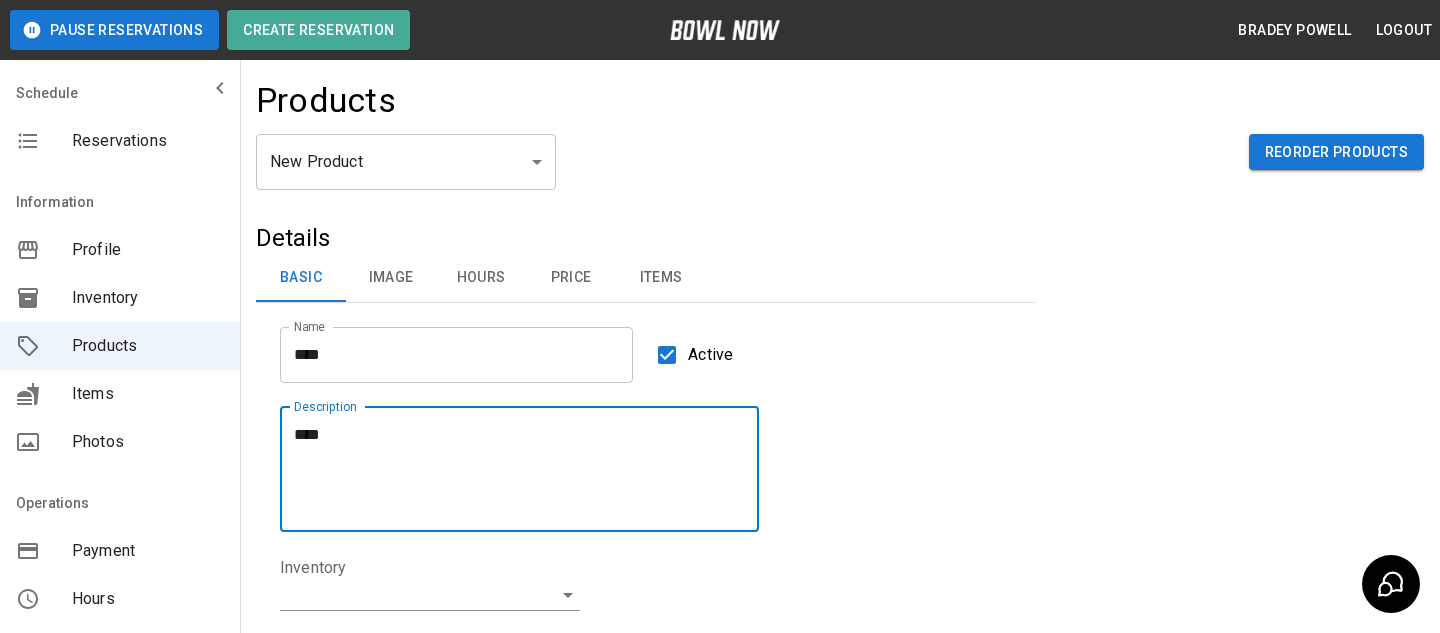 scroll, scrollTop: 119, scrollLeft: 0, axis: vertical 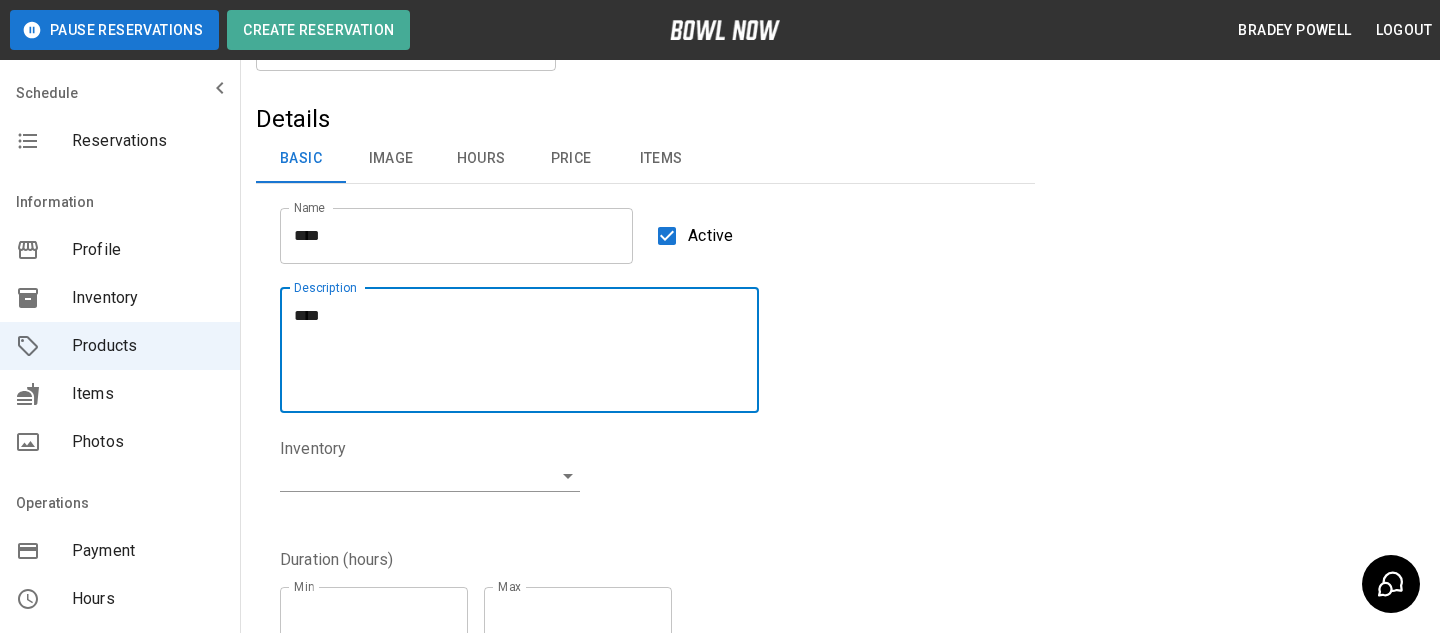 type on "****" 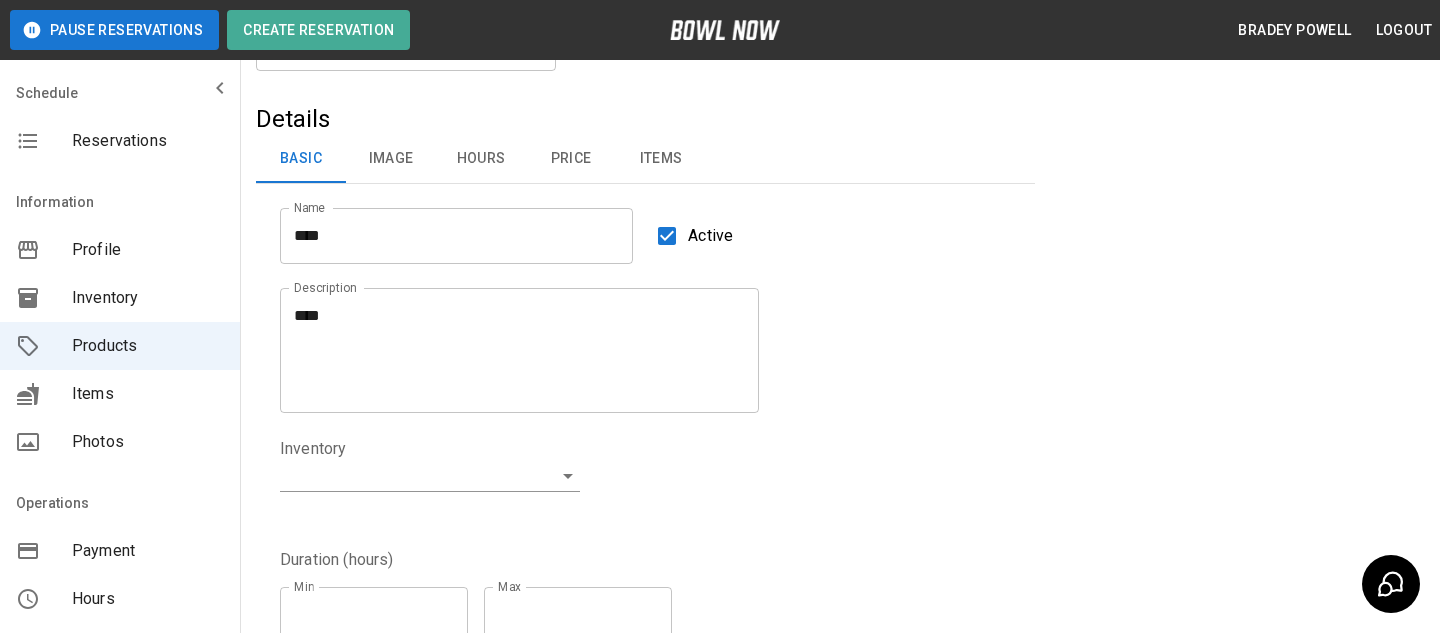 click on "Inventory ​" at bounding box center (430, 480) 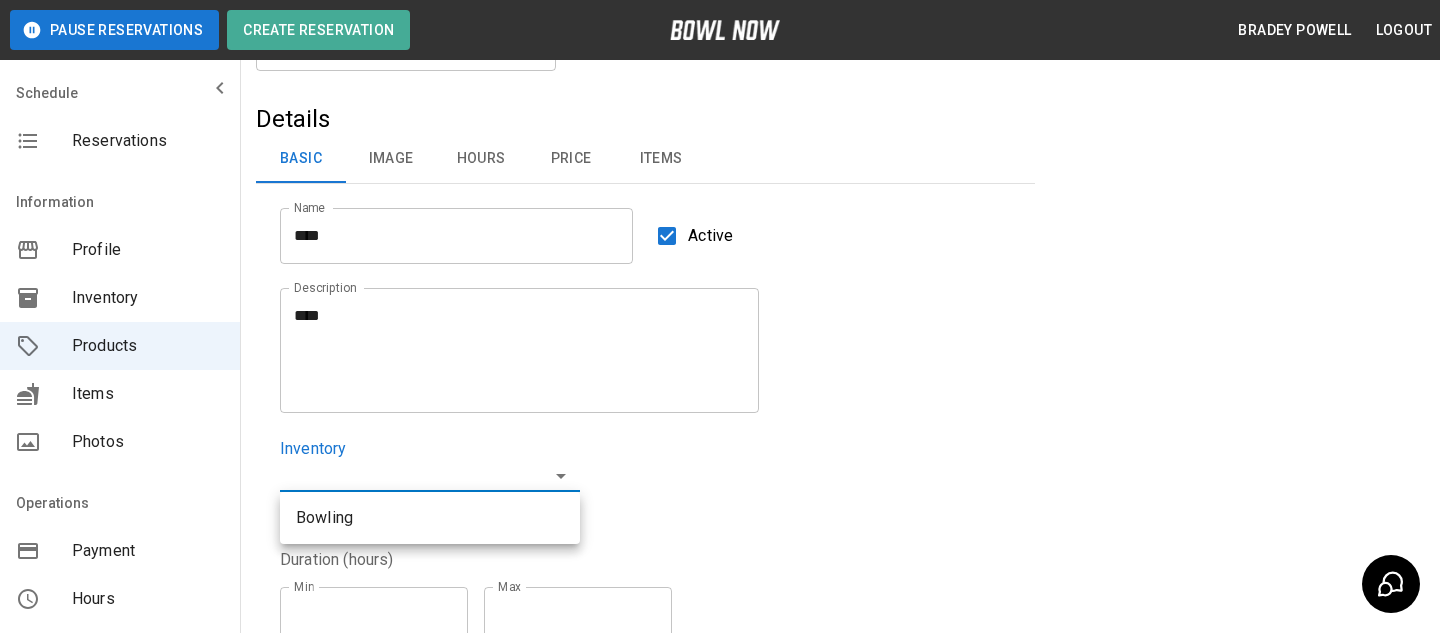 click on "Bowling" at bounding box center [430, 518] 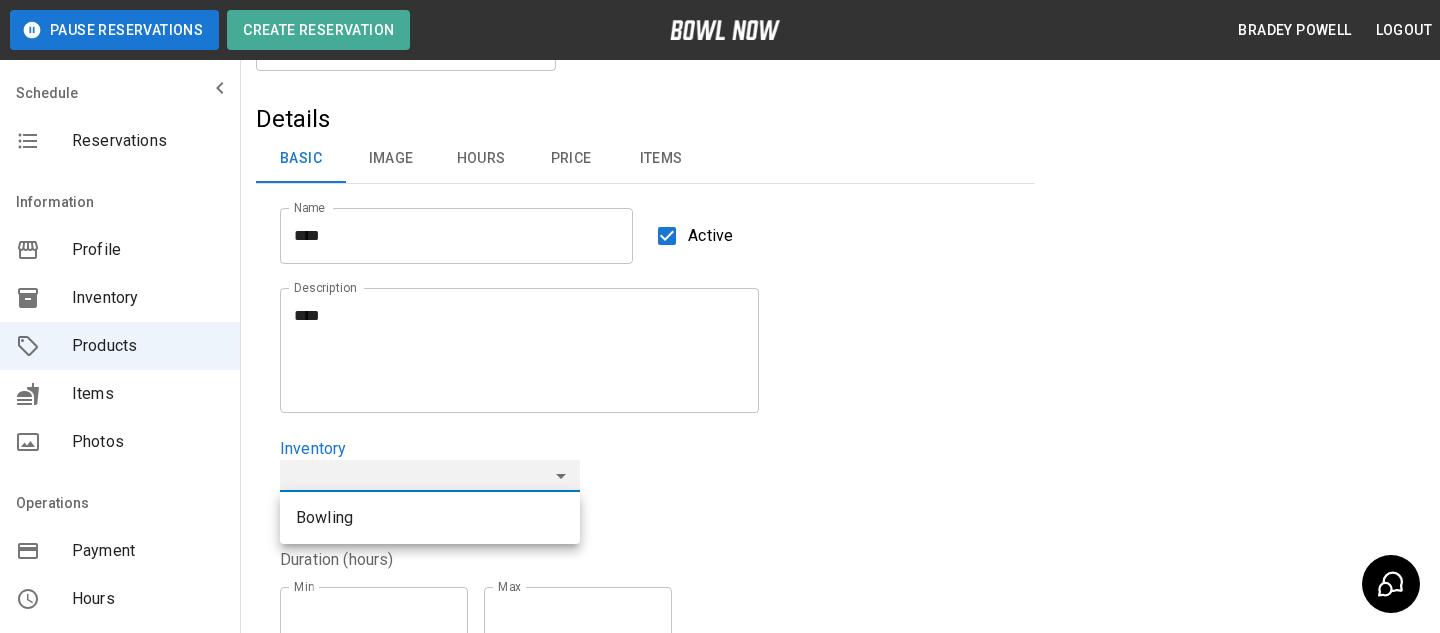 type on "**********" 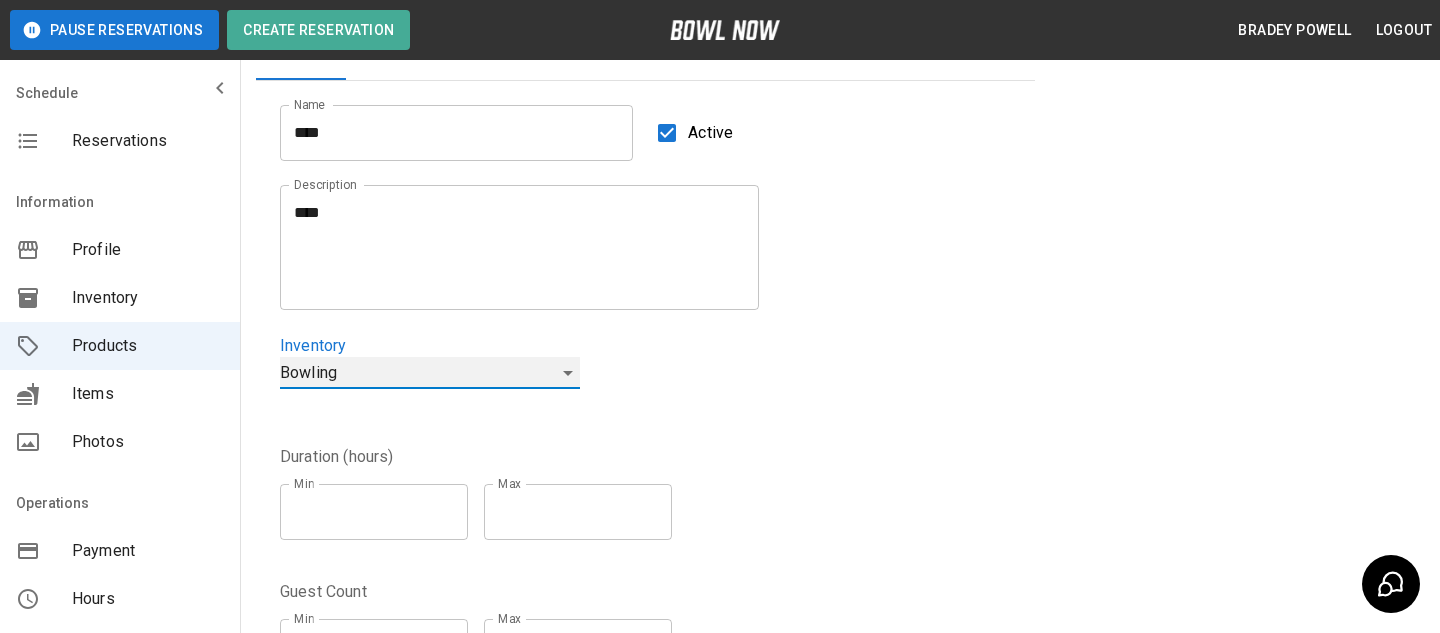 scroll, scrollTop: 267, scrollLeft: 0, axis: vertical 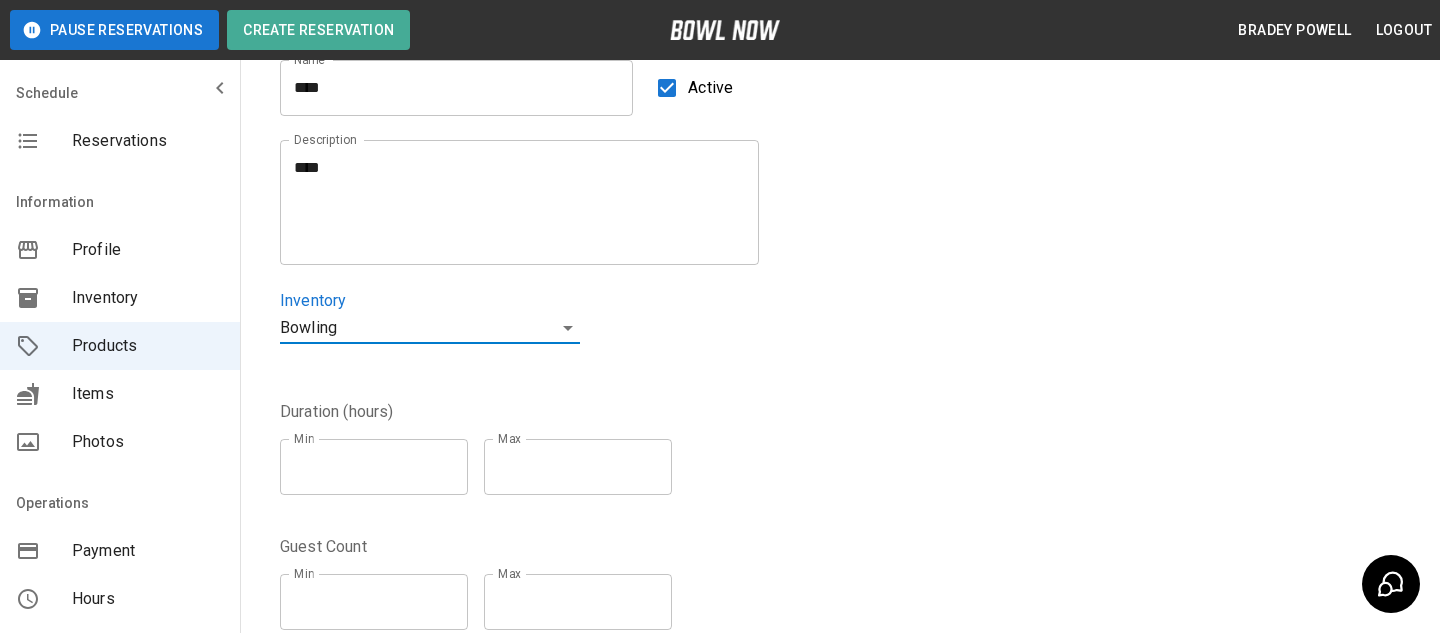 type on "*" 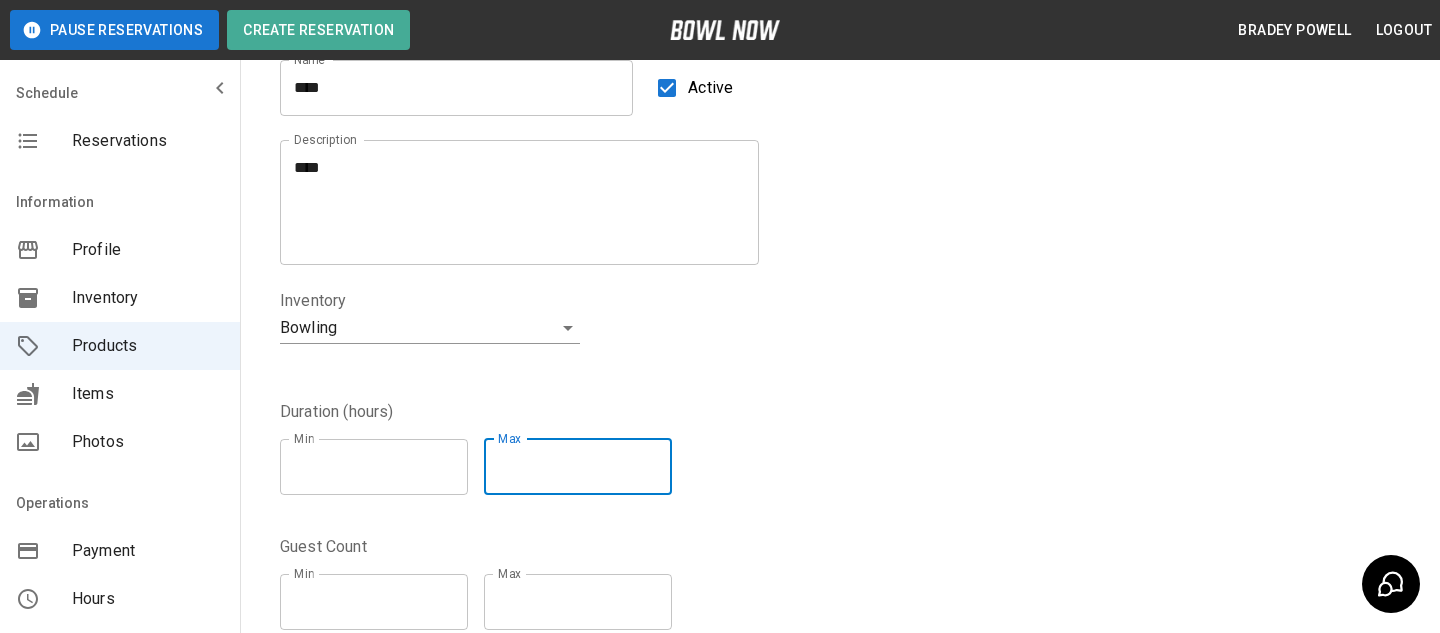 type on "*" 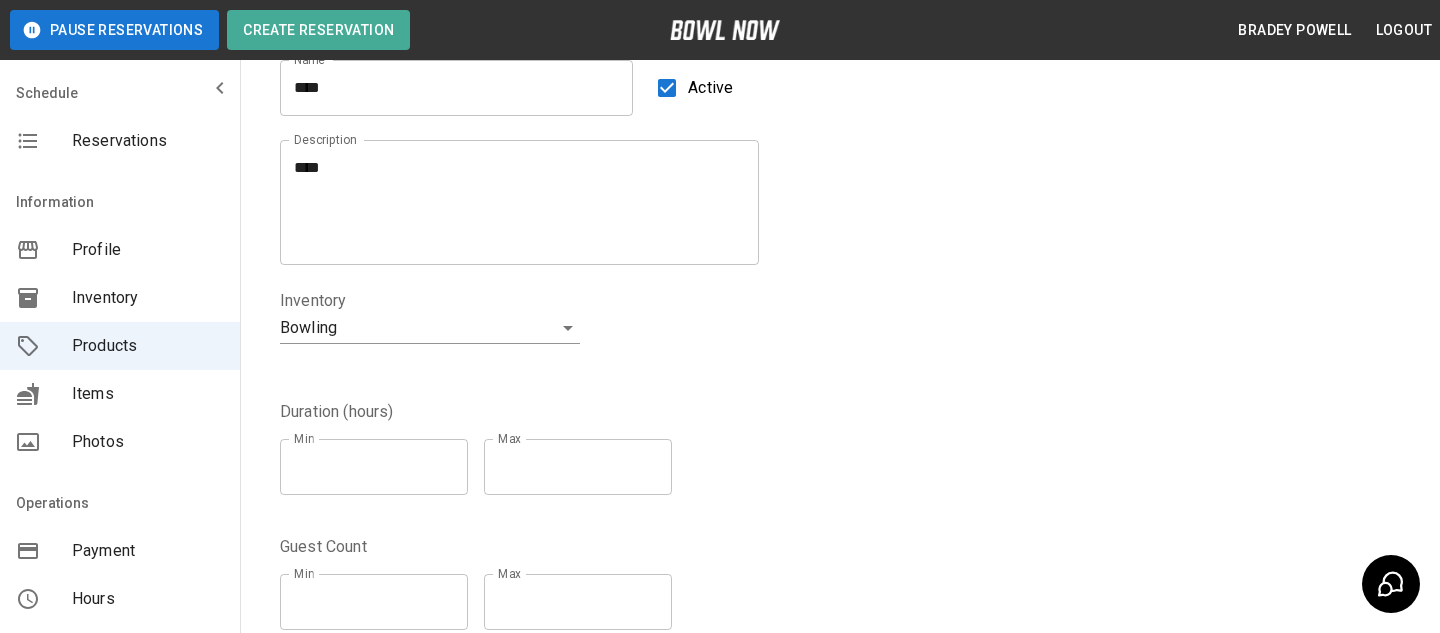 click on "Duration (hours) Min * Min Max * Max" at bounding box center [633, 443] 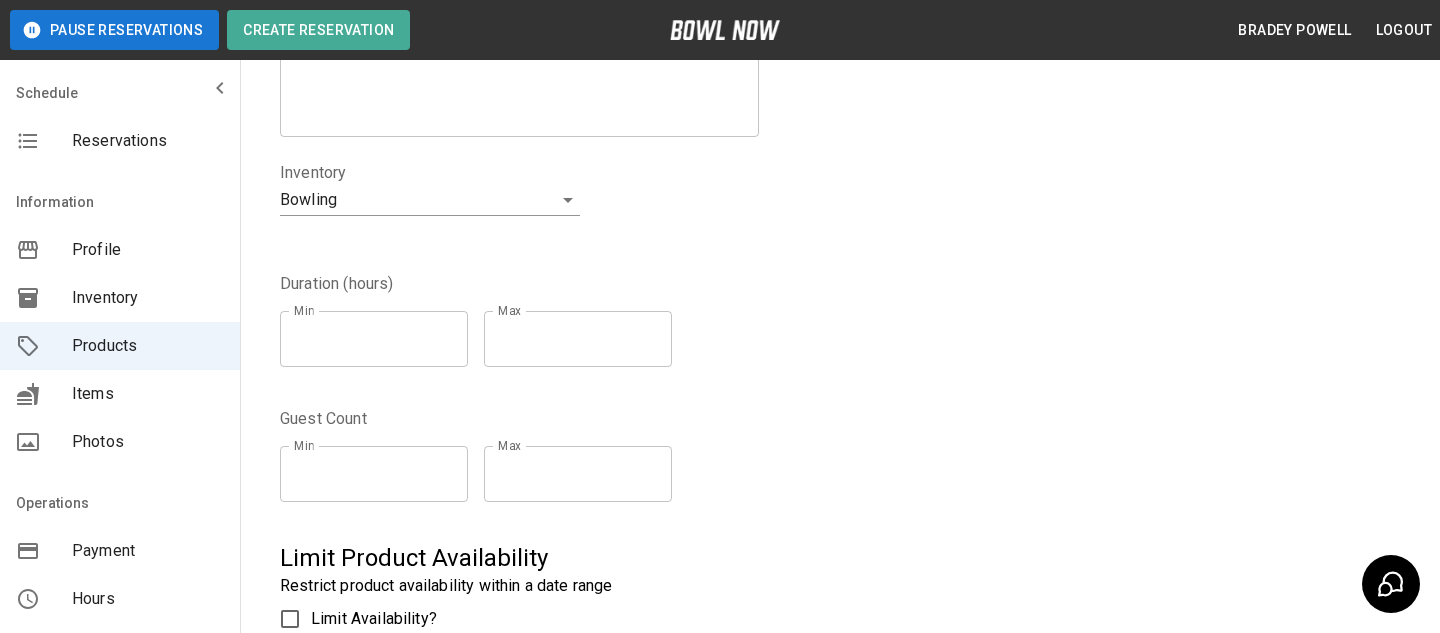 scroll, scrollTop: 406, scrollLeft: 0, axis: vertical 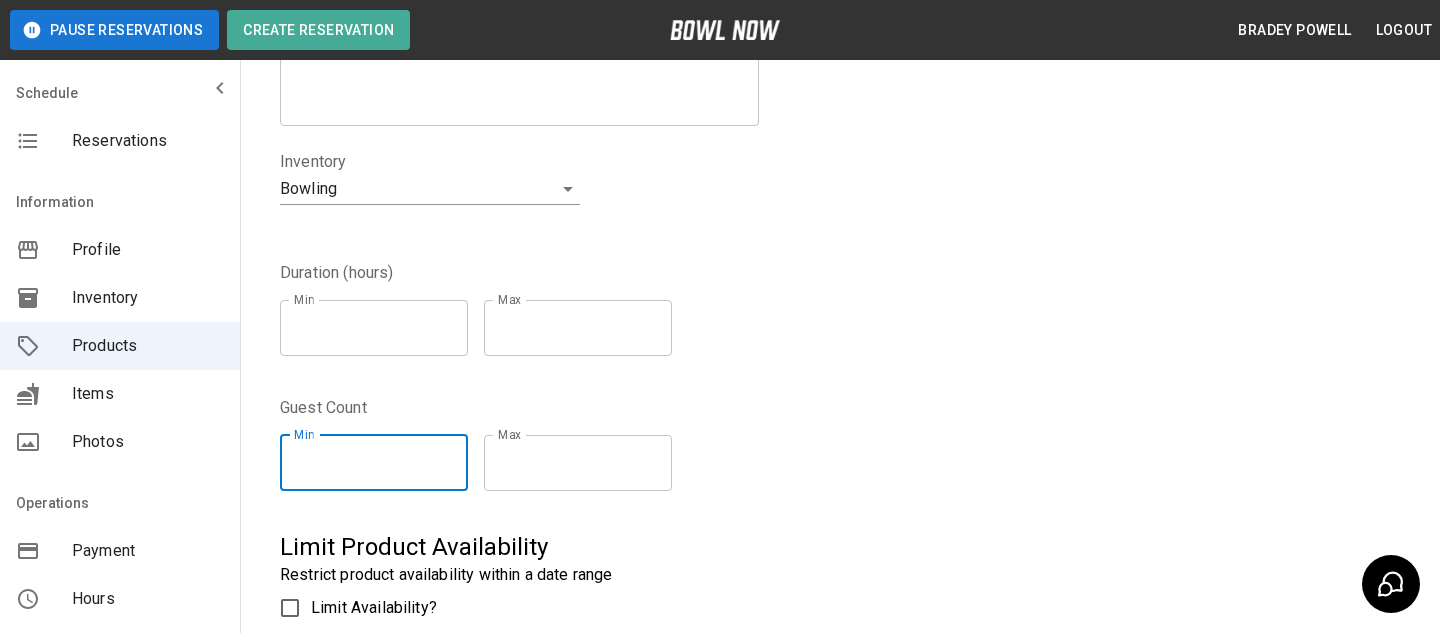 type on "*" 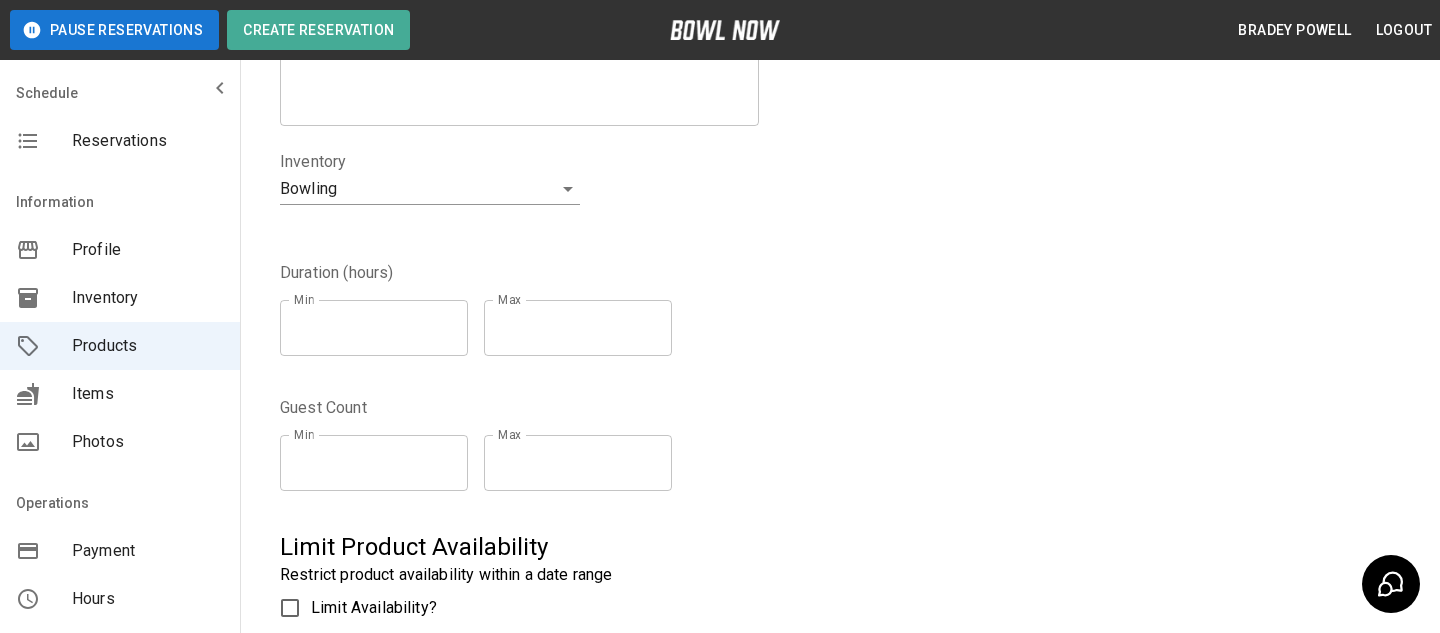 click on "Guest Count Min * Min Max * Max" at bounding box center [633, 439] 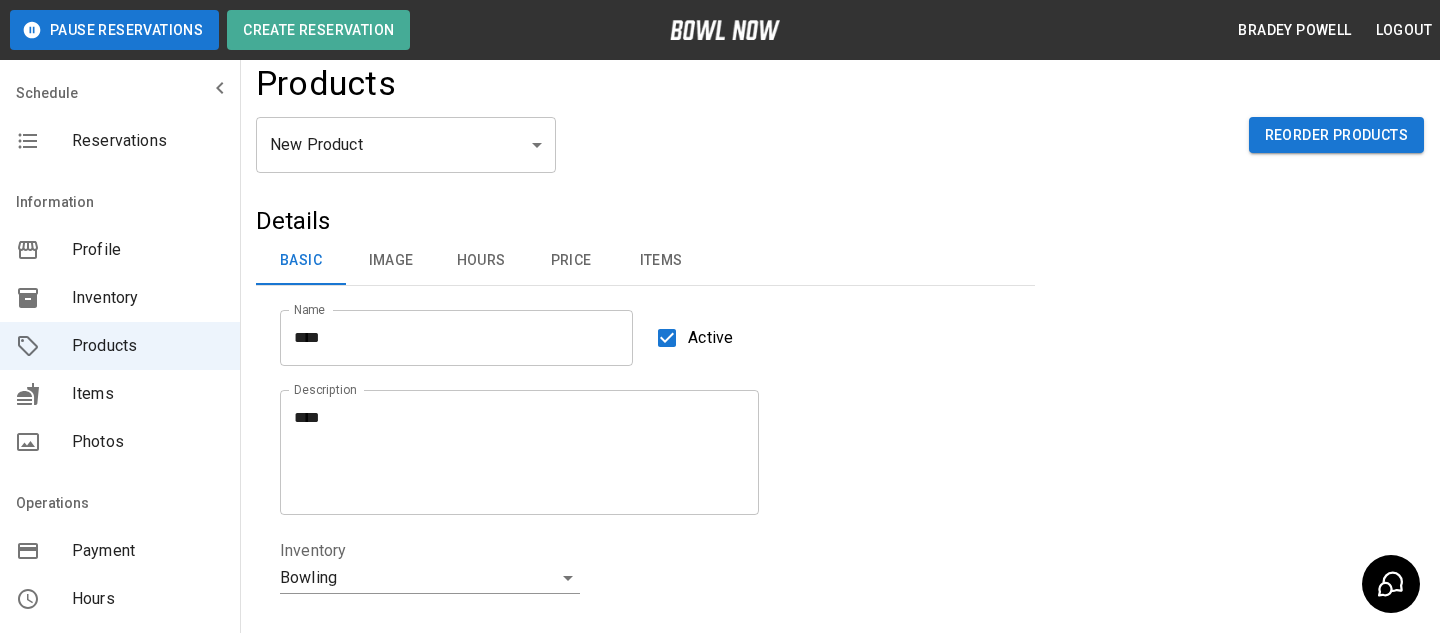 scroll, scrollTop: 0, scrollLeft: 0, axis: both 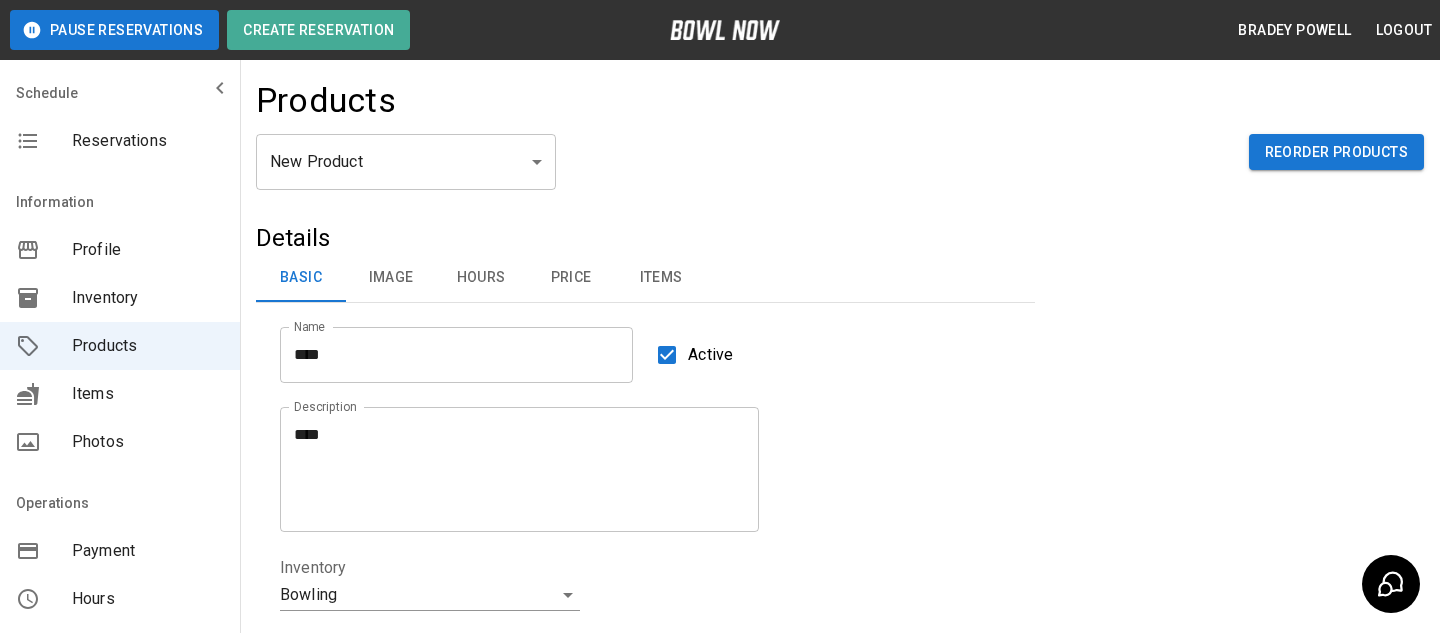click on "Image" at bounding box center (391, 278) 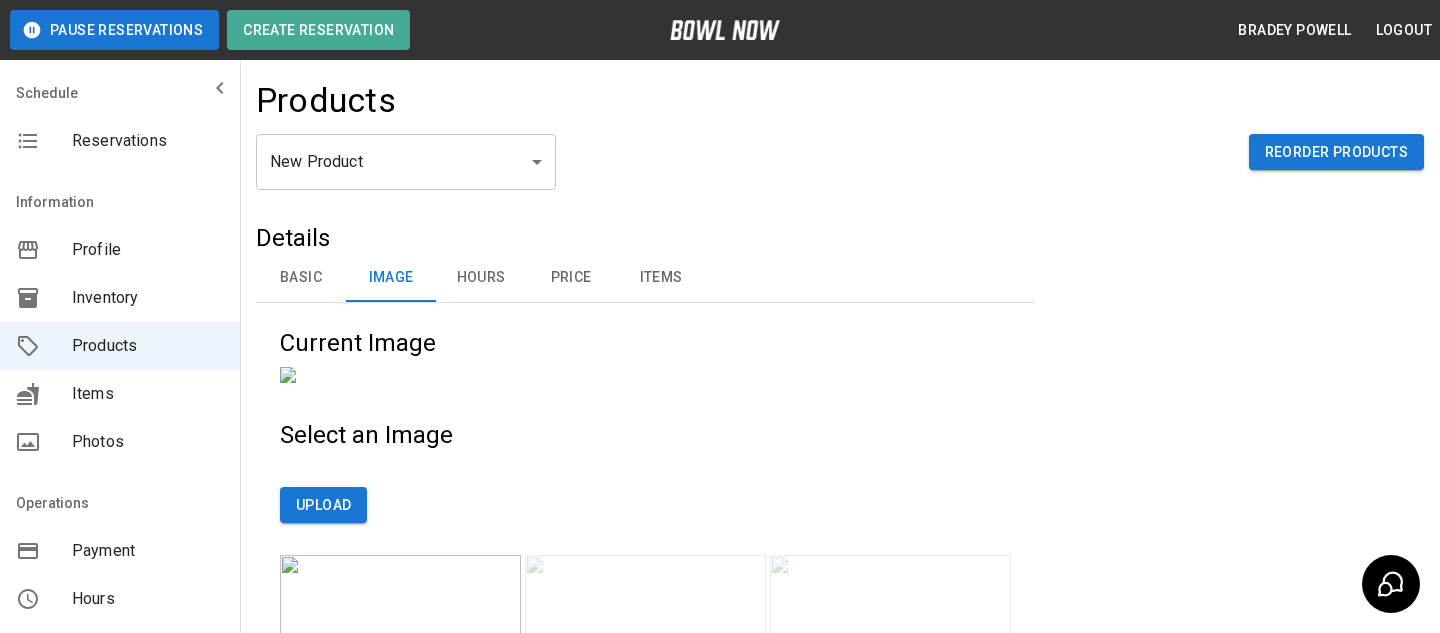 click on "Hours" at bounding box center [481, 278] 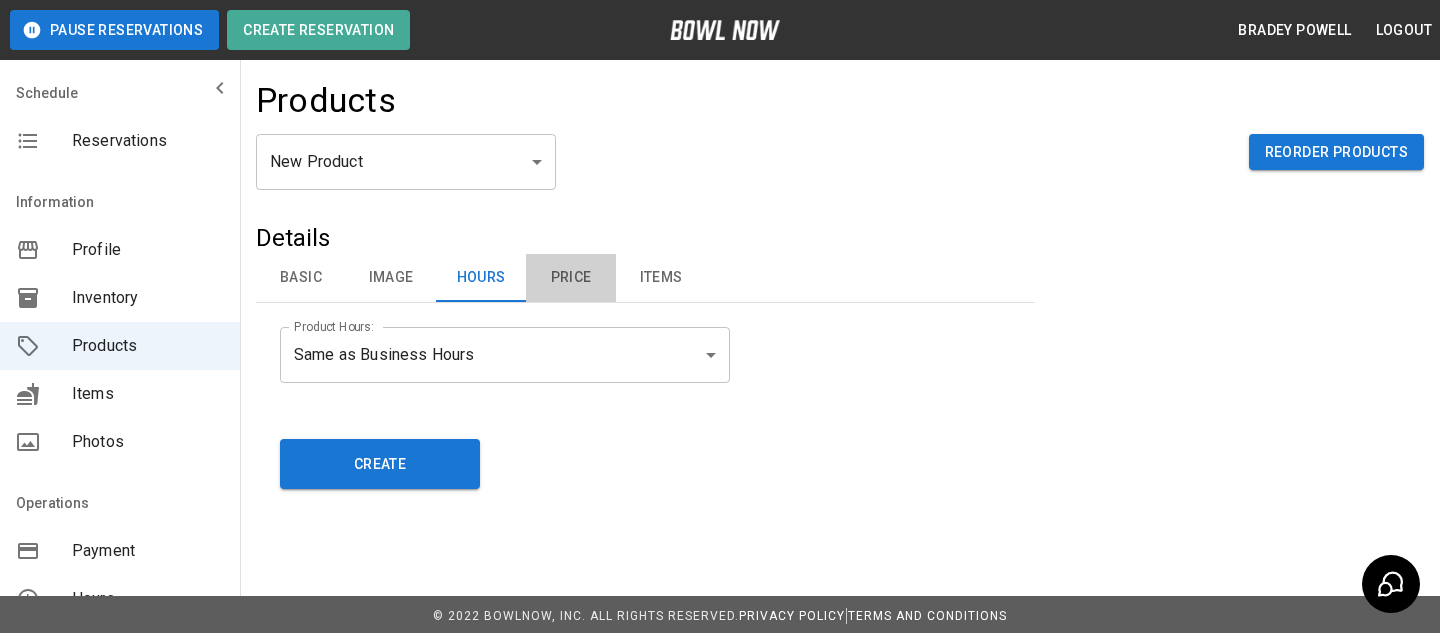 click on "Price" at bounding box center (571, 278) 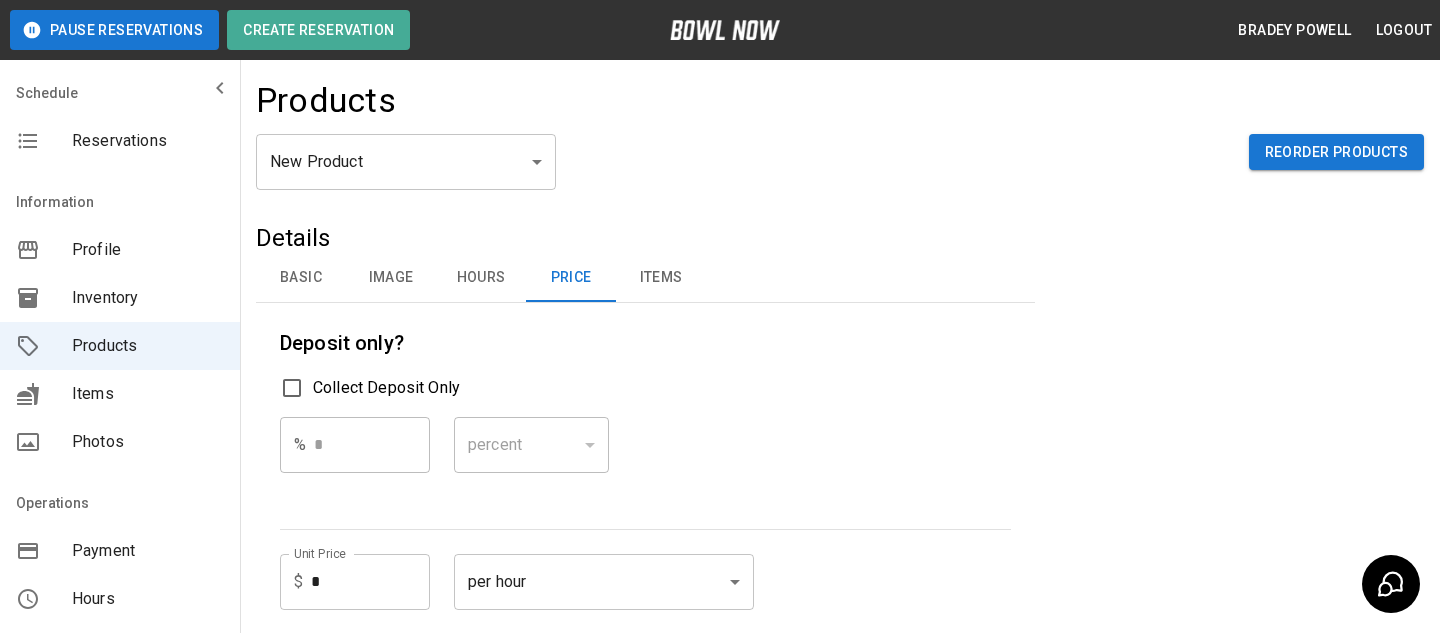 click on "*" at bounding box center [370, 582] 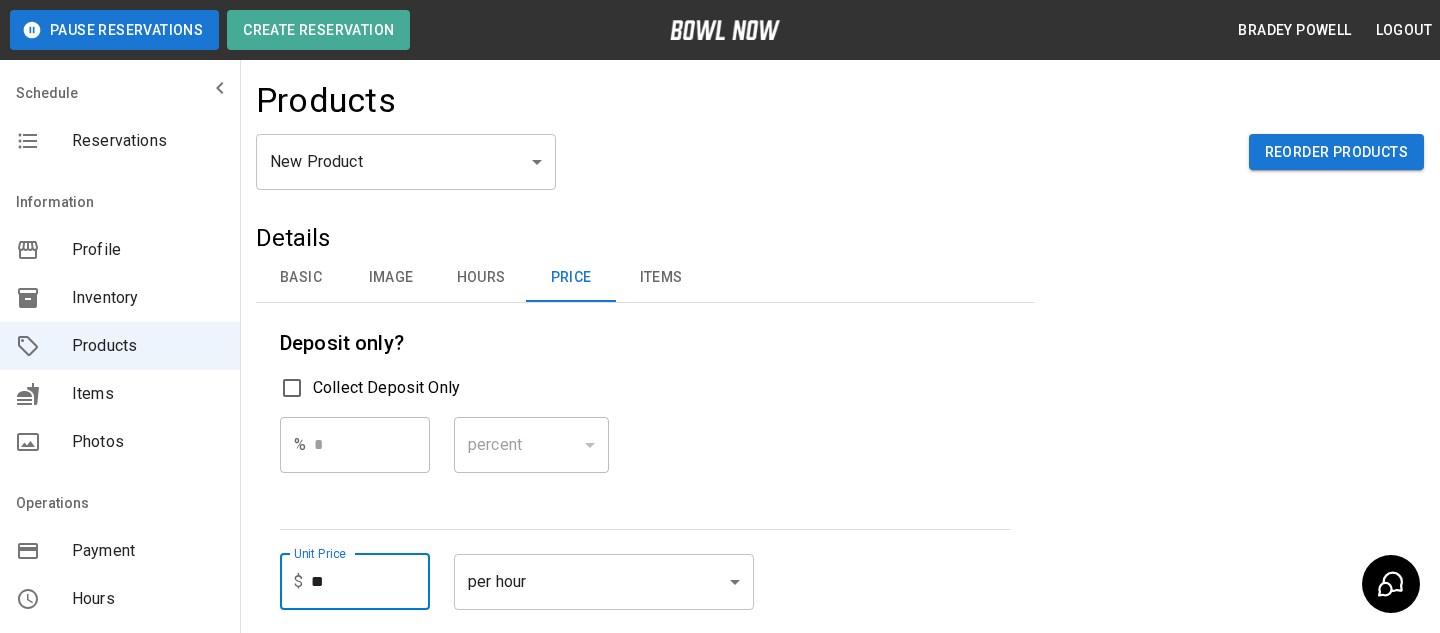 type on "*" 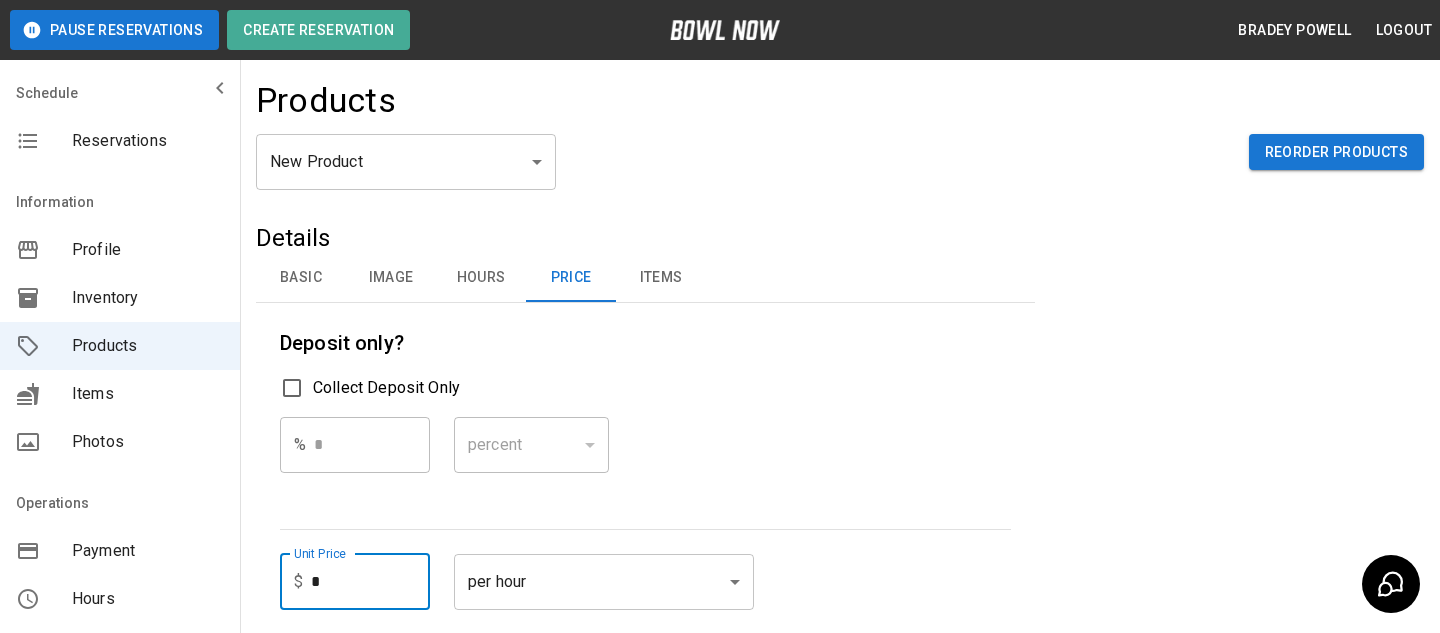 type on "*" 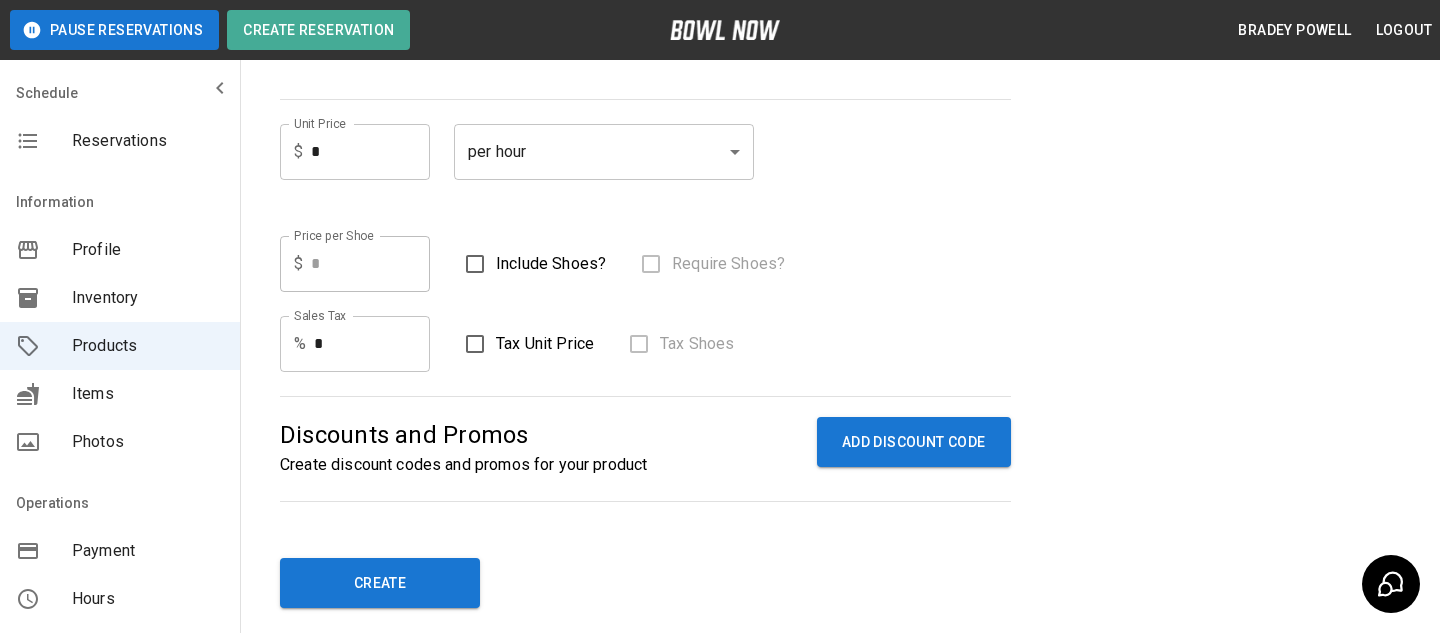 scroll, scrollTop: 553, scrollLeft: 0, axis: vertical 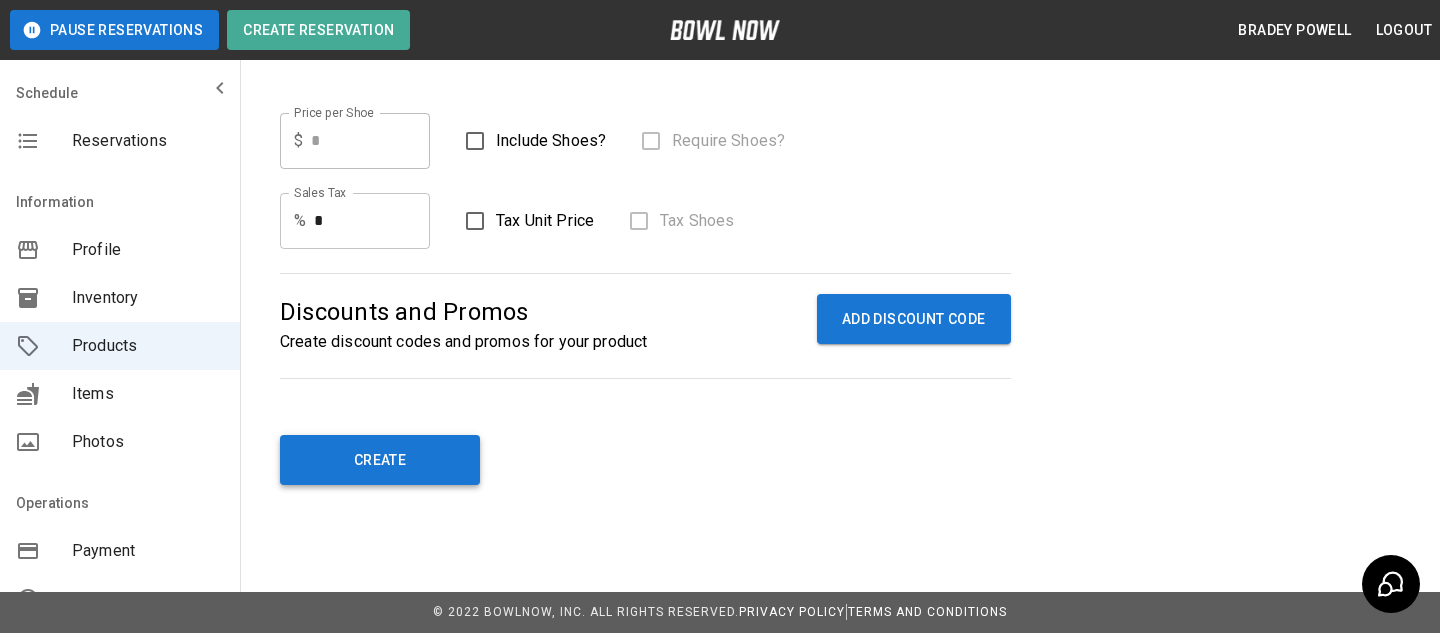 click on "Create" at bounding box center [380, 460] 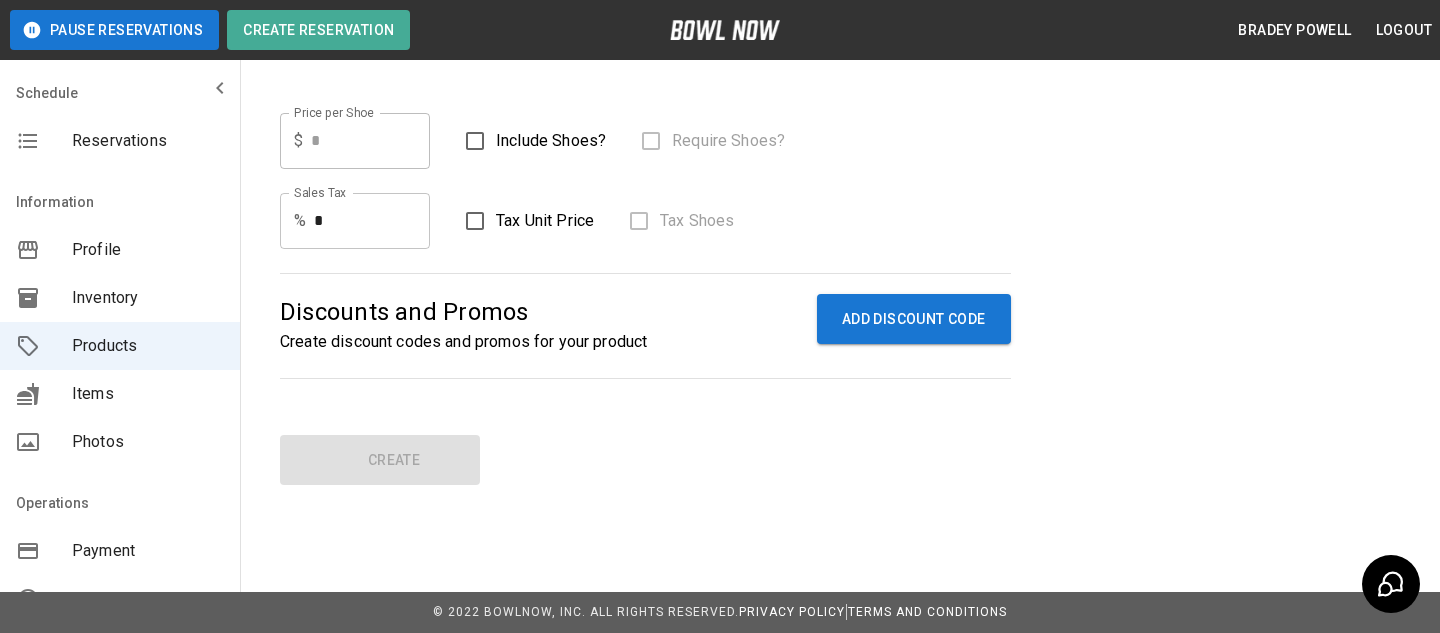 type on "*" 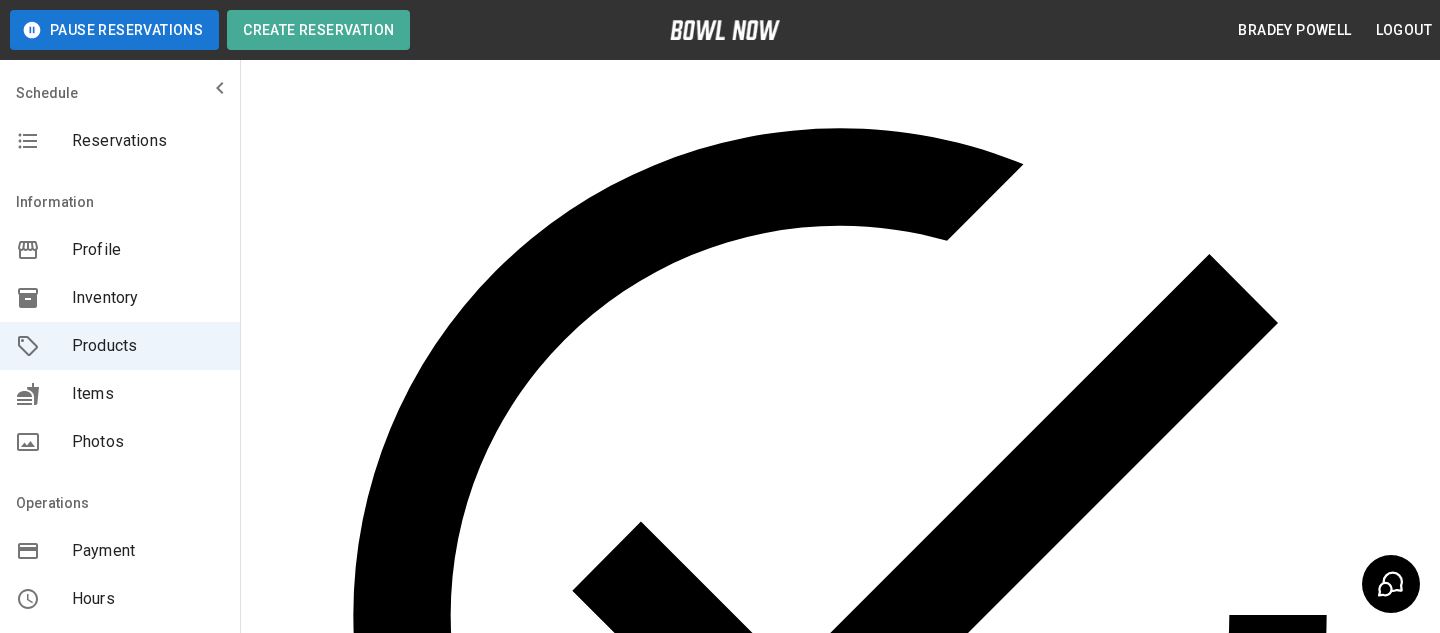 scroll, scrollTop: 0, scrollLeft: 0, axis: both 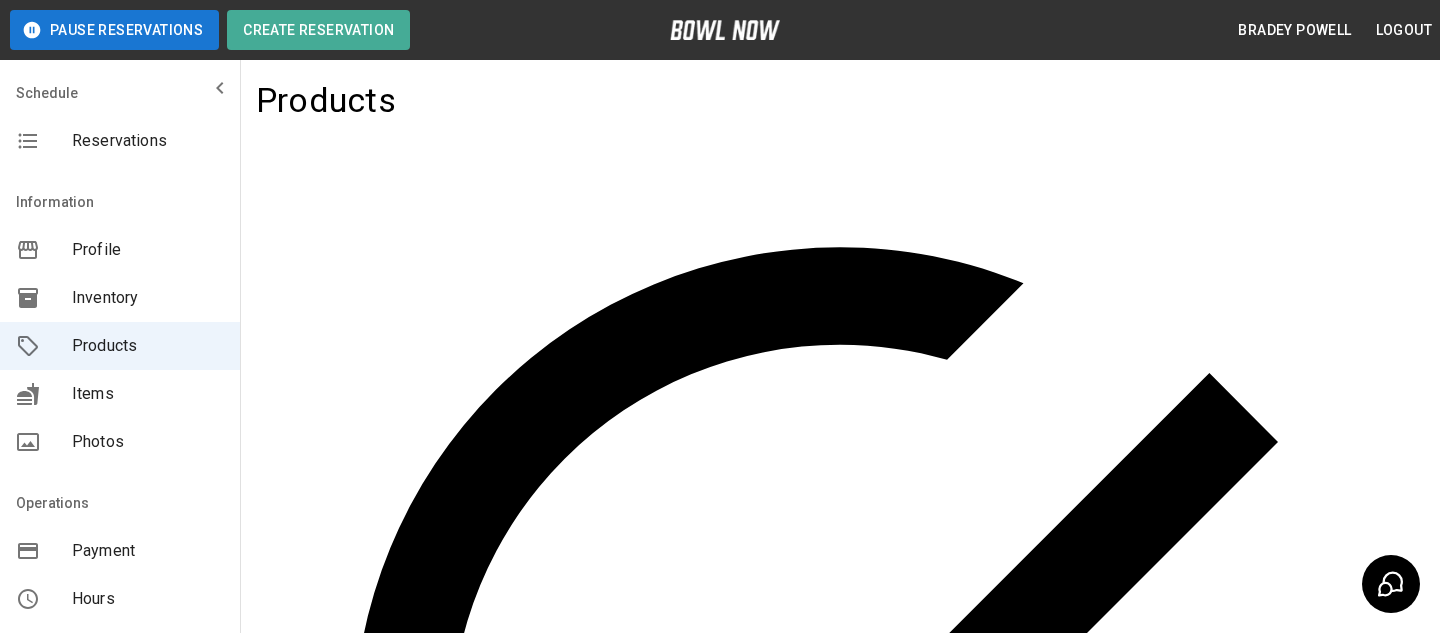 click on "Basic" at bounding box center [301, 1500] 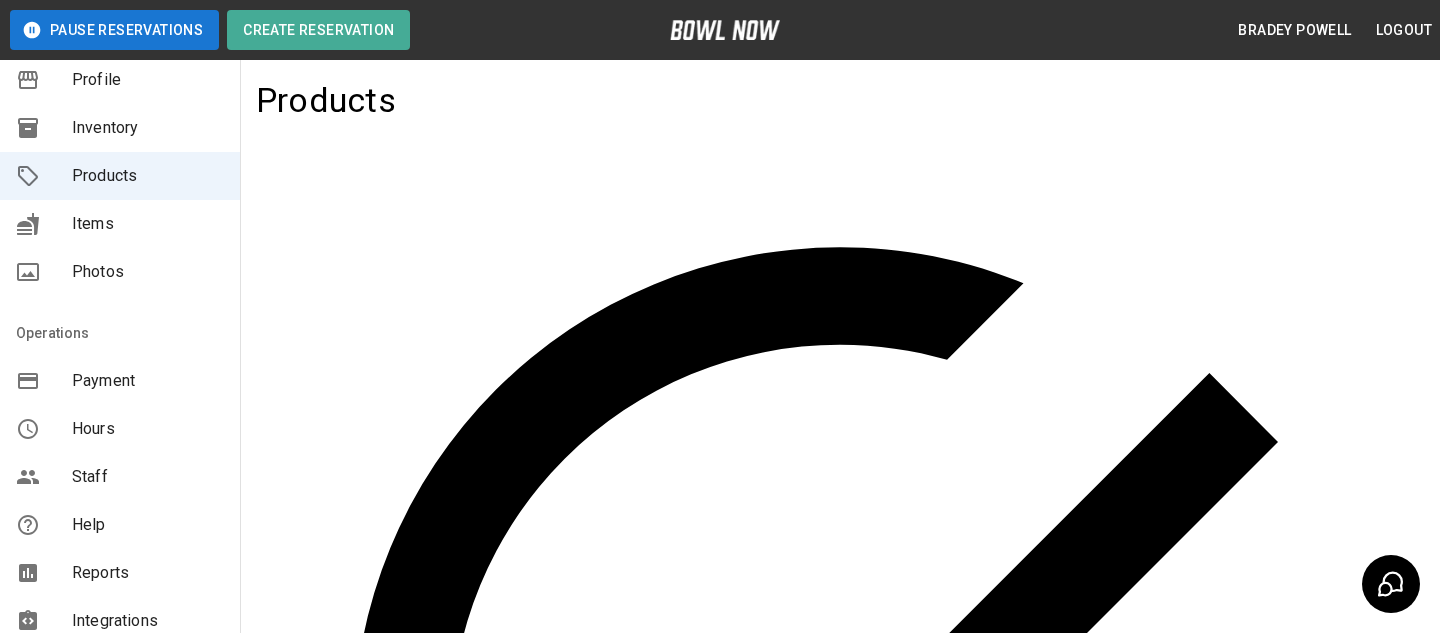 scroll, scrollTop: 169, scrollLeft: 0, axis: vertical 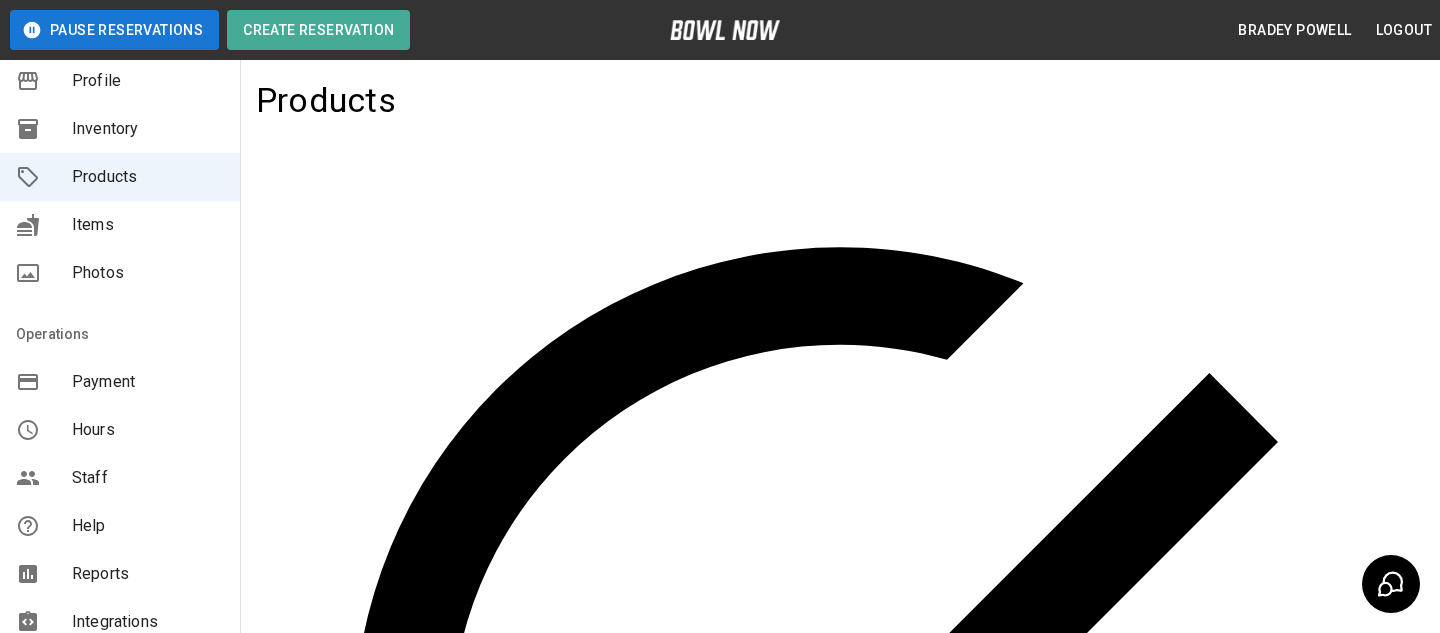 click on "Integrations" at bounding box center (148, 622) 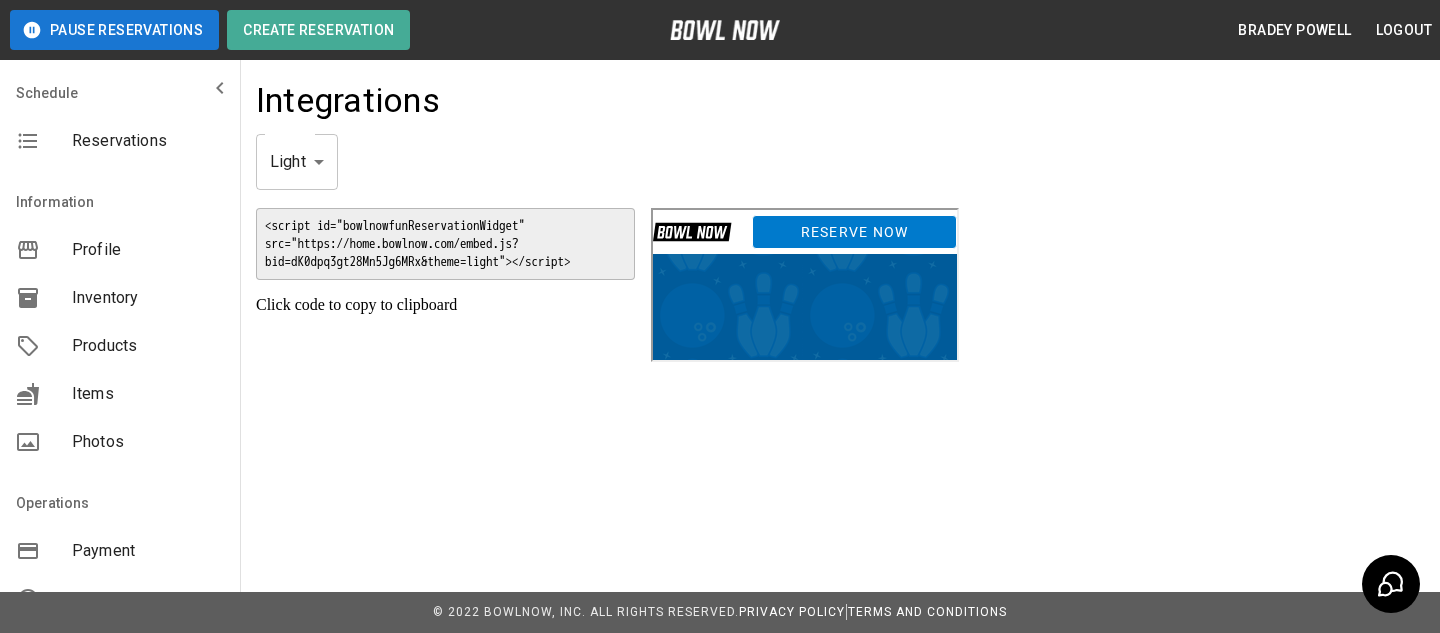 scroll, scrollTop: 0, scrollLeft: 0, axis: both 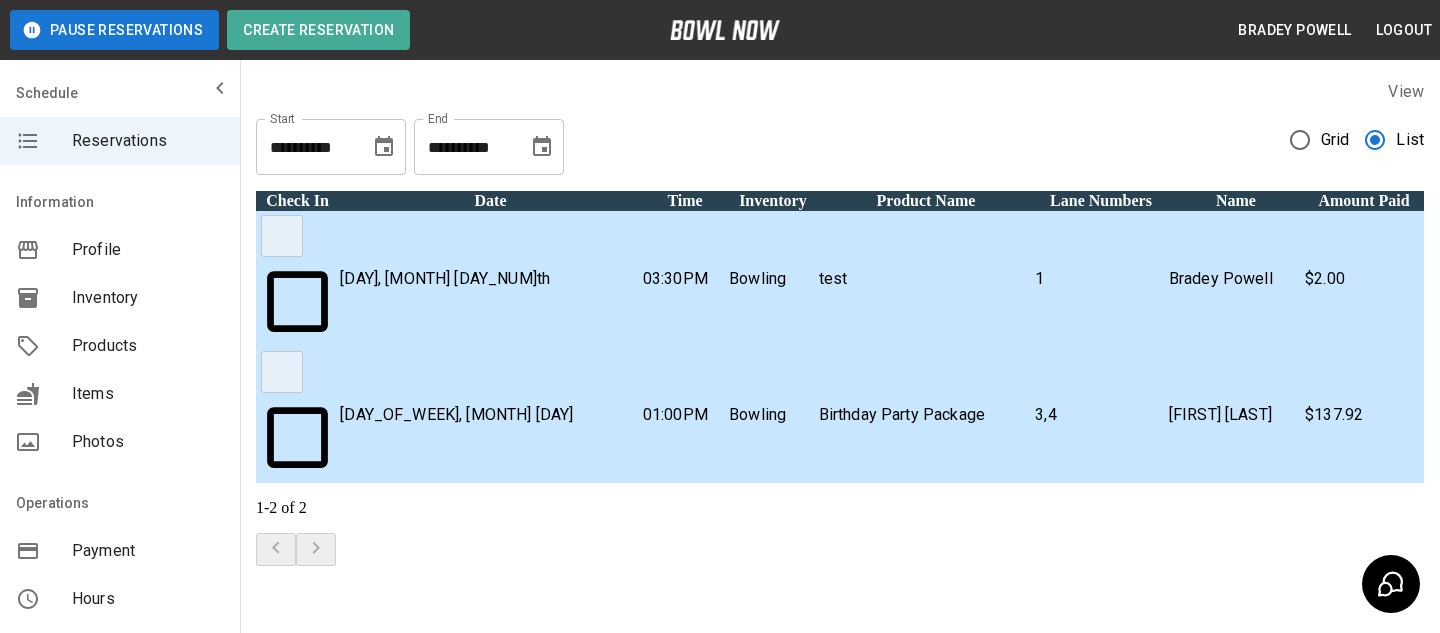 click on "**********" at bounding box center [840, 139] 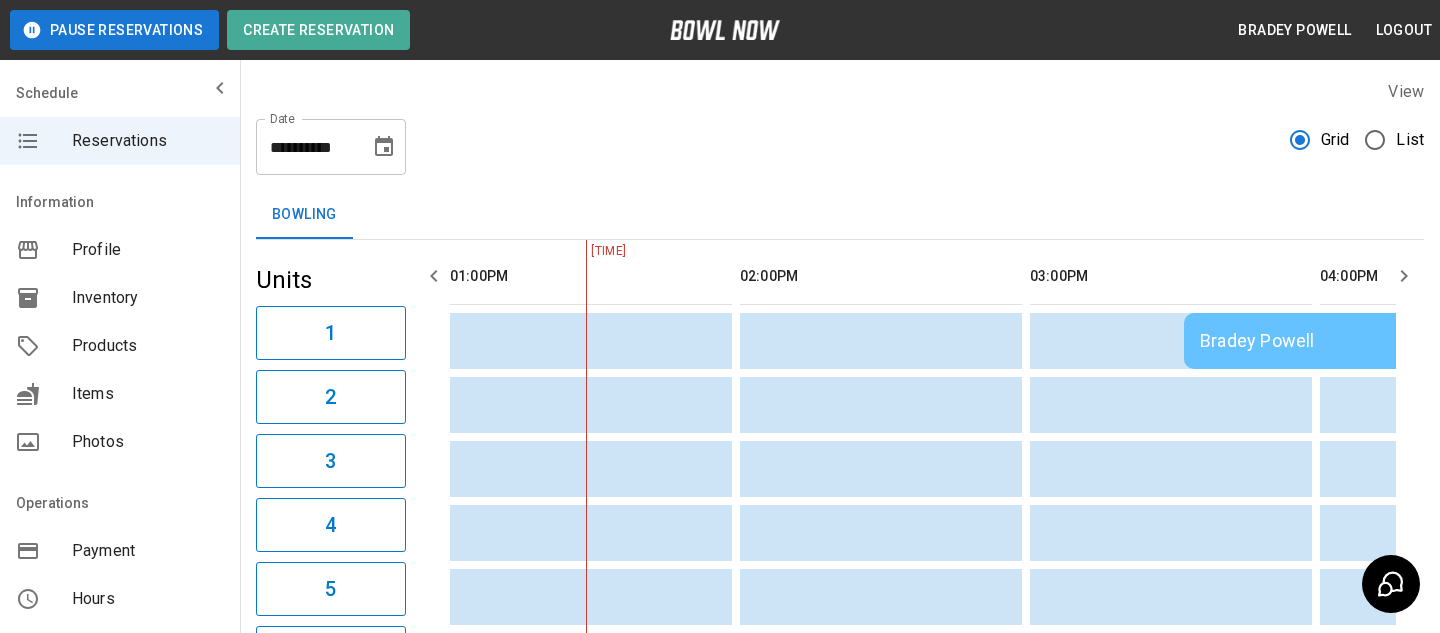 click on "Pause Reservations Create Reservation" at bounding box center [296, 30] 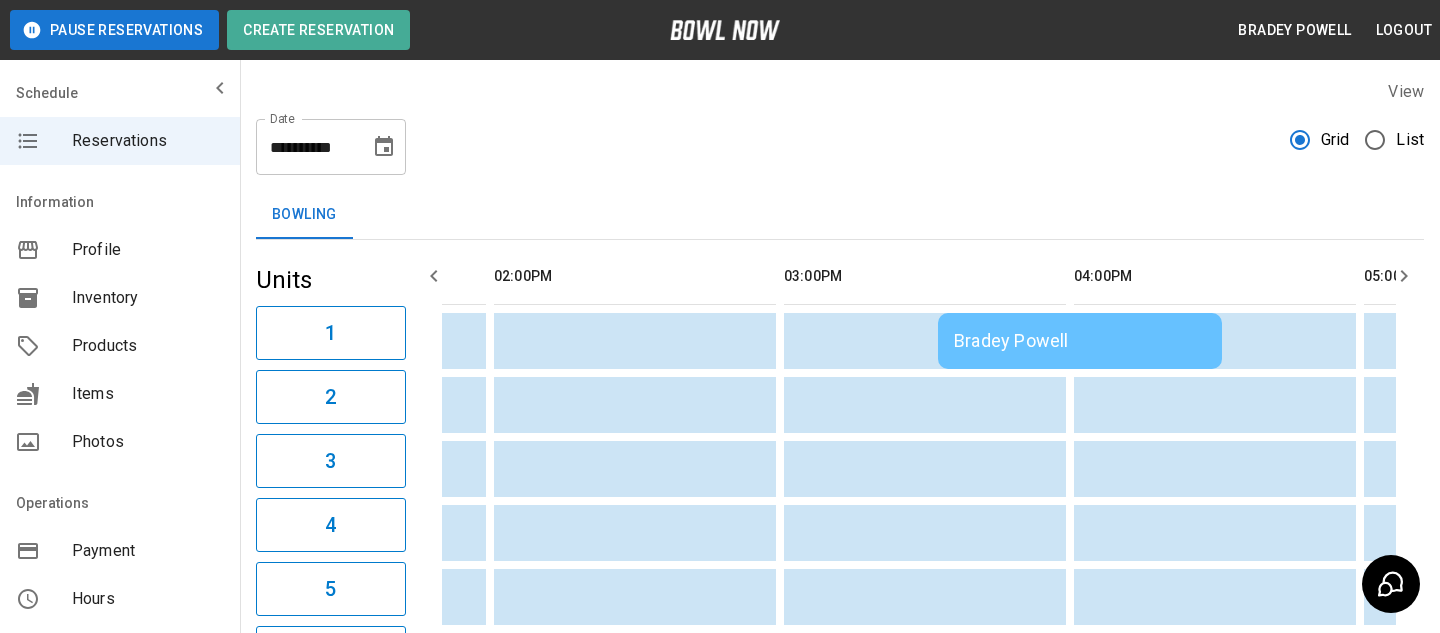scroll, scrollTop: 0, scrollLeft: 1143, axis: horizontal 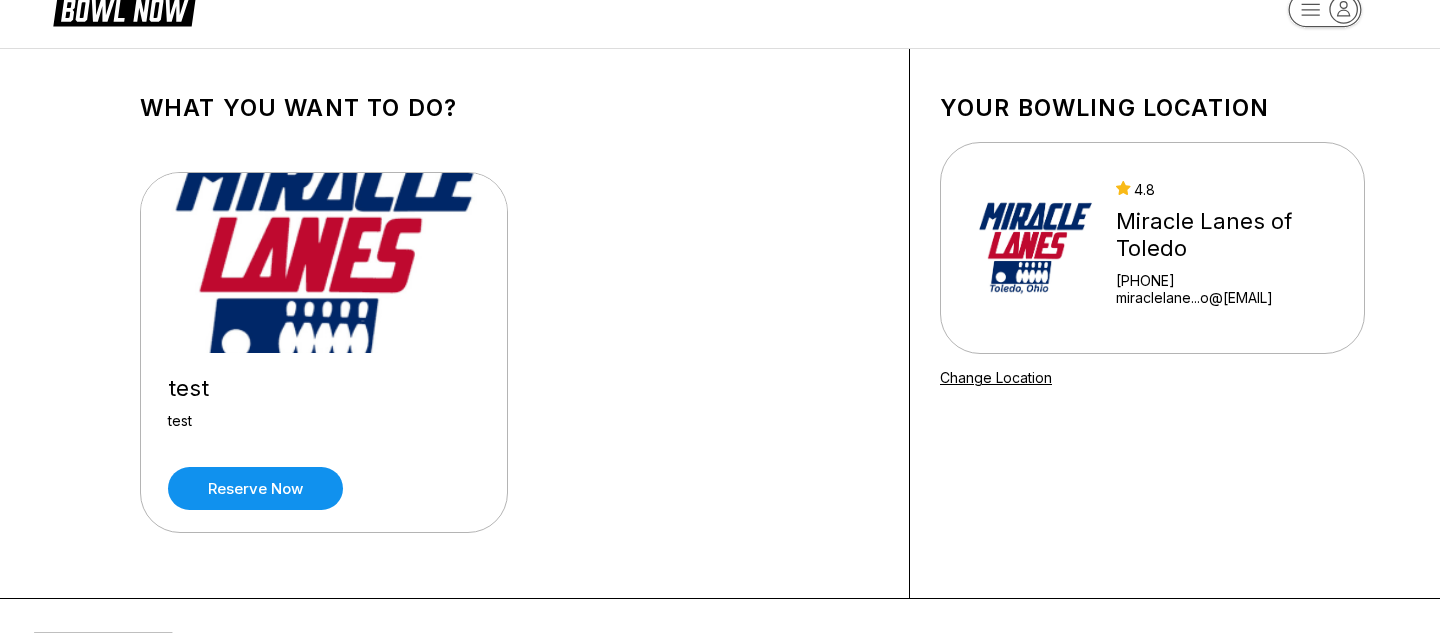 drag, startPoint x: 372, startPoint y: 311, endPoint x: 752, endPoint y: 6, distance: 487.26276 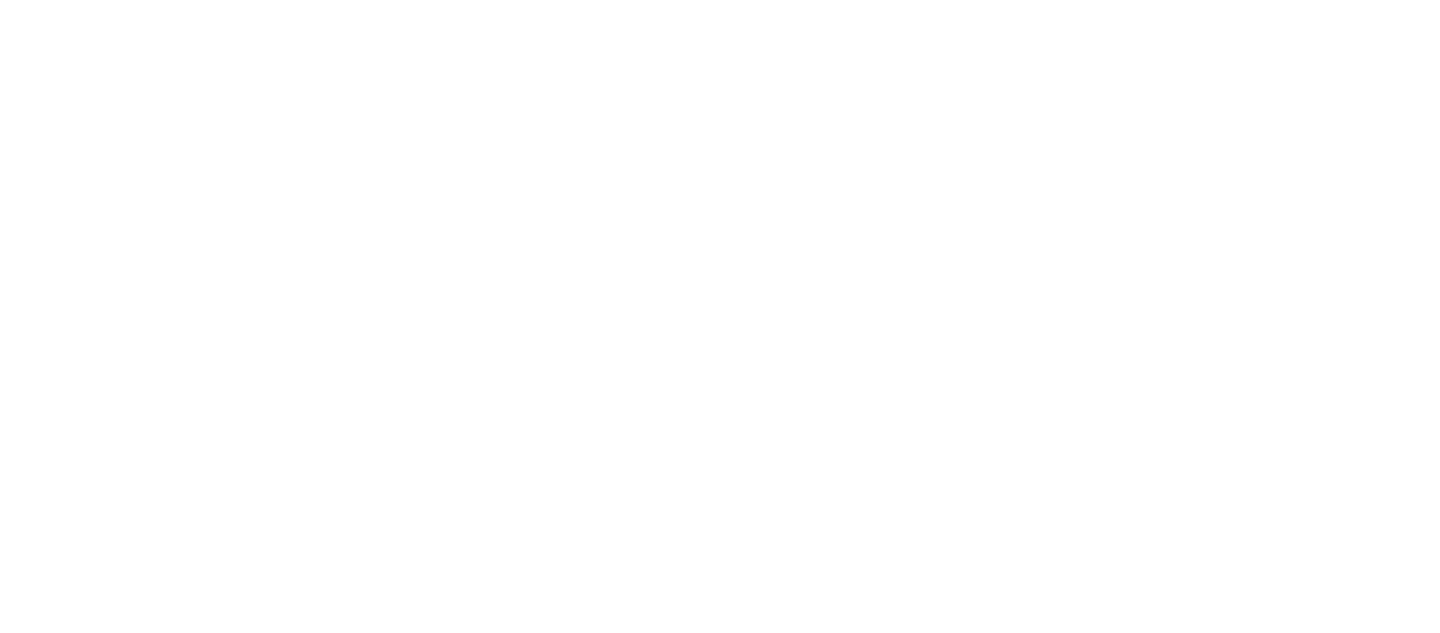 scroll, scrollTop: 0, scrollLeft: 0, axis: both 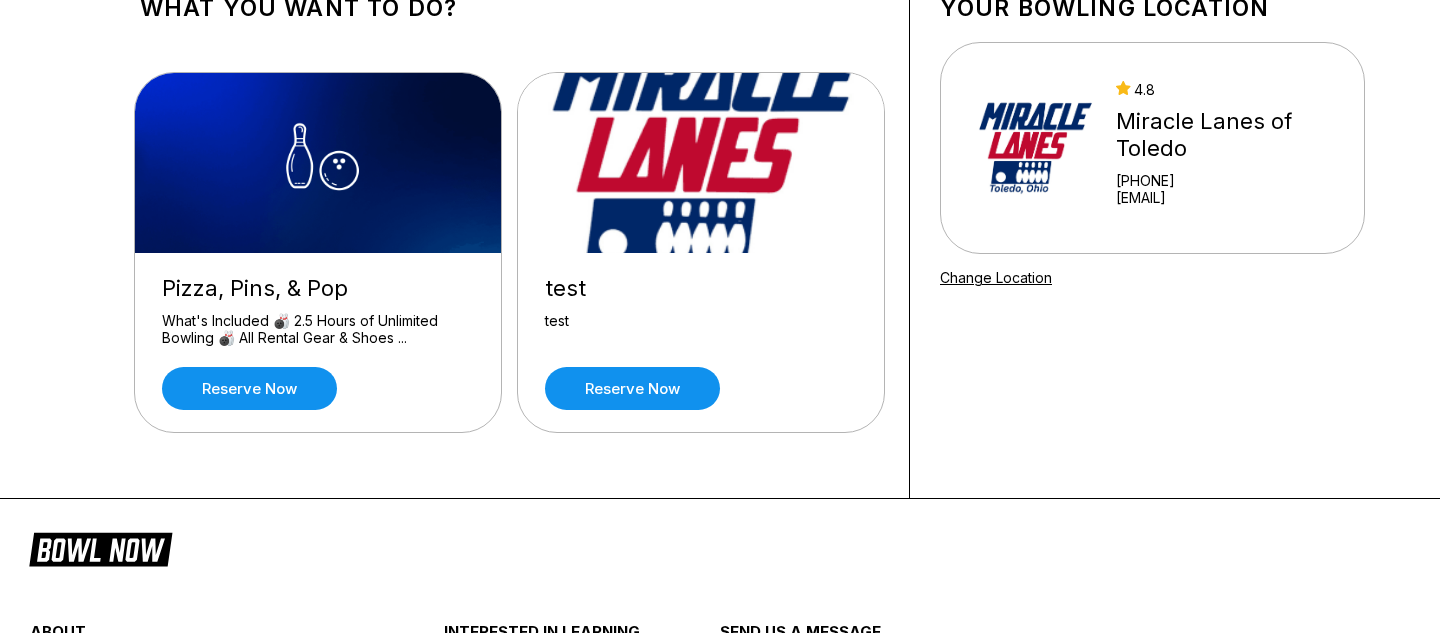 drag, startPoint x: 320, startPoint y: 183, endPoint x: 359, endPoint y: 347, distance: 168.57343 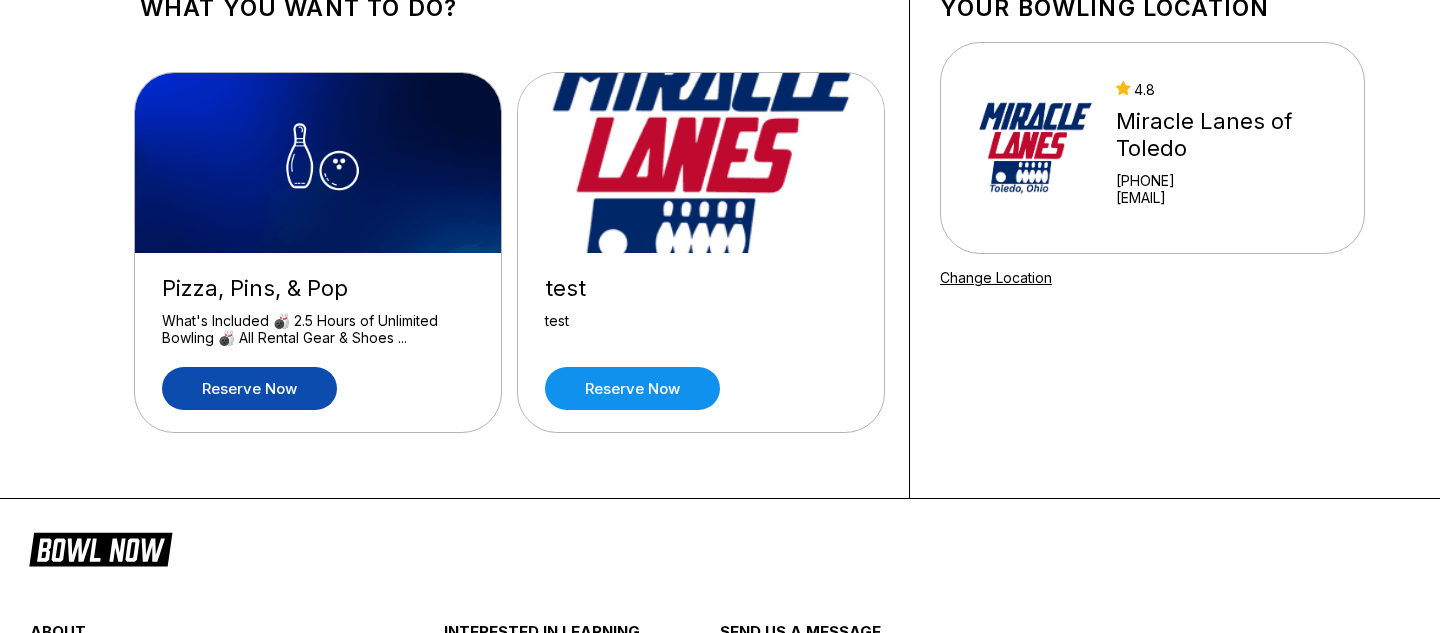 click on "Reserve now" at bounding box center [249, 388] 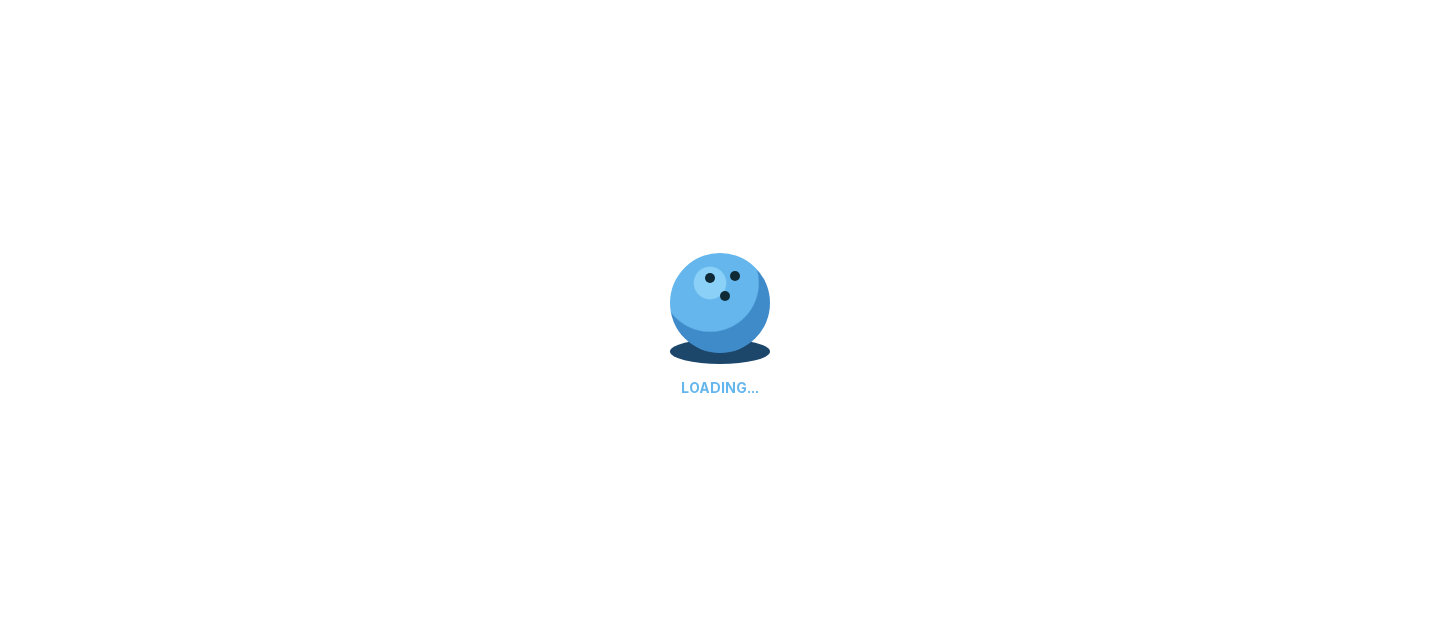 scroll, scrollTop: 0, scrollLeft: 0, axis: both 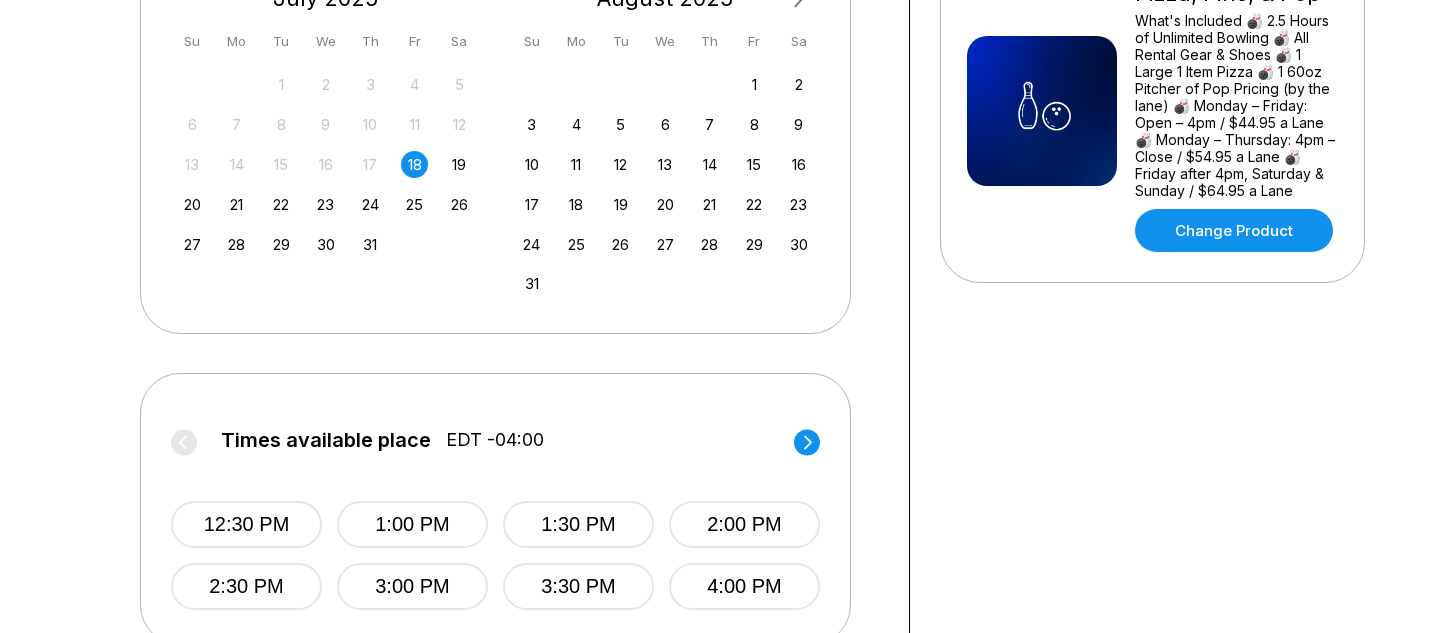 click 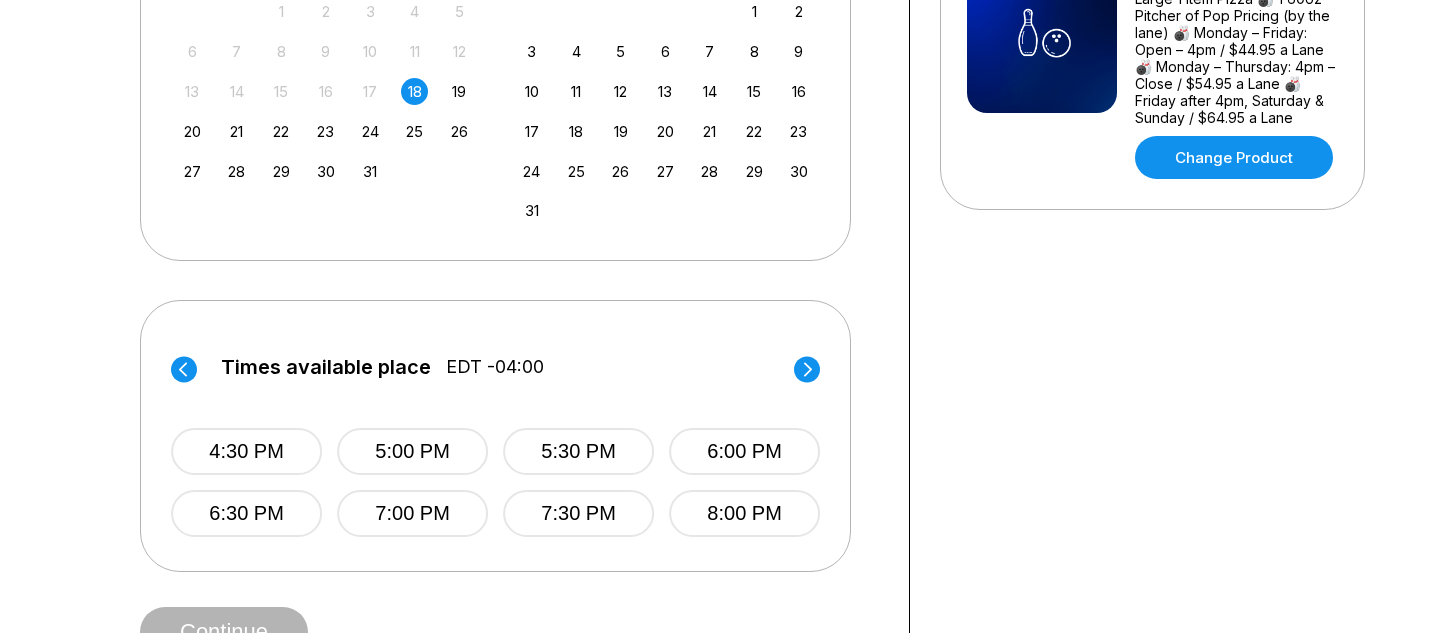 scroll, scrollTop: 589, scrollLeft: 0, axis: vertical 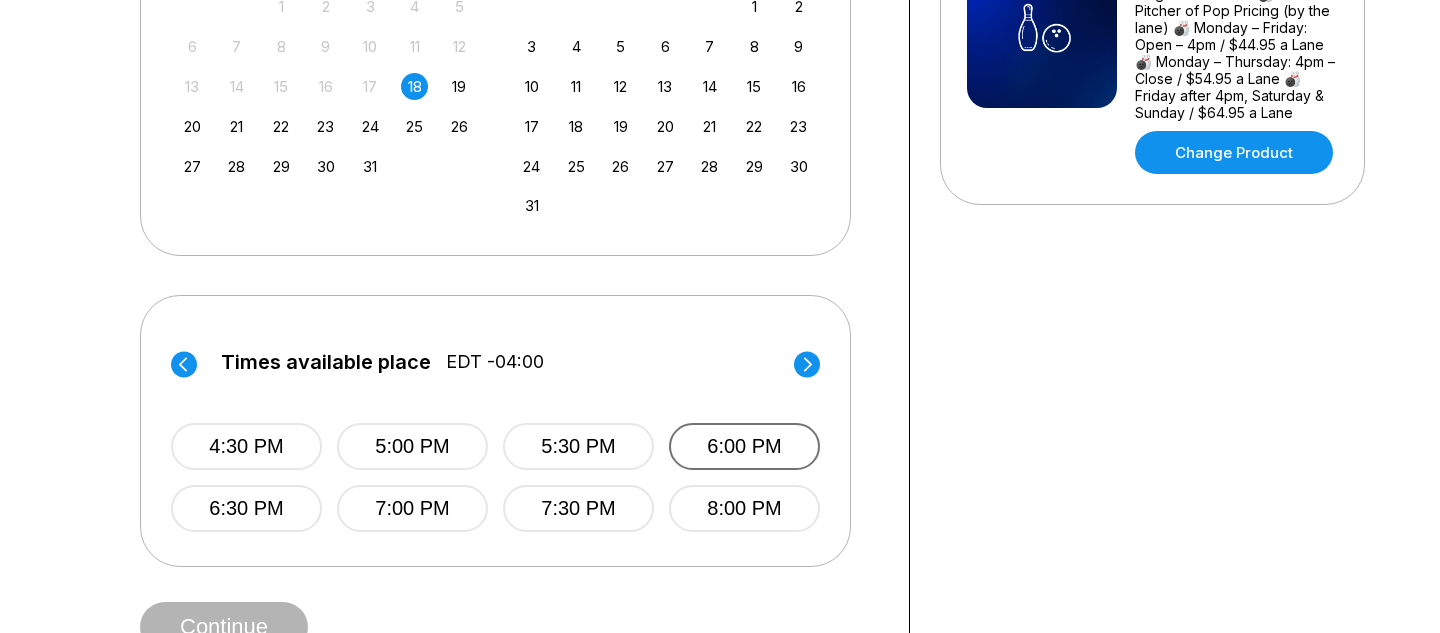 click on "6:00 PM" at bounding box center [744, 446] 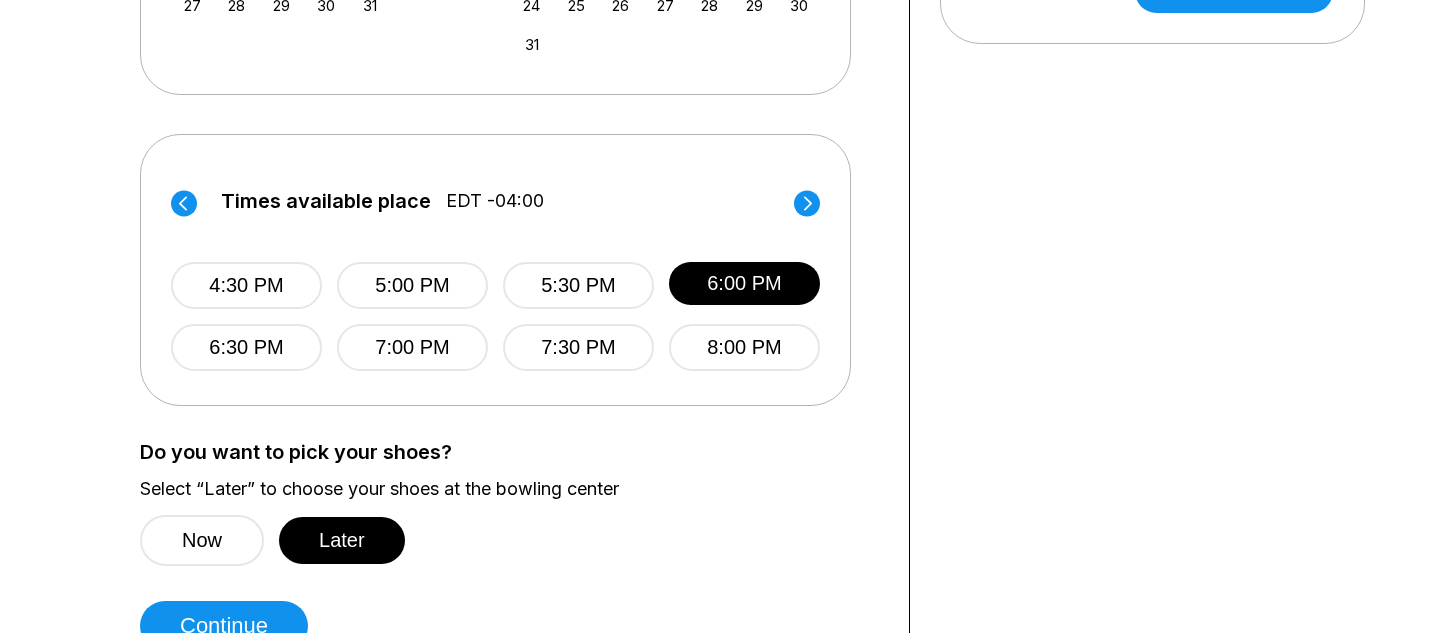 scroll, scrollTop: 779, scrollLeft: 0, axis: vertical 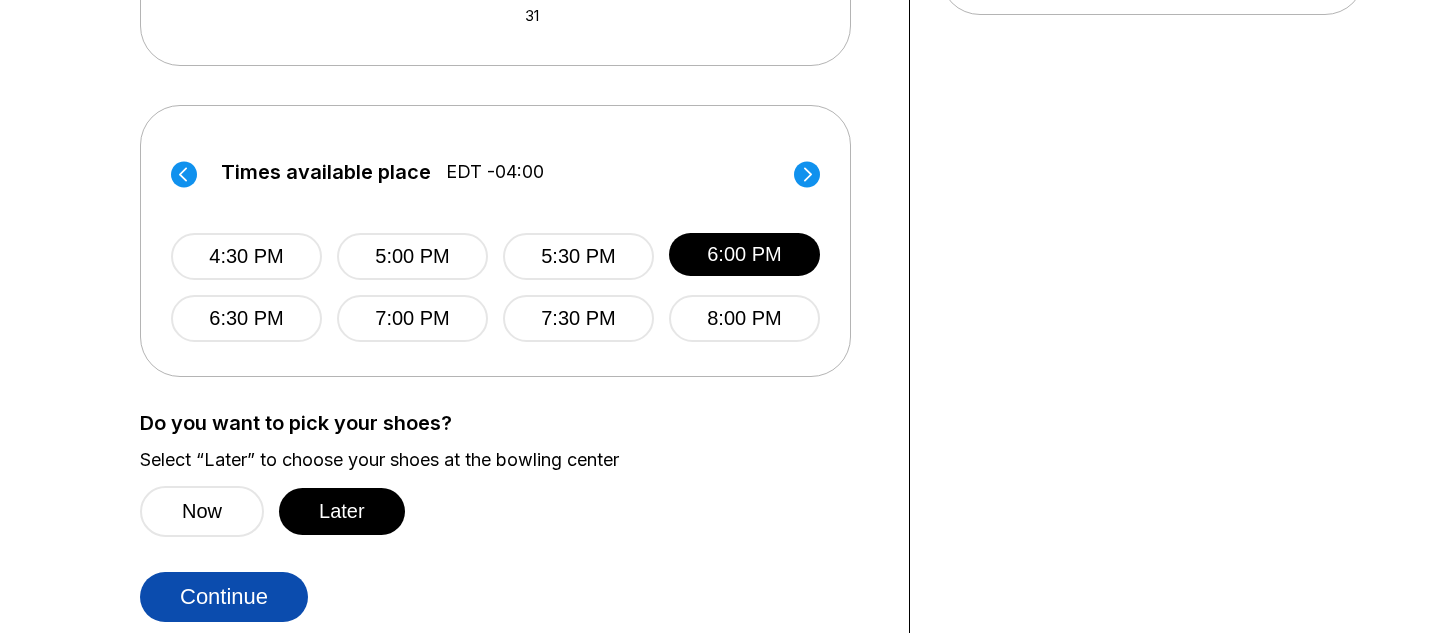 click on "Continue" at bounding box center [224, 597] 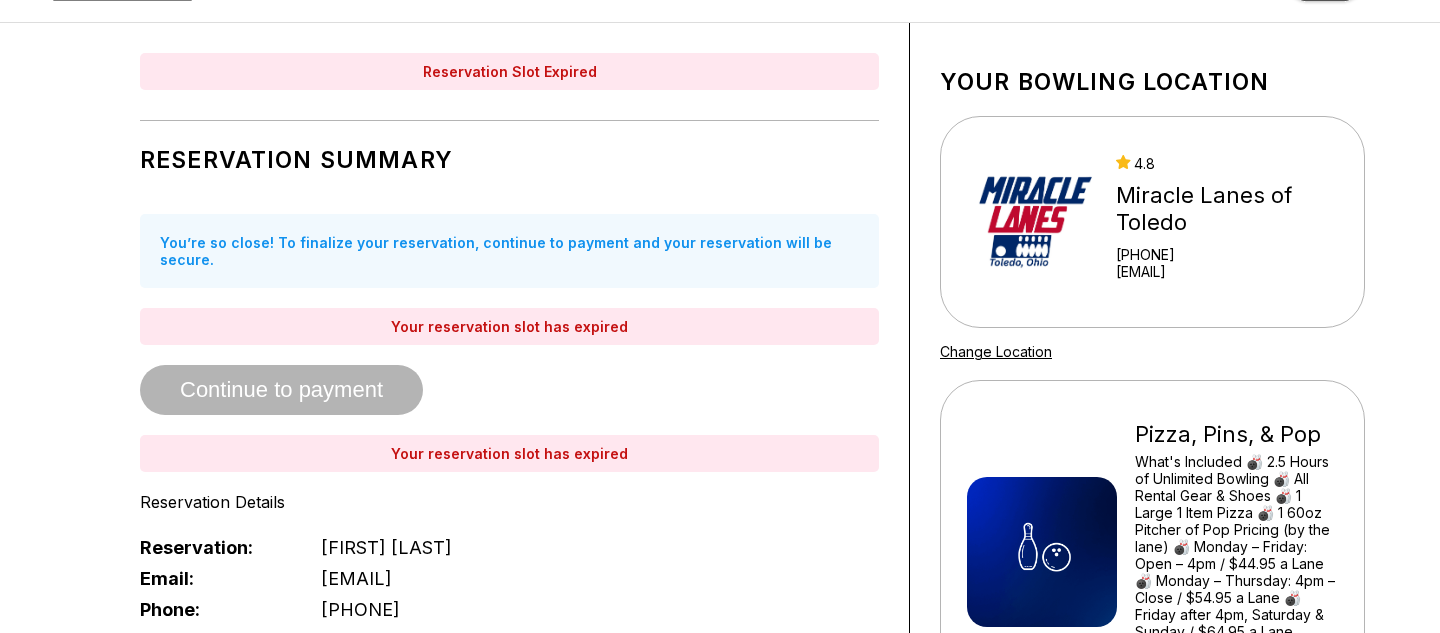 scroll, scrollTop: 0, scrollLeft: 0, axis: both 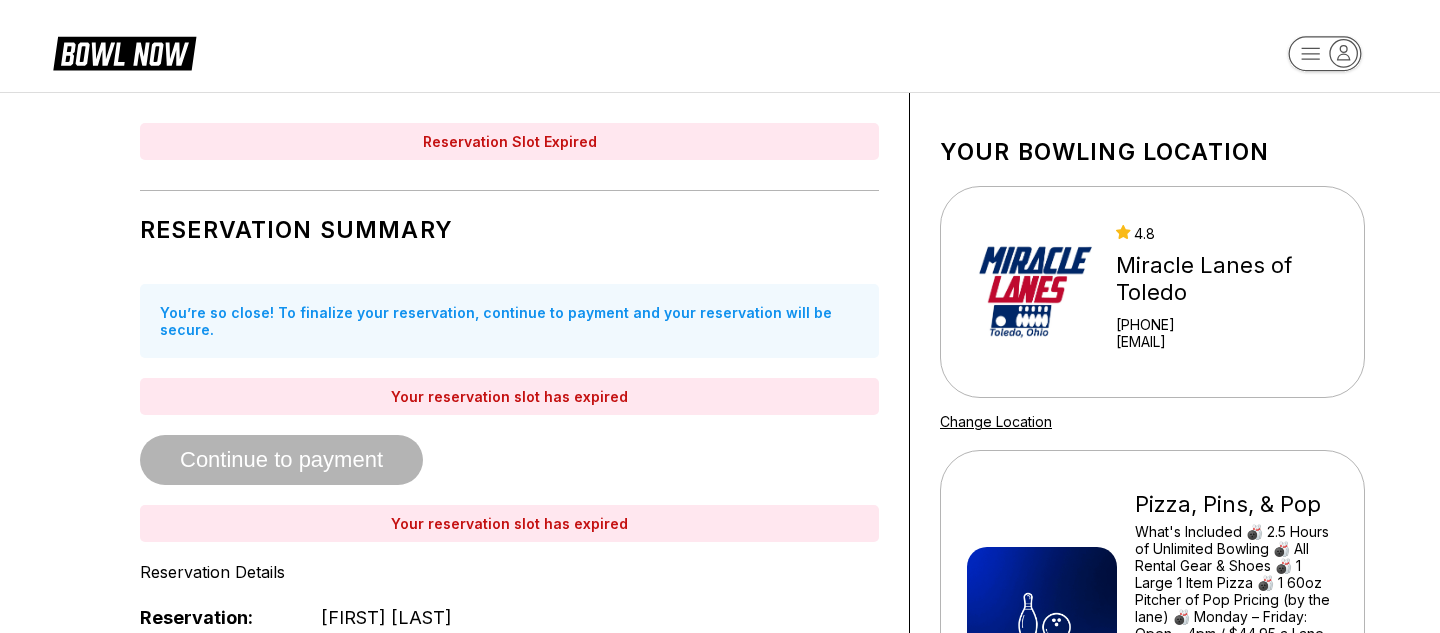 select on "**" 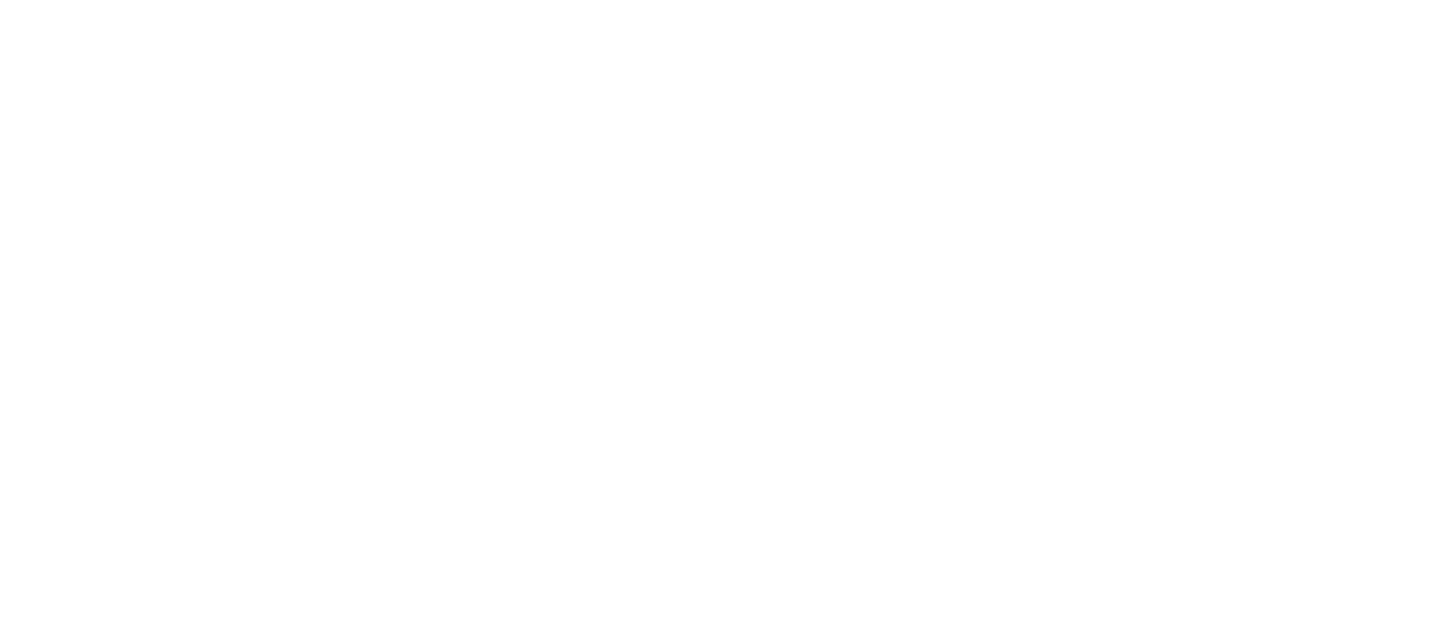 scroll, scrollTop: 0, scrollLeft: 0, axis: both 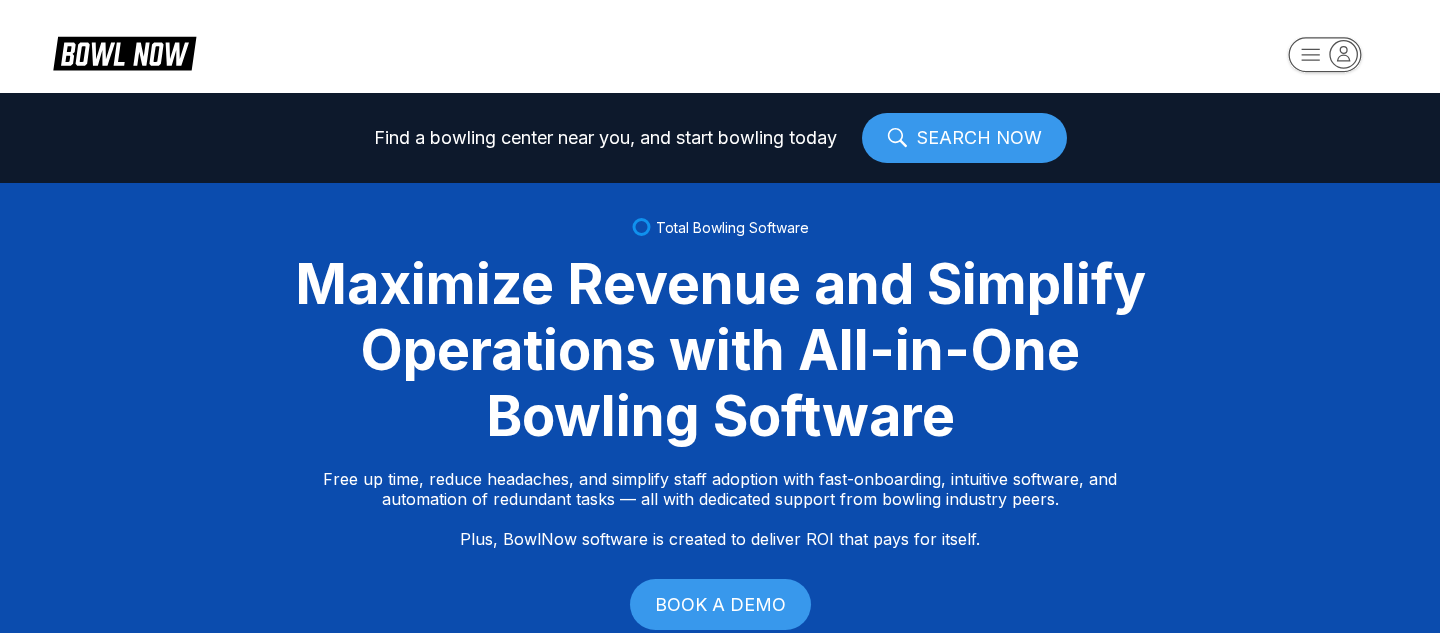 click on "Find a bowling center near you, and start bowling today SEARCH NOW Total Bowling Software Maximize Revenue and Simplify Operations with All-in-One Bowling Software Free up time, reduce headaches, and simplify staff adoption with fast-onboarding, intuitive software, and  automation of redundant tasks — all with dedicated support from bowling industry peers. Plus, BowlNow software is created to deliver ROI that pays for itself. BOOK A DEMO Free Up Time With Fast Onboarding We know time is critical, so we’ve streamlined our onboarding process to be fast and hassle-free. Even better, you’ll have on-demand, hands-on support from bowling industry peers. Intuitive Software to Simplify Staff Adoption Our platform is built to be intuitive, modern, and easy-to-use, ensuring your staff can quickly adopt and stay focused on what matters most—delivering an exceptional customer experience. Automation of Redundant Tasks By automating tedious, time-consuming tasks we streamline your operations and boost efficiency." at bounding box center [720, 316] 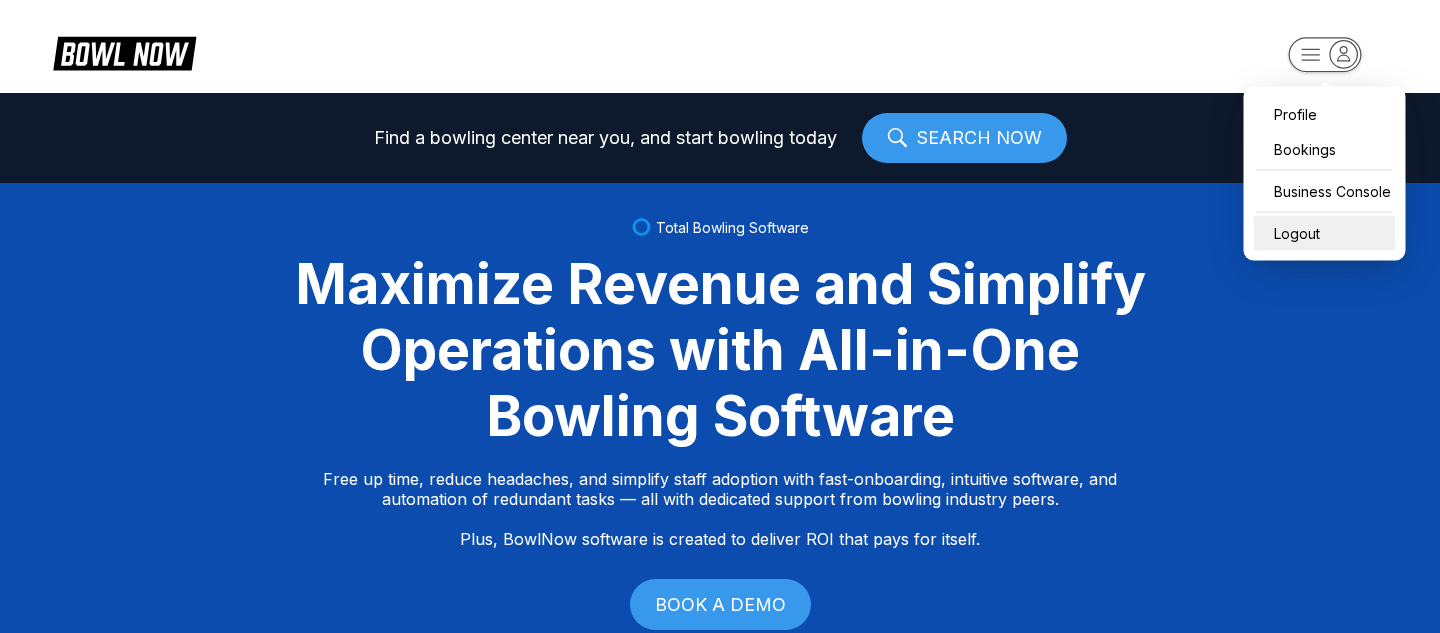 click on "Logout" at bounding box center (1325, 233) 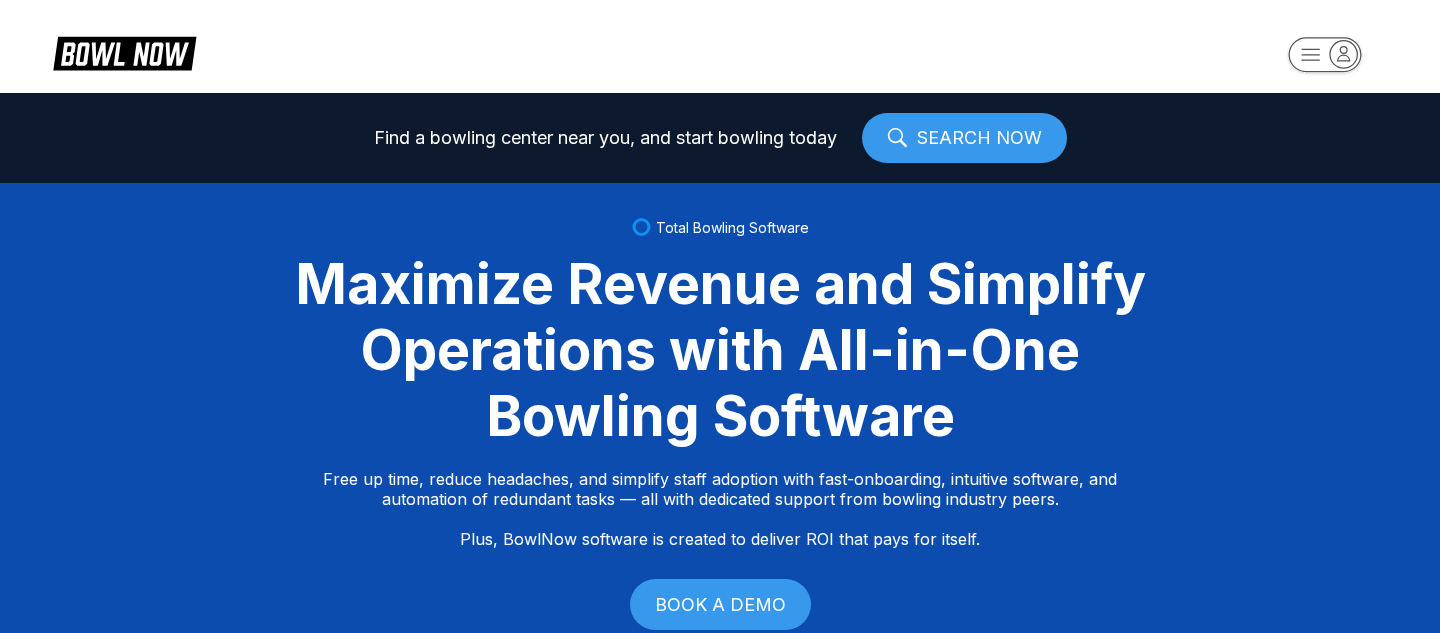 click on "Find a bowling center near you, and start bowling today SEARCH NOW Total Bowling Software Maximize Revenue and Simplify Operations with All-in-One Bowling Software Free up time, reduce headaches, and simplify staff adoption with fast-onboarding, intuitive software, and  automation of redundant tasks — all with dedicated support from bowling industry peers. Plus, BowlNow software is created to deliver ROI that pays for itself. BOOK A DEMO Free Up Time With Fast Onboarding We know time is critical, so we’ve streamlined our onboarding process to be fast and hassle-free. Even better, you’ll have on-demand, hands-on support from bowling industry peers. Intuitive Software to Simplify Staff Adoption Our platform is built to be intuitive, modern, and easy-to-use, ensuring your staff can quickly adopt and stay focused on what matters most—delivering an exceptional customer experience. Automation of Redundant Tasks By automating tedious, time-consuming tasks we streamline your operations and boost efficiency." at bounding box center [720, 316] 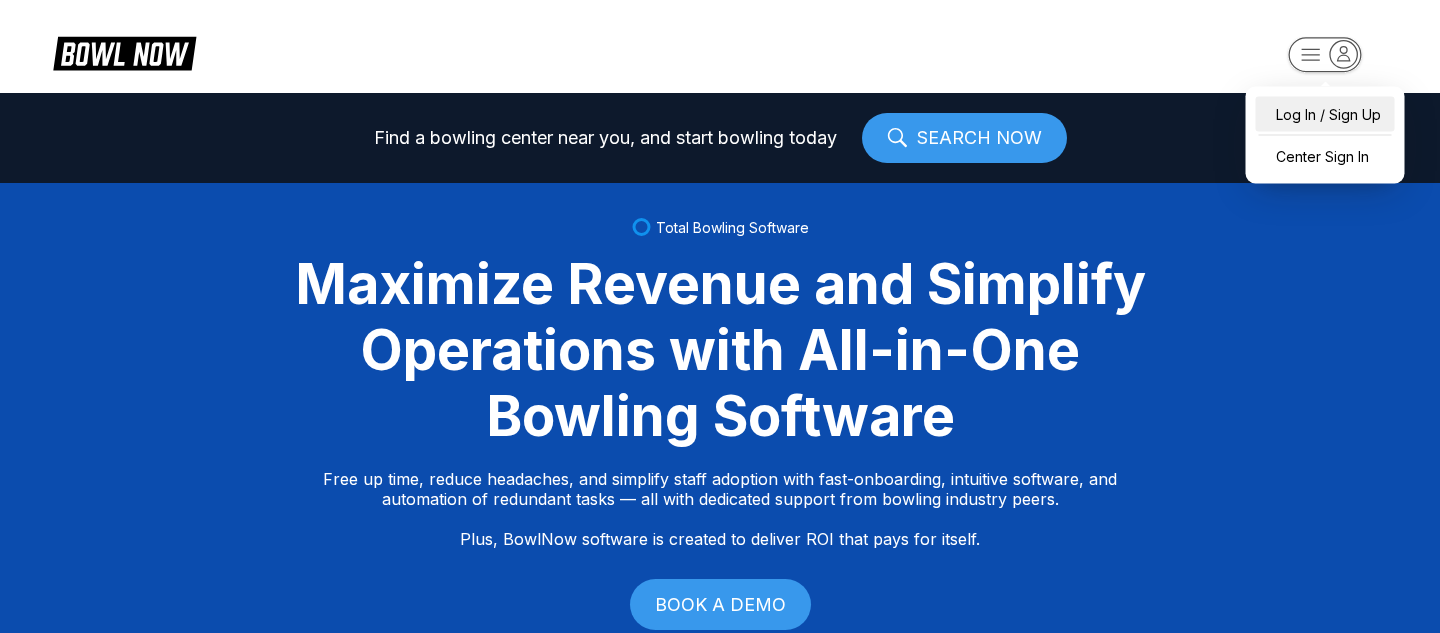 click on "Log In / Sign Up" at bounding box center [1325, 114] 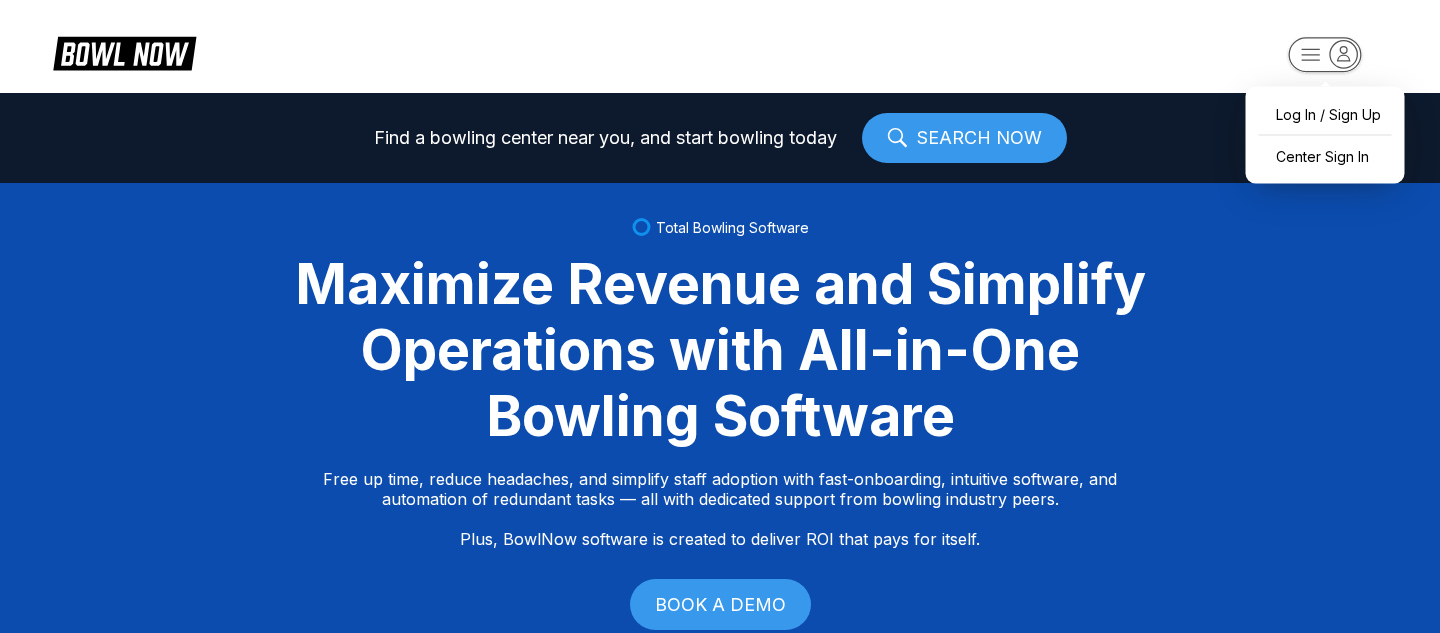 select on "**" 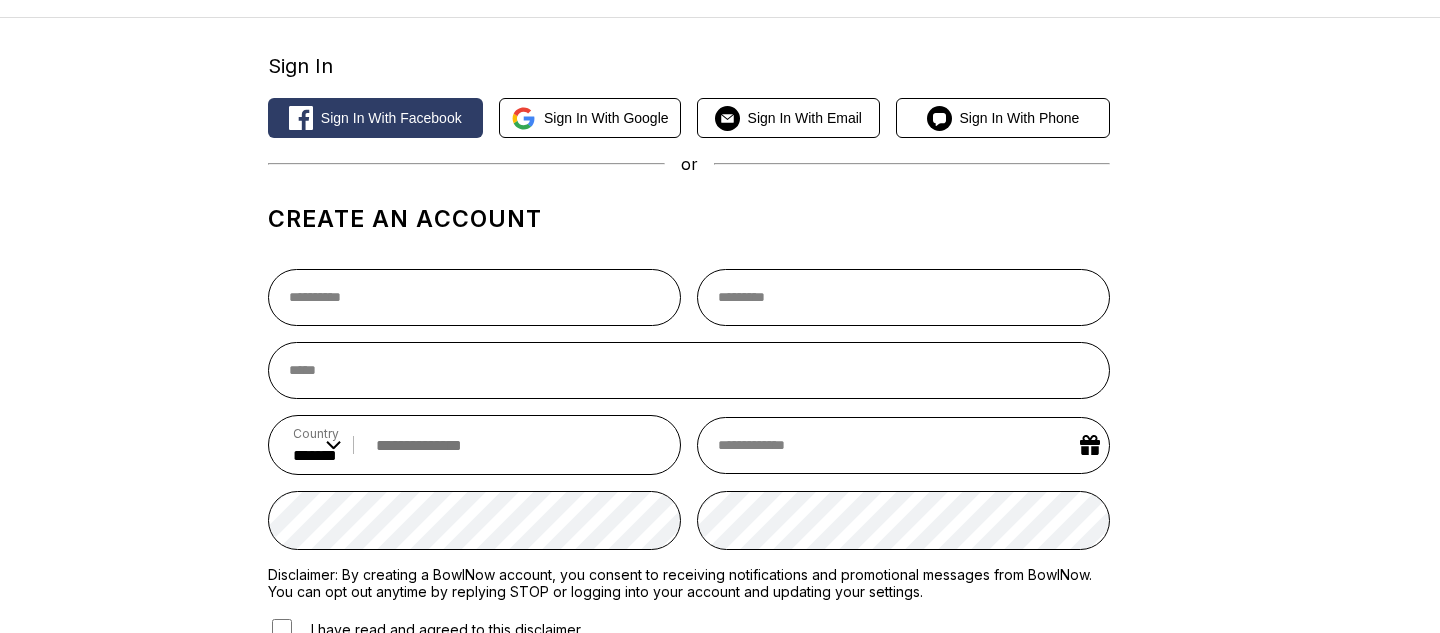 scroll, scrollTop: 112, scrollLeft: 0, axis: vertical 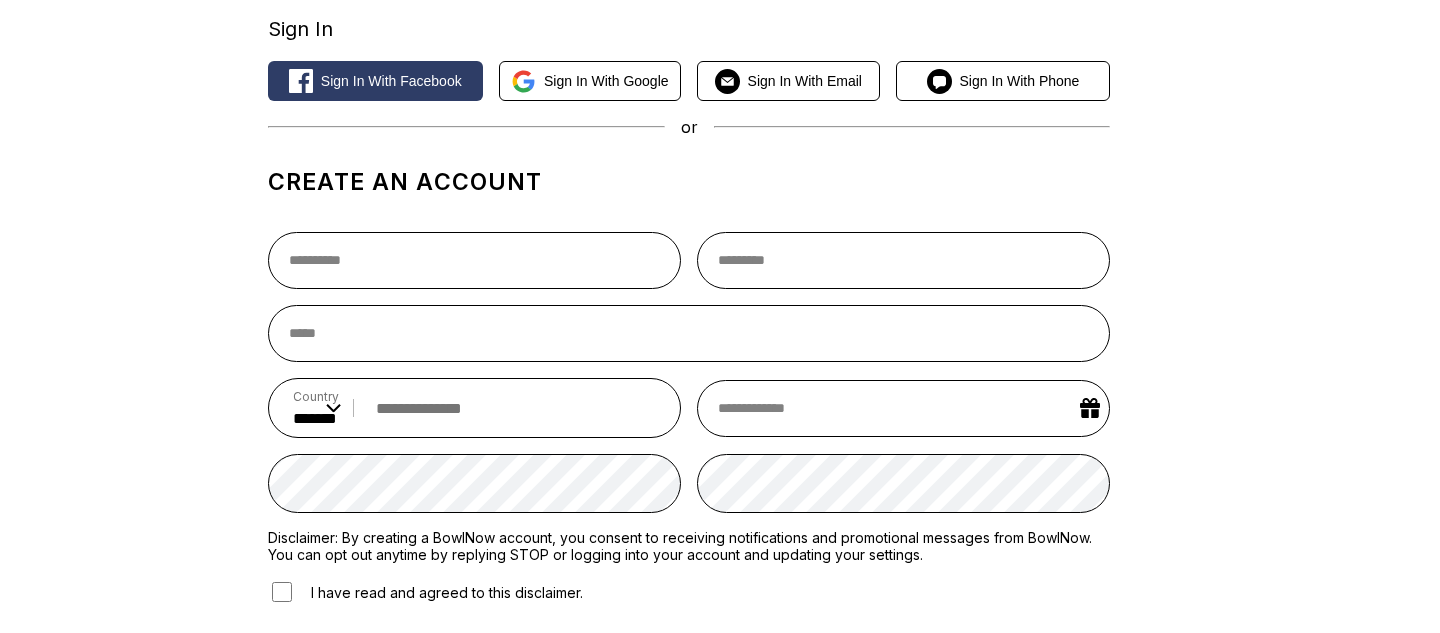 select on "*" 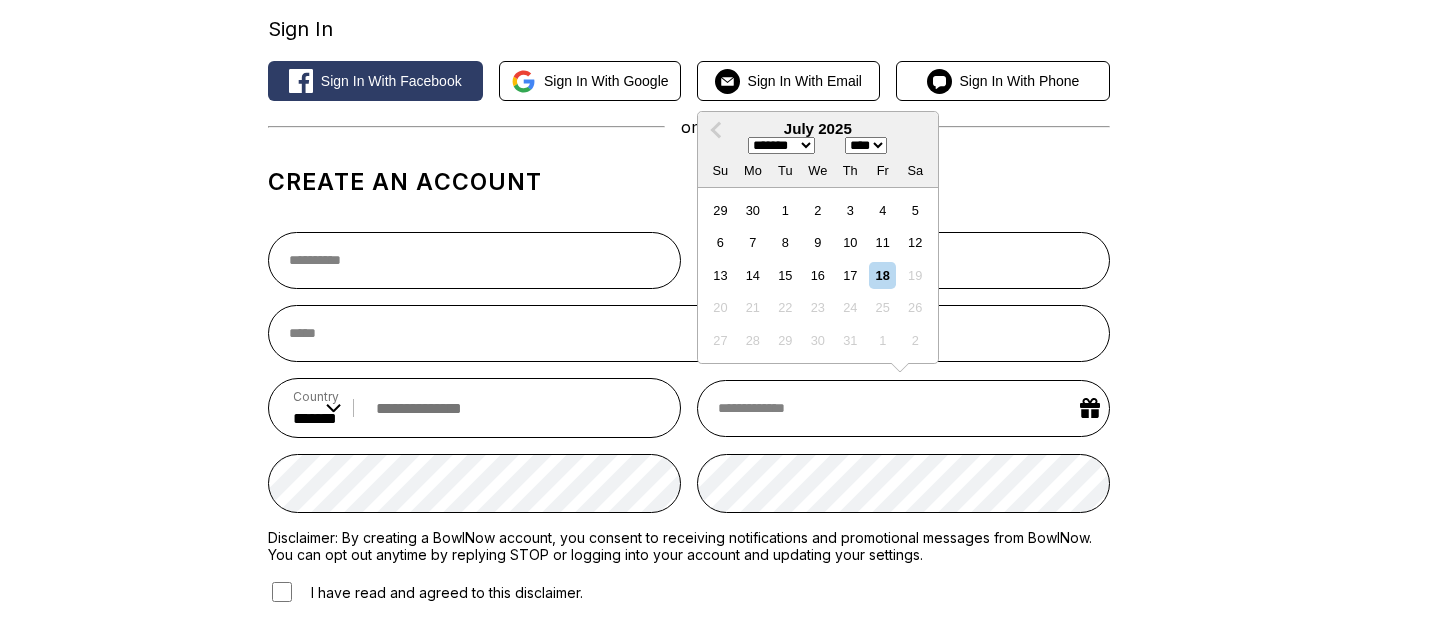 click at bounding box center [904, 408] 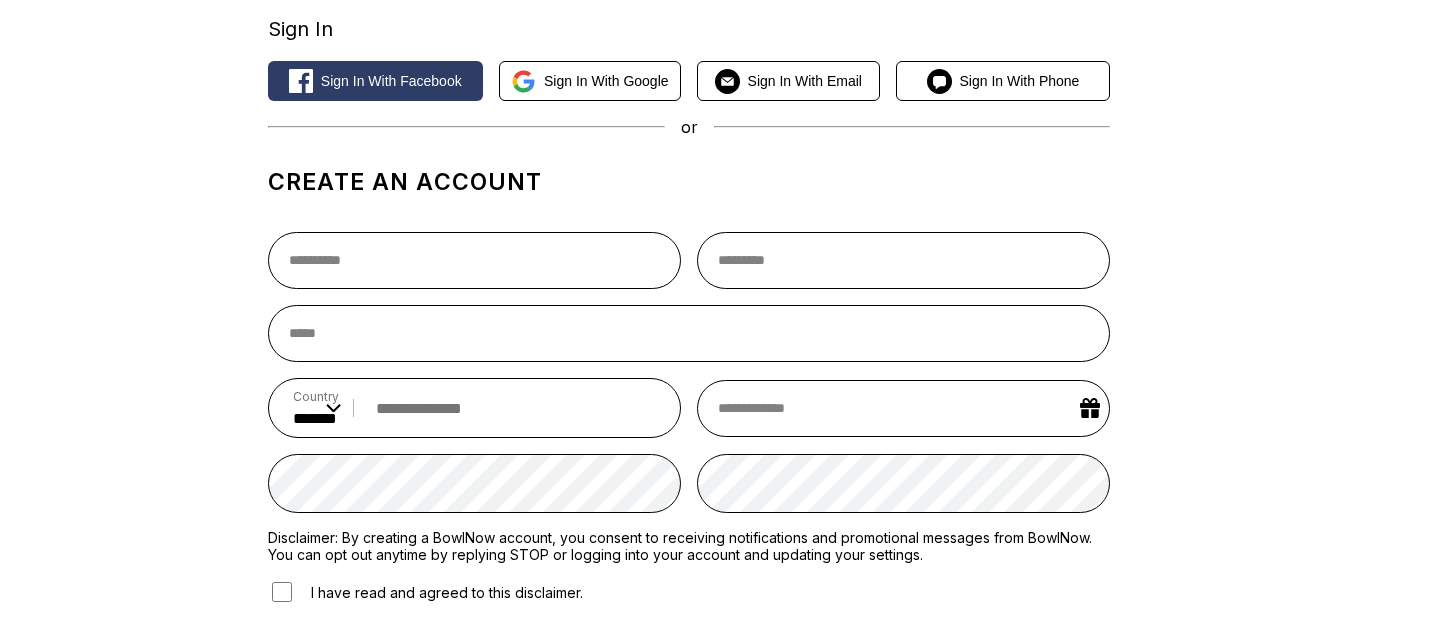 click on "Sign In Sign in with Facebook Sign in with Google Sign in with Email Sign in with Phone or Create an account Country ** * *** ** * *** ** * *** ** * ** ** * * ** * * ** * *** ** * *** ** * *** ** * ** ** * * ** * ** ** * ** ** * *** ** * *** ** * *** ** * *** ** * * ** * *** ** * ** ** * *** ** * *** ** * *** ** * *** ** * *** ** * *** ** * * ** * *** ** * *** ** * *** ** * ** ** * * ** * *** ** * *** ** * *** ** * *** ** * * ** * ** ** * *** ** * *** ** * *** ** * ** ** * *** ** * *** ** * ** ** * *** ** * ** ** * ** ** * *** ** * ** ** * *** ** * *** ** * ** ** * *** ** * *** ** * ** ** * *** ** * ** ** * * ** * * ** * *** ** * *** ** * *** ** * ** ** * *** ** * *** ** * ** ** * *** ** * *** ** * *** ** * *** ** * *** ** * *** ** * ** ** * *** ** * ** ** * * ** * *** ** * *** ** * ** ** * *** ** * *** ** * *** ** * *** ** * *** ** * *** ** * *** ** * ** ** * *** ** * * ** * *** ** * *** ** * *** ** * *** ** * *** ** * *** ** * ** ** * ** ** * *** ** * *** ** * ** ** * ** ** * *** ** * *** ** * ** ** * *** *" at bounding box center (720, 350) 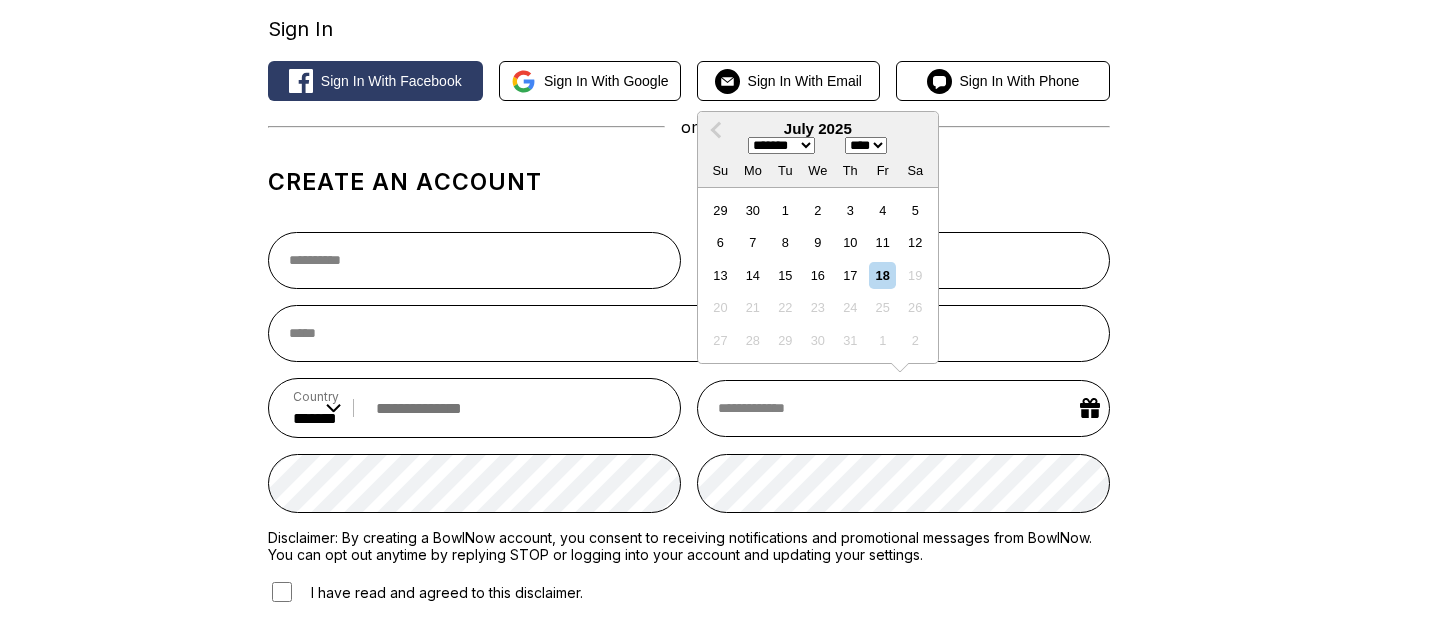 click at bounding box center [904, 408] 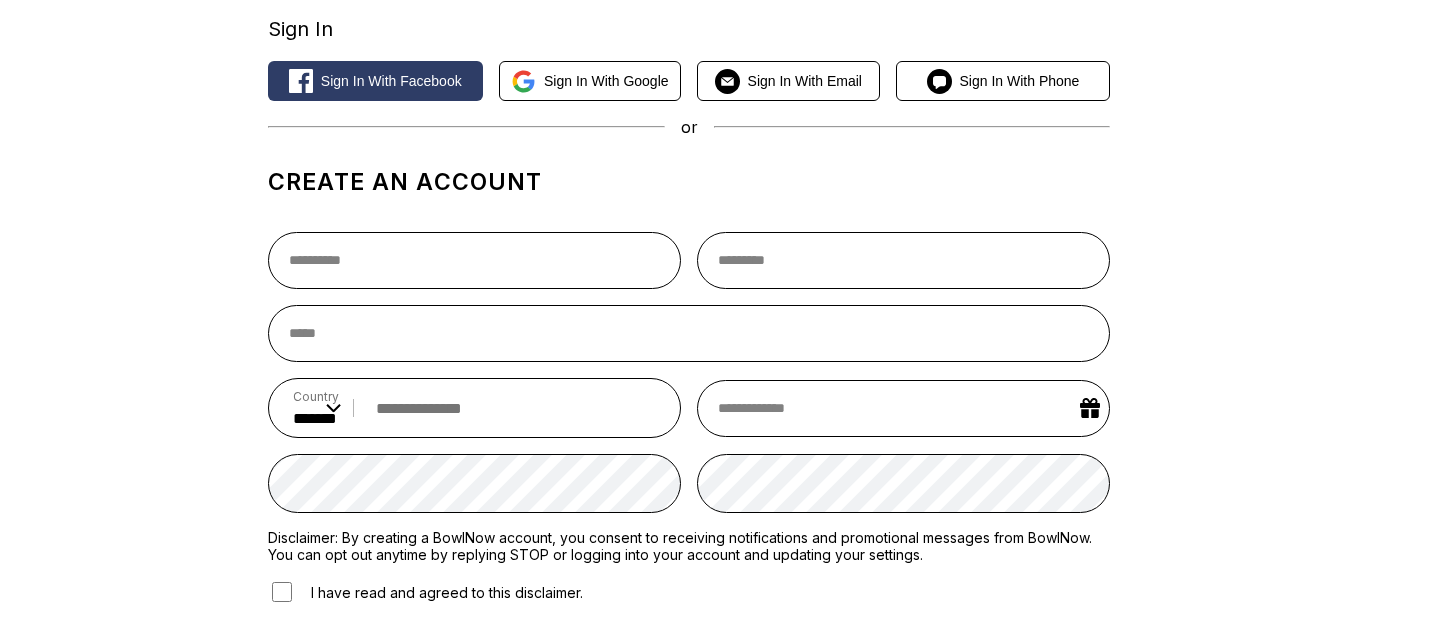 click on "Sign In Sign in with Facebook Sign in with Google Sign in with Email Sign in with Phone or Create an account Country ** * *** ** * *** ** * *** ** * ** ** * * ** * * ** * *** ** * *** ** * *** ** * ** ** * * ** * ** ** * ** ** * *** ** * *** ** * *** ** * *** ** * * ** * *** ** * ** ** * *** ** * *** ** * *** ** * *** ** * *** ** * *** ** * * ** * *** ** * *** ** * *** ** * ** ** * * ** * *** ** * *** ** * *** ** * *** ** * * ** * ** ** * *** ** * *** ** * *** ** * ** ** * *** ** * *** ** * ** ** * *** ** * ** ** * ** ** * *** ** * ** ** * *** ** * *** ** * ** ** * *** ** * *** ** * ** ** * *** ** * ** ** * * ** * * ** * *** ** * *** ** * *** ** * ** ** * *** ** * *** ** * ** ** * *** ** * *** ** * *** ** * *** ** * *** ** * *** ** * ** ** * *** ** * ** ** * * ** * *** ** * *** ** * ** ** * *** ** * *** ** * *** ** * *** ** * *** ** * *** ** * *** ** * ** ** * *** ** * * ** * *** ** * *** ** * *** ** * *** ** * *** ** * *** ** * ** ** * ** ** * *** ** * *** ** * ** ** * ** ** * *** ** * *** ** * ** ** * *** *" at bounding box center (720, 350) 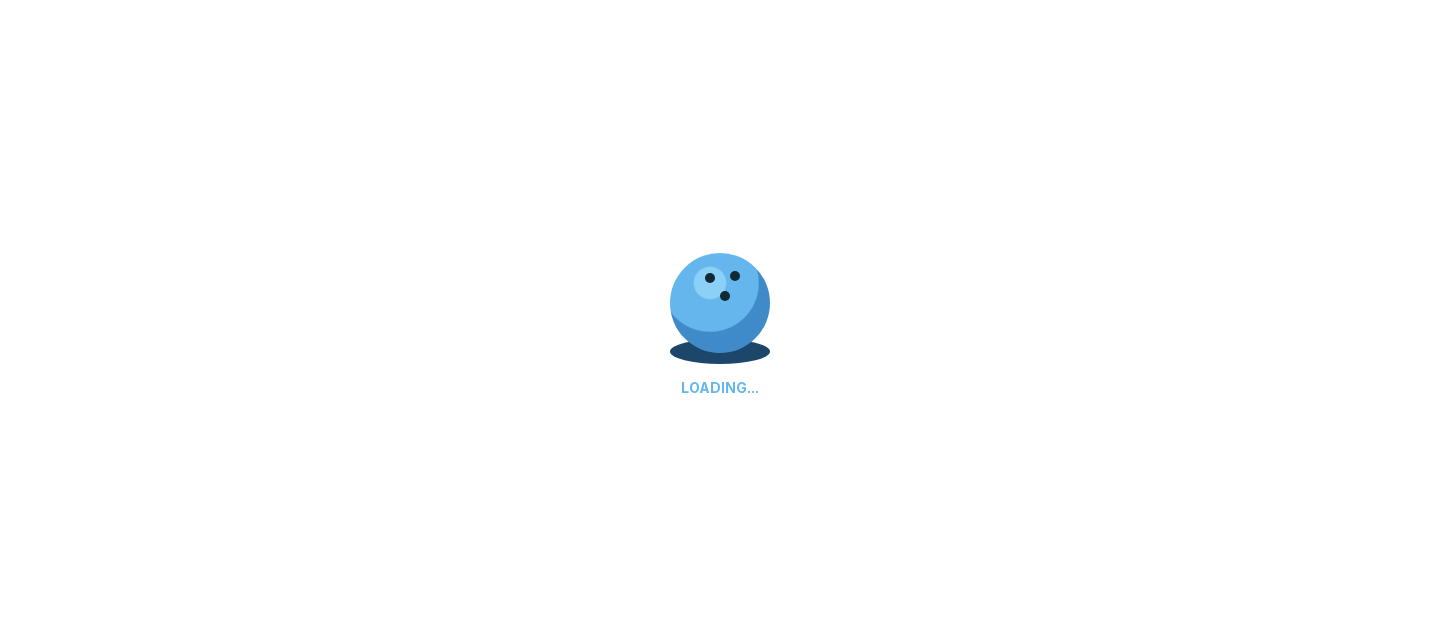 scroll, scrollTop: 0, scrollLeft: 0, axis: both 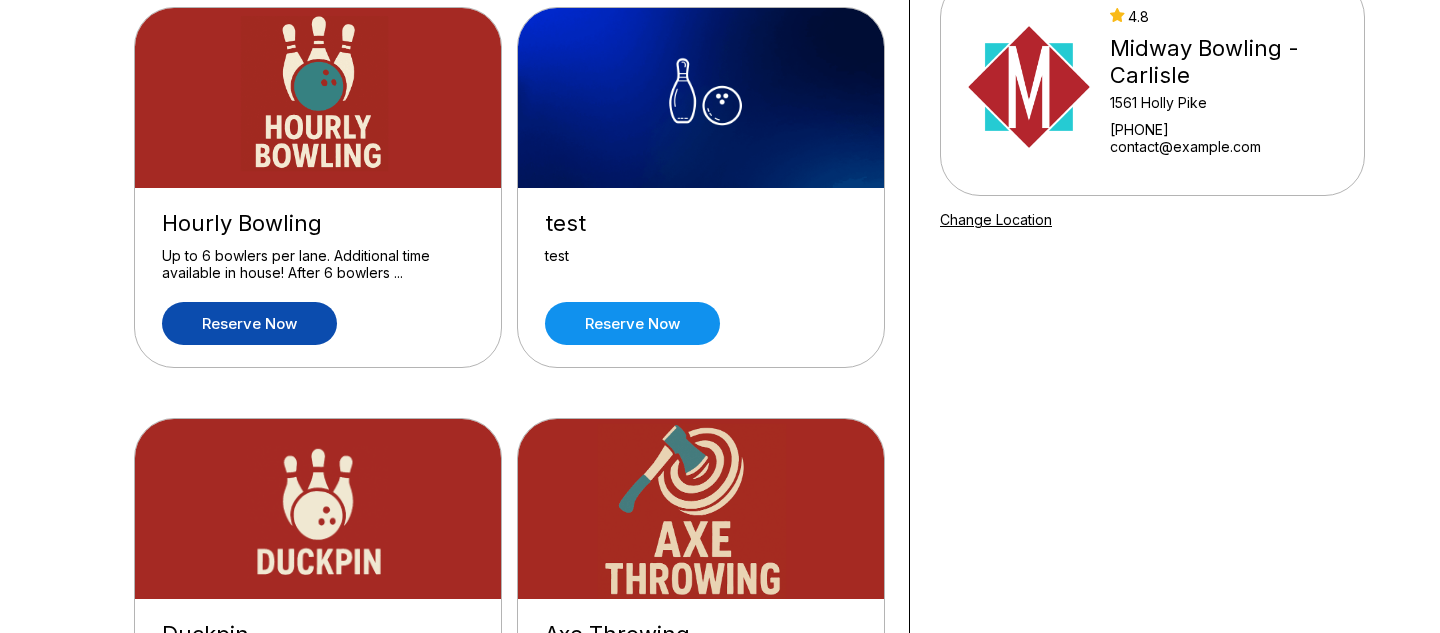 click on "Reserve now" at bounding box center (249, 323) 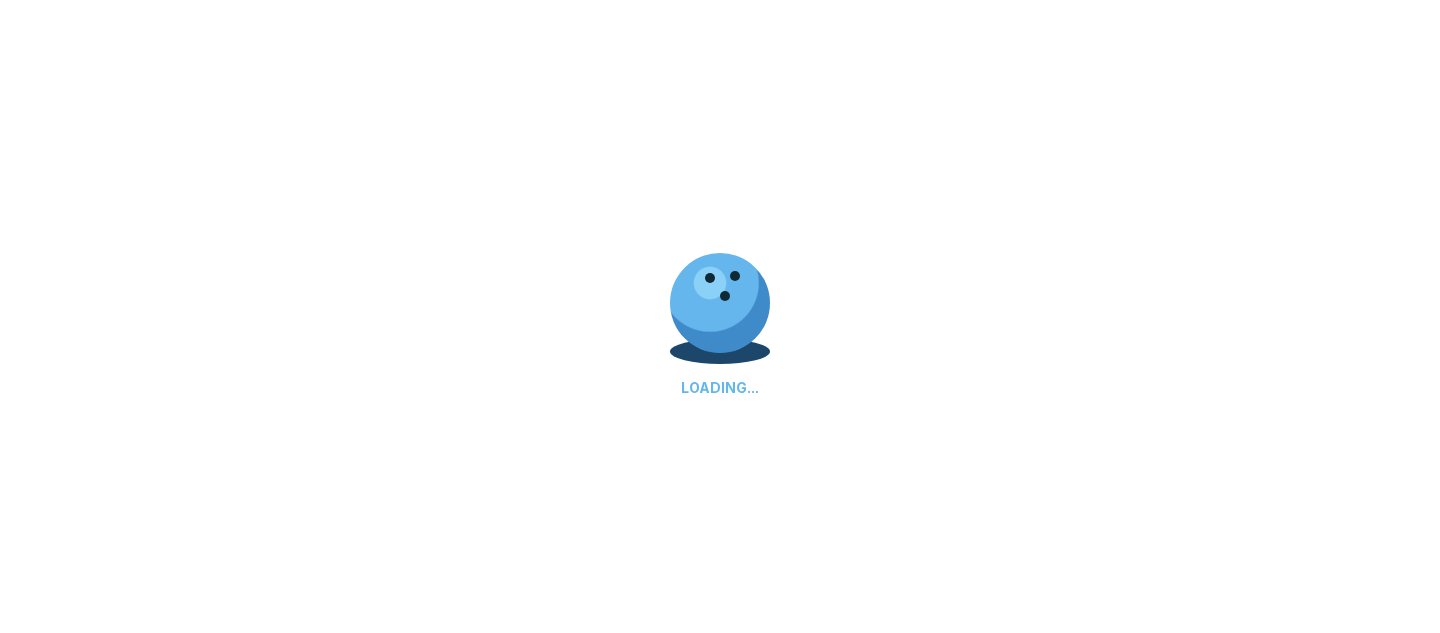 scroll, scrollTop: 0, scrollLeft: 0, axis: both 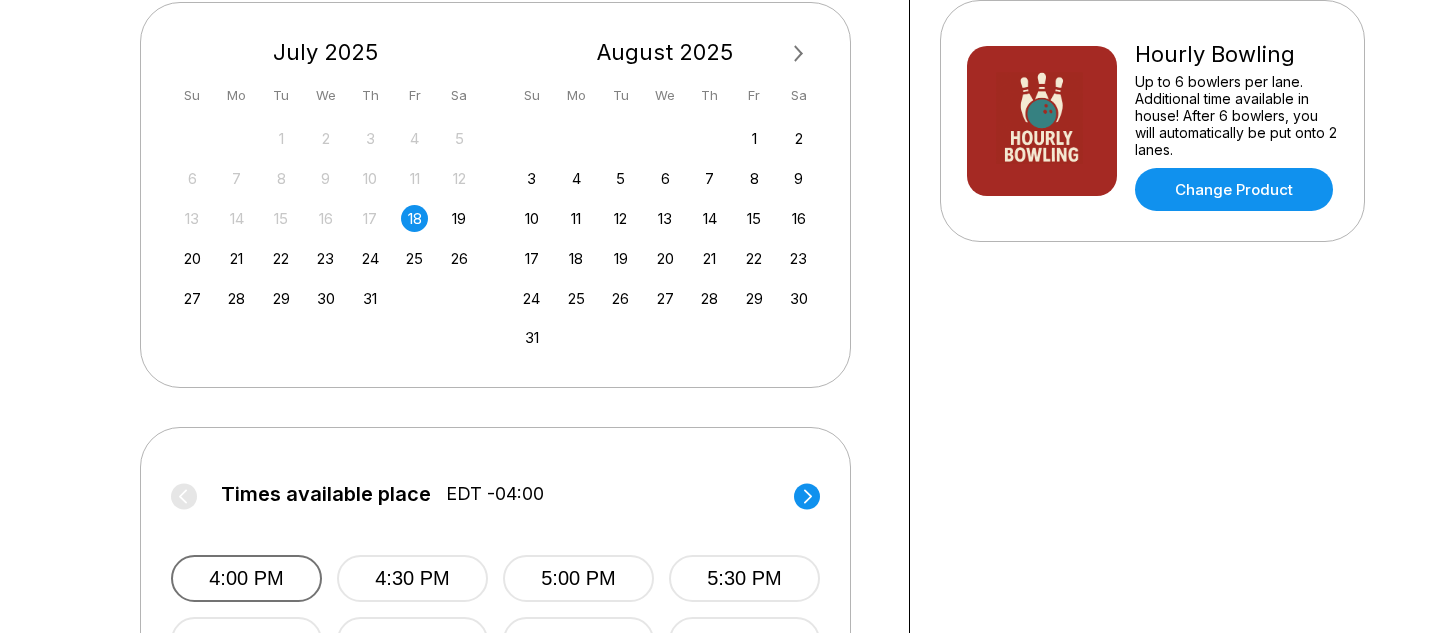 click on "4:00 PM" at bounding box center (246, 578) 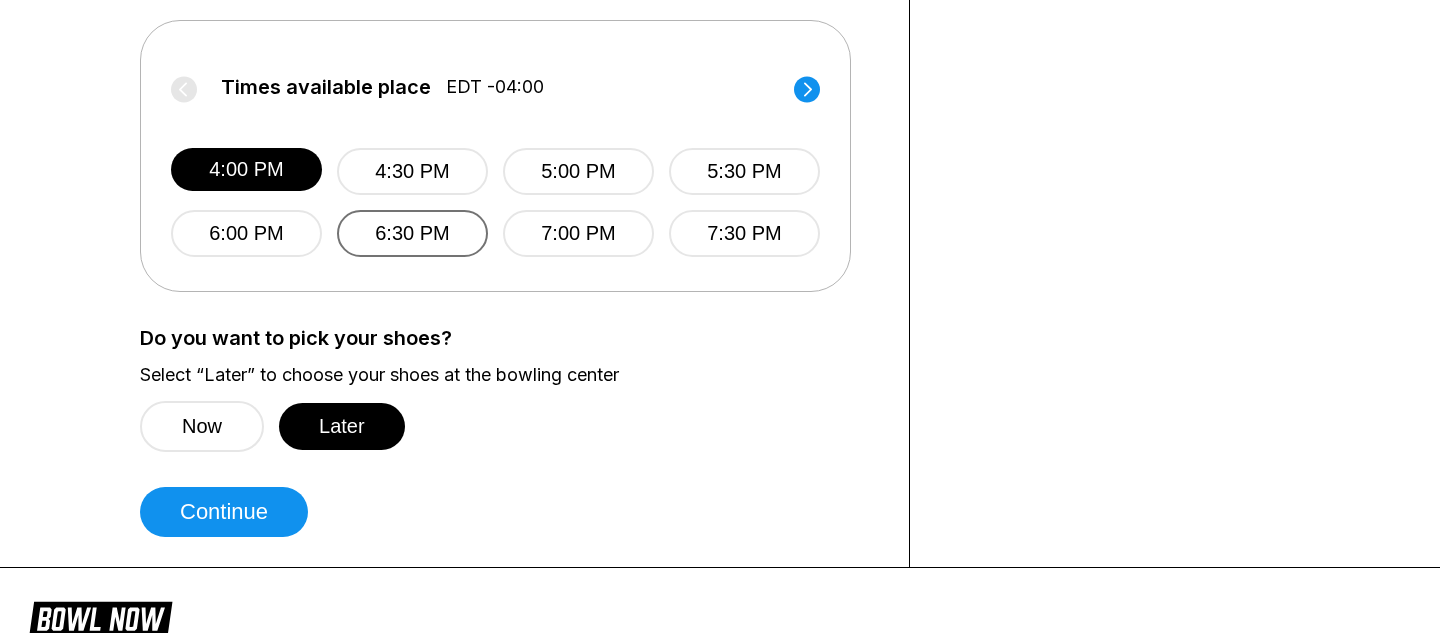 scroll, scrollTop: 891, scrollLeft: 0, axis: vertical 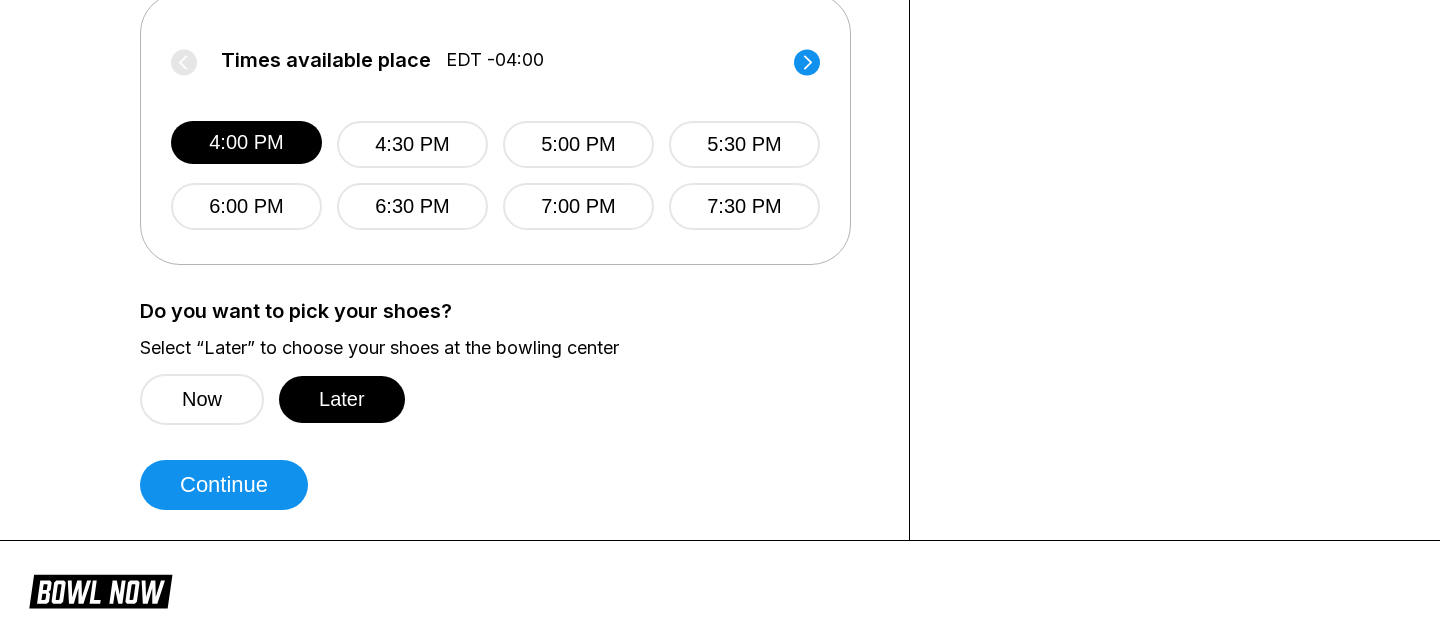 click on "Choose your Date and time You’ve selected   Hourly Bowling ! What date and time would you like to make a reservation for? Guests? * How many hours? * Date Next Month July 2025 Su Mo Tu We Th Fr Sa 29 30 1 2 3 4 5 6 7 8 9 10 11 12 13 14 15 16 17 18 19 20 21 22 23 24 25 26 27 28 29 30 31 August 2025 Su Mo Tu We Th Fr Sa 1 2 3 4 5 6 7 8 9 10 11 12 13 14 15 16 17 18 19 20 21 22 23 24 25 26 27 28 29 30 31 1 2 3 4 5 6 Times available place EDT -04:00 4:00 PM 4:30 PM 5:00 PM 5:30 PM 6:00 PM 6:30 PM 7:00 PM 7:30 PM Times available place EDT -04:00 8:00 PM 8:30 PM 9:00 PM 9:30 PM 10:00 PM 10:30 PM 11:00 PM Do you want to pick your shoes? Select “Later” to choose your shoes at the bowling center Now Later Continue" at bounding box center (510, -129) 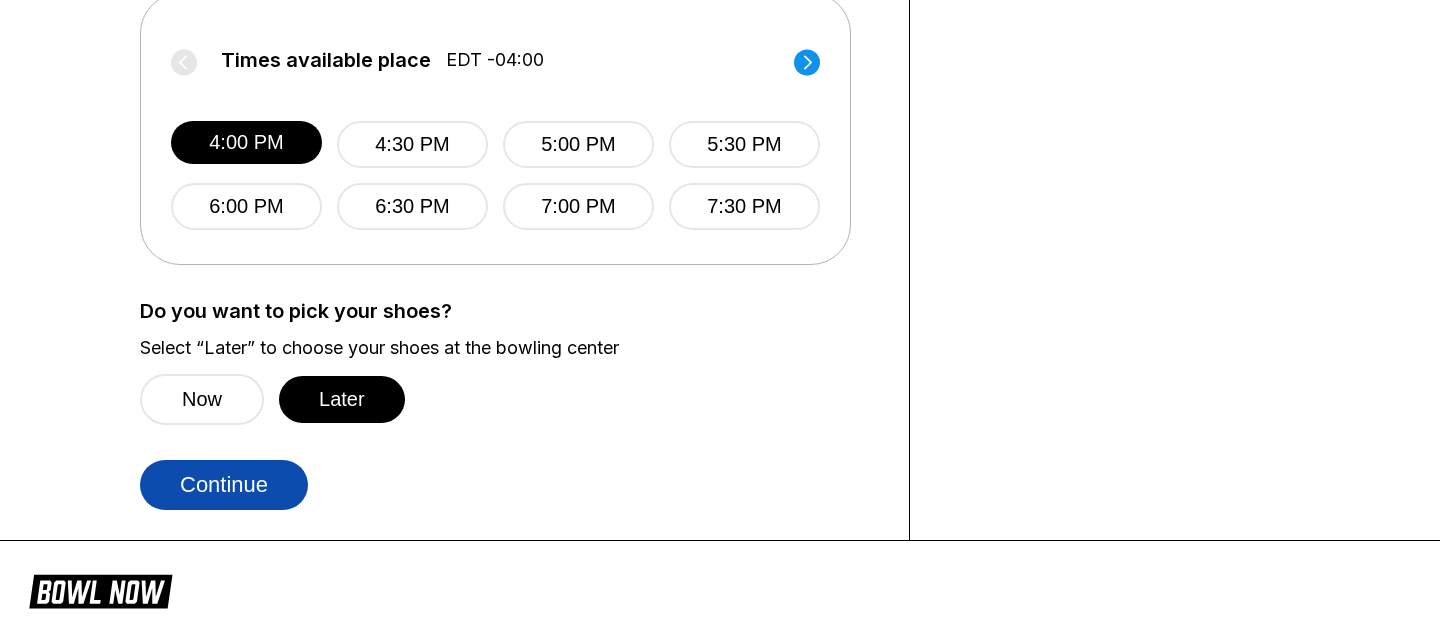 click on "Continue" at bounding box center (224, 485) 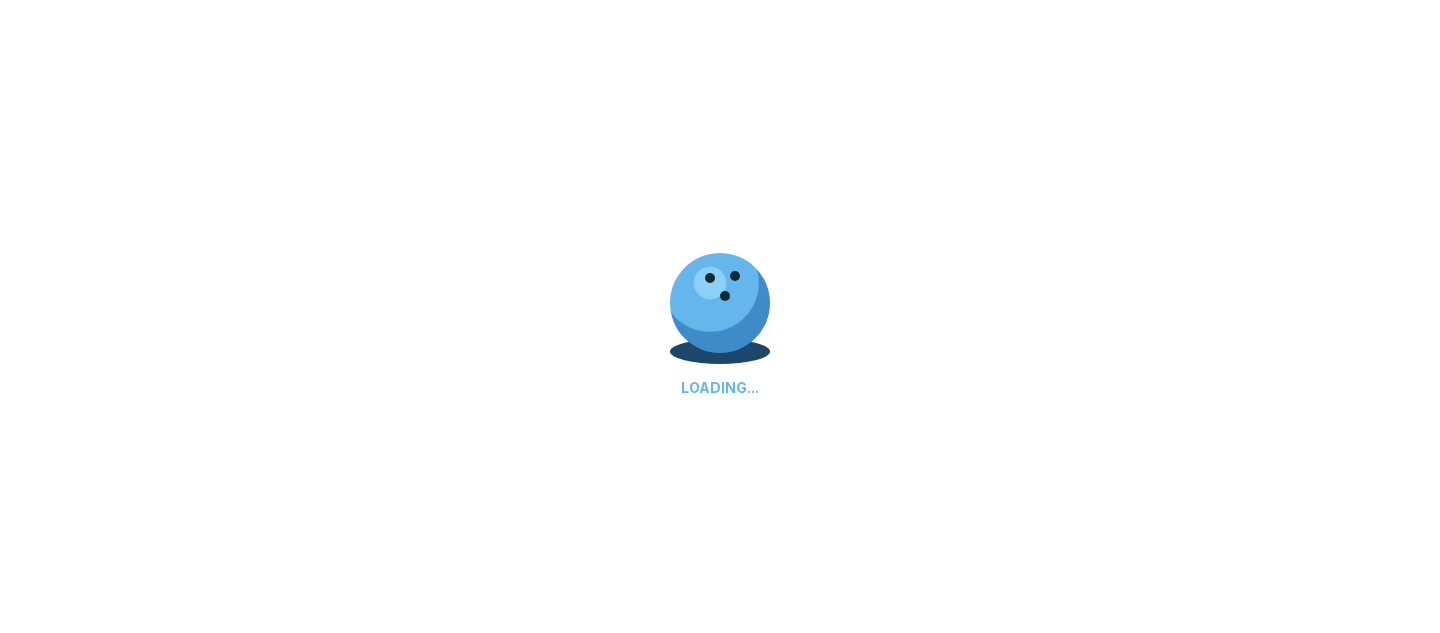 scroll, scrollTop: 0, scrollLeft: 0, axis: both 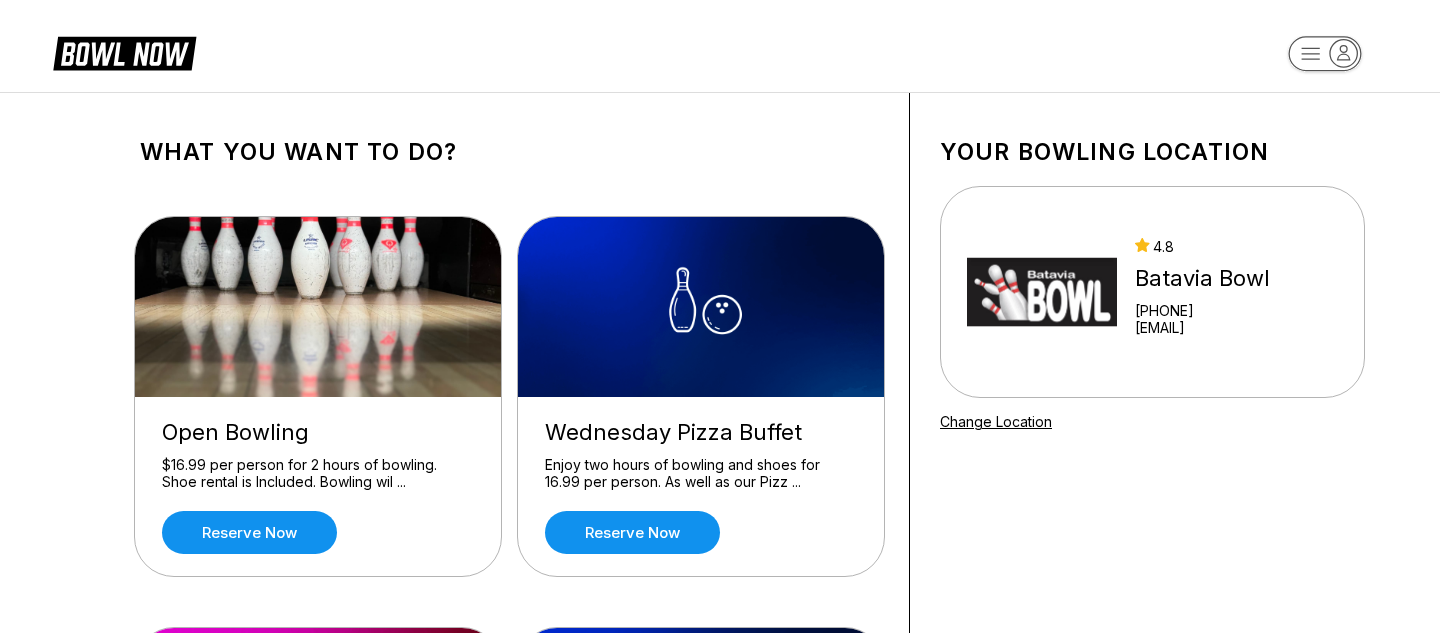 drag, startPoint x: 1063, startPoint y: 304, endPoint x: 637, endPoint y: 12, distance: 516.46875 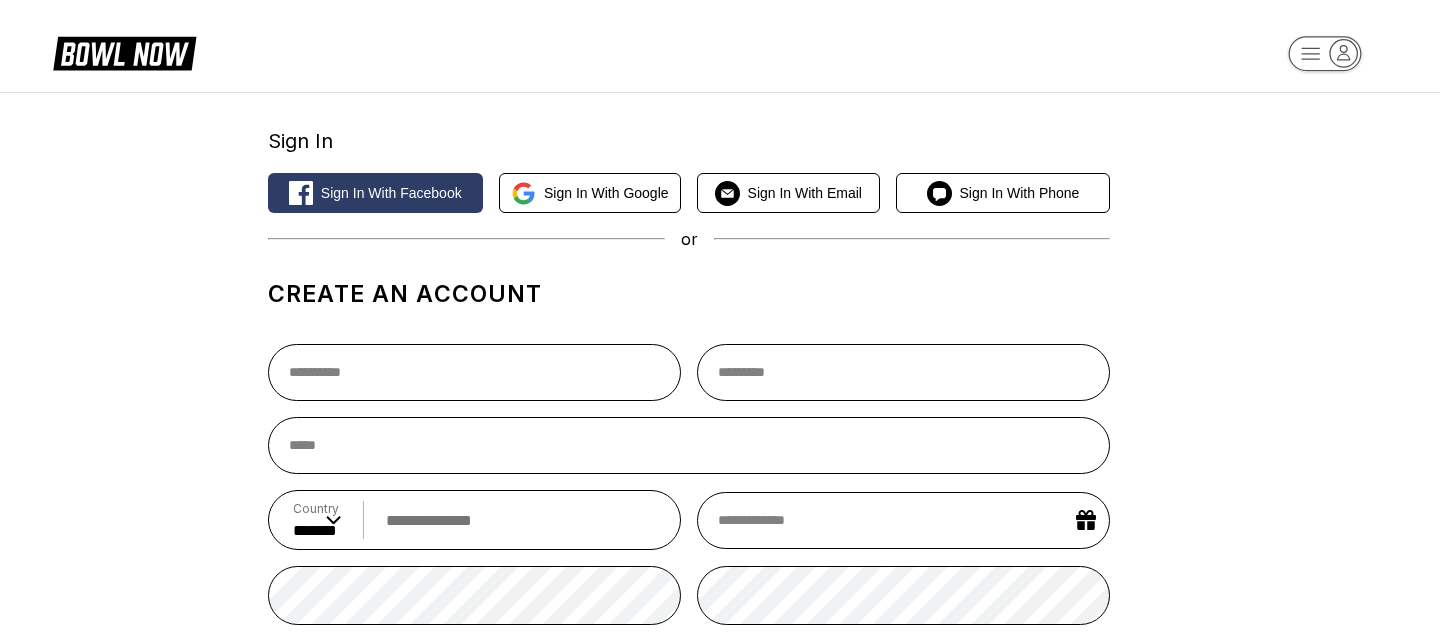 select on "**" 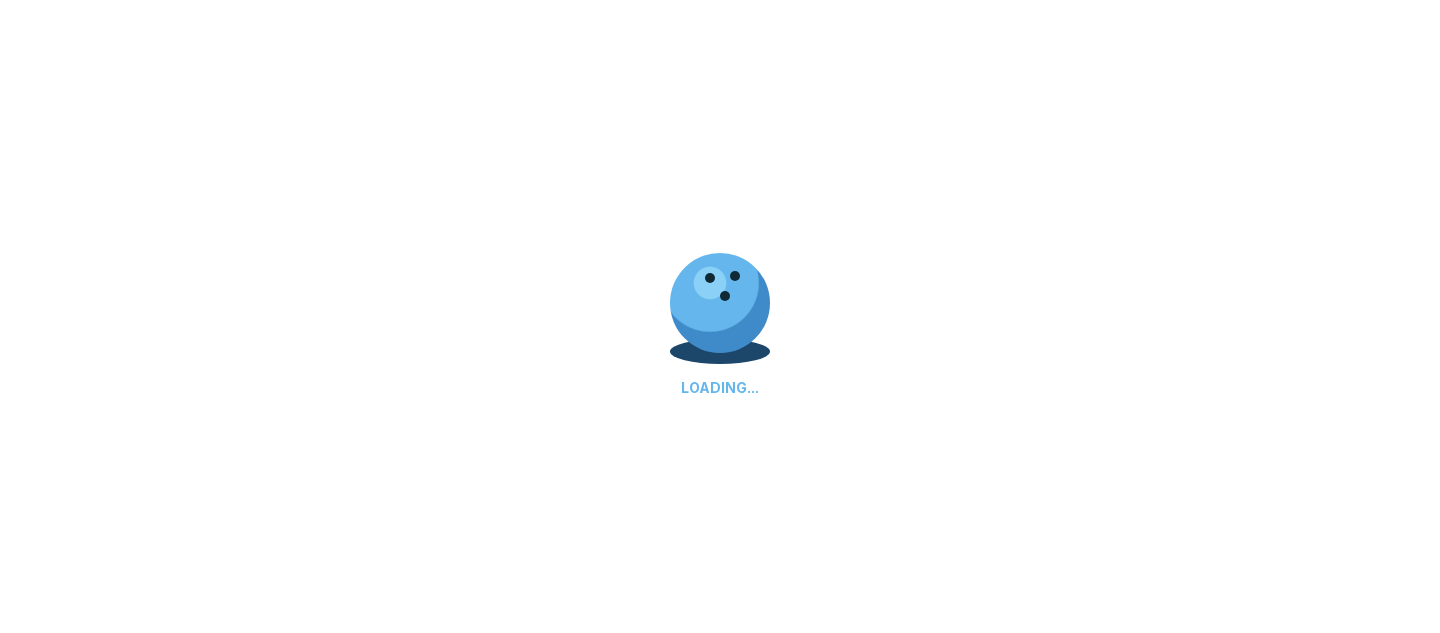 scroll, scrollTop: 0, scrollLeft: 0, axis: both 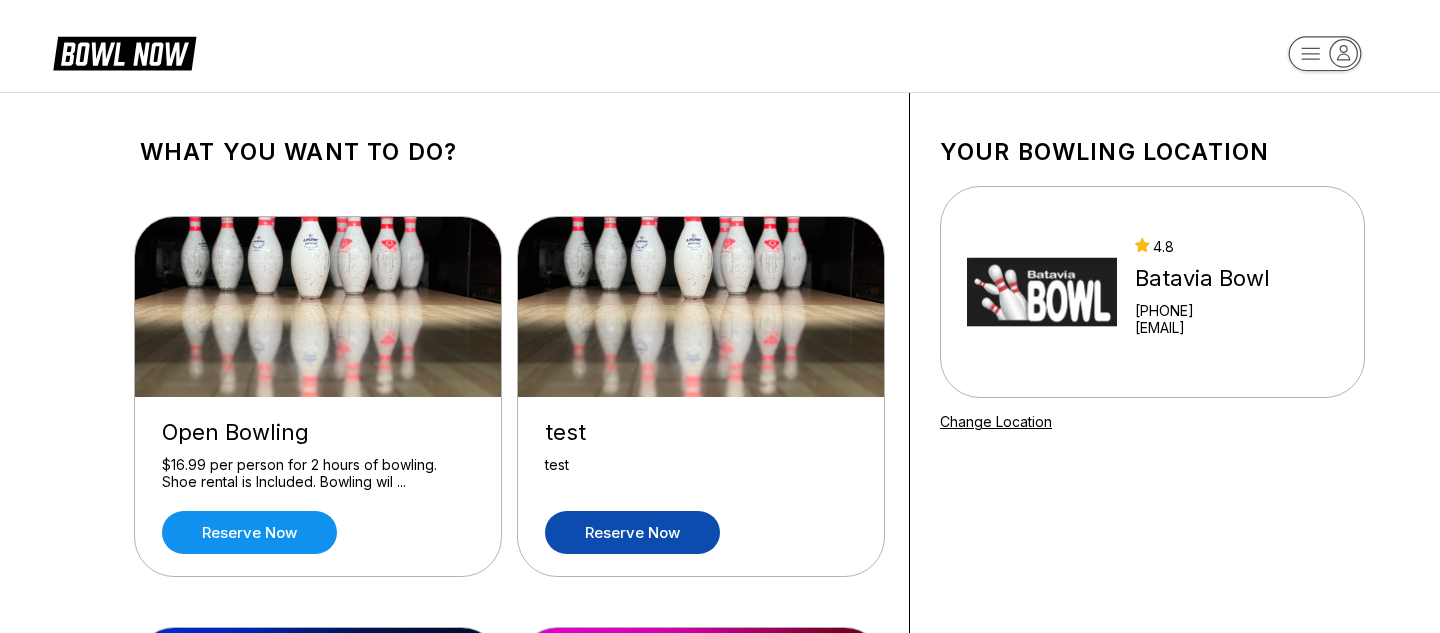 click on "Reserve now" at bounding box center [632, 532] 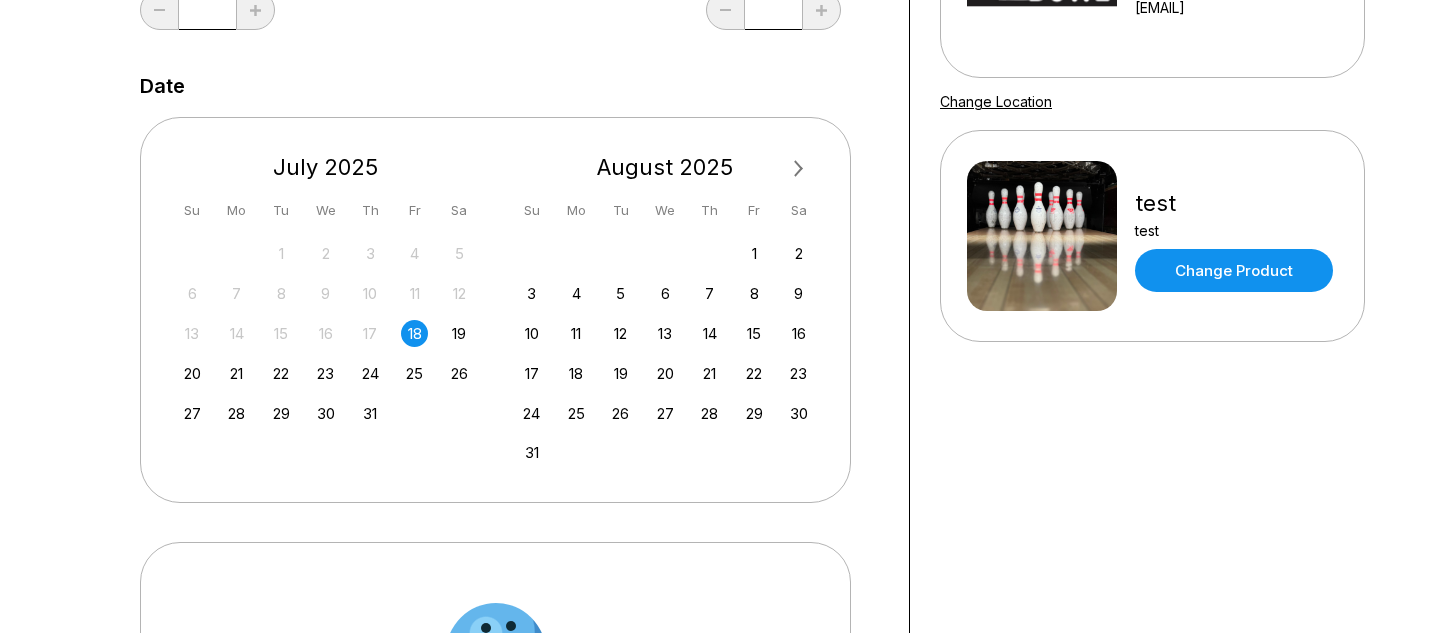 scroll, scrollTop: 386, scrollLeft: 0, axis: vertical 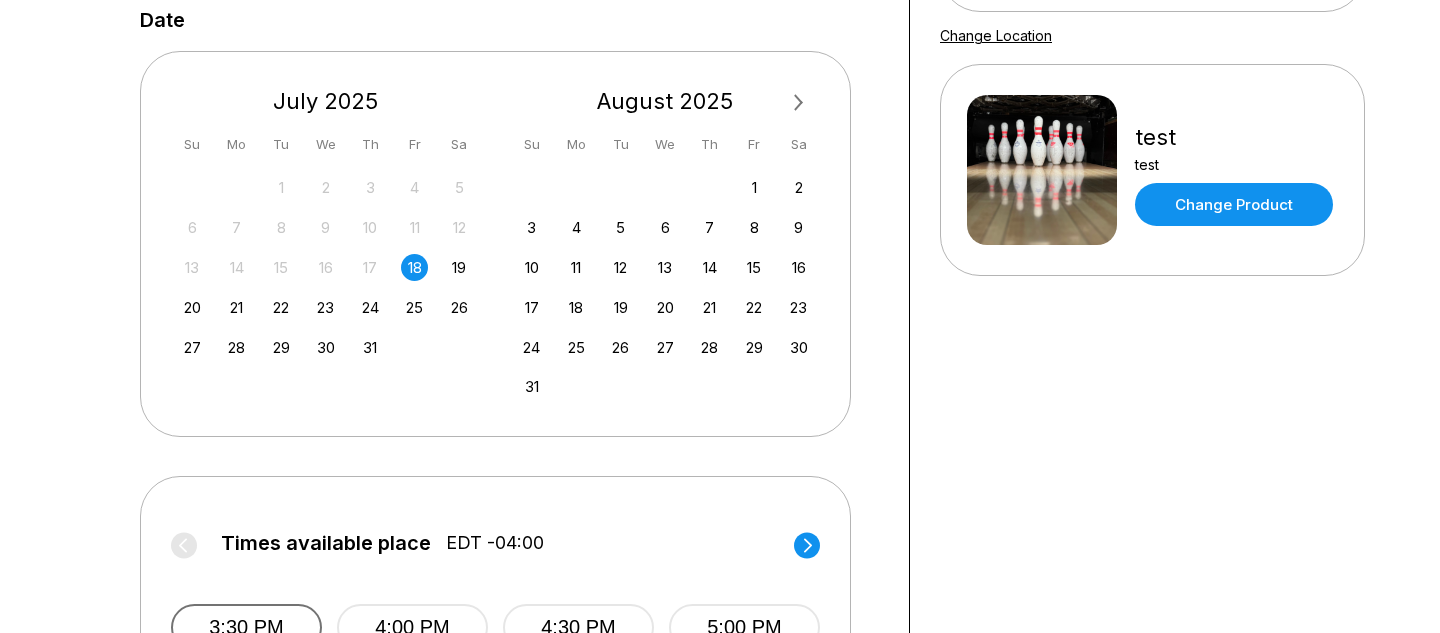 click on "3:30 PM" at bounding box center [246, 627] 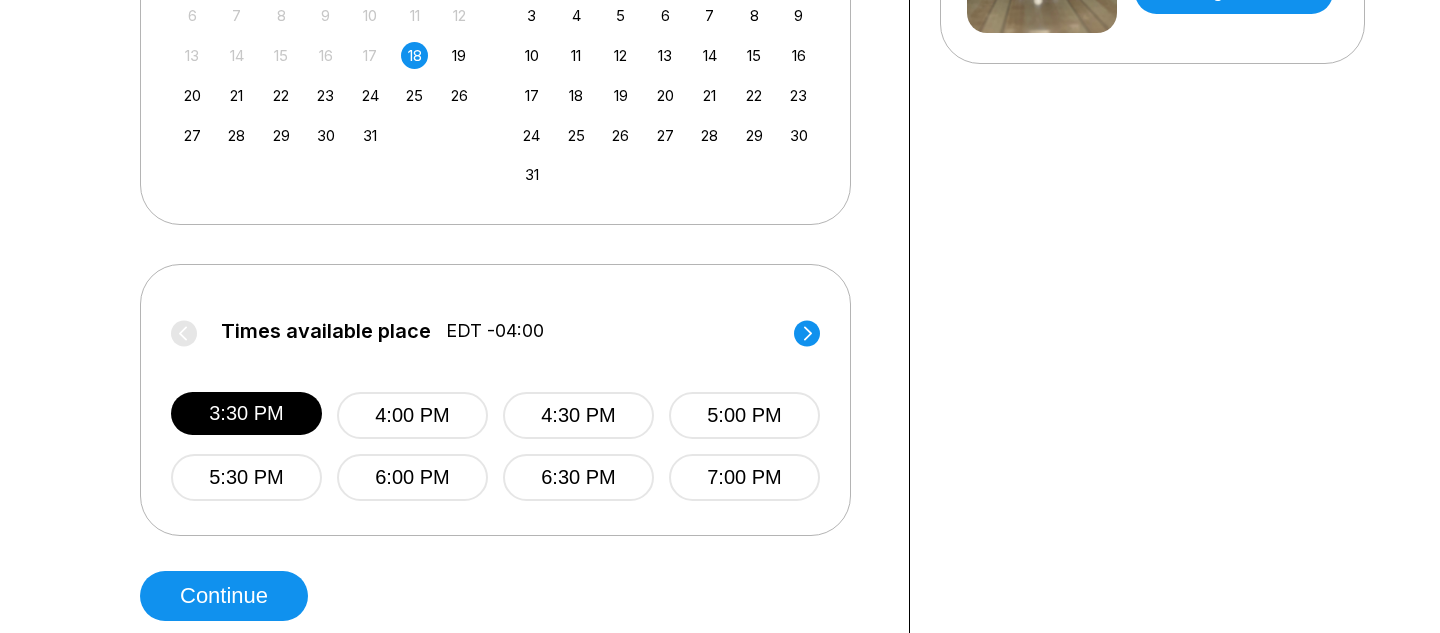 scroll, scrollTop: 635, scrollLeft: 0, axis: vertical 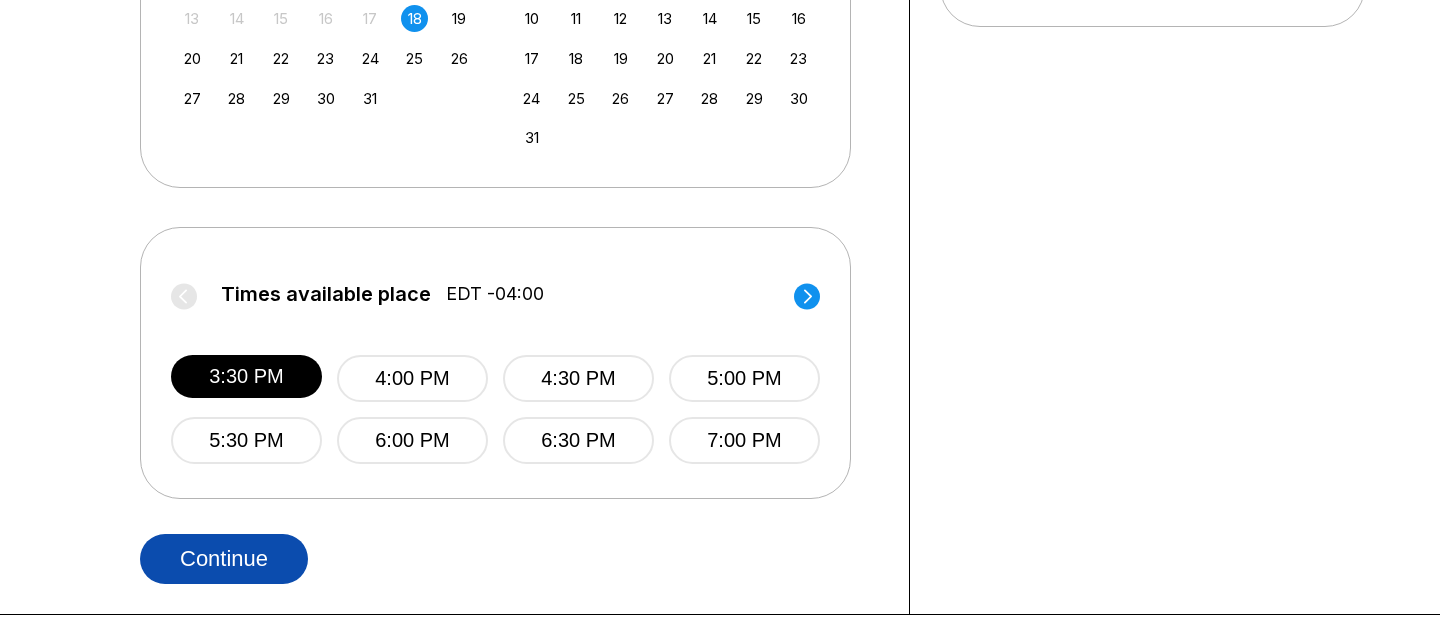 click on "Continue" at bounding box center (224, 559) 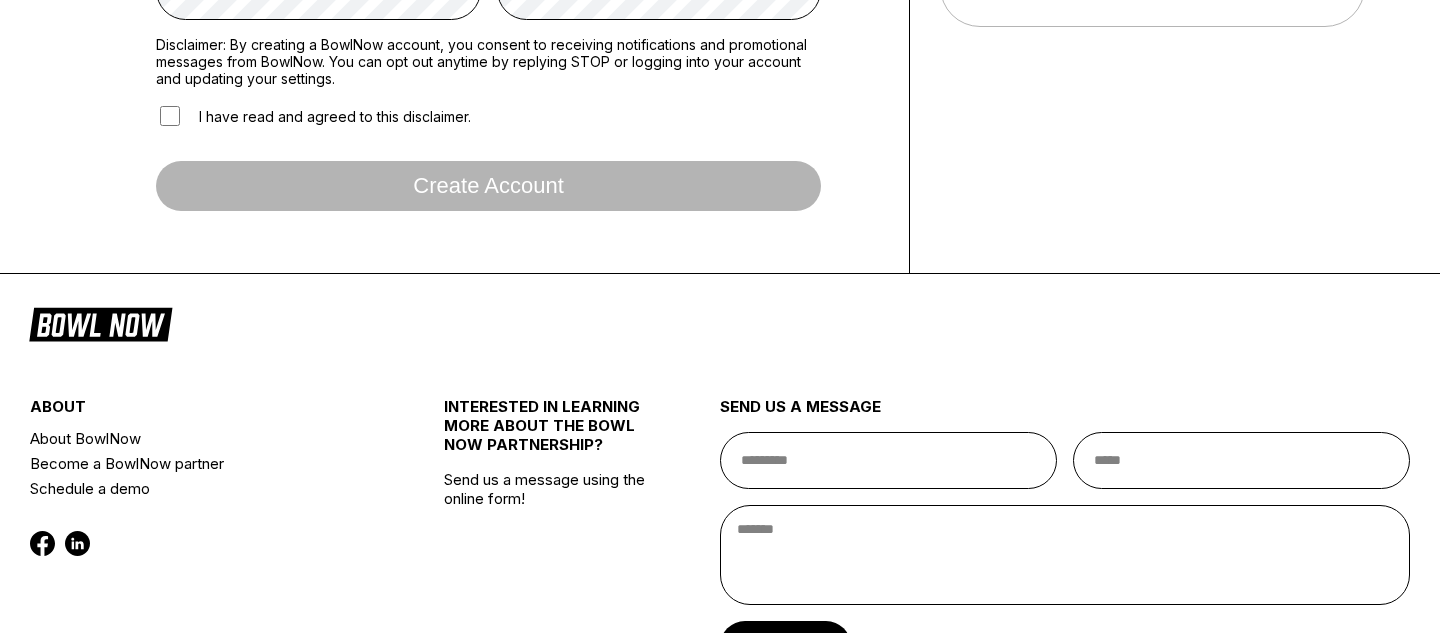 scroll, scrollTop: 0, scrollLeft: 0, axis: both 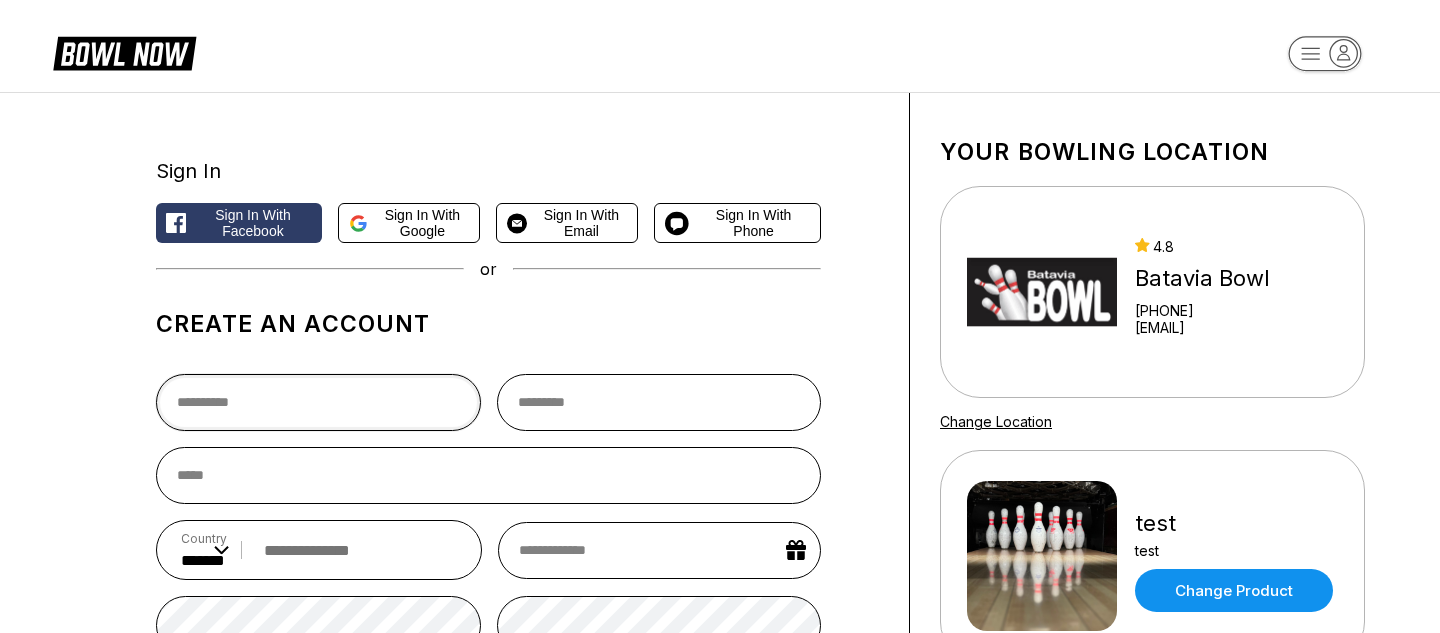 click at bounding box center [318, 402] 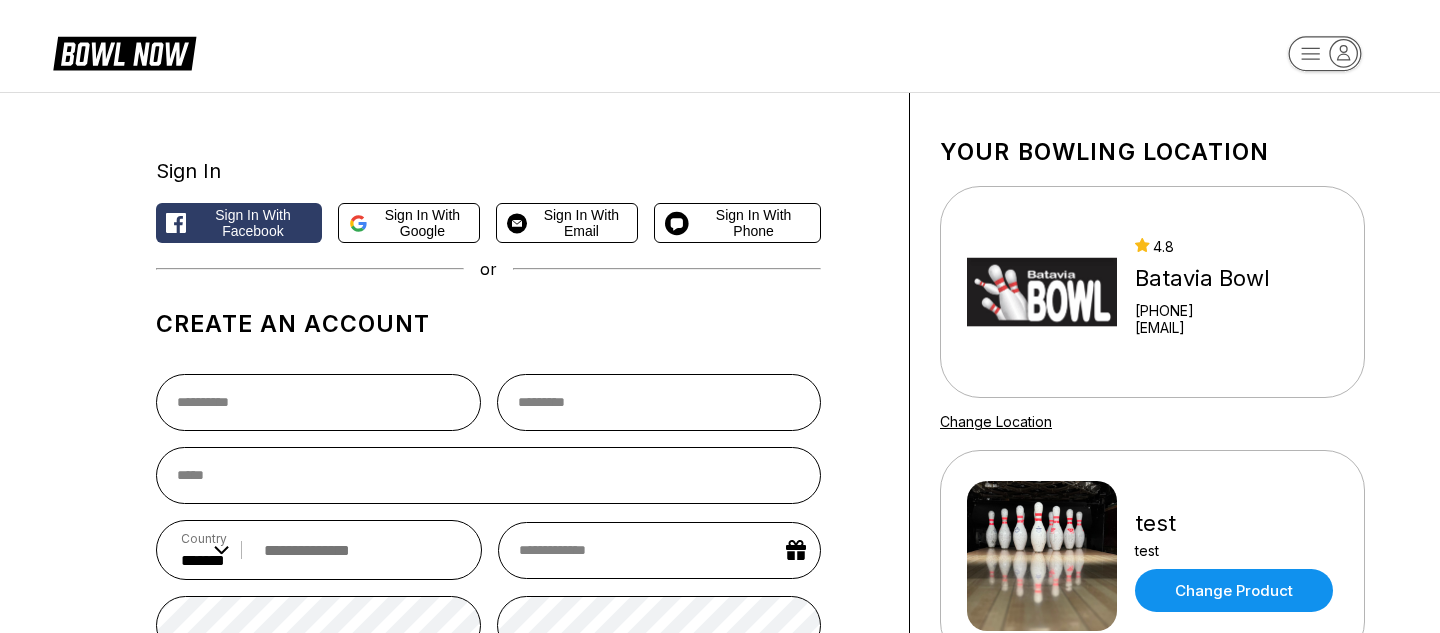 click on "Create an account Country ** * *** ** * *** ** * *** ** * ** ** * * ** * * ** * *** ** * *** ** * *** ** * ** ** * * ** * ** ** * ** ** * *** ** * *** ** * *** ** * *** ** * * ** * *** ** * ** ** * *** ** * *** ** * *** ** * *** ** * *** ** * *** ** * * ** * *** ** * *** ** * *** ** * ** ** * * ** * *** ** * *** ** * *** ** * *** ** * * ** * ** ** * *** ** * *** ** * *** ** * ** ** * *** ** * *** ** * ** ** * *** ** * ** ** * ** ** * *** ** * ** ** * *** ** * *** ** * ** ** * *** ** * *** ** * ** ** * *** ** * ** ** * * ** * * ** * *** ** * *** ** * *** ** * ** ** * *** ** * *** ** * ** ** * *** ** * *** ** * *** ** * *** ** * *** ** * *** ** * ** ** * *** ** * ** ** * * ** * *** ** * *** ** * ** ** * *** ** * *** ** * *** ** * *** ** * *** ** * *** ** * *** ** * ** ** * *** ** * * ** * *** ** * *** ** * *** ** * *** ** * *** ** * *** ** * ** ** * ** ** * *** ** * *** ** * ** ** * ** ** * *** ** * *** ** * ** ** * *** ** * ** ** * ** ** * * ** * *** ** * ** ** * *** ** * *** ** * *** ** * *** ** * *** ** * *" at bounding box center [488, 578] 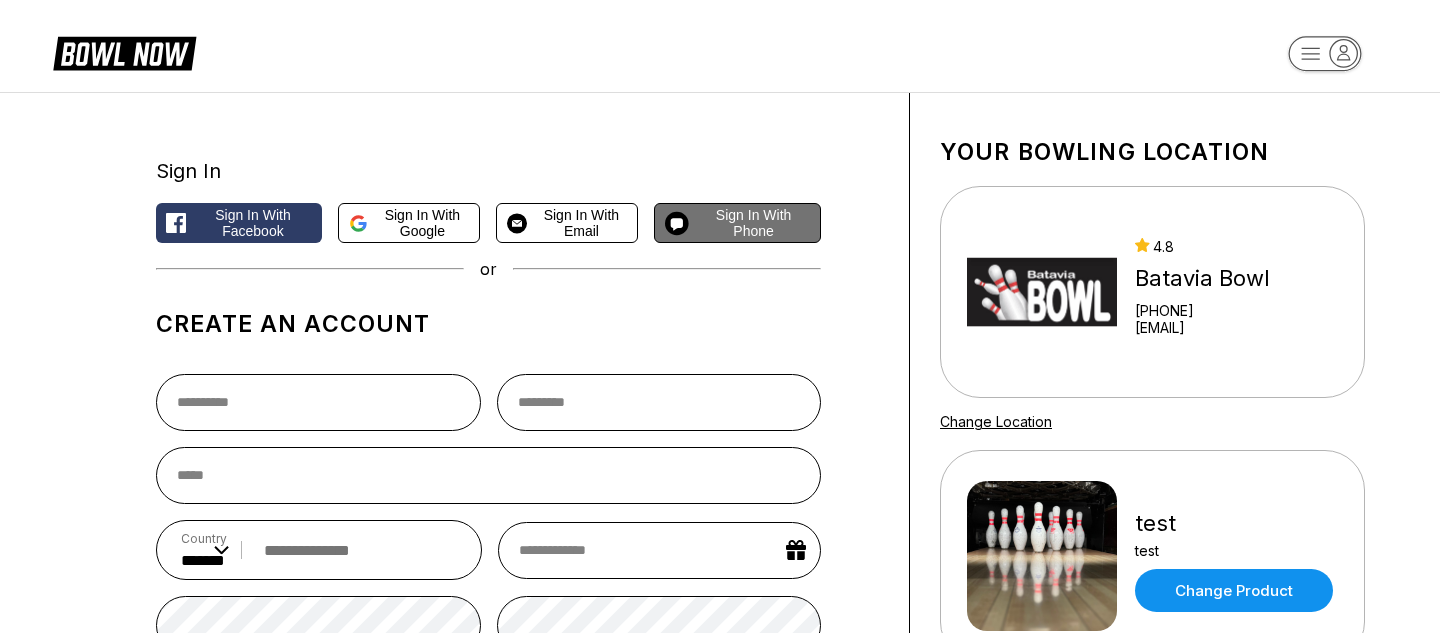 click on "Sign in with Phone" at bounding box center [753, 223] 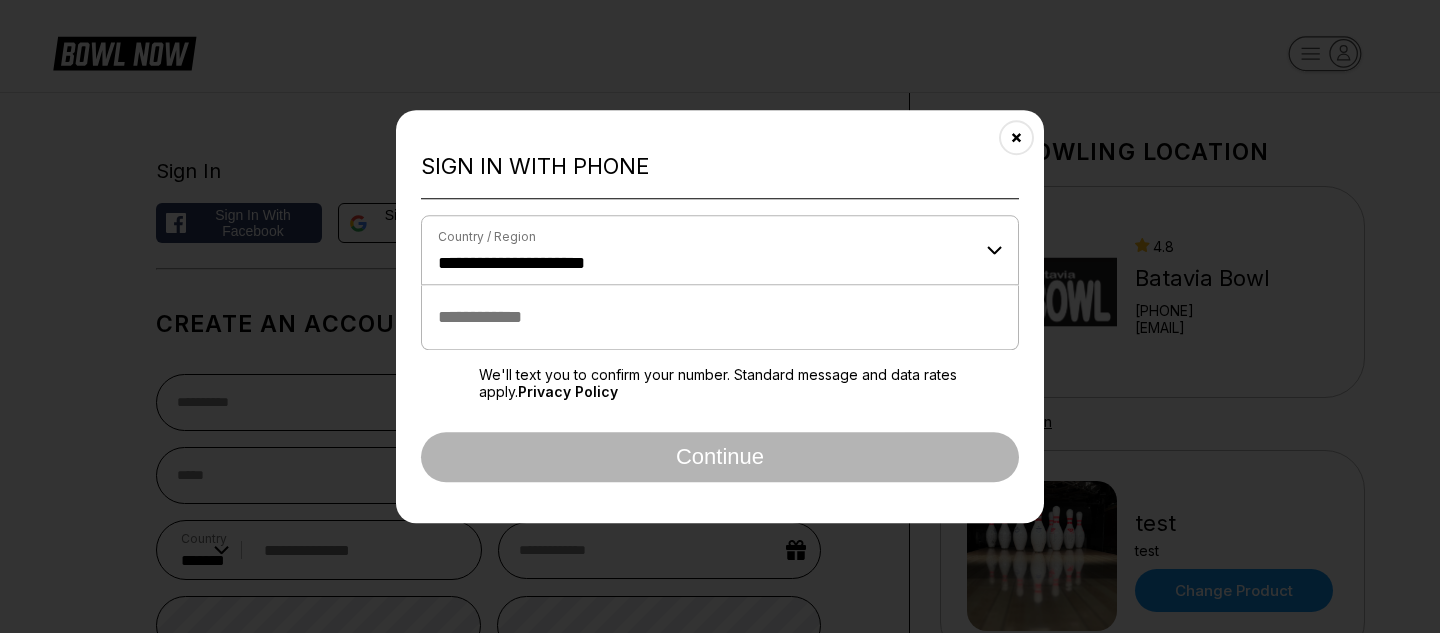 click at bounding box center [720, 317] 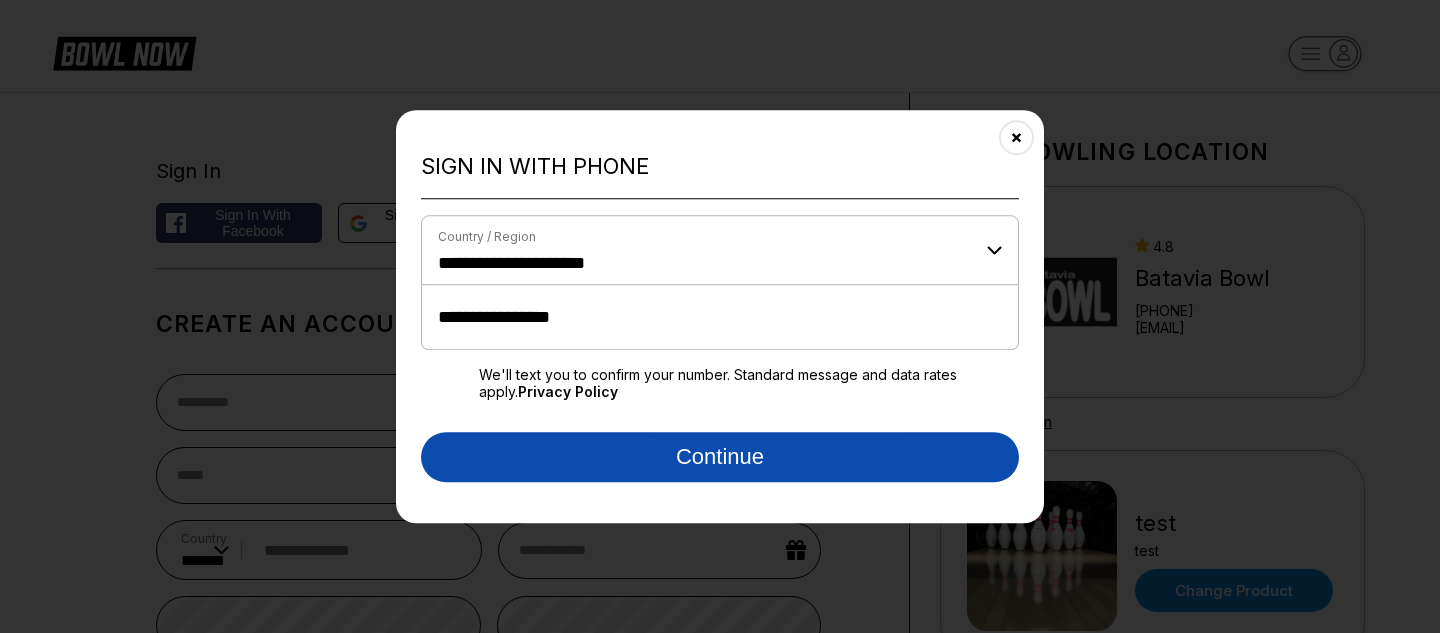click on "Continue" at bounding box center [720, 457] 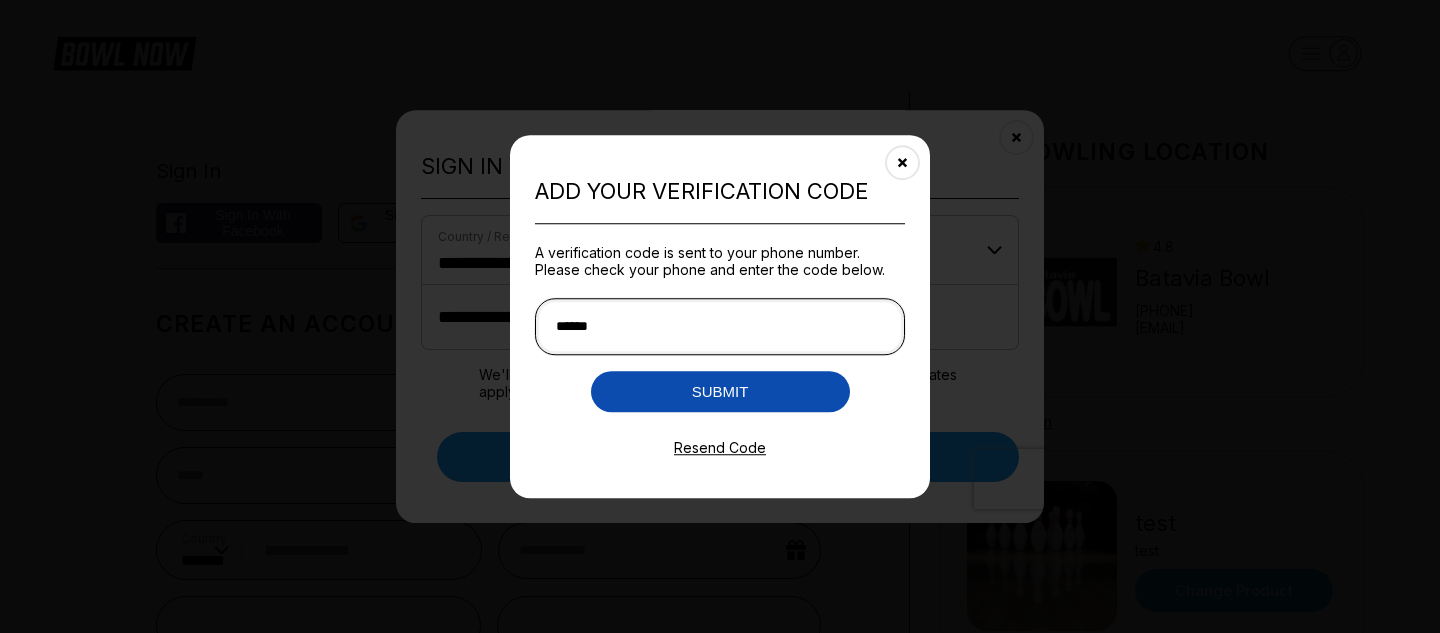 type on "******" 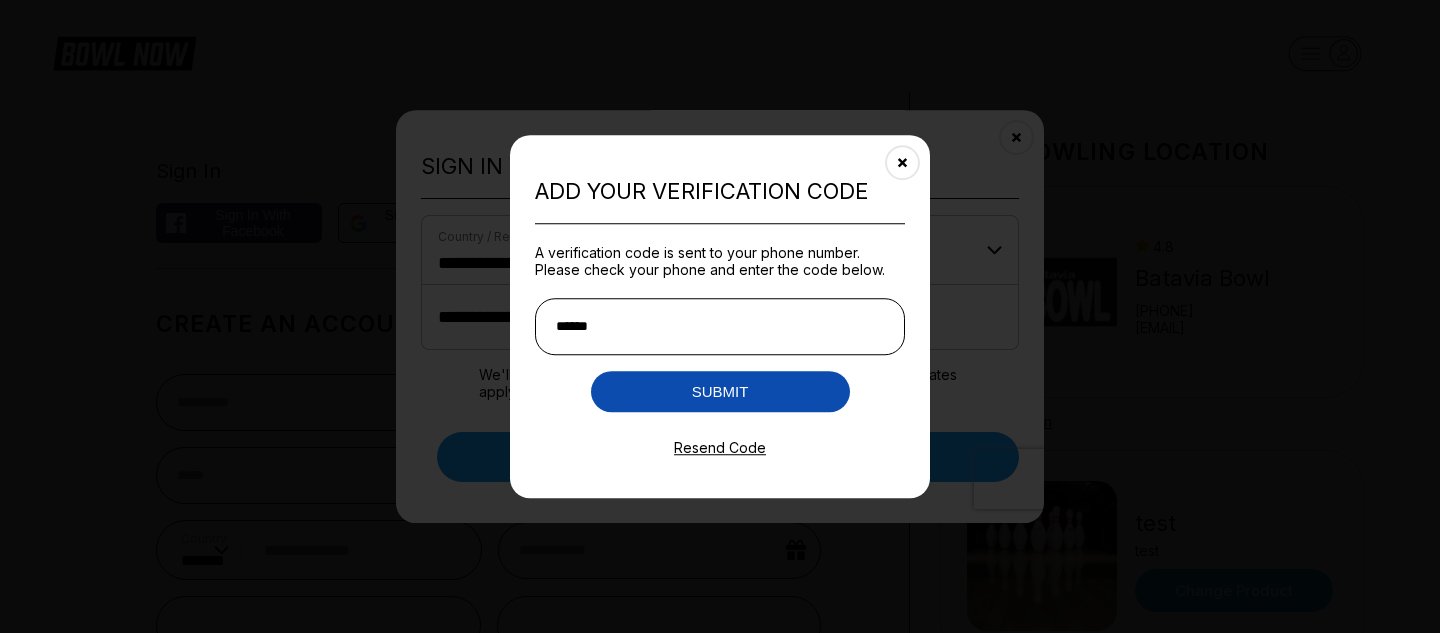 click on "Submit" at bounding box center (720, 391) 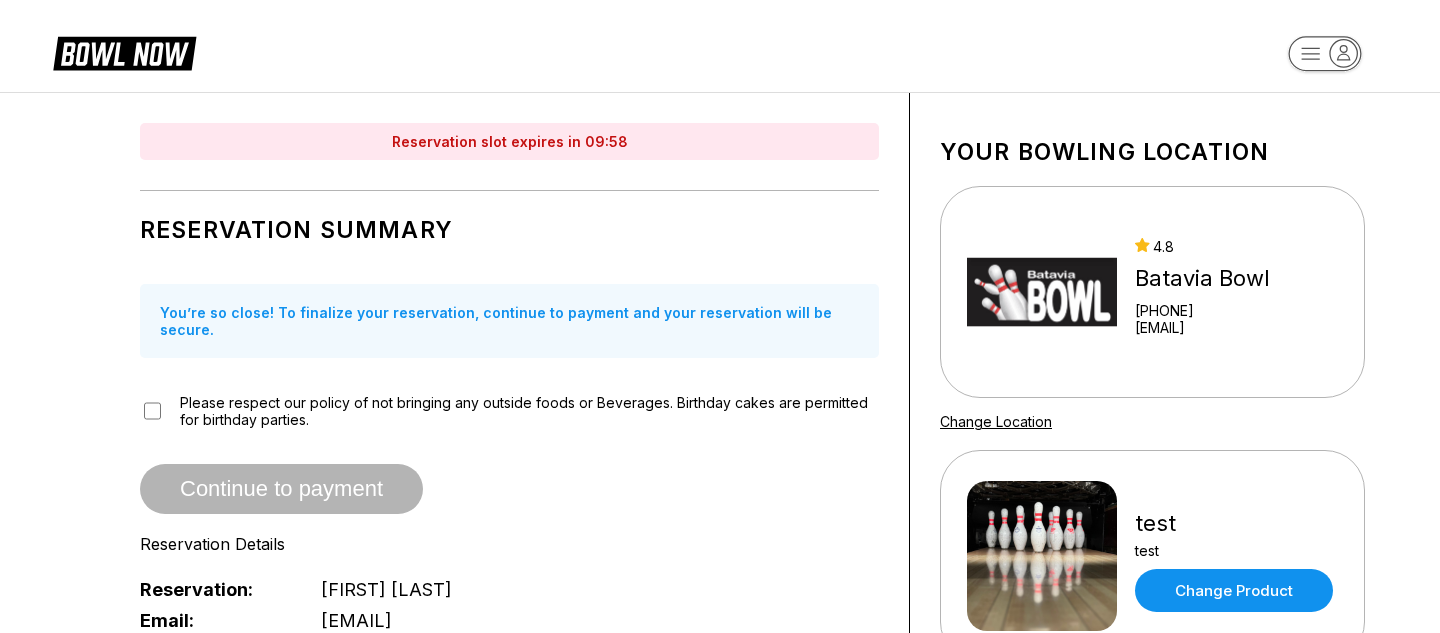 click on "Reservation slot expires in 09:58 Reservation Summary You’re so close! To finalize your reservation, continue to payment and your reservation will be secure.   Please respect our policy of not bringing any outside foods or Beverages.
Birthday cakes are permitted for birthday parties.
Continue to payment Reservation Details Reservation: Bradey   Powell Email:   1738633@gmail.com Phone:   +17179267465 Date: Friday, July 18 Time:  3:30 PM  -  4:30 PM Guests: 1  People Payment Information Add Product: test $1.00 Shoes: Size  $0.00 Addons: test  cost: $1.00 Reservation Fee: $1.00 Addons: $0.00 Tax: $0.00 Addons Tax: $0.00 Total to Pay: $2.00 Continue to payment" at bounding box center (510, 710) 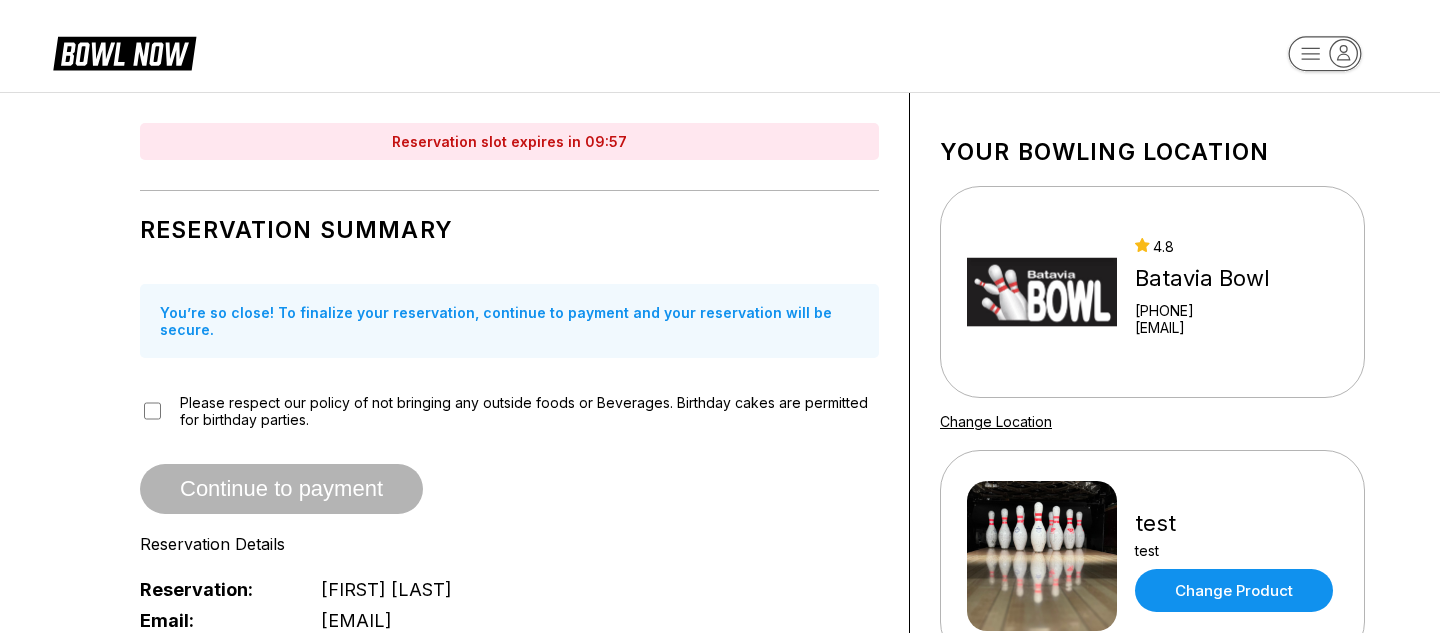 click on "Please respect our policy of not bringing any outside foods or Beverages.
Birthday cakes are permitted for birthday parties." at bounding box center [509, 411] 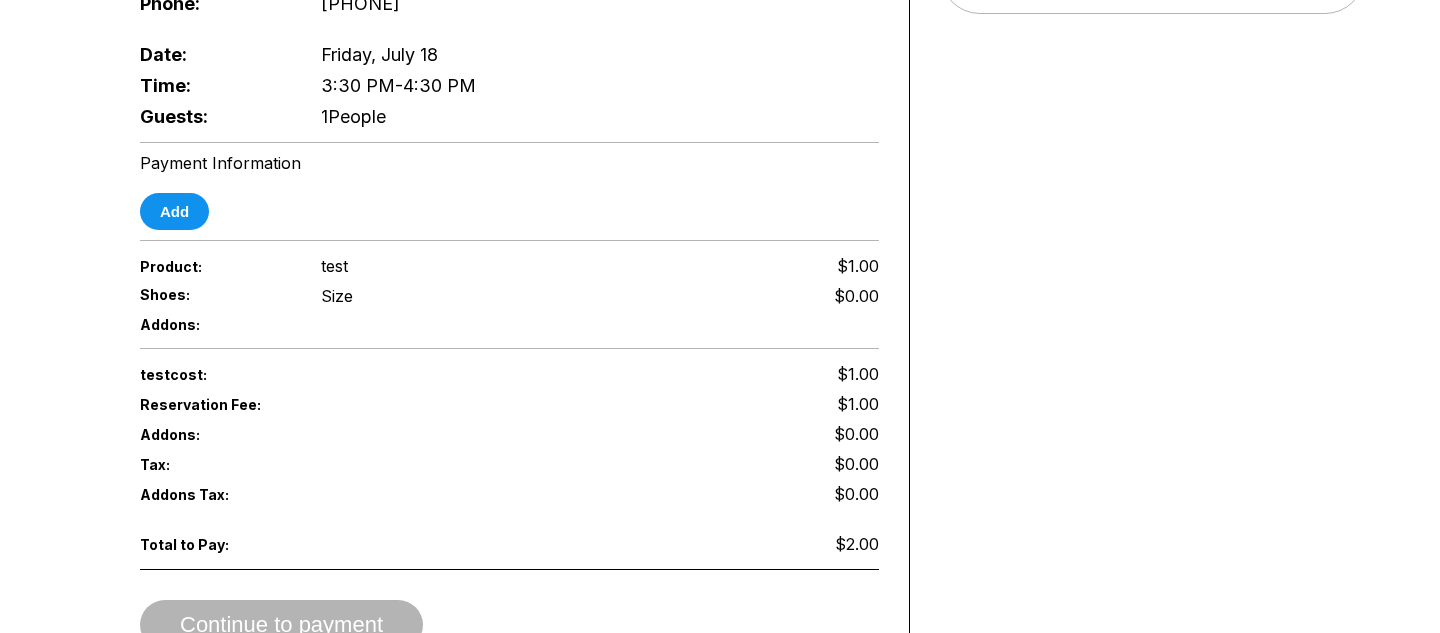 scroll, scrollTop: 622, scrollLeft: 0, axis: vertical 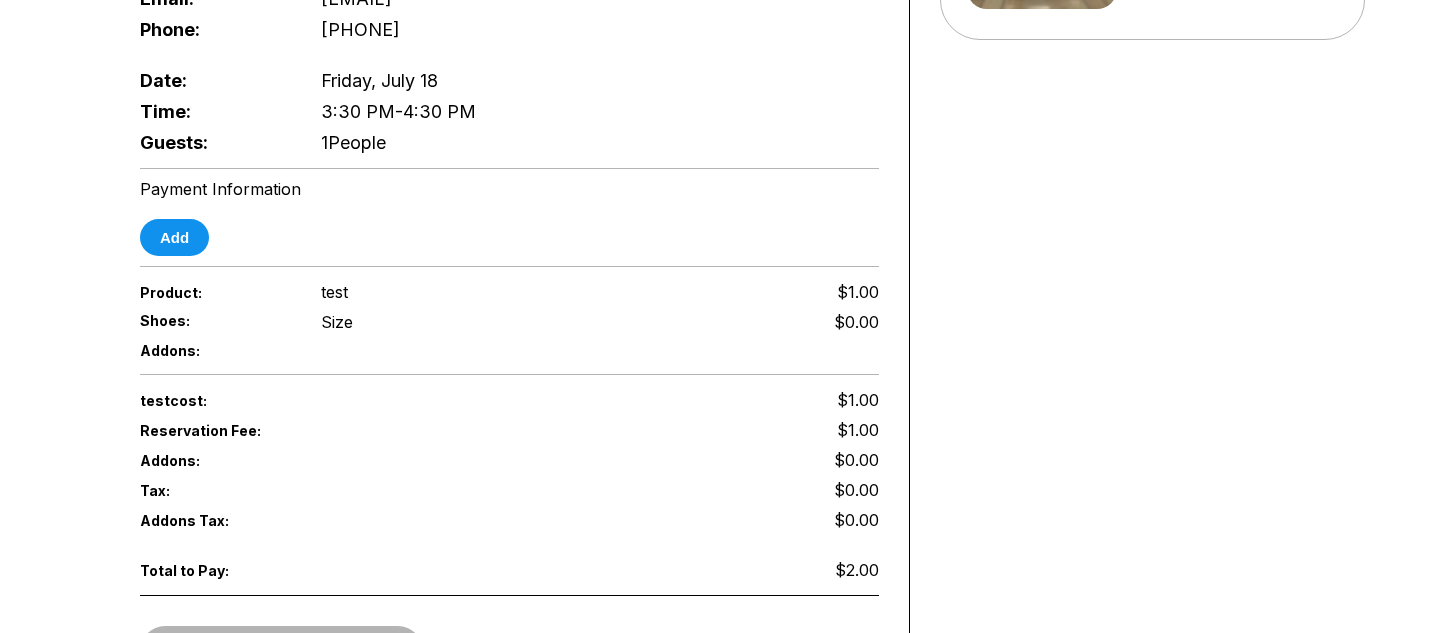 click on "Payment Information Add" at bounding box center (509, 217) 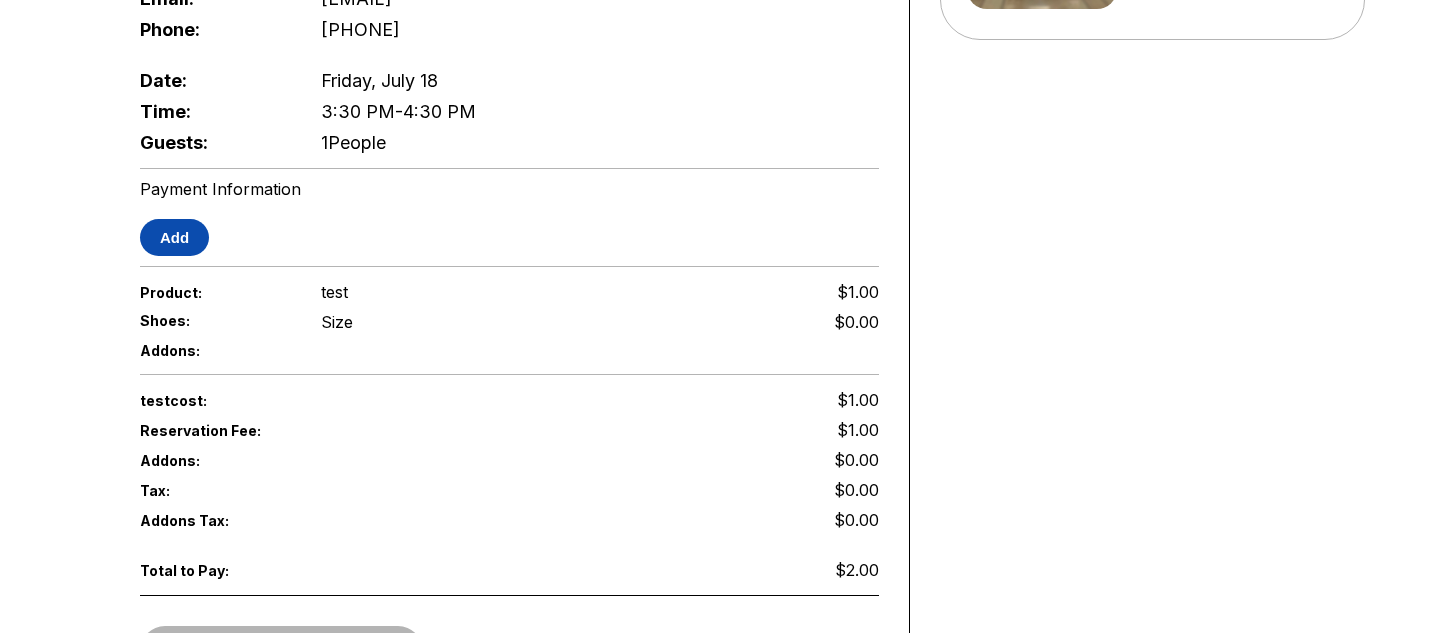 click on "Add" at bounding box center [174, 237] 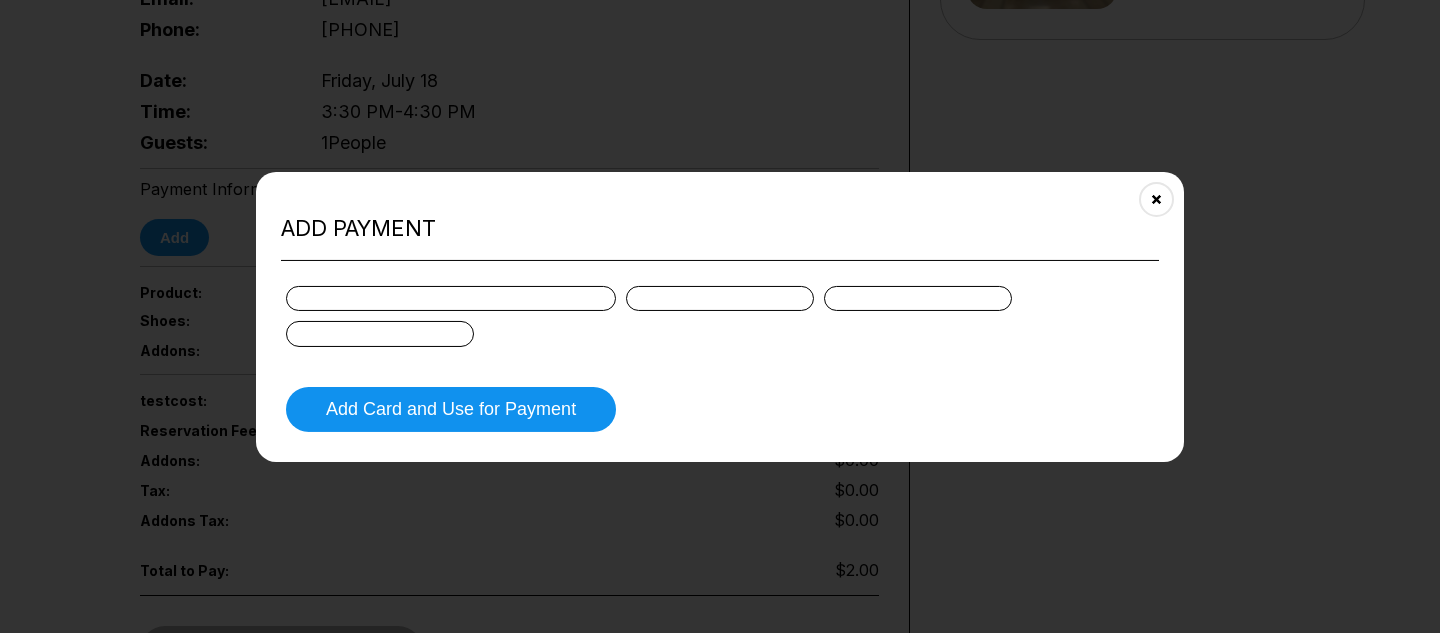 click at bounding box center [720, 316] 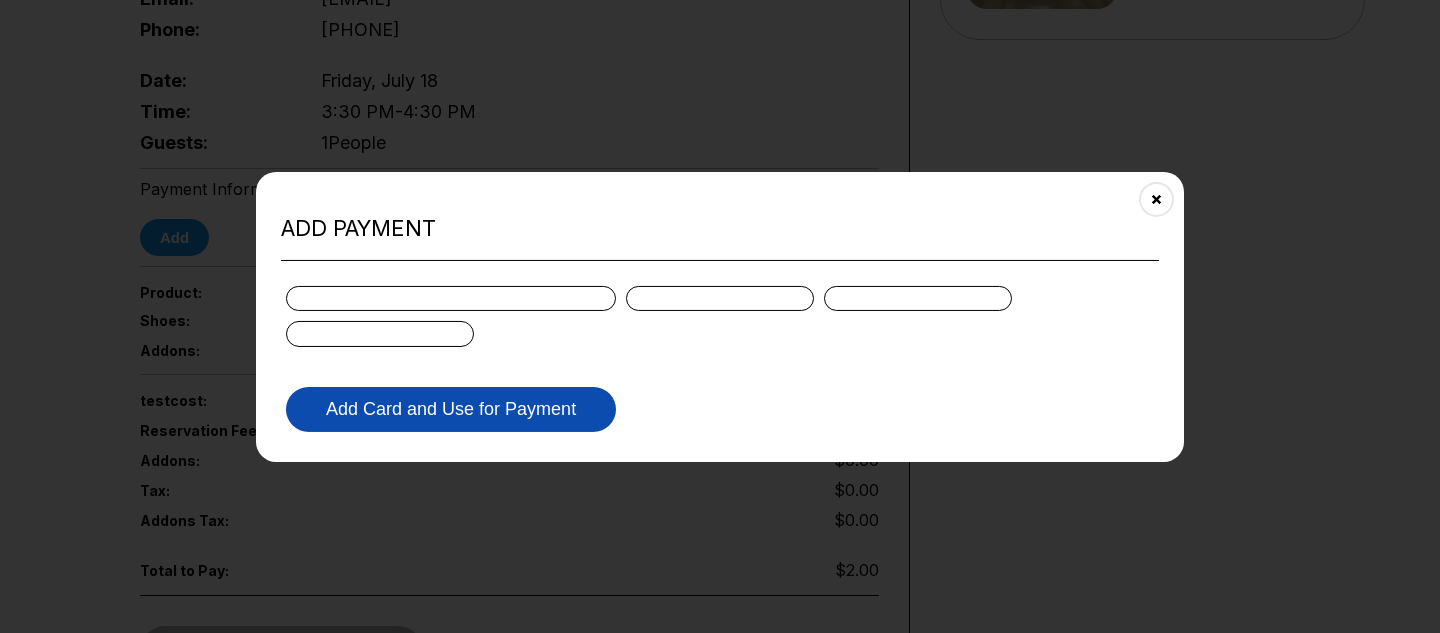 click on "Add Card and Use for Payment" at bounding box center [451, 409] 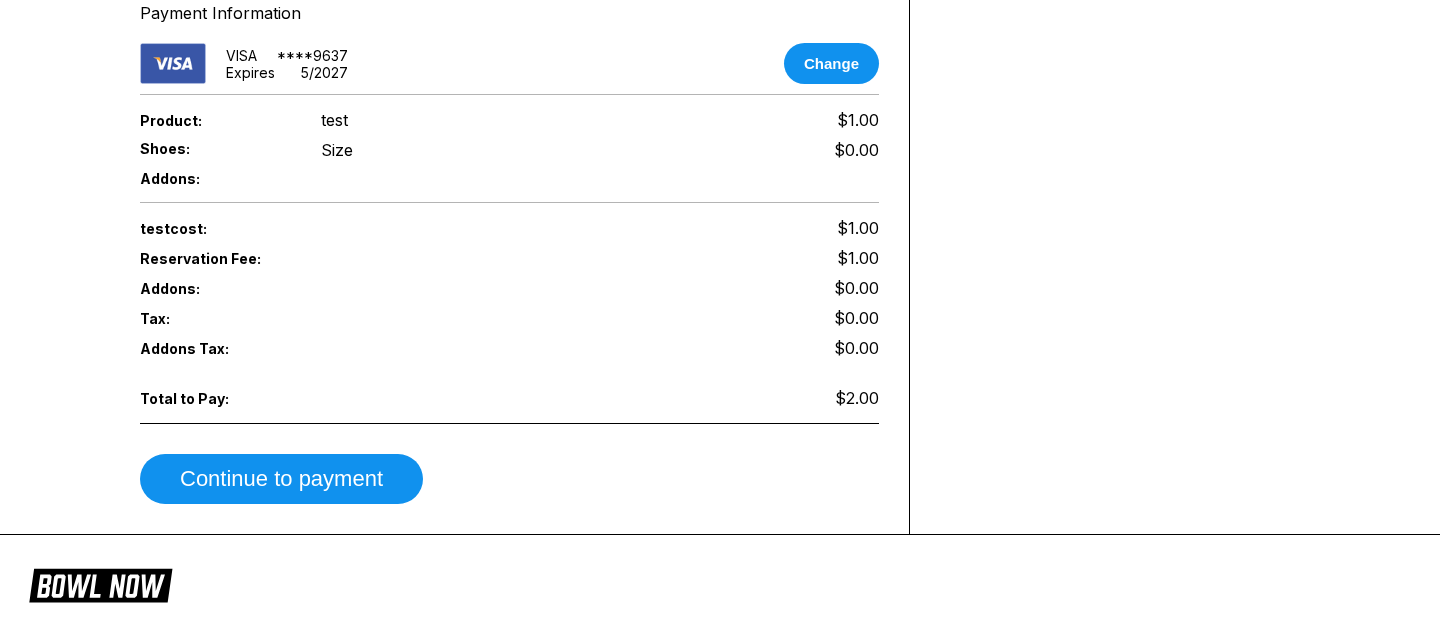 scroll, scrollTop: 822, scrollLeft: 0, axis: vertical 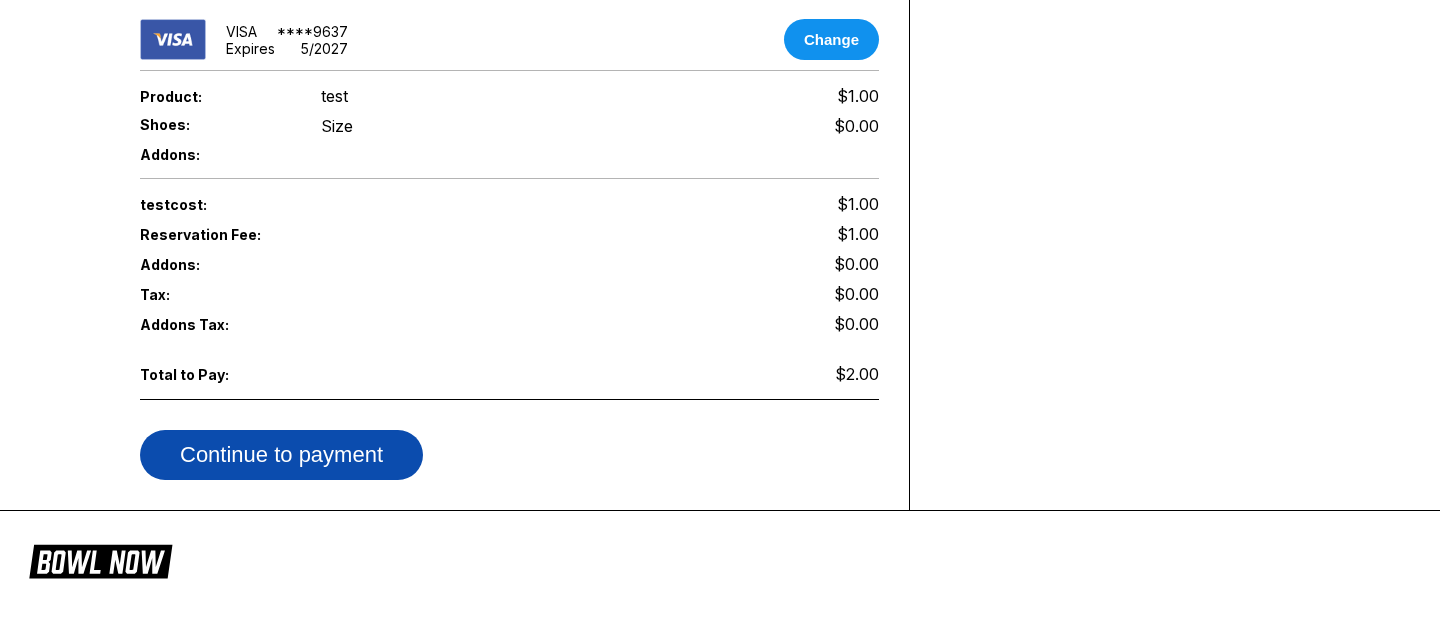 click on "Continue to payment" at bounding box center [281, 455] 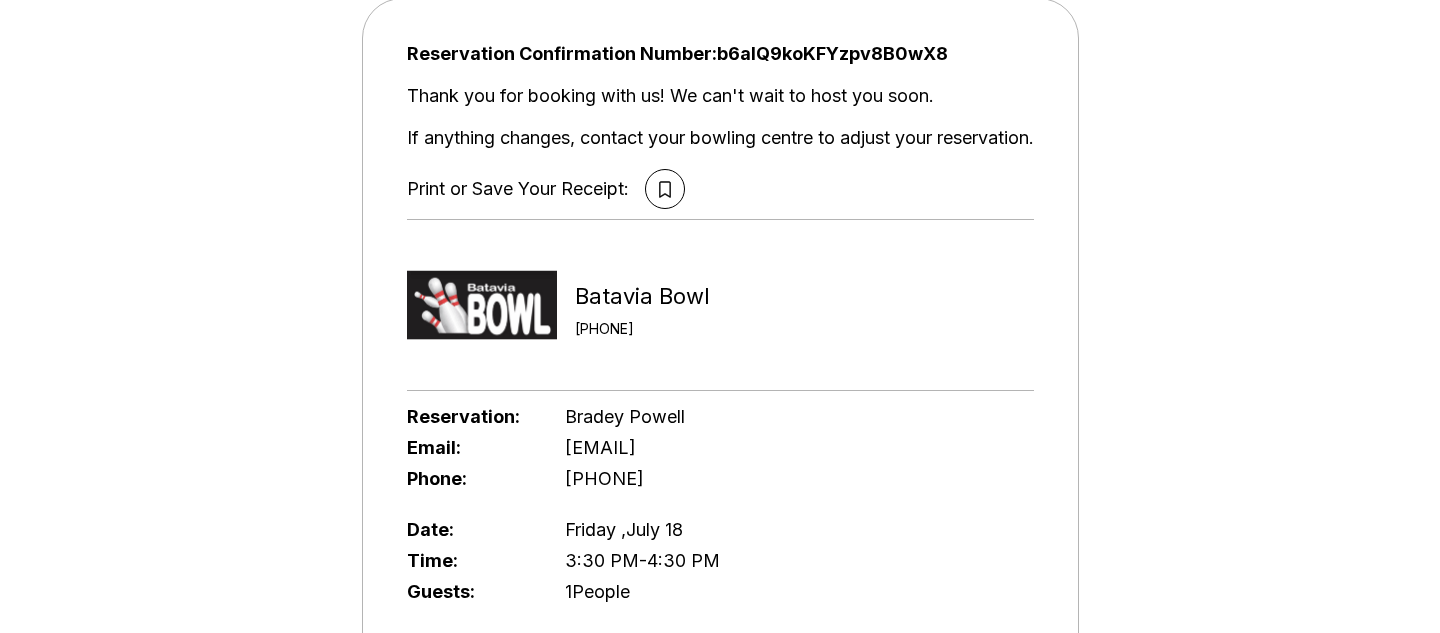 scroll, scrollTop: 0, scrollLeft: 0, axis: both 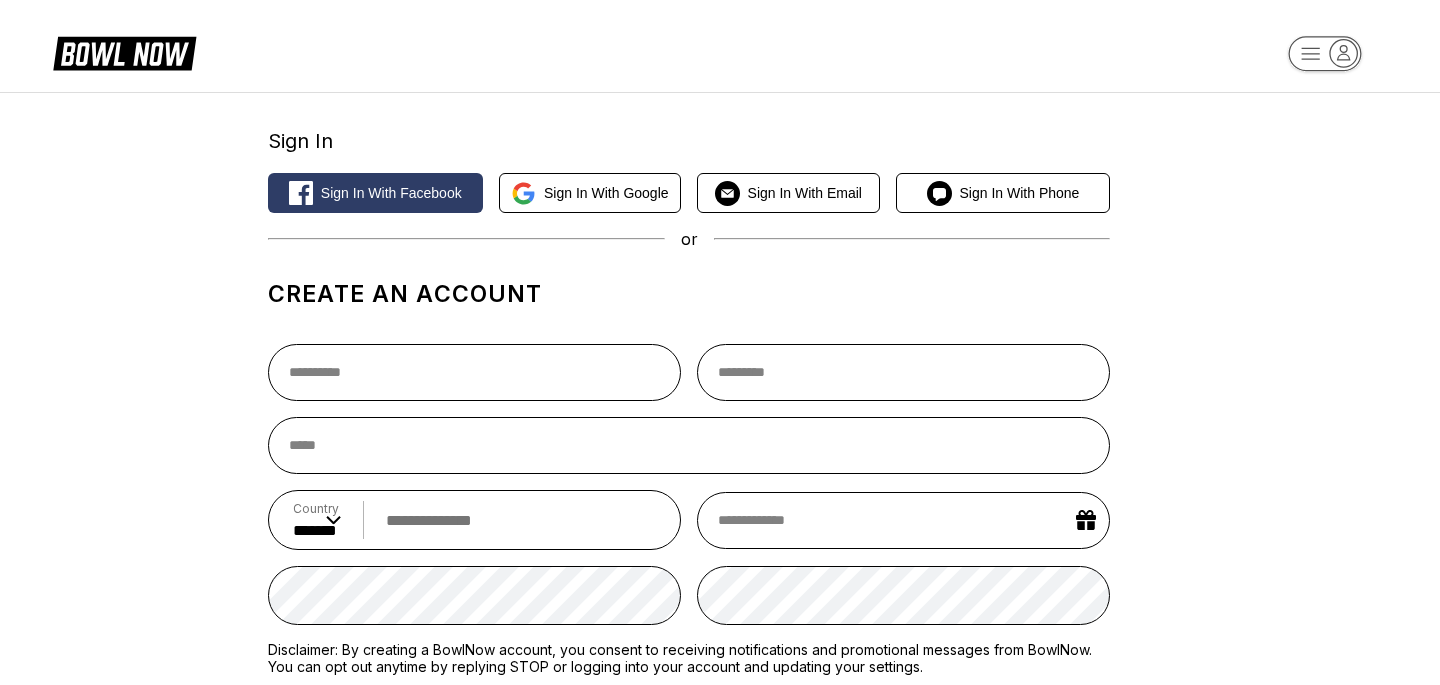 select on "**" 